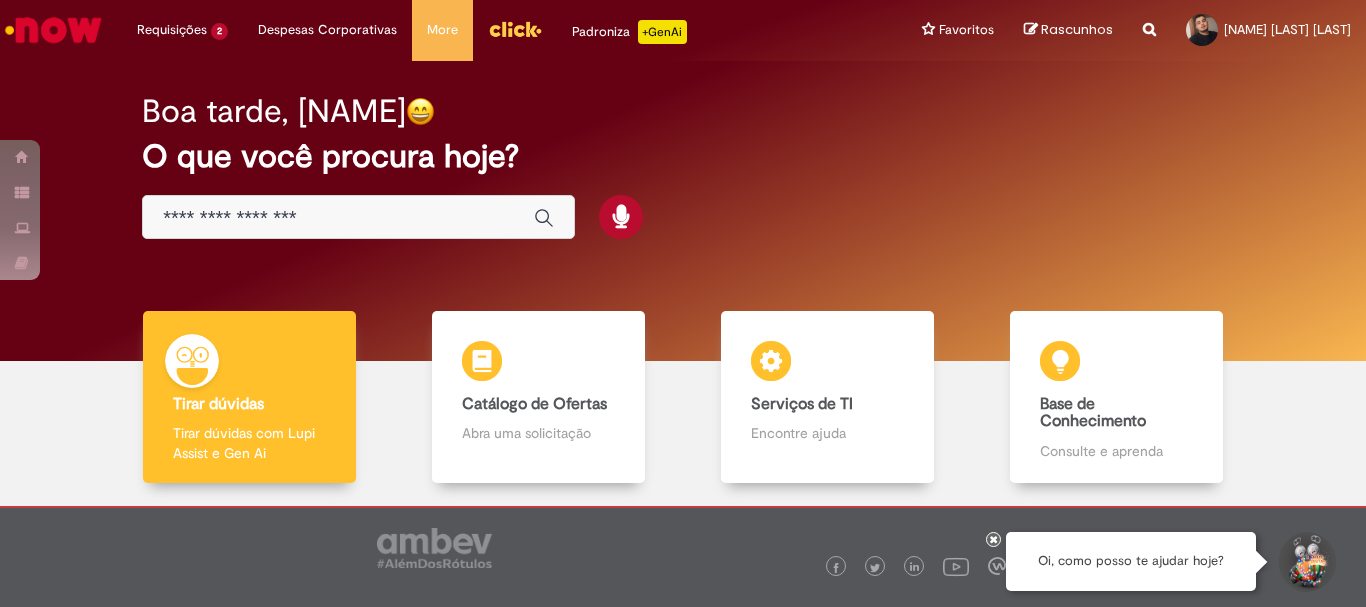 scroll, scrollTop: 0, scrollLeft: 0, axis: both 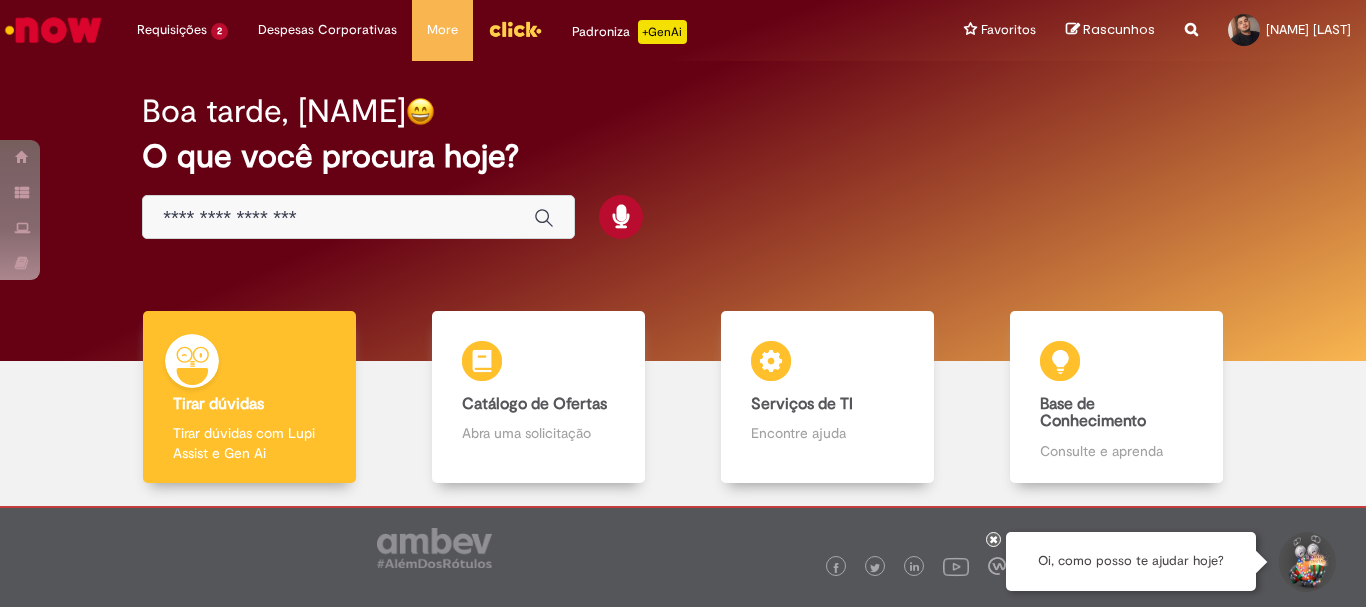 click at bounding box center (994, 539) 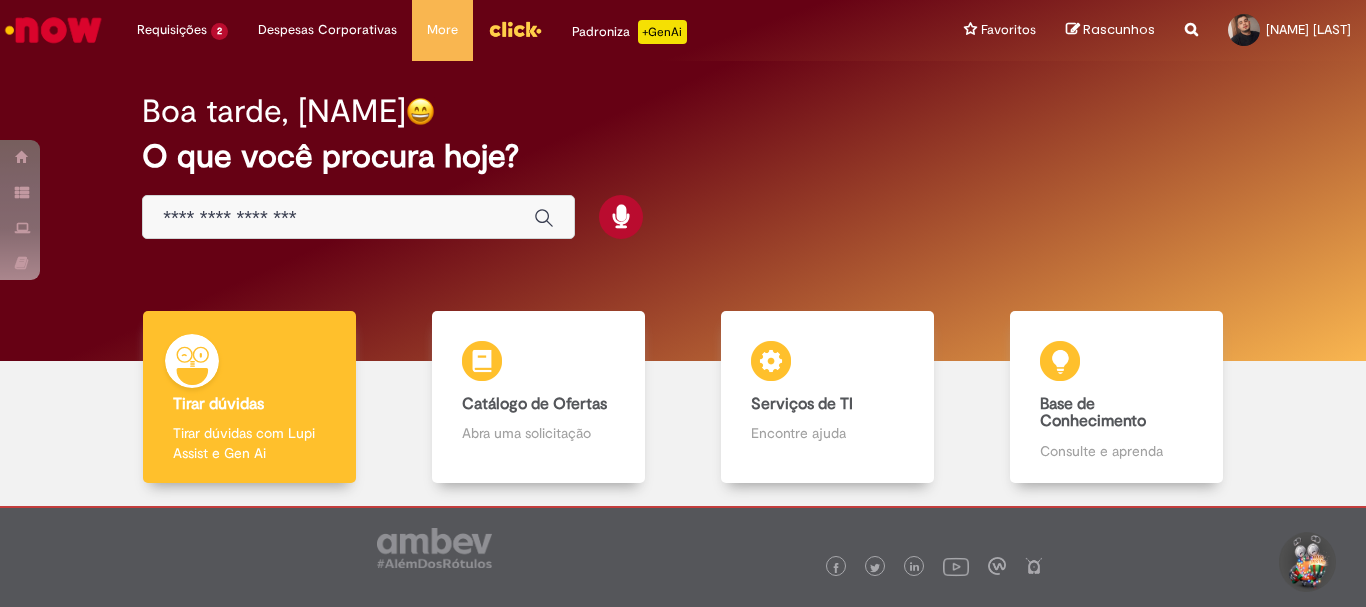 click on "Boa tarde, [FIRST]
O que você procura hoje?" at bounding box center [683, 167] 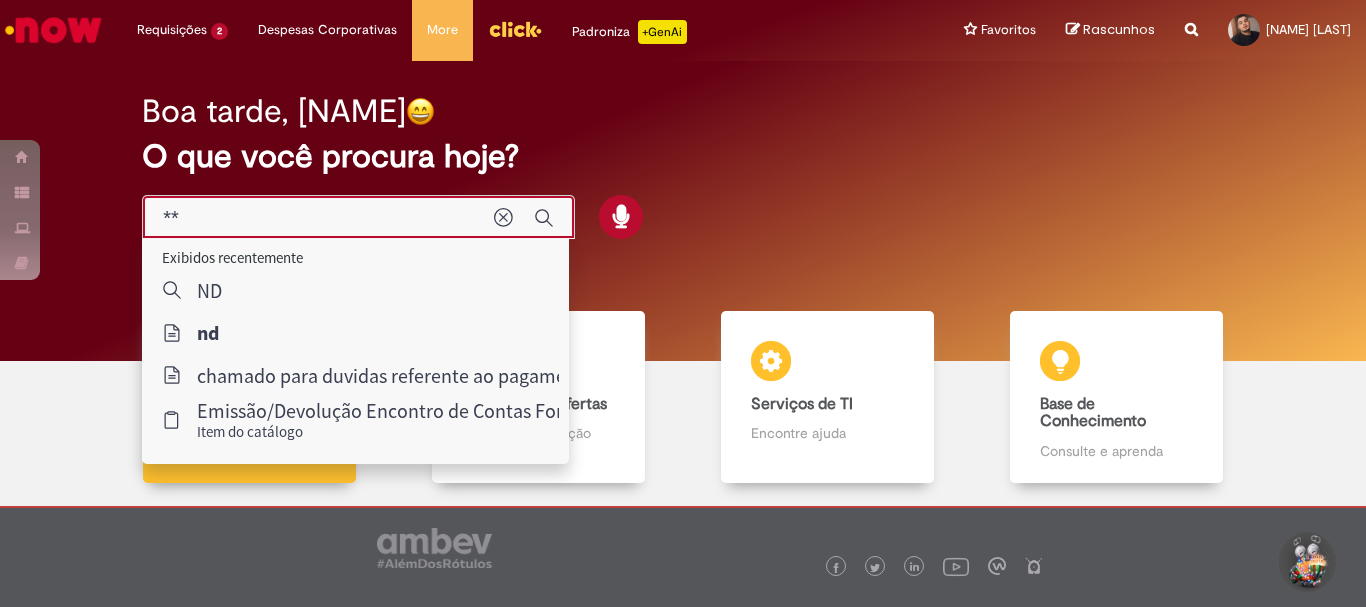 type on "**" 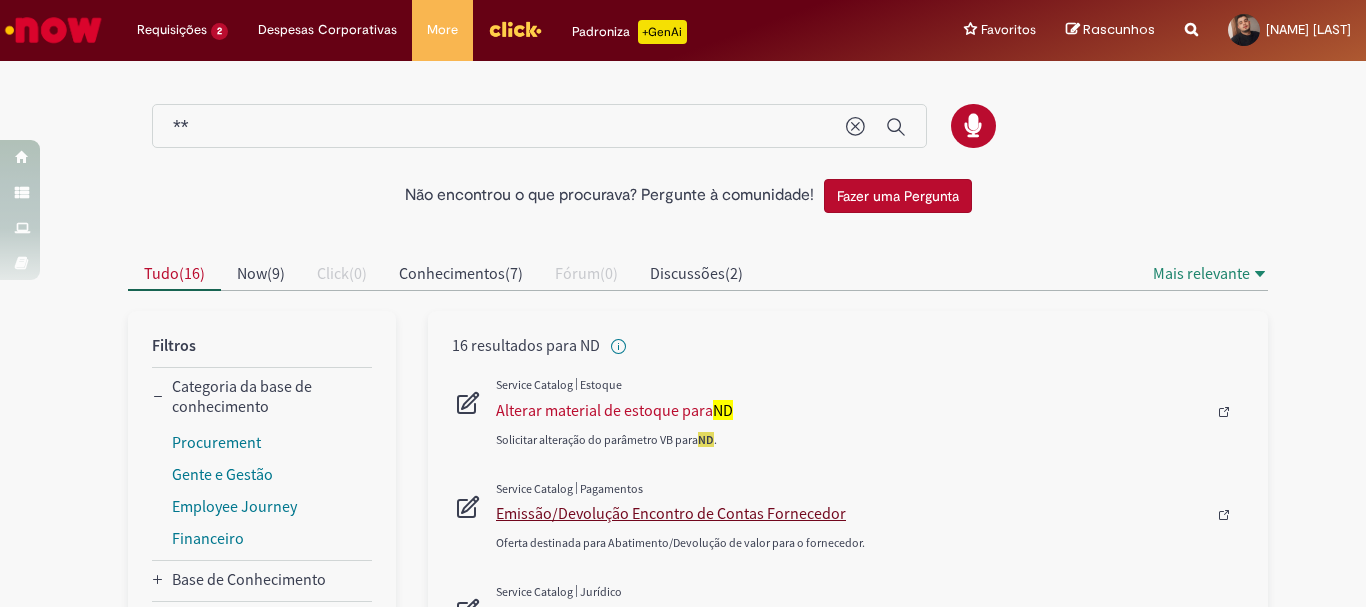 click on "Emissão/Devolução Encontro de Contas Fornecedor" at bounding box center (851, 513) 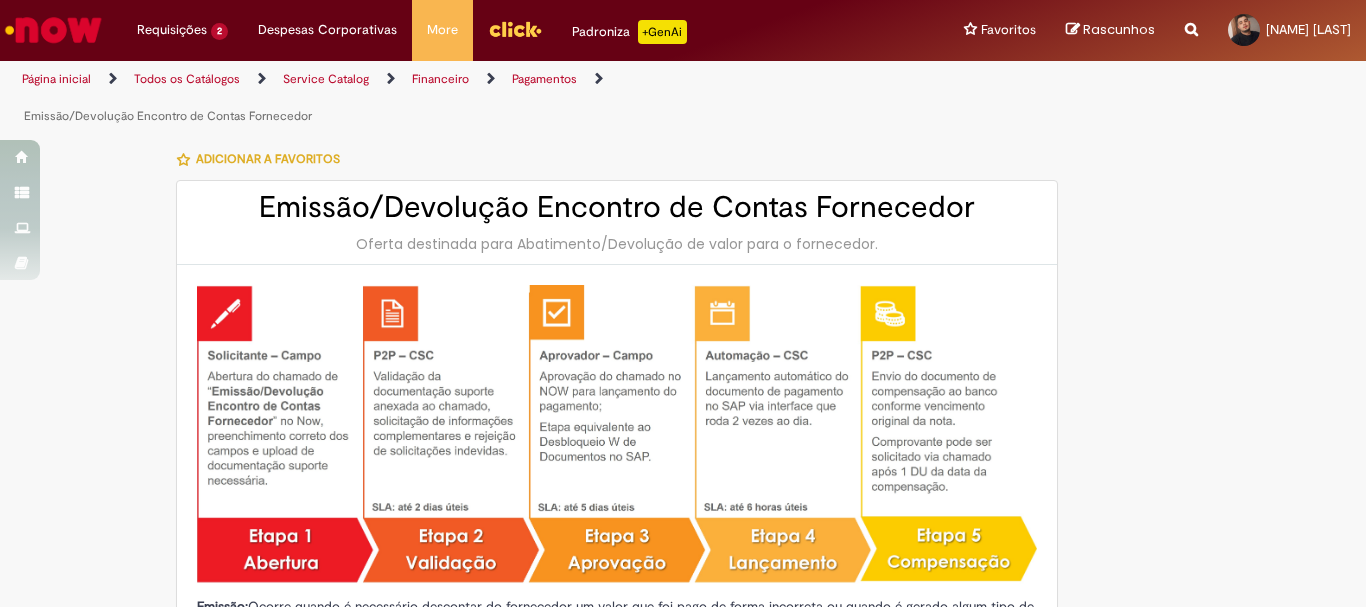 type on "********" 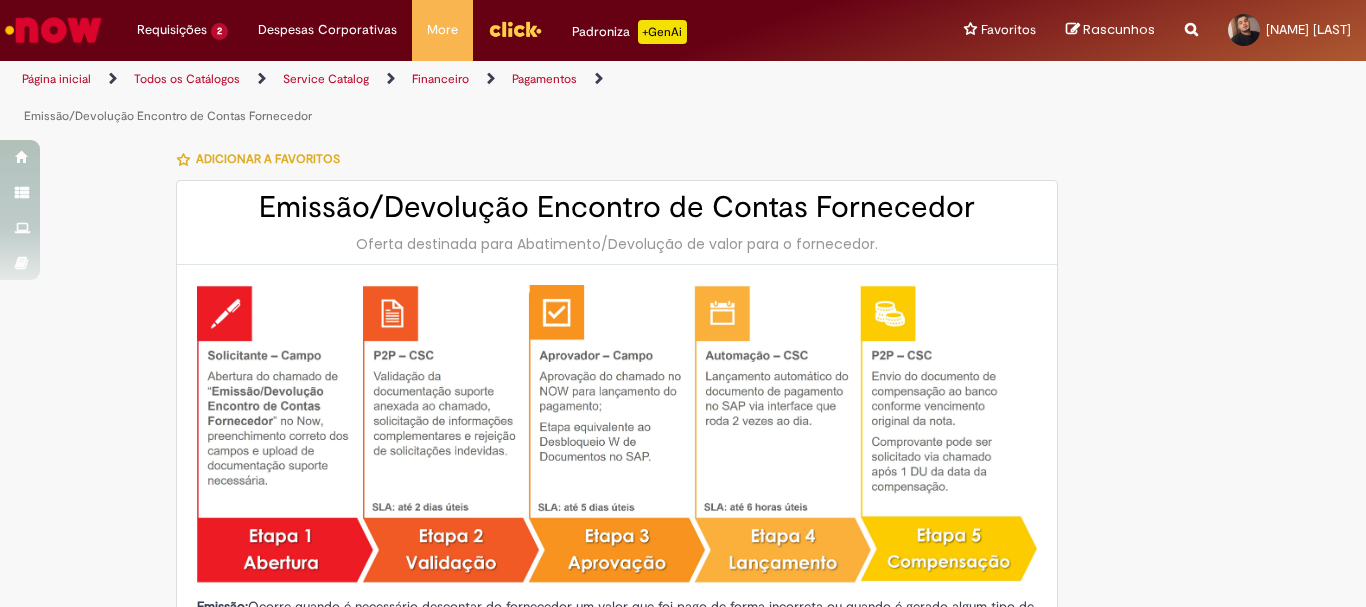 type on "**********" 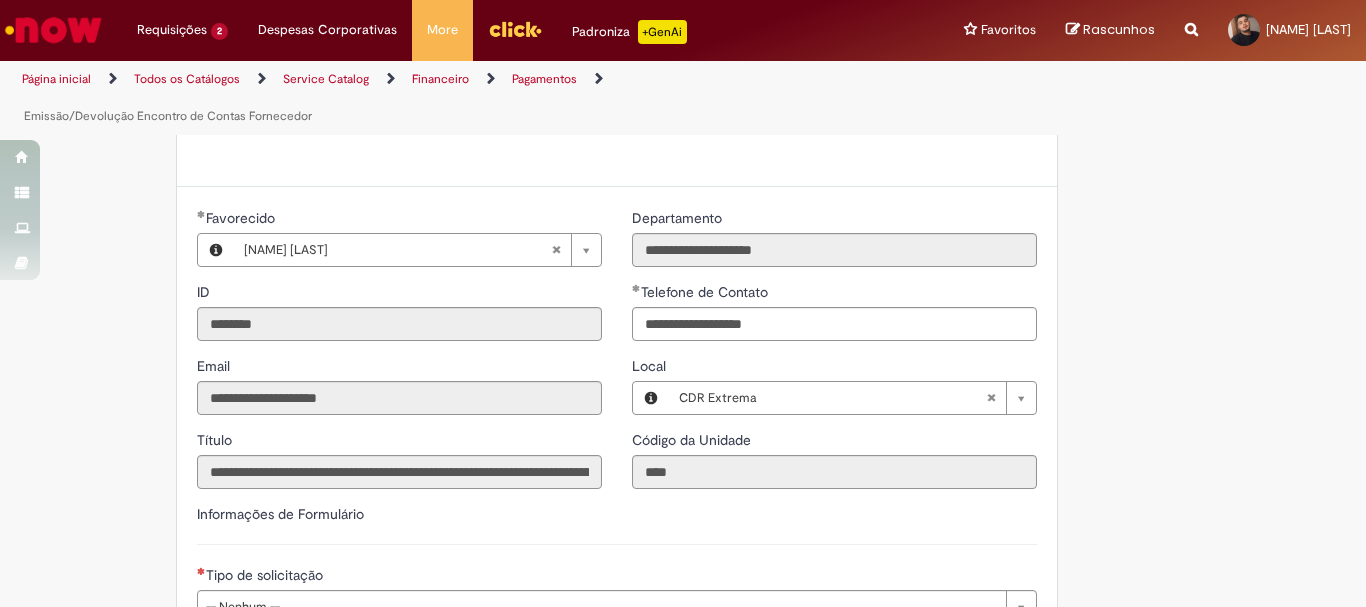 scroll, scrollTop: 700, scrollLeft: 0, axis: vertical 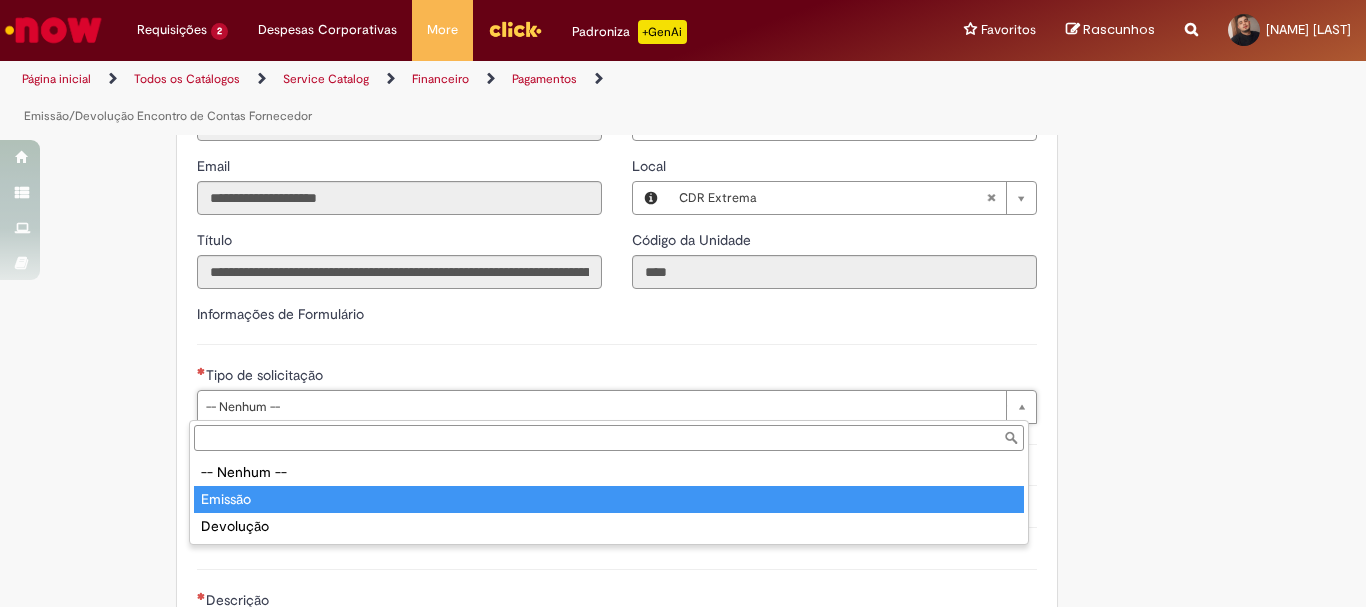 type on "*******" 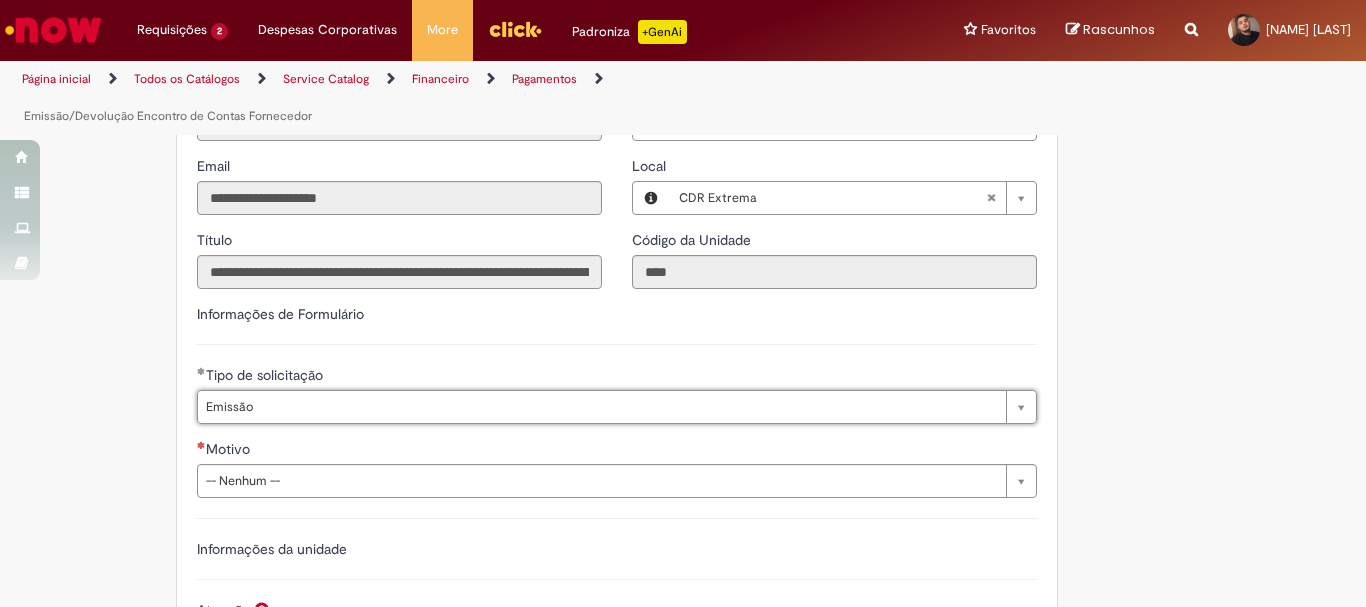 scroll, scrollTop: 1500, scrollLeft: 0, axis: vertical 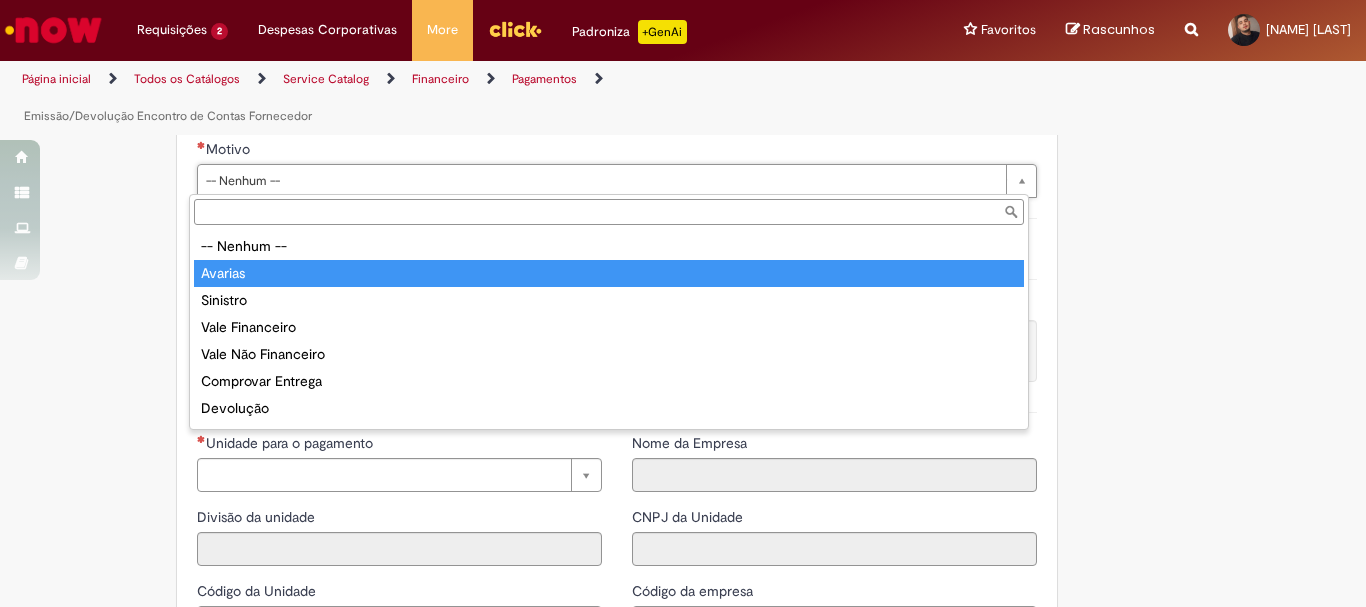 type on "*******" 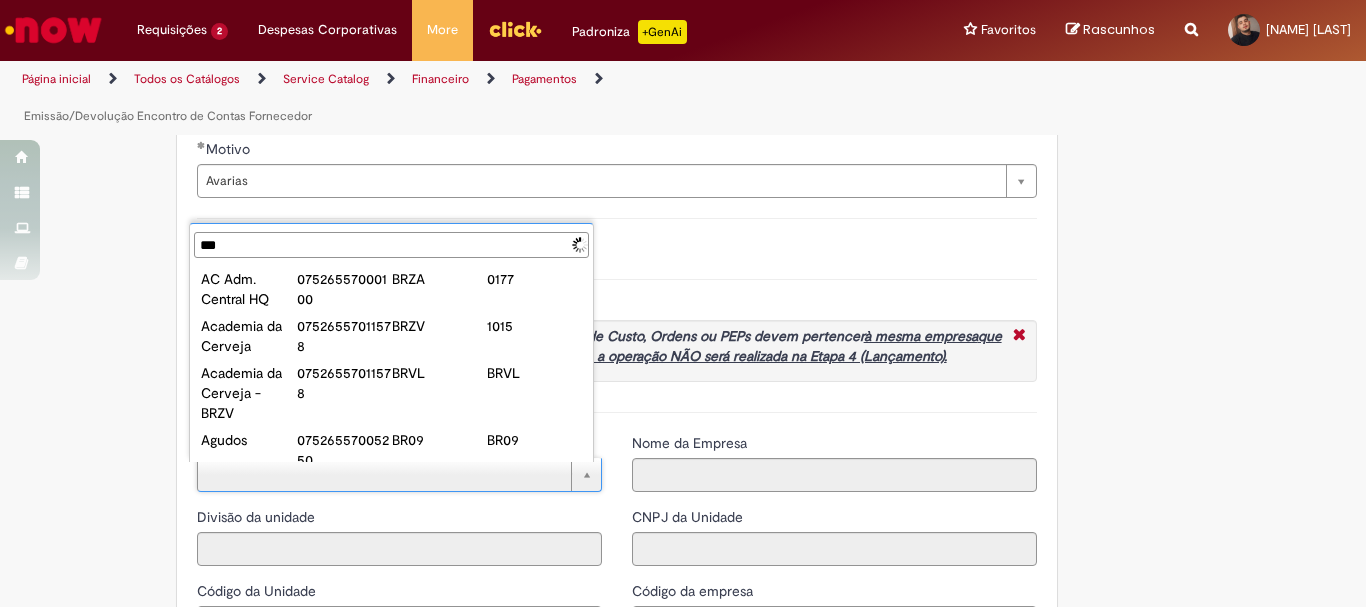 type on "****" 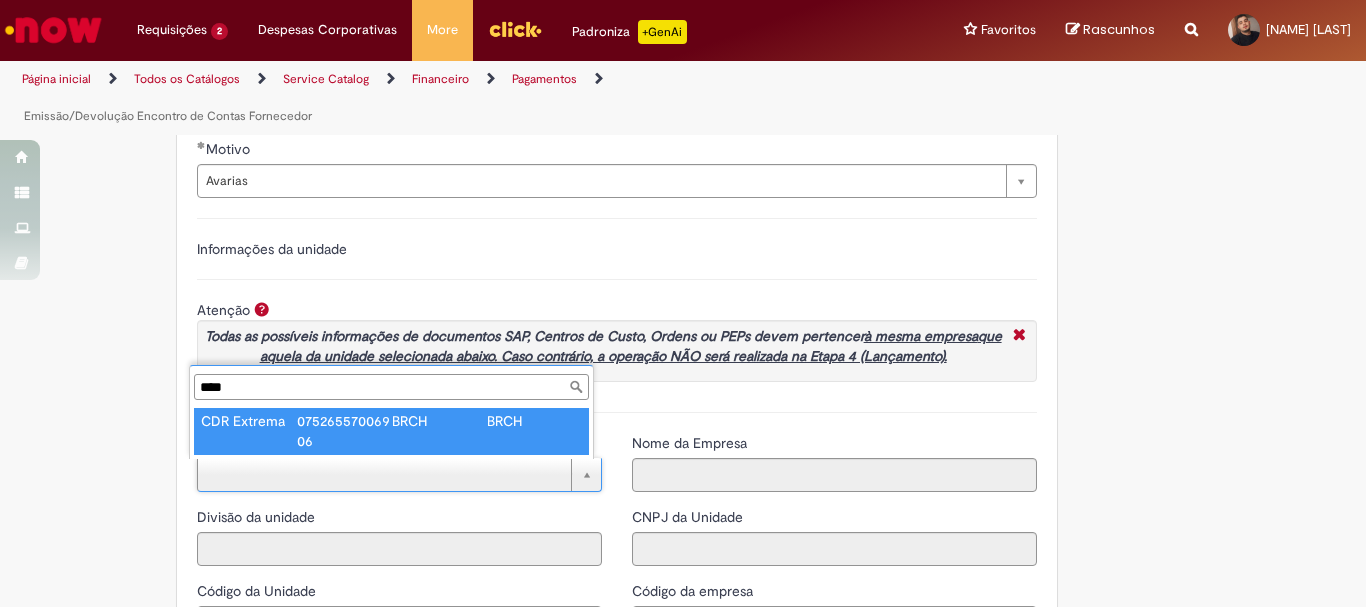 type on "**********" 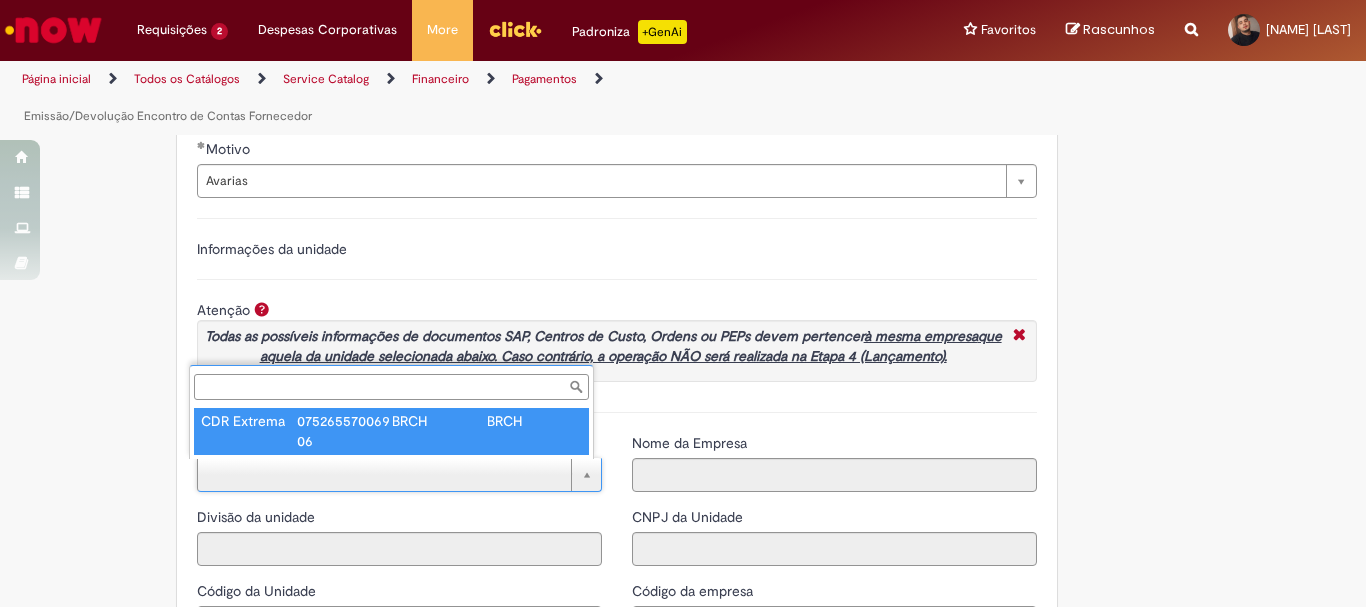type on "****" 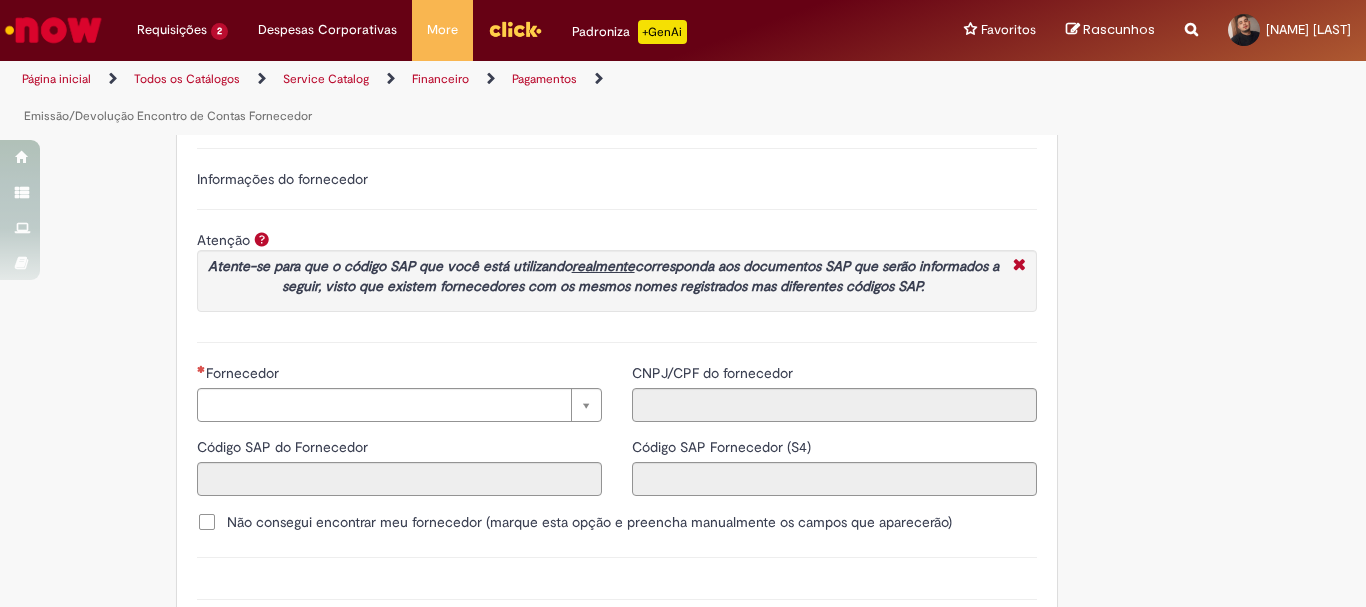 scroll, scrollTop: 2300, scrollLeft: 0, axis: vertical 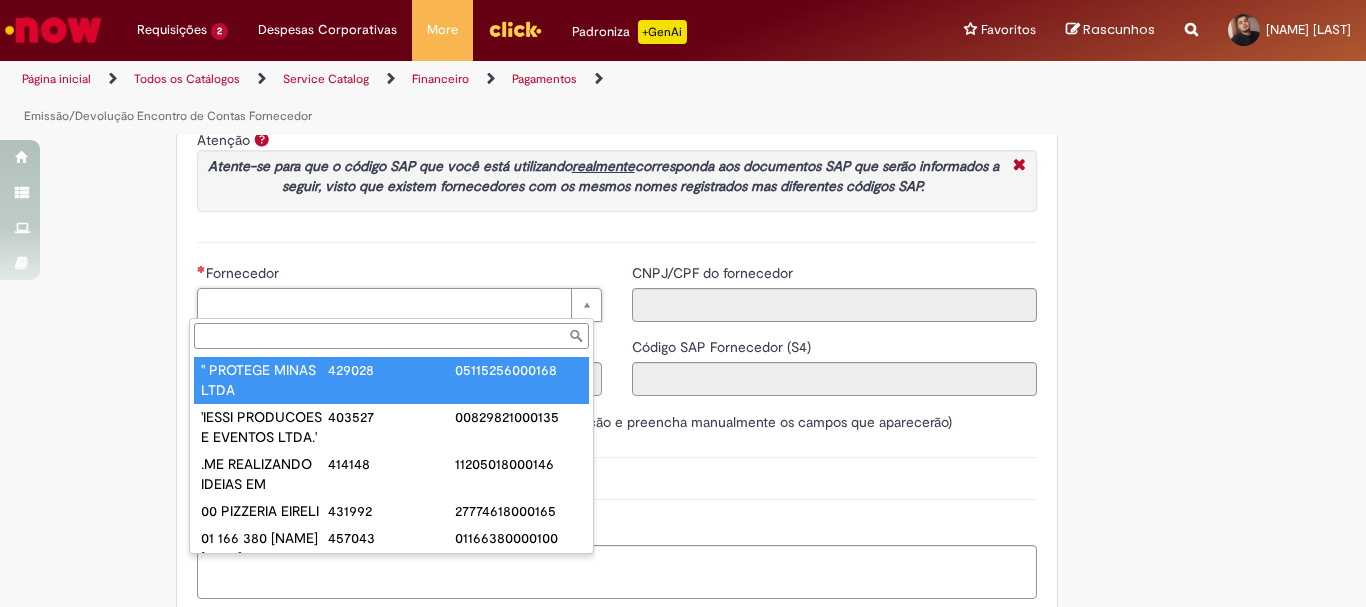 paste on "******" 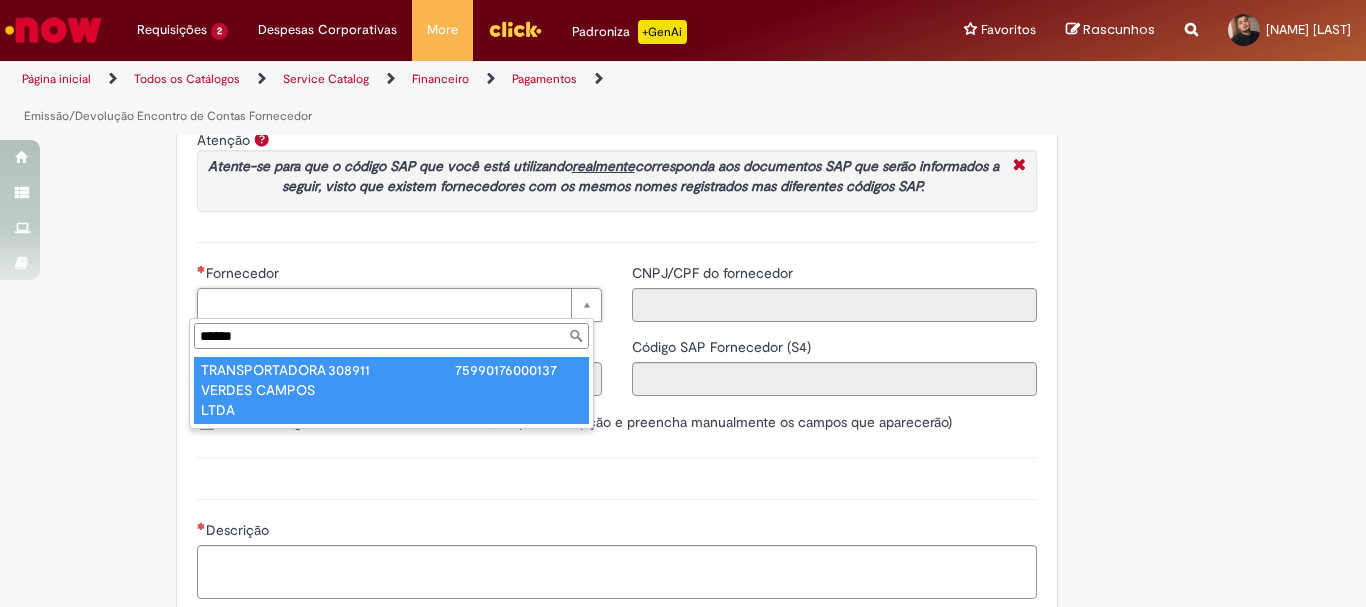 type on "**********" 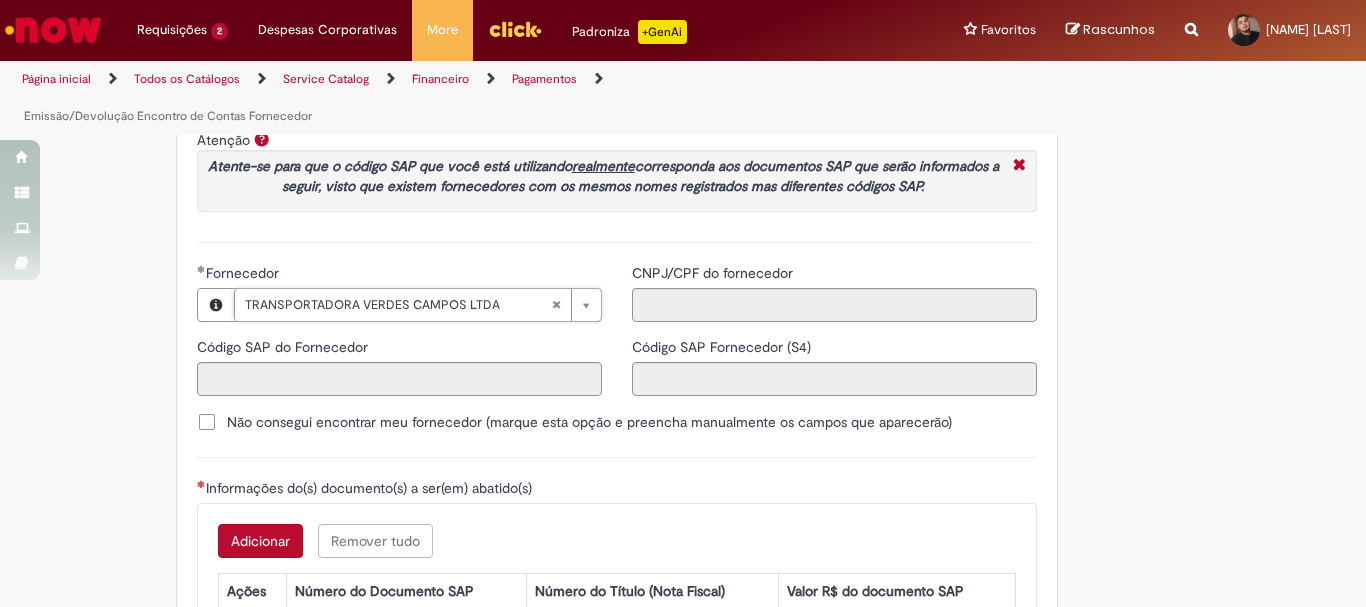 type on "******" 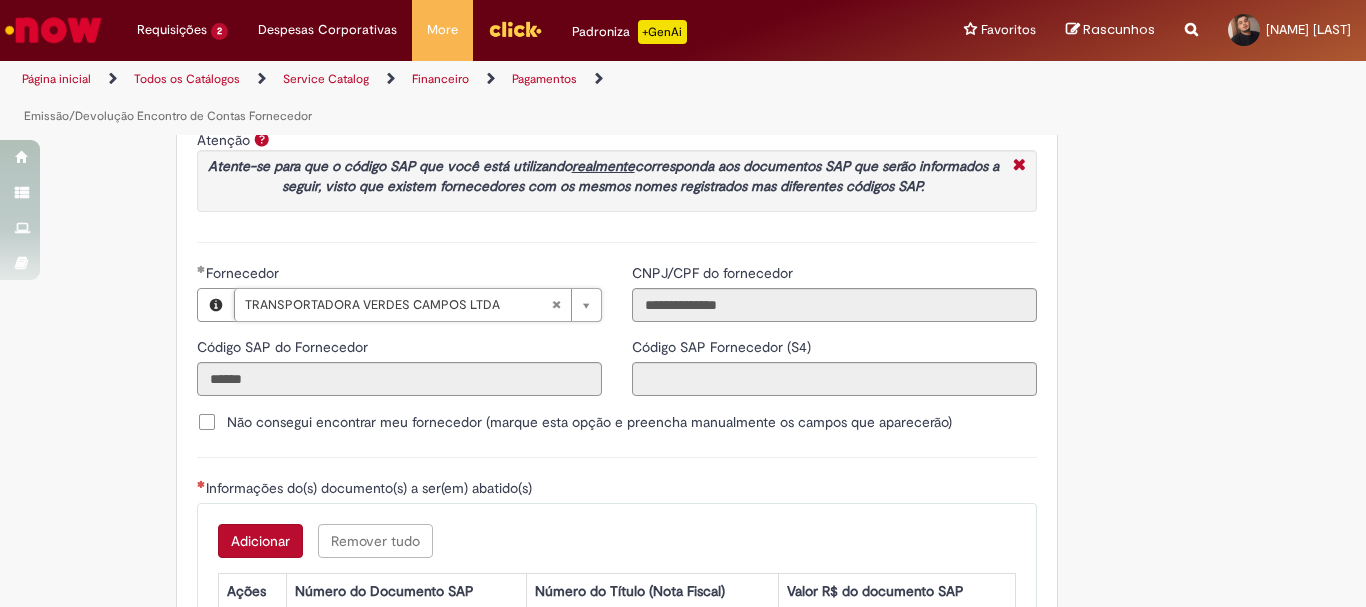 type on "**********" 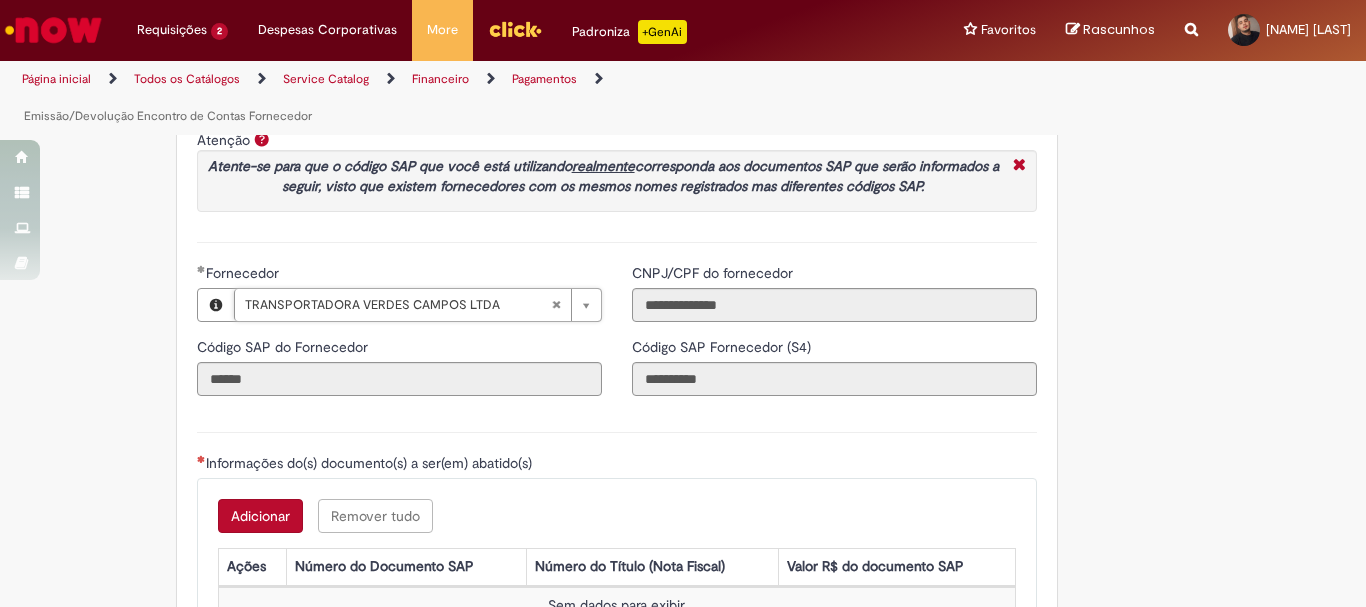scroll, scrollTop: 2500, scrollLeft: 0, axis: vertical 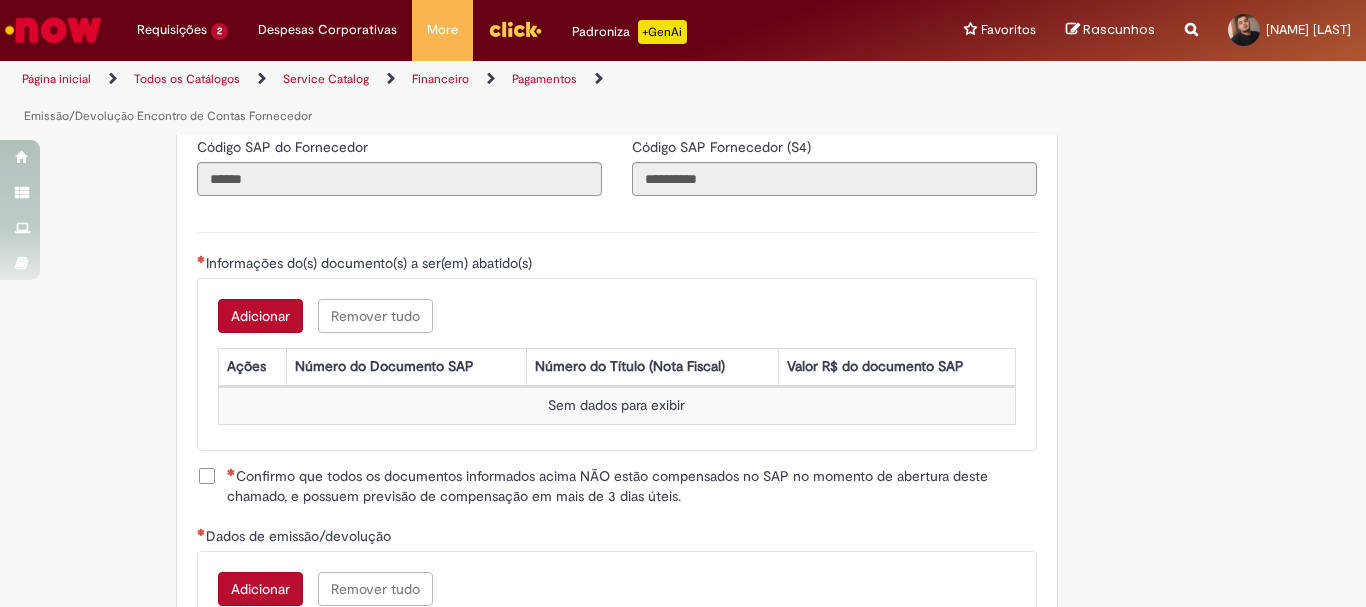 click on "Adicionar" at bounding box center (260, 316) 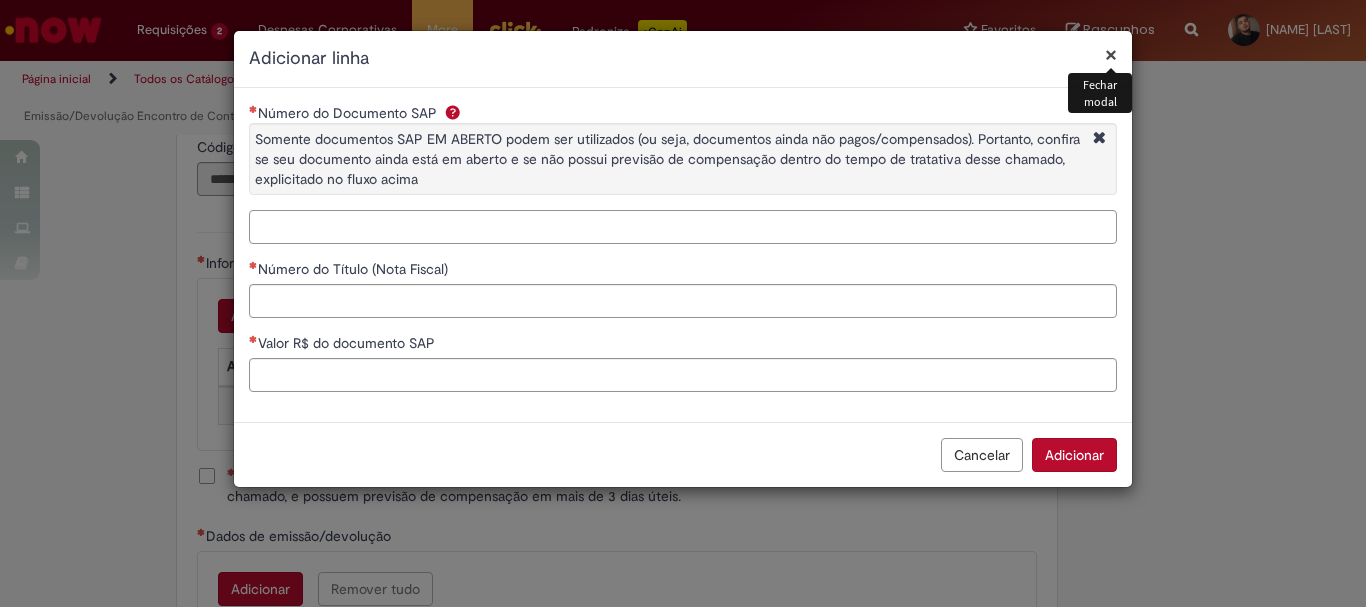 click on "Número do Documento SAP Somente documentos SAP EM ABERTO podem ser utilizados (ou seja, documentos ainda não pagos/compensados). Portanto, confira se seu documento ainda está em aberto e se não possui previsão de compensação dentro do tempo de tratativa desse chamado, explicitado no fluxo acima" at bounding box center (683, 227) 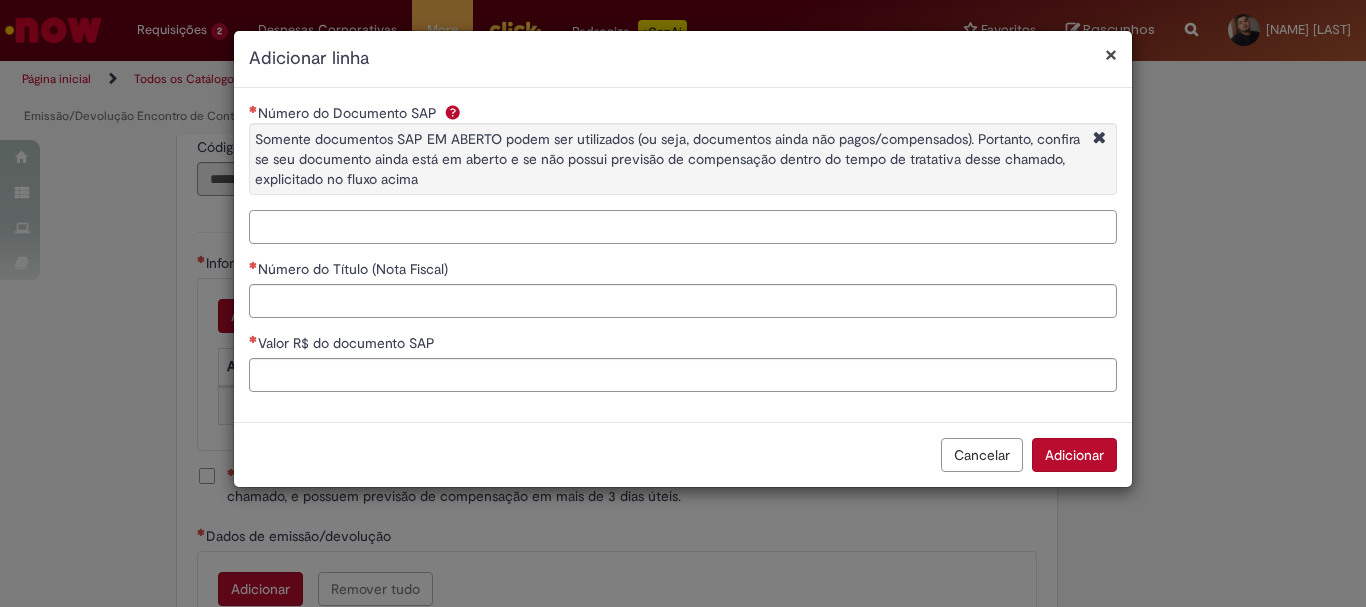 paste on "**********" 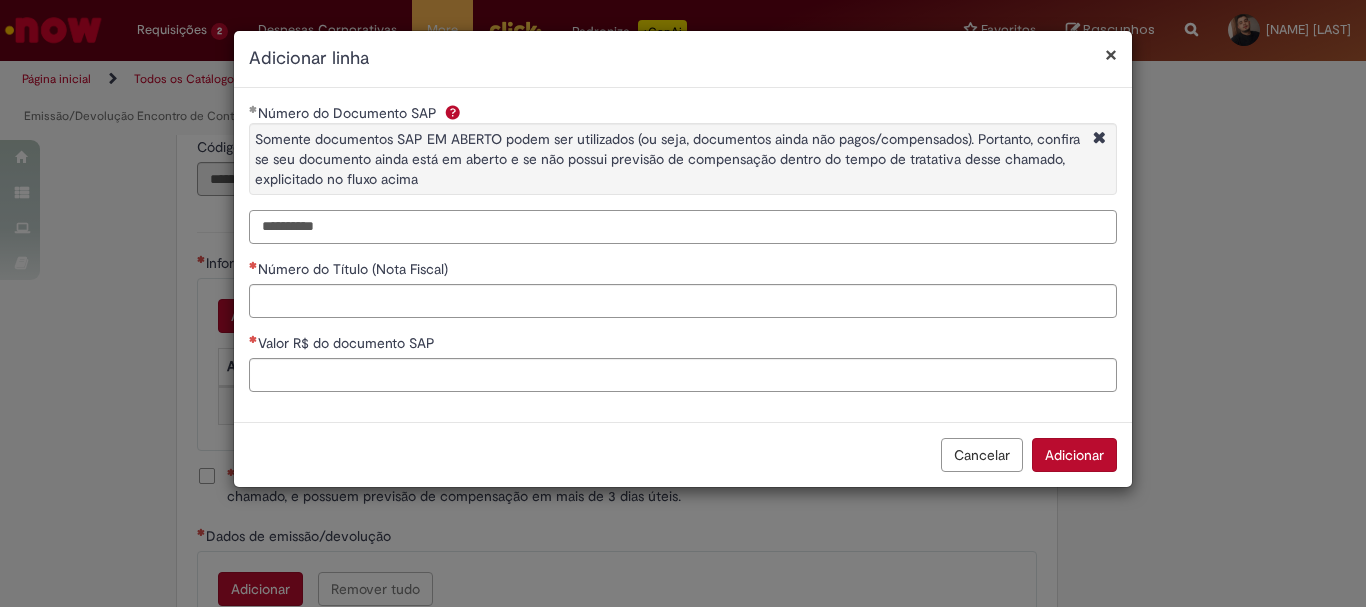 type on "**********" 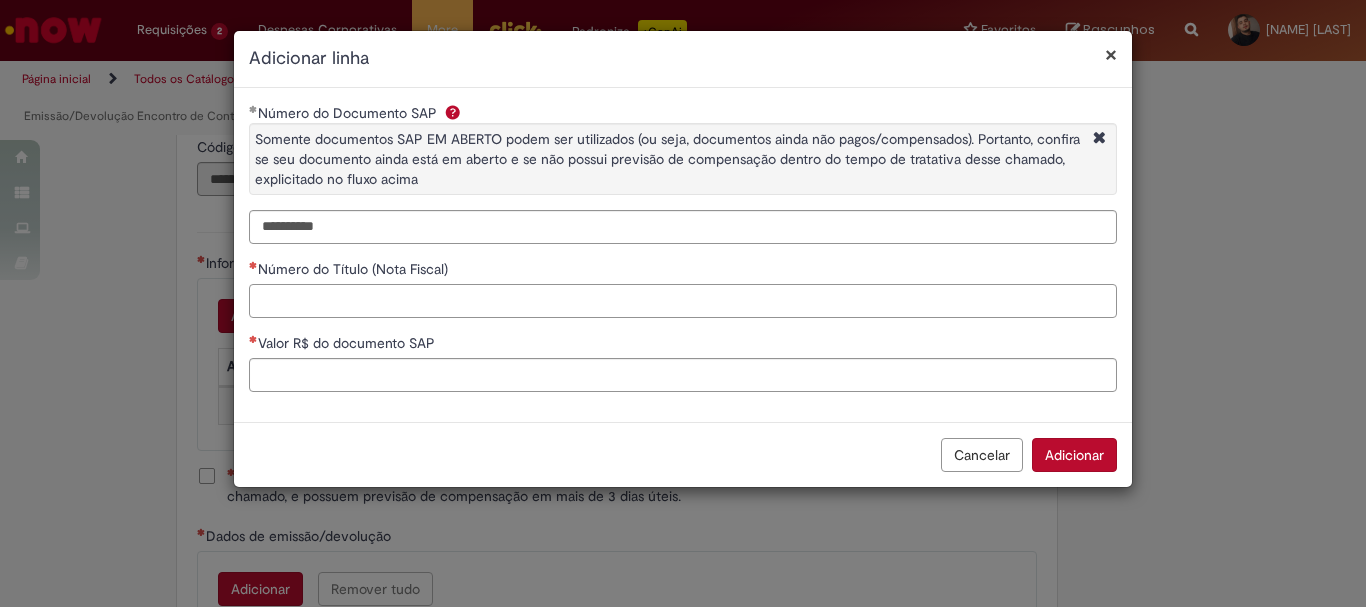 paste on "********" 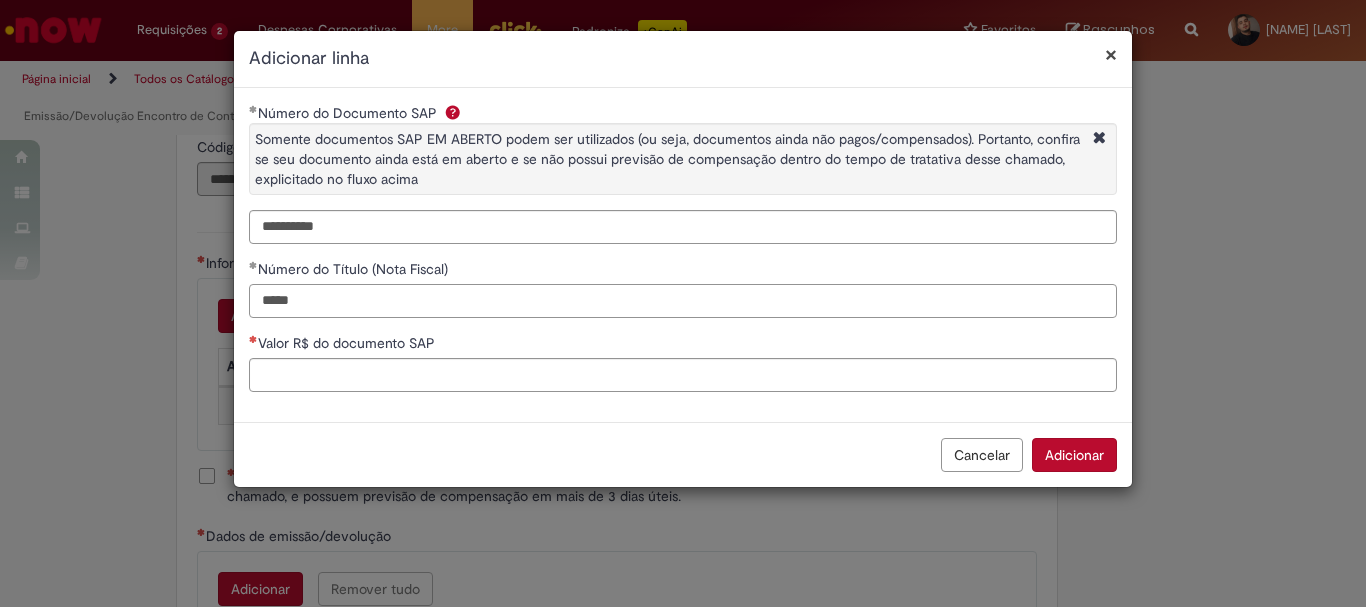 type on "*****" 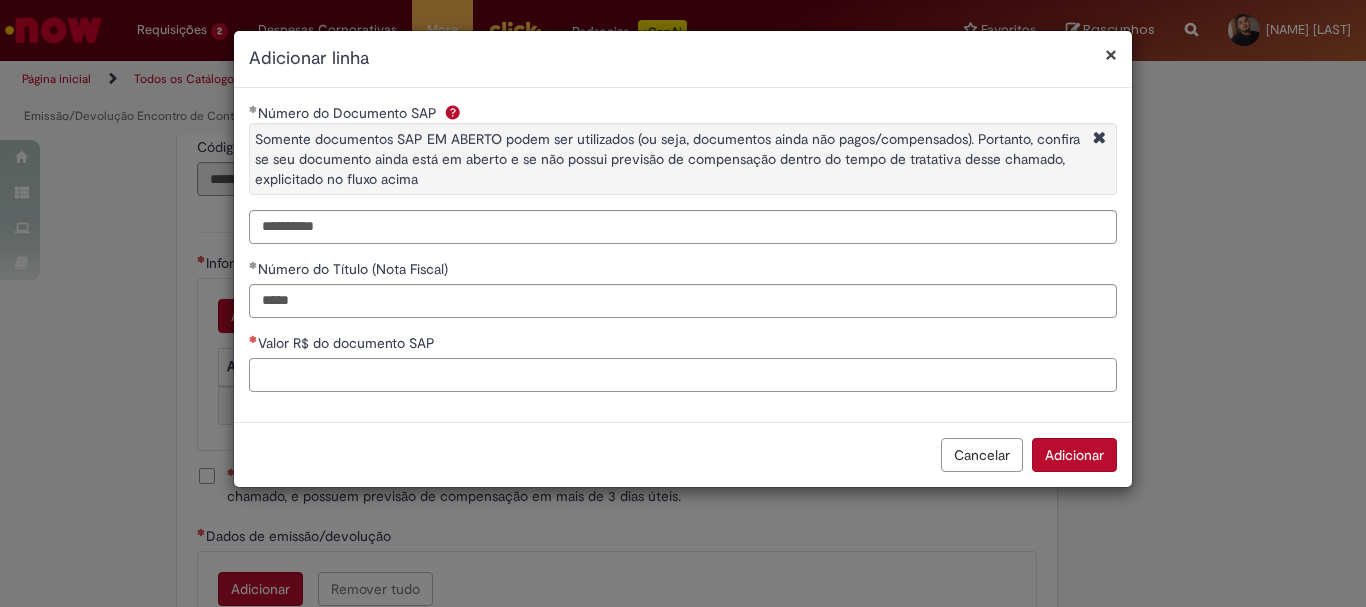 click on "Valor R$ do documento SAP" at bounding box center (683, 375) 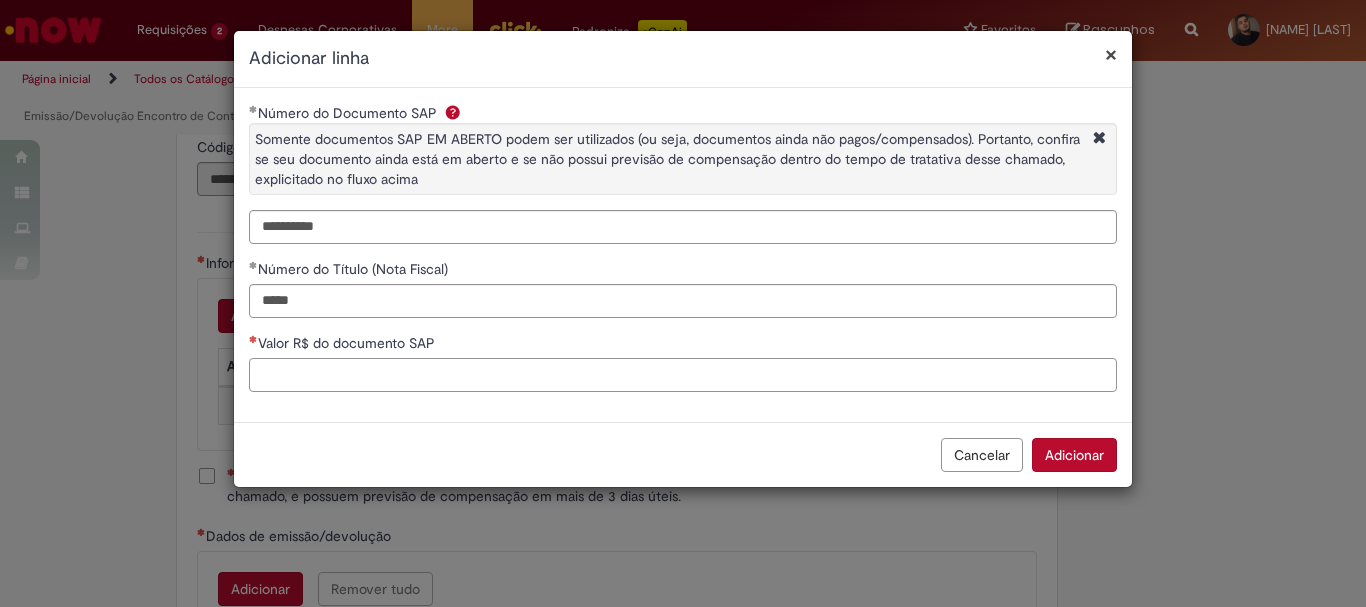 paste on "********" 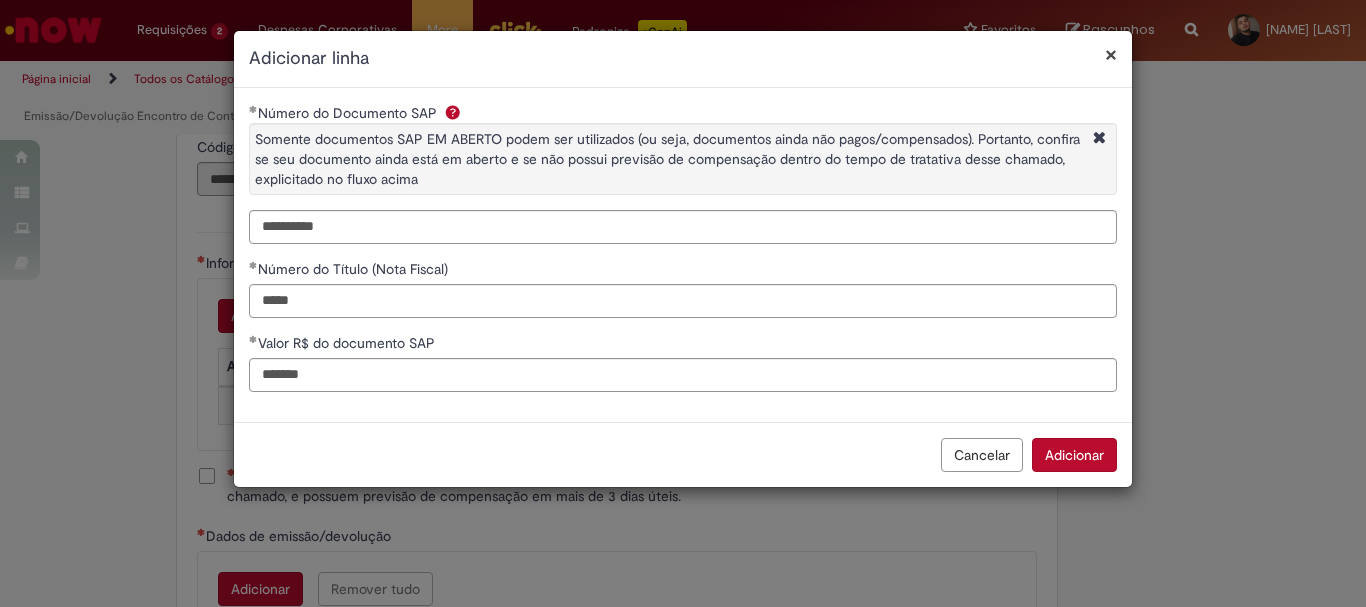 type on "********" 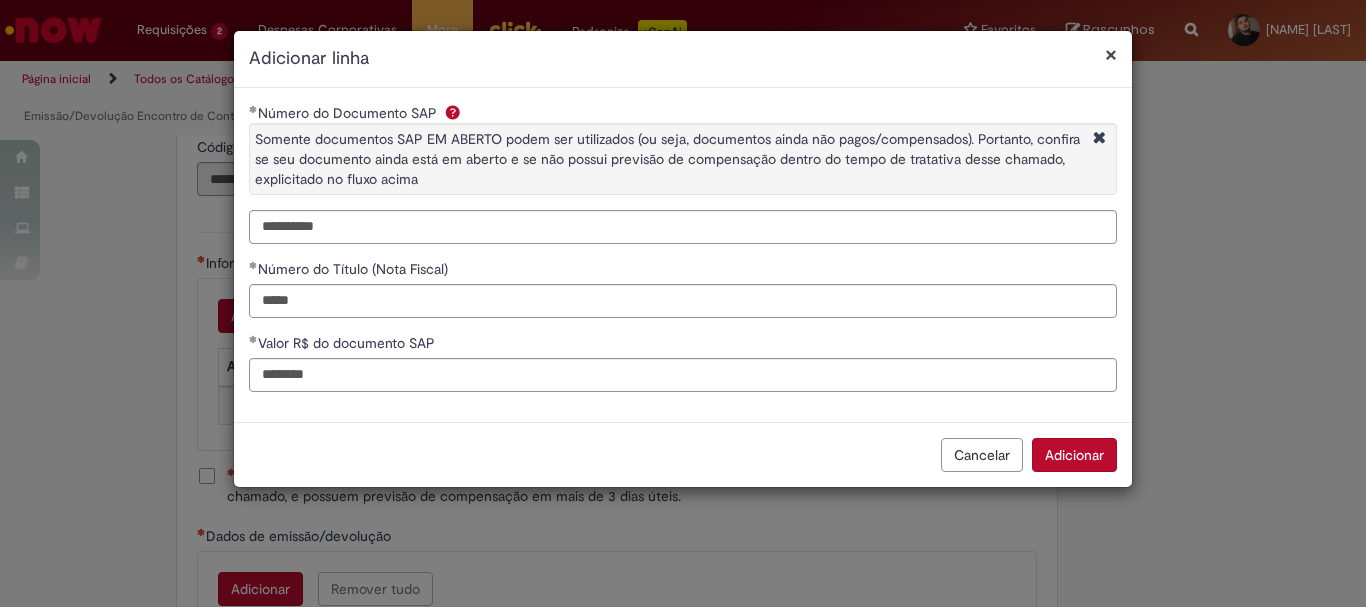 click on "Adicionar" at bounding box center [1074, 455] 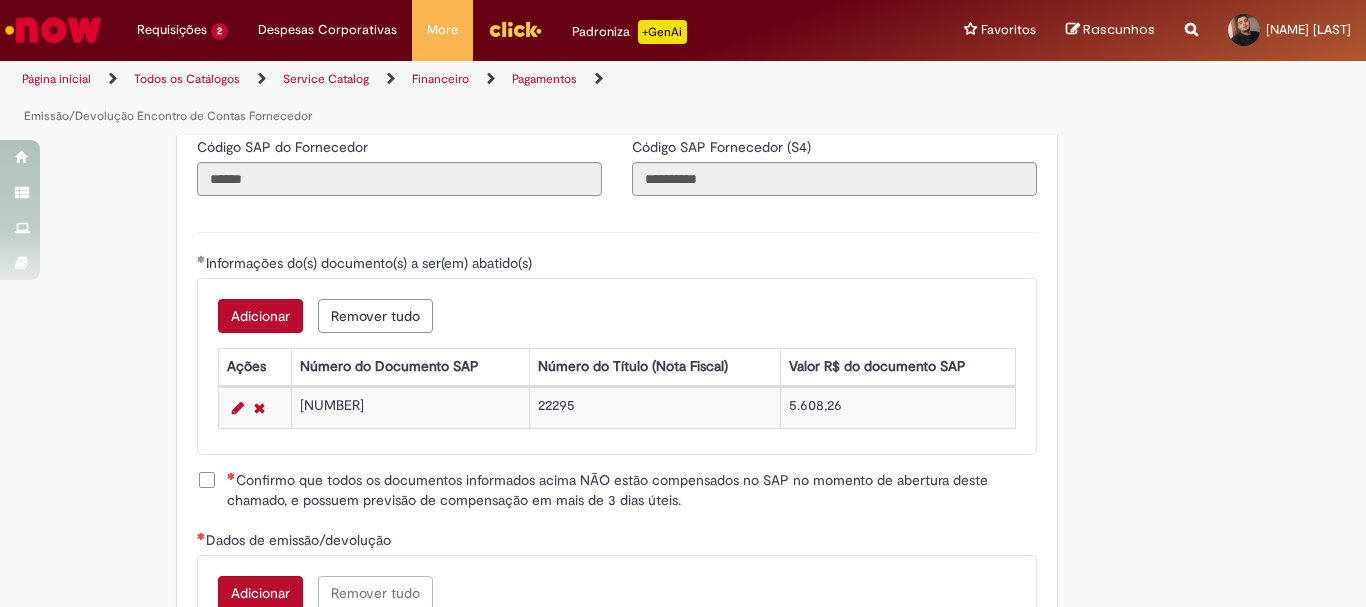 scroll, scrollTop: 2600, scrollLeft: 0, axis: vertical 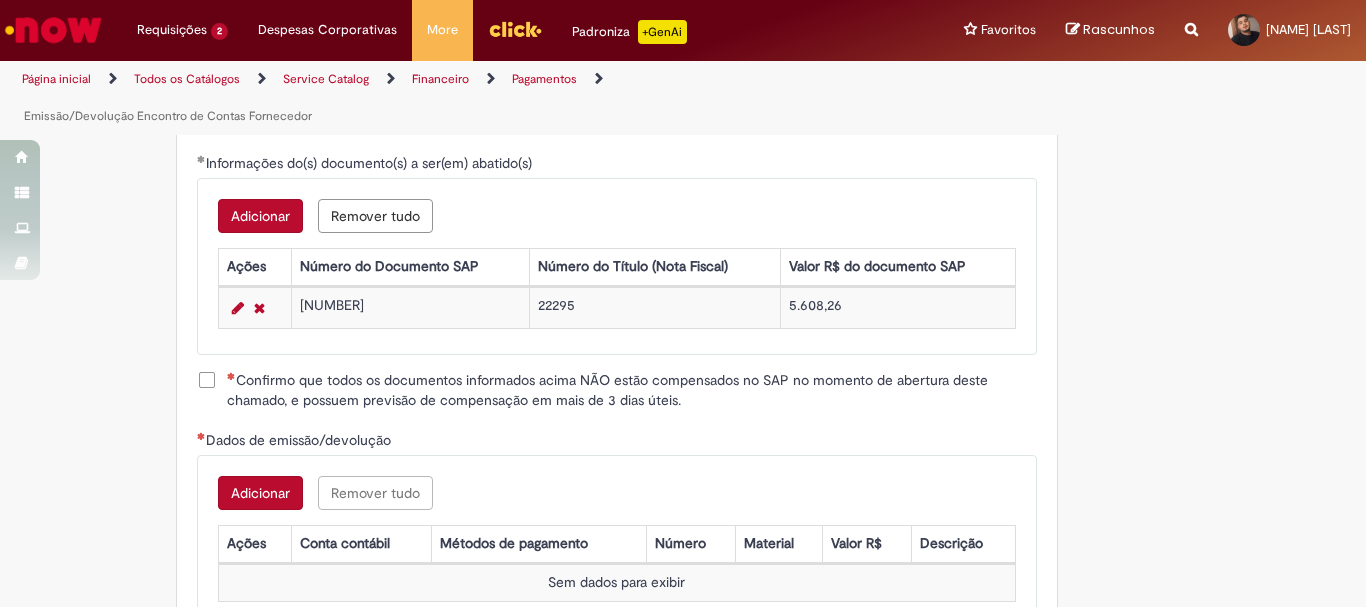 click on "Confirmo que todos os documentos informados acima NÃO estão compensados no SAP no momento de abertura deste chamado, e possuem previsão de compensação em mais de 3 dias úteis." at bounding box center (632, 390) 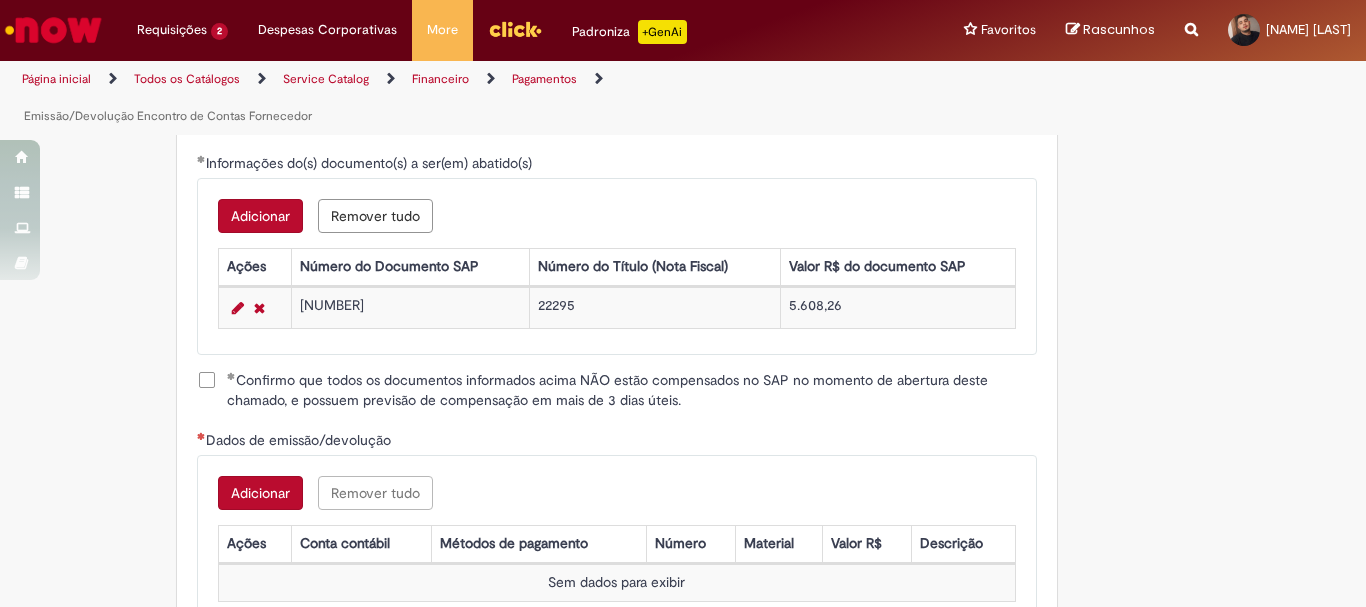 scroll, scrollTop: 2700, scrollLeft: 0, axis: vertical 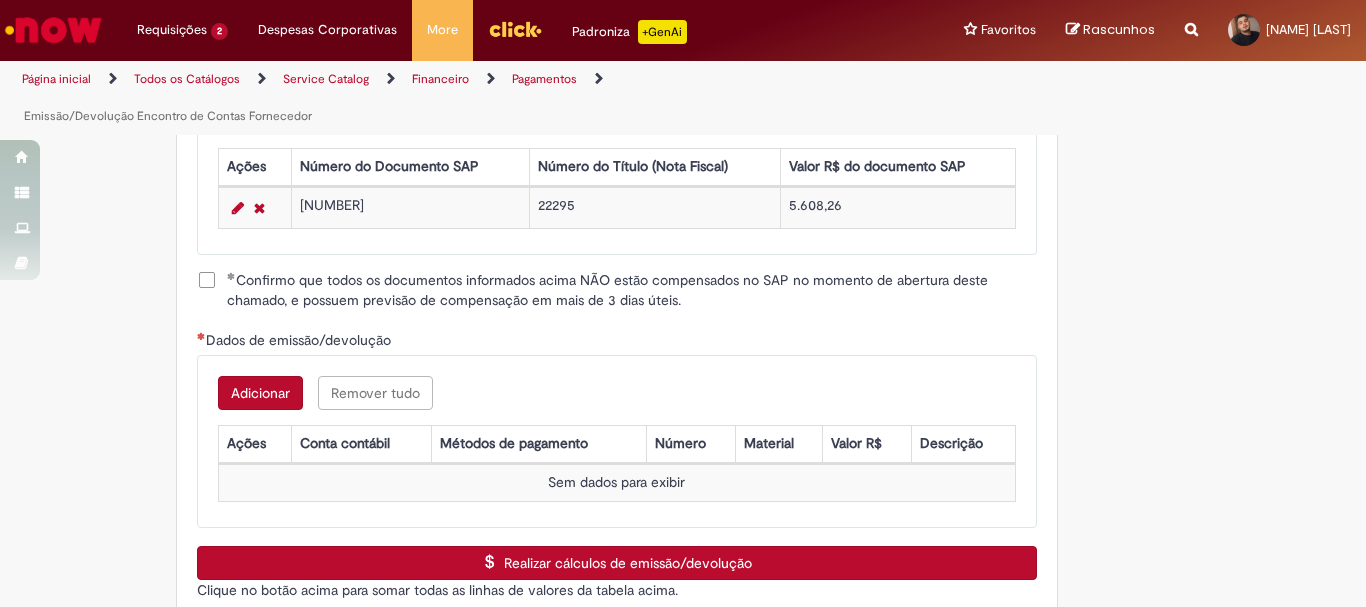 click on "Adicionar" at bounding box center [260, 393] 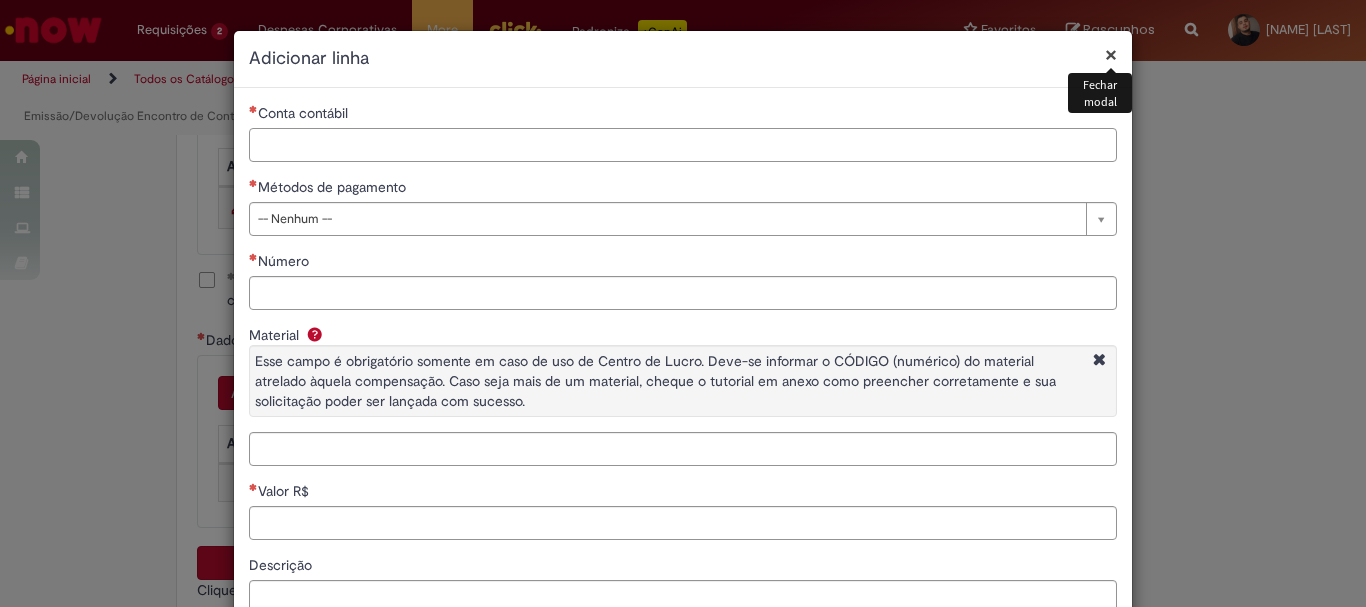 click on "Conta contábil" at bounding box center (683, 145) 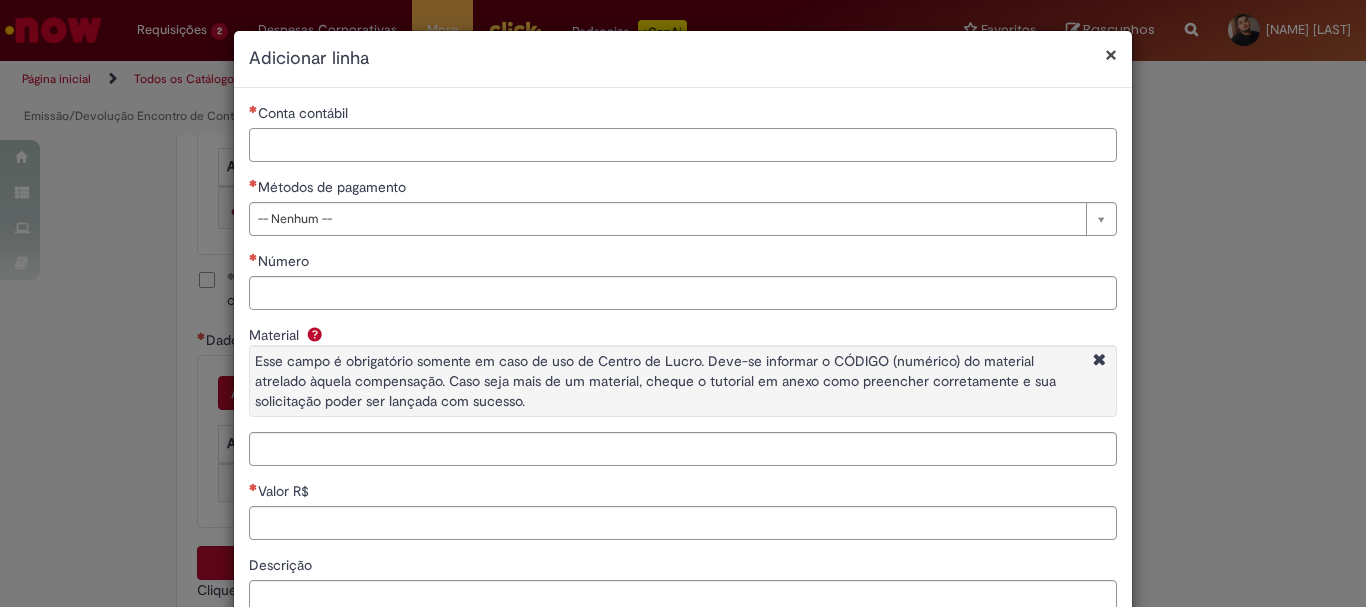 paste on "********" 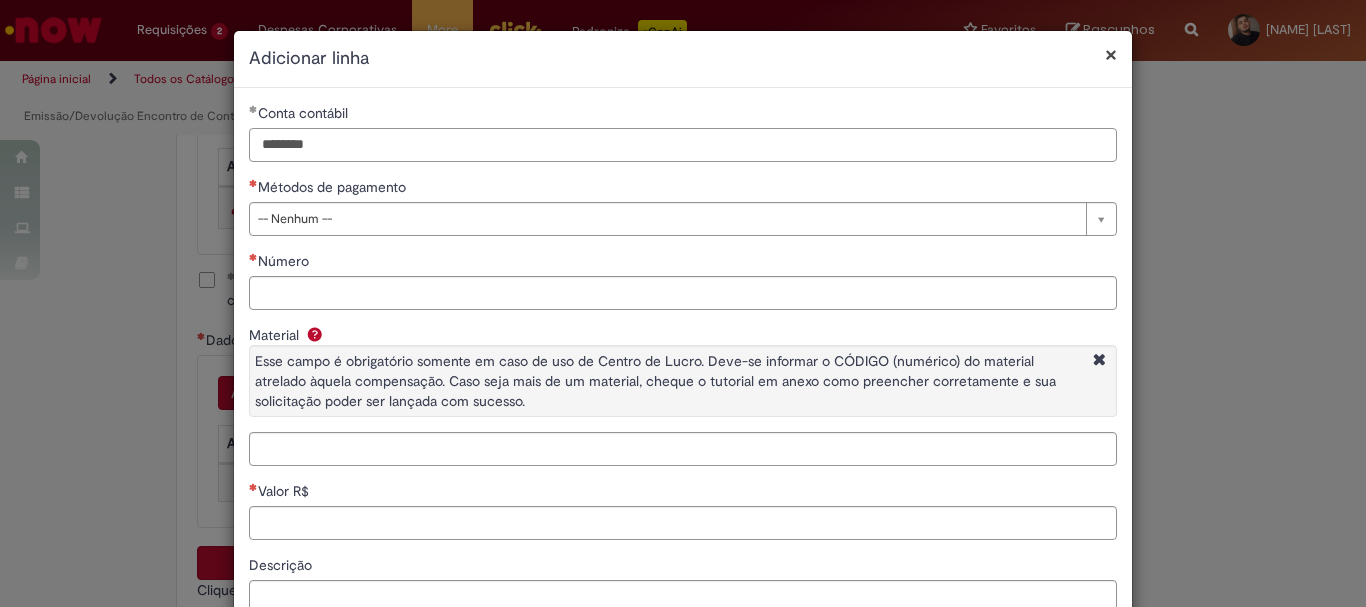 type on "********" 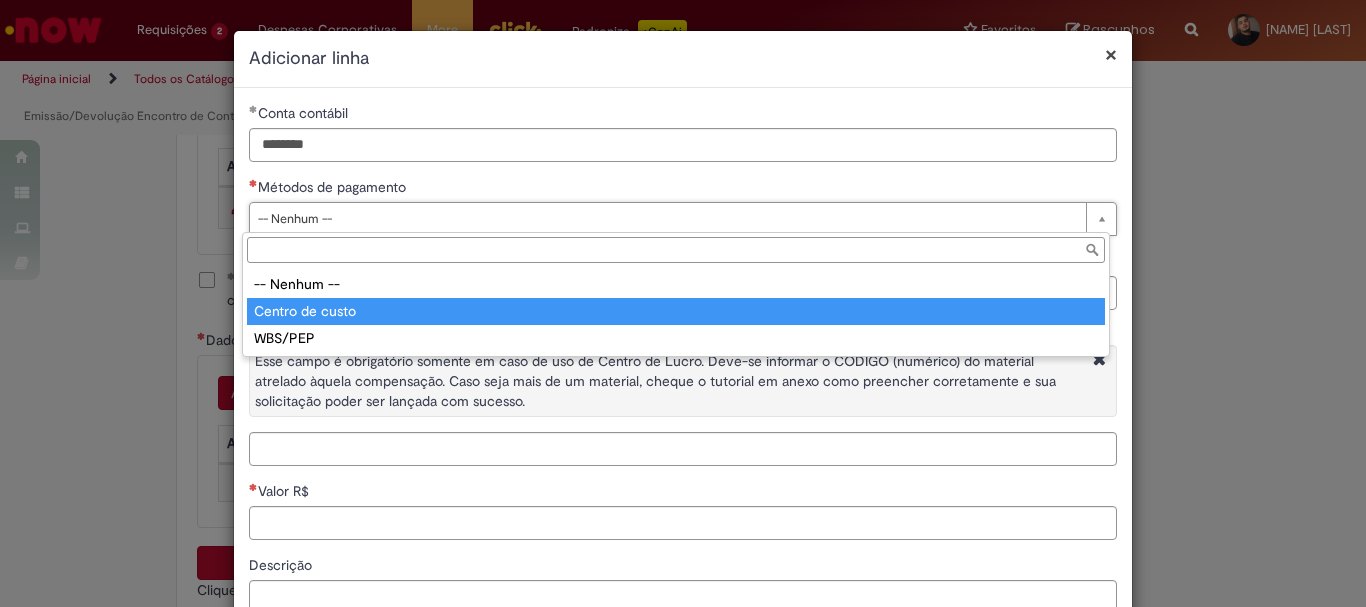 type on "**********" 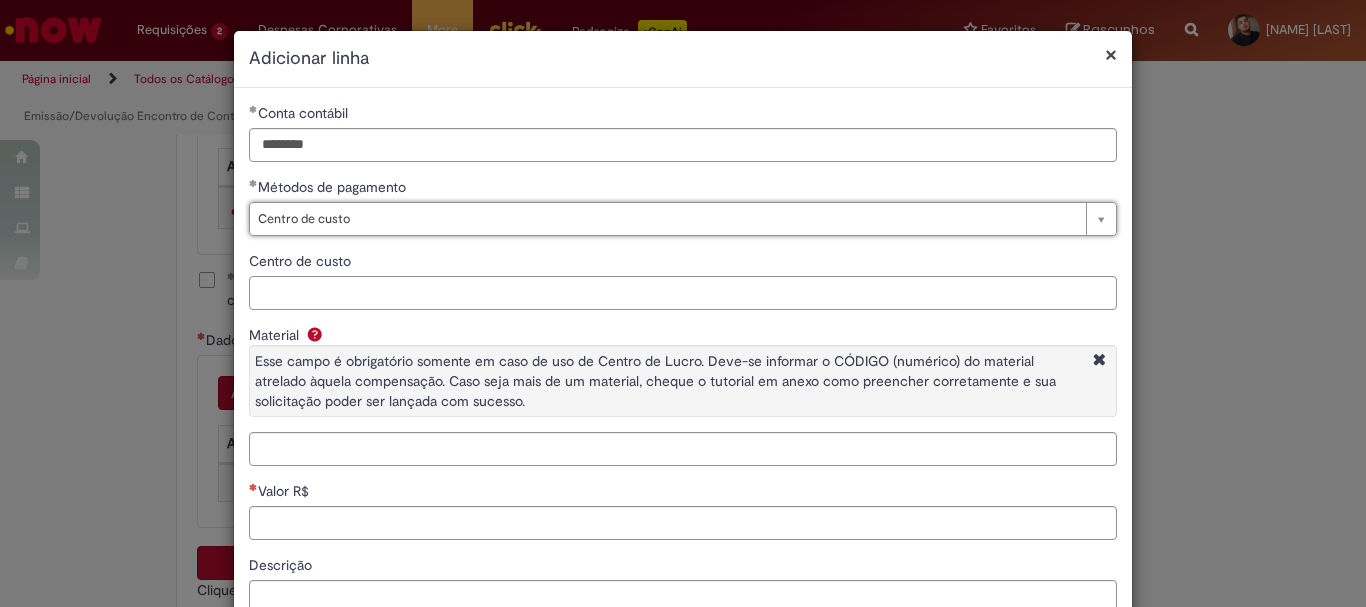 click on "Centro de custo" at bounding box center (683, 293) 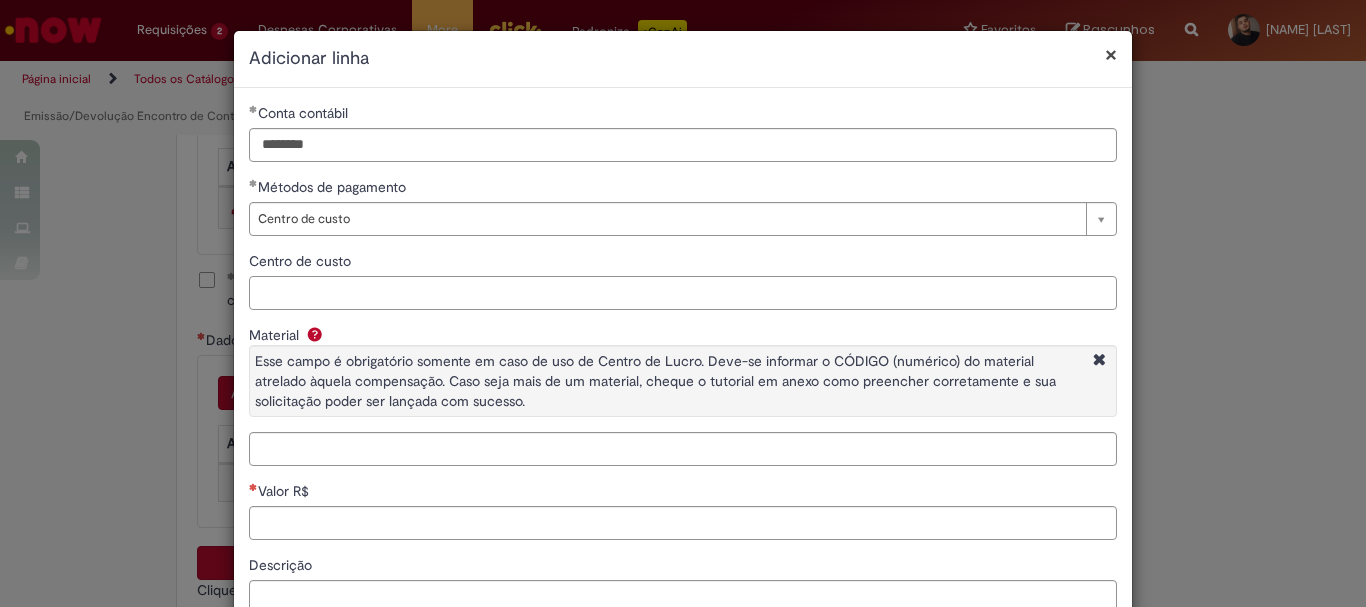 paste on "**********" 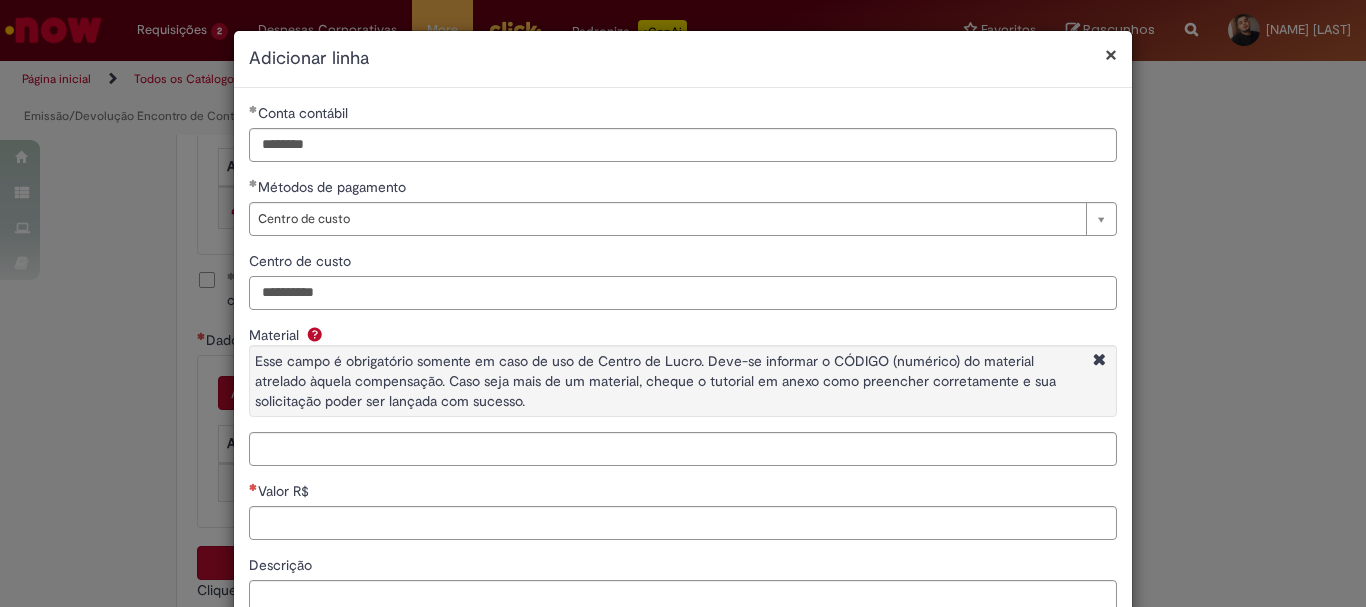 type on "**********" 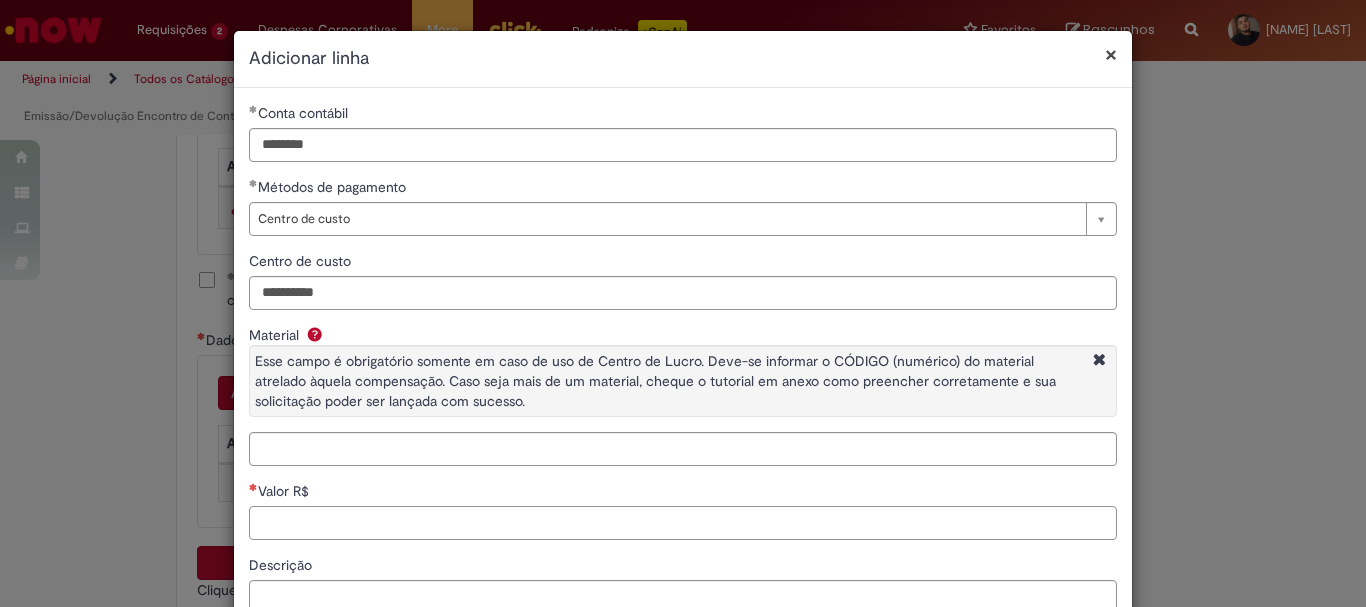 paste on "********" 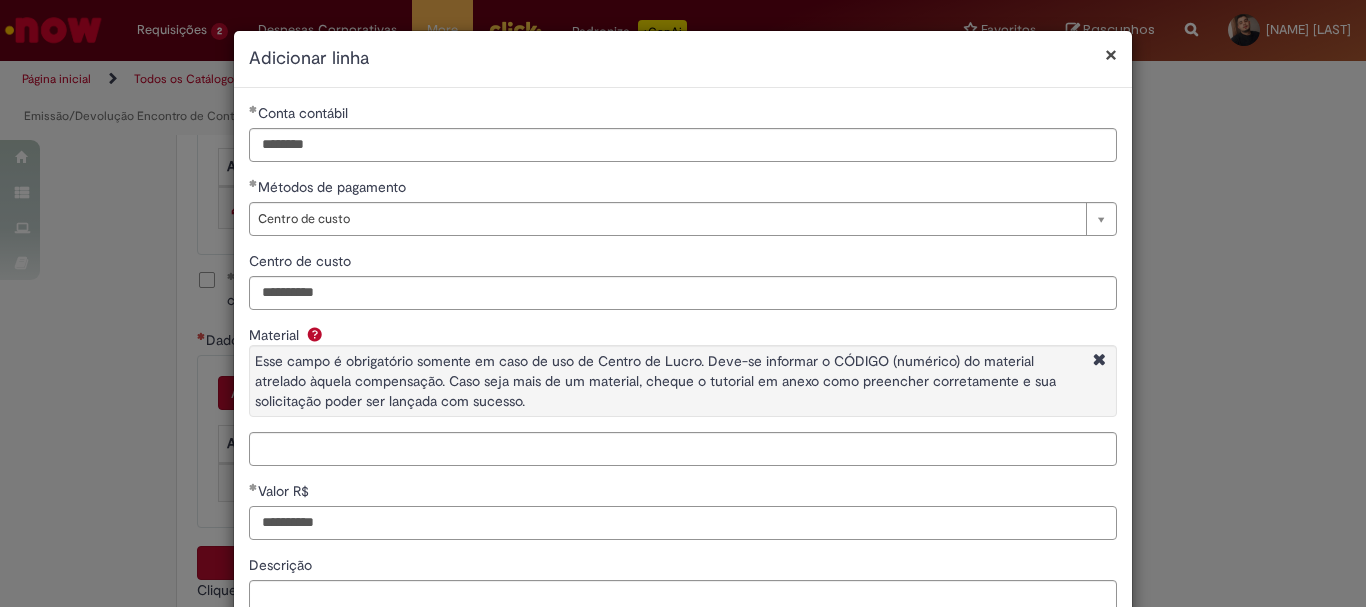 scroll, scrollTop: 153, scrollLeft: 0, axis: vertical 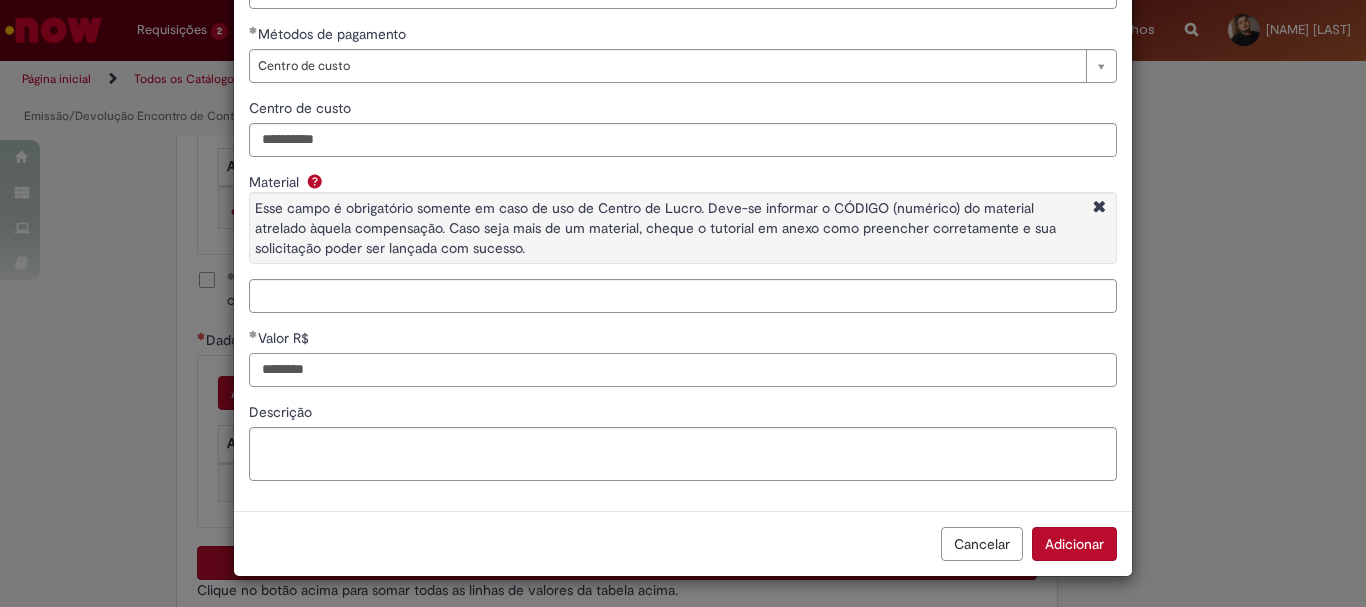 type on "********" 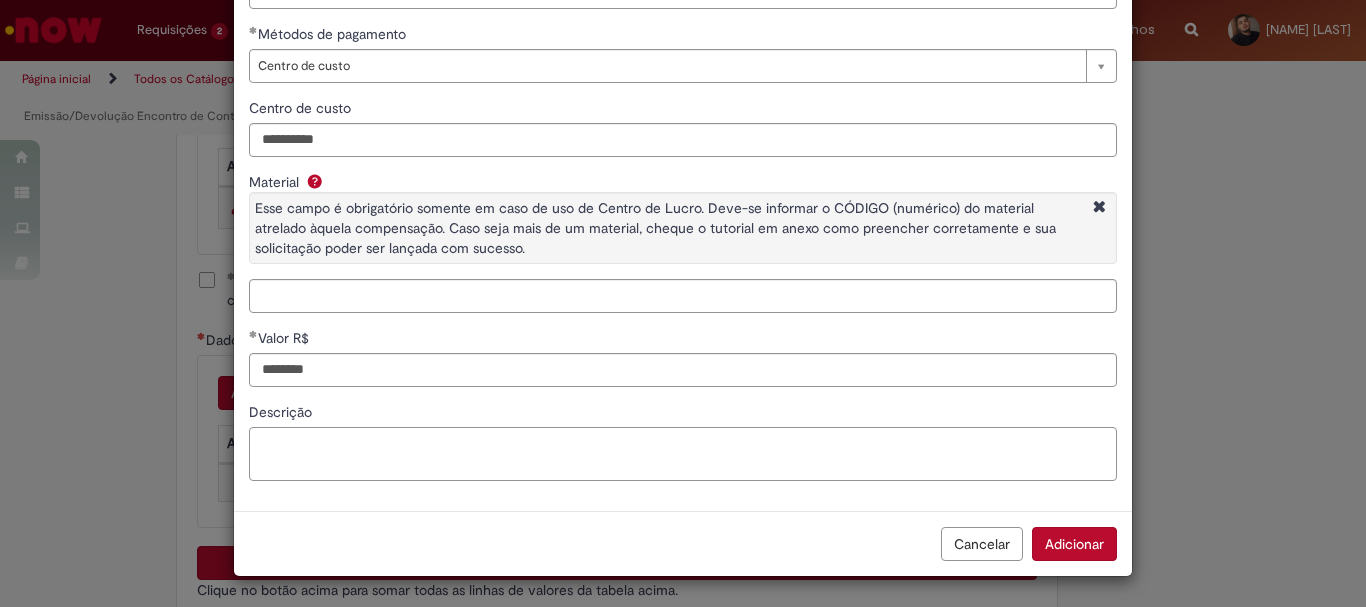click on "Descrição" at bounding box center [683, 454] 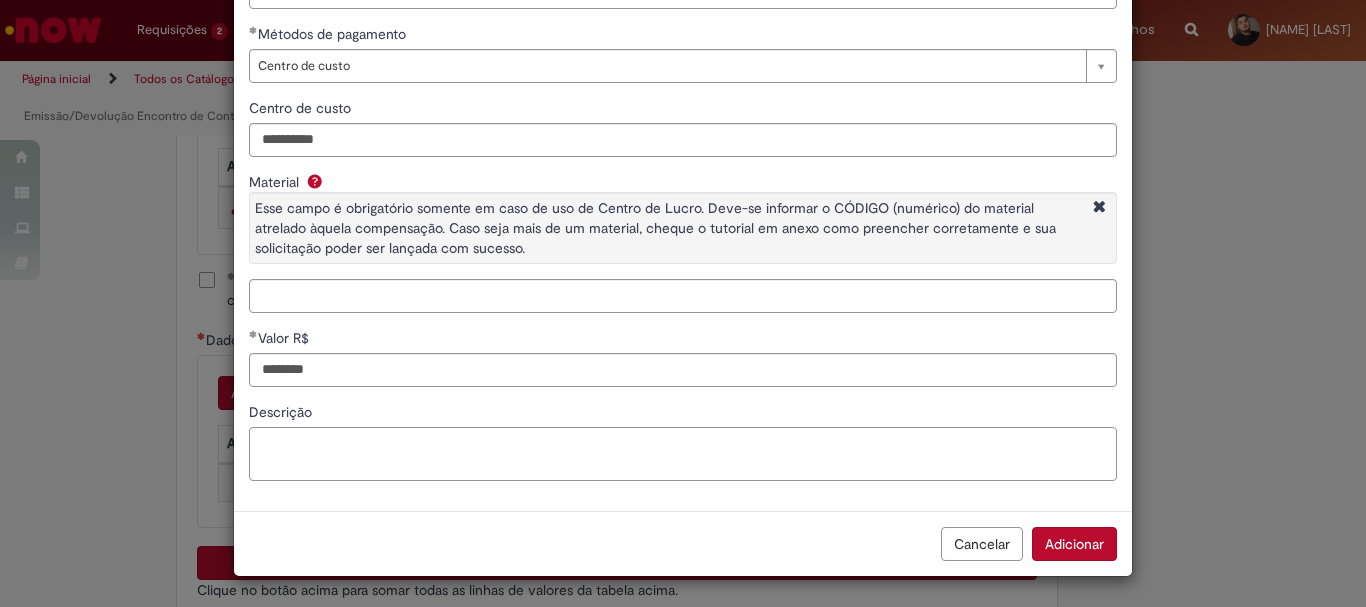 paste on "**********" 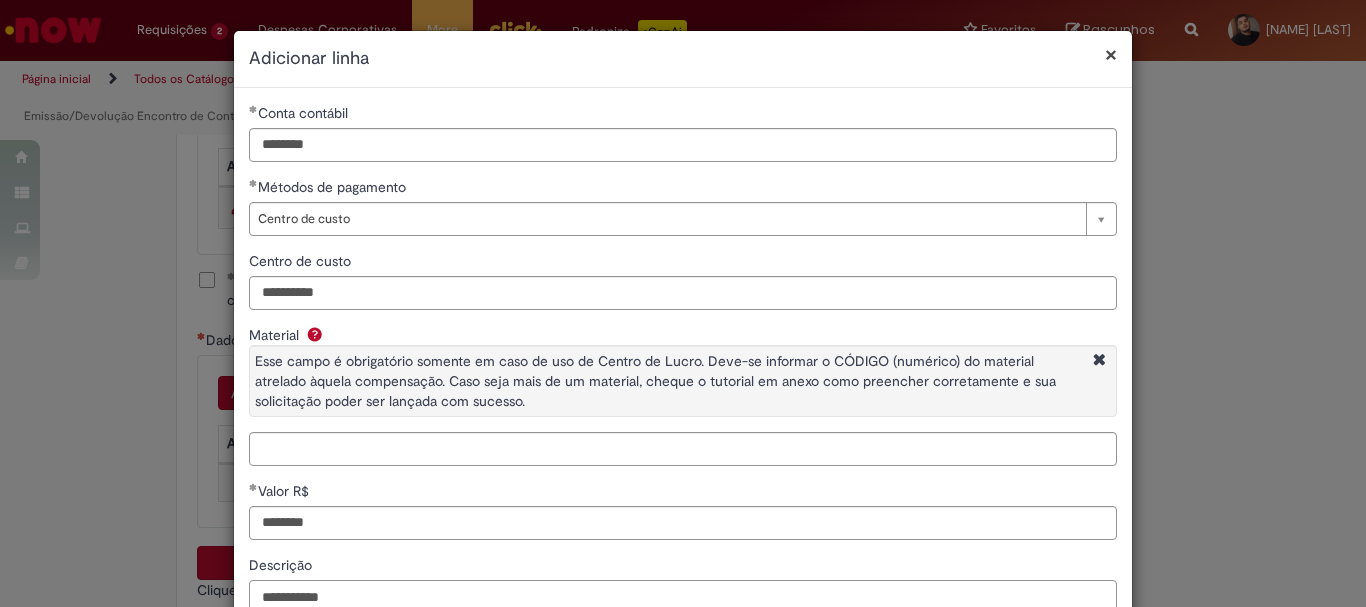 scroll, scrollTop: 193, scrollLeft: 0, axis: vertical 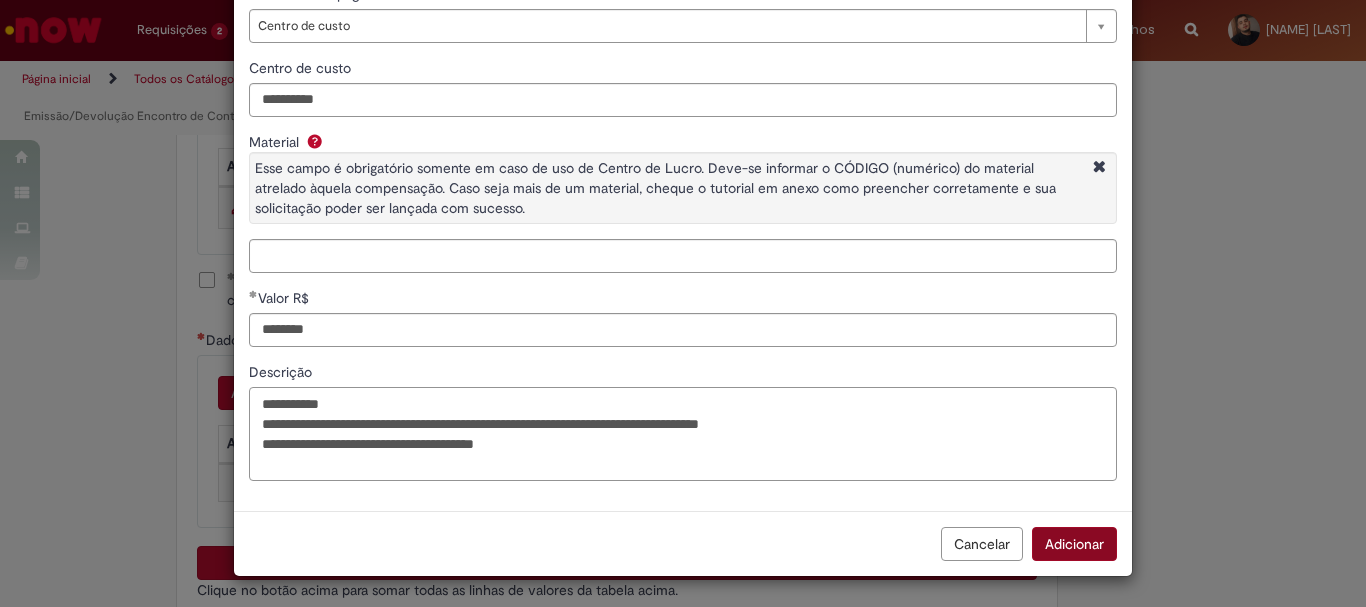 type on "**********" 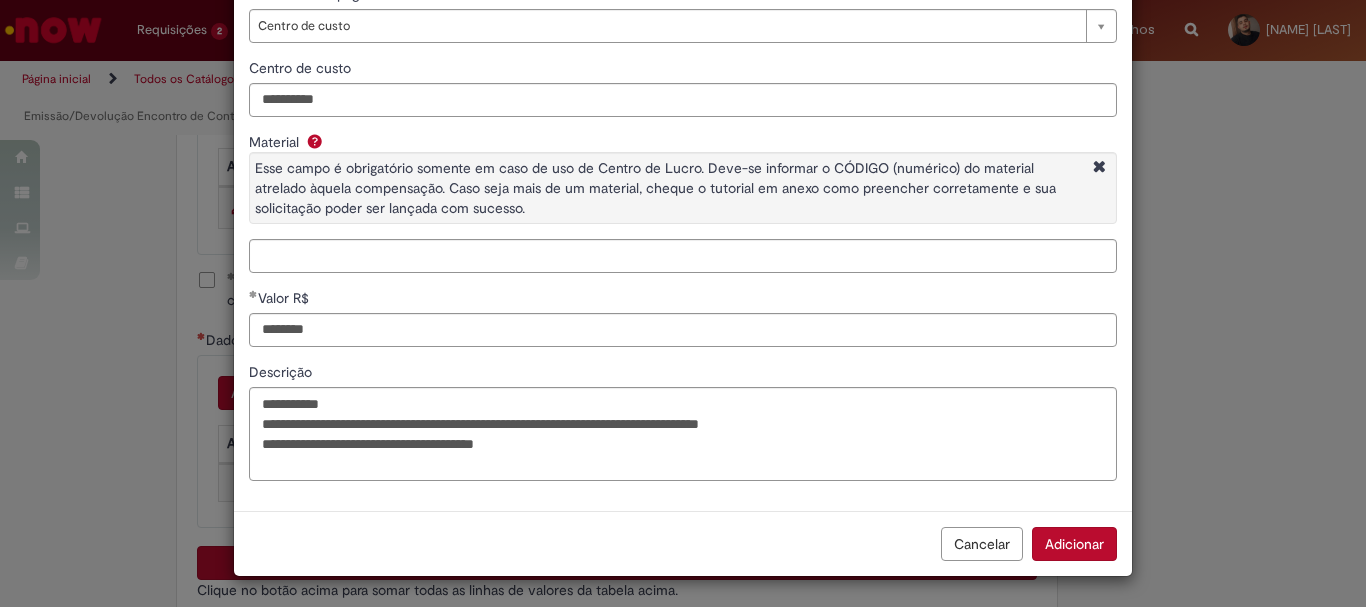 click on "Adicionar" at bounding box center (1074, 544) 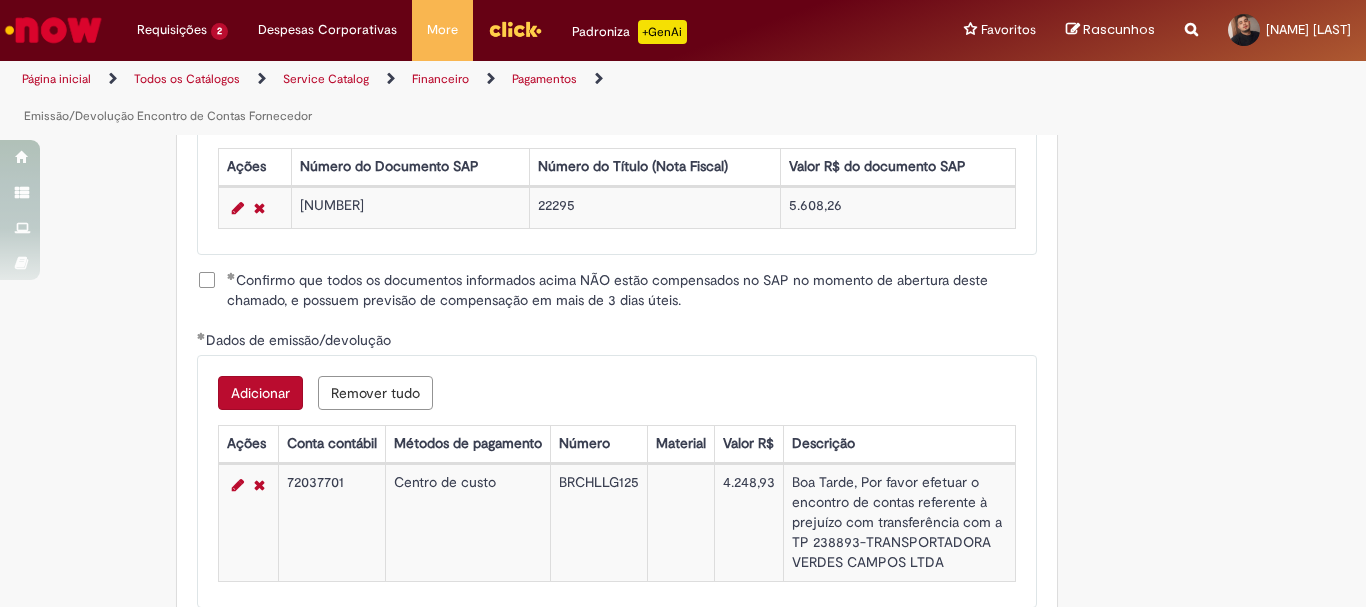 click on "Adicionar" at bounding box center [260, 393] 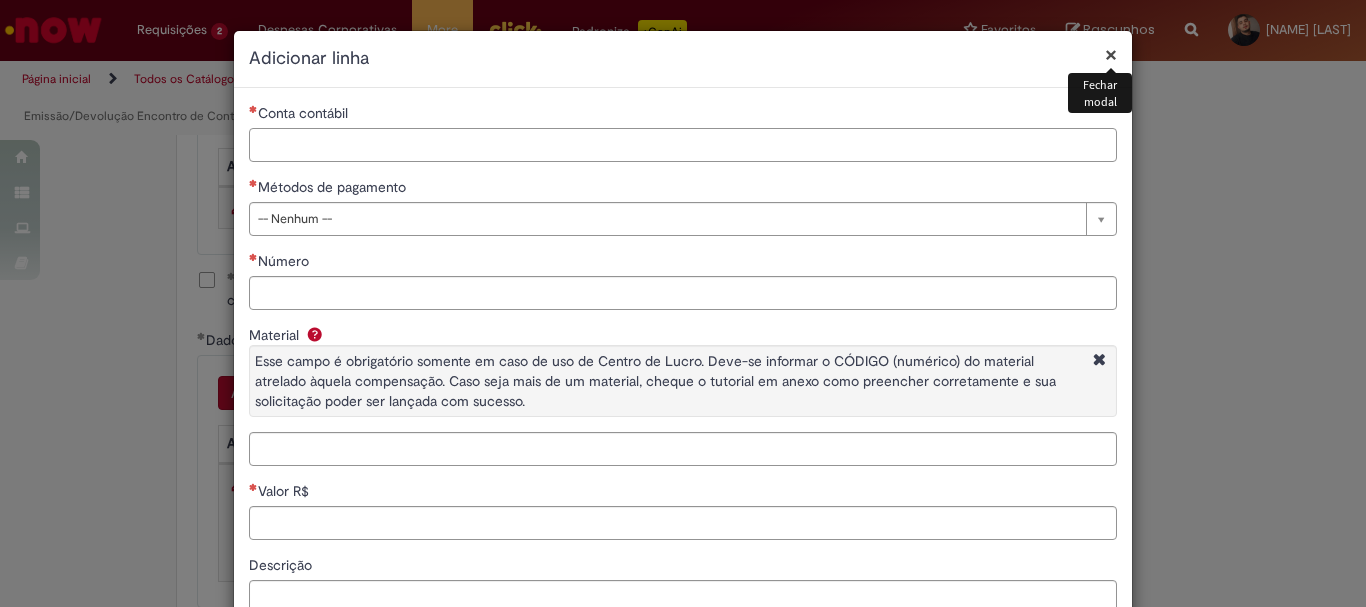 click on "Conta contábil" at bounding box center (683, 145) 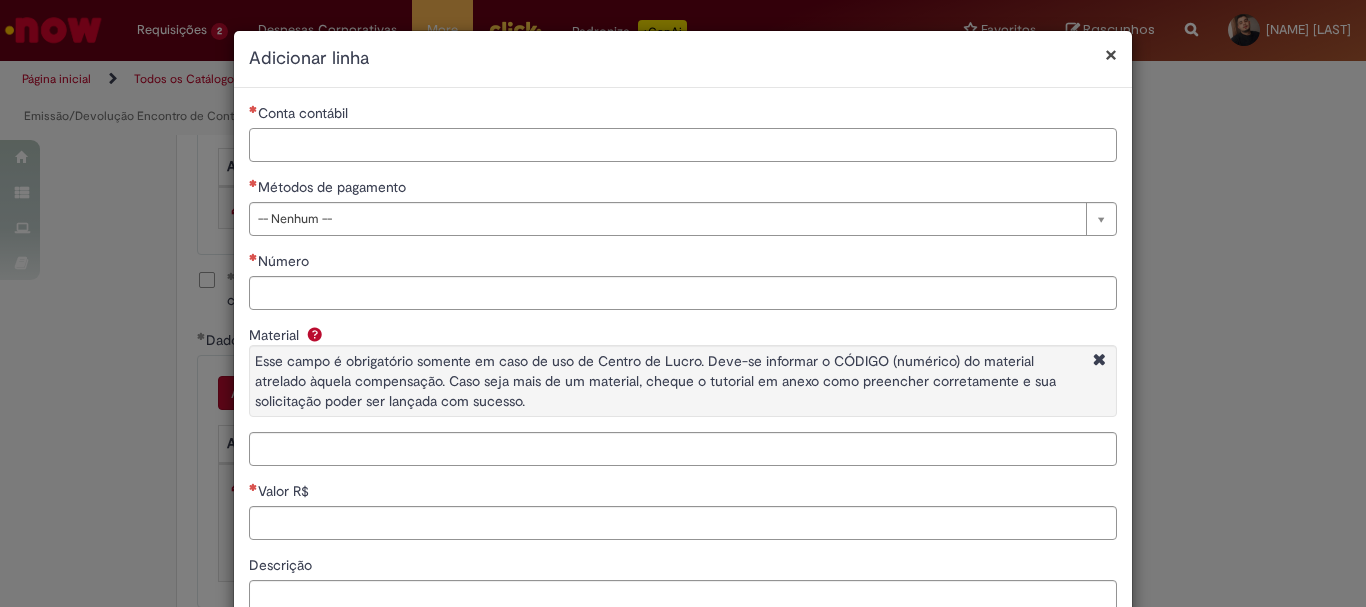 paste on "********" 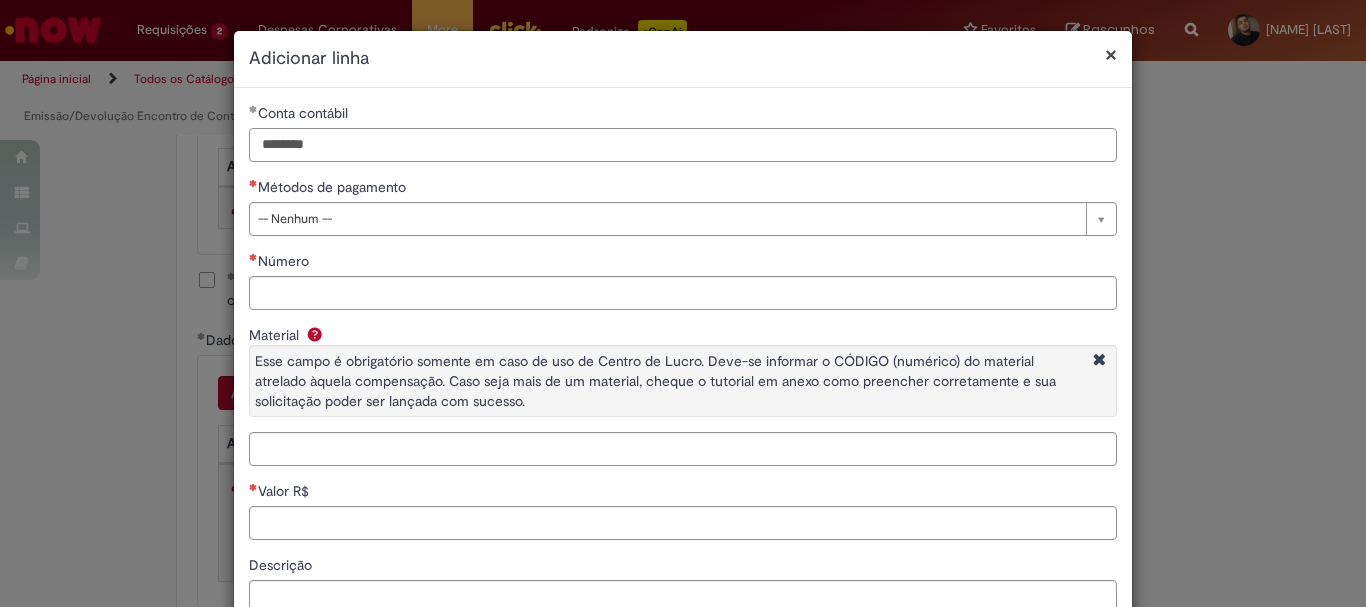 type on "********" 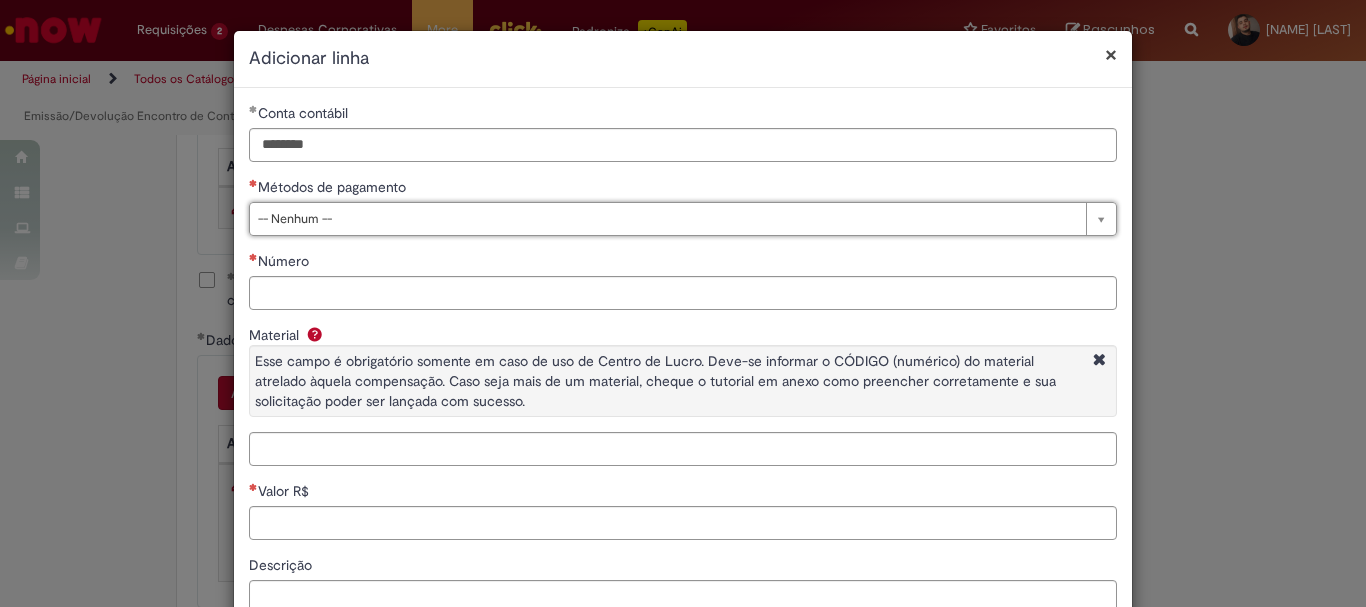 type 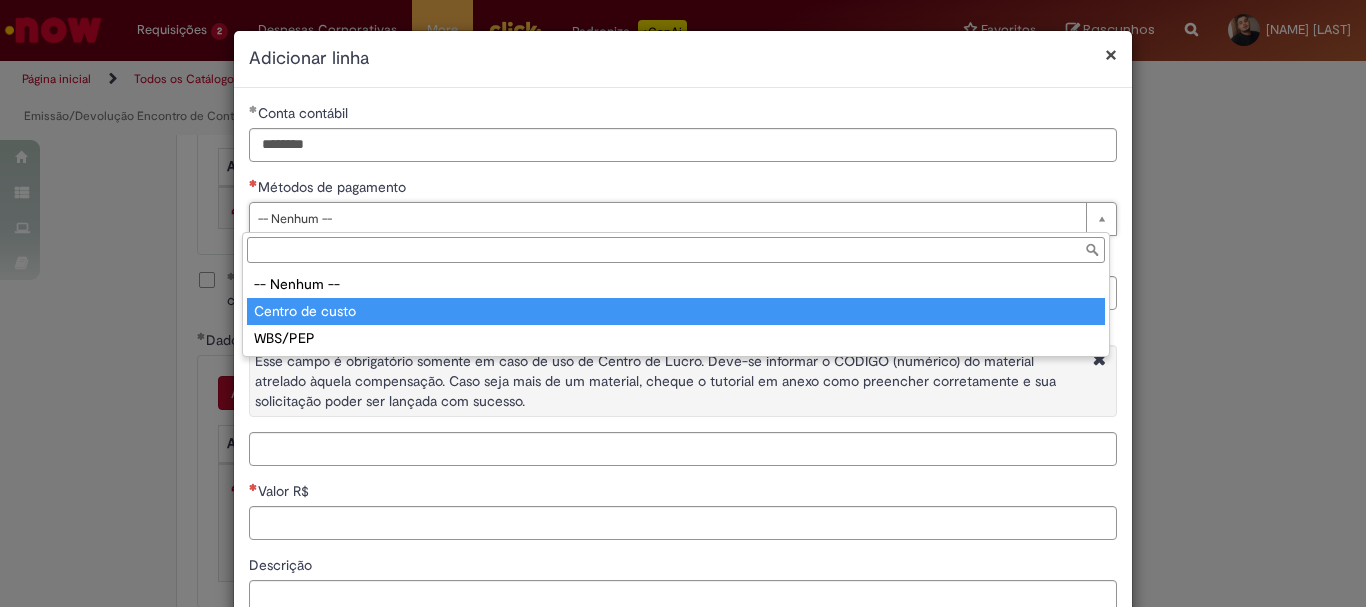 type on "**********" 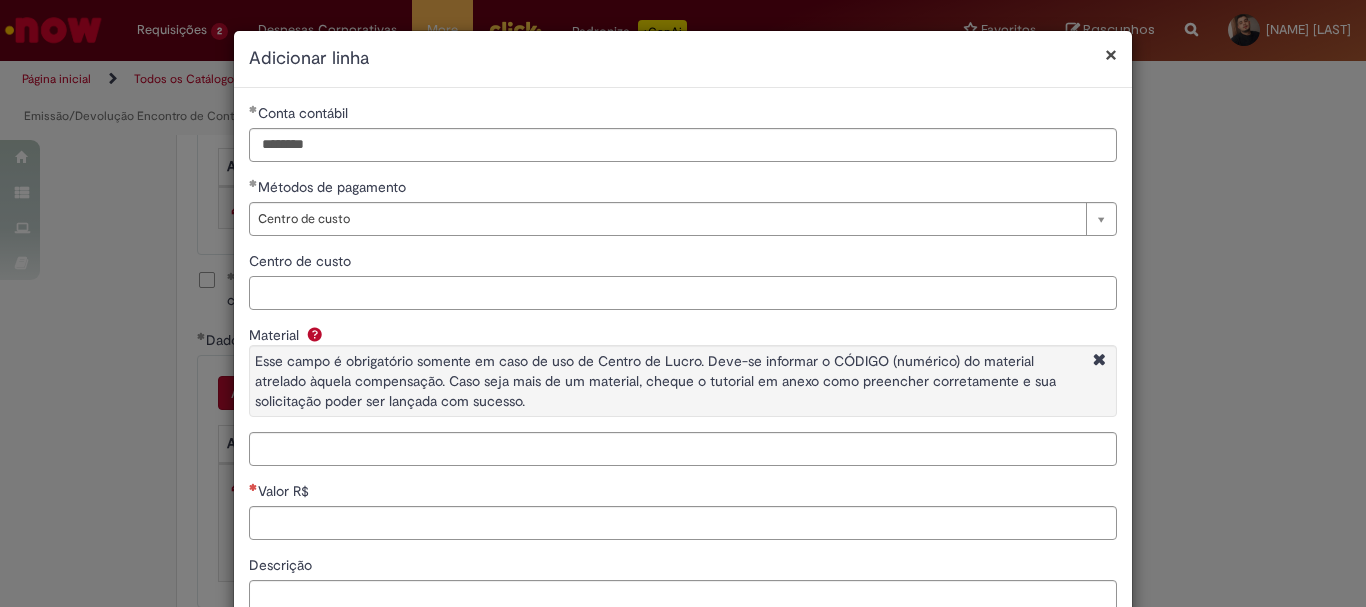 paste on "**********" 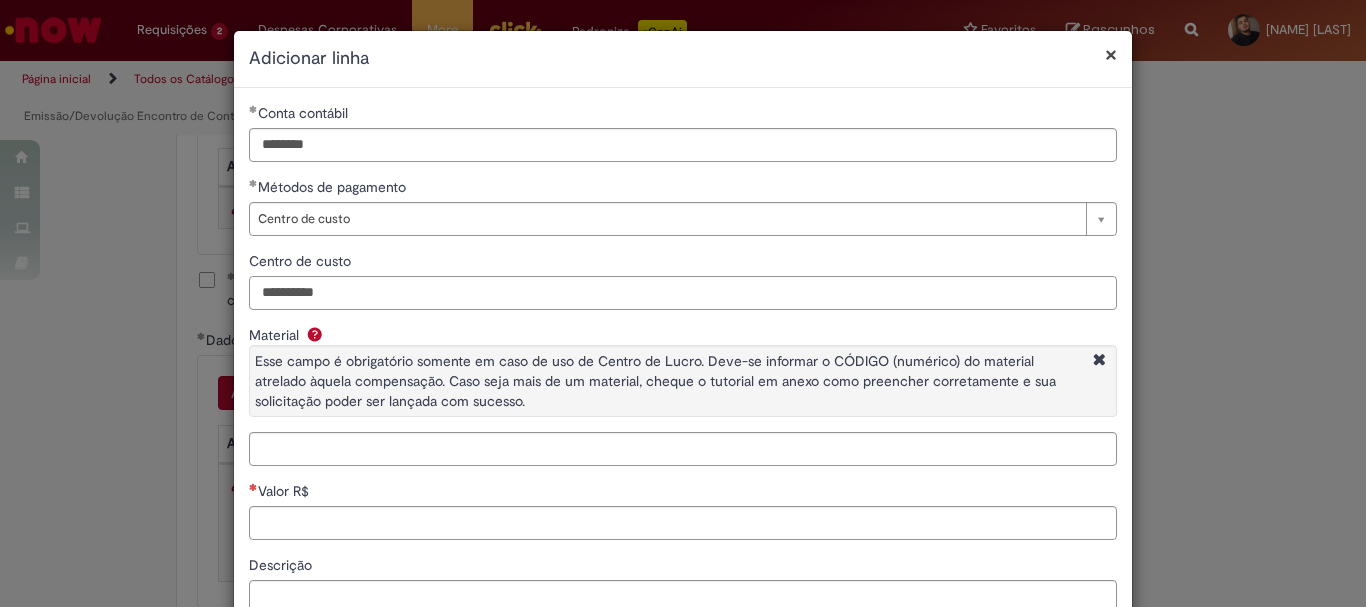 type on "**********" 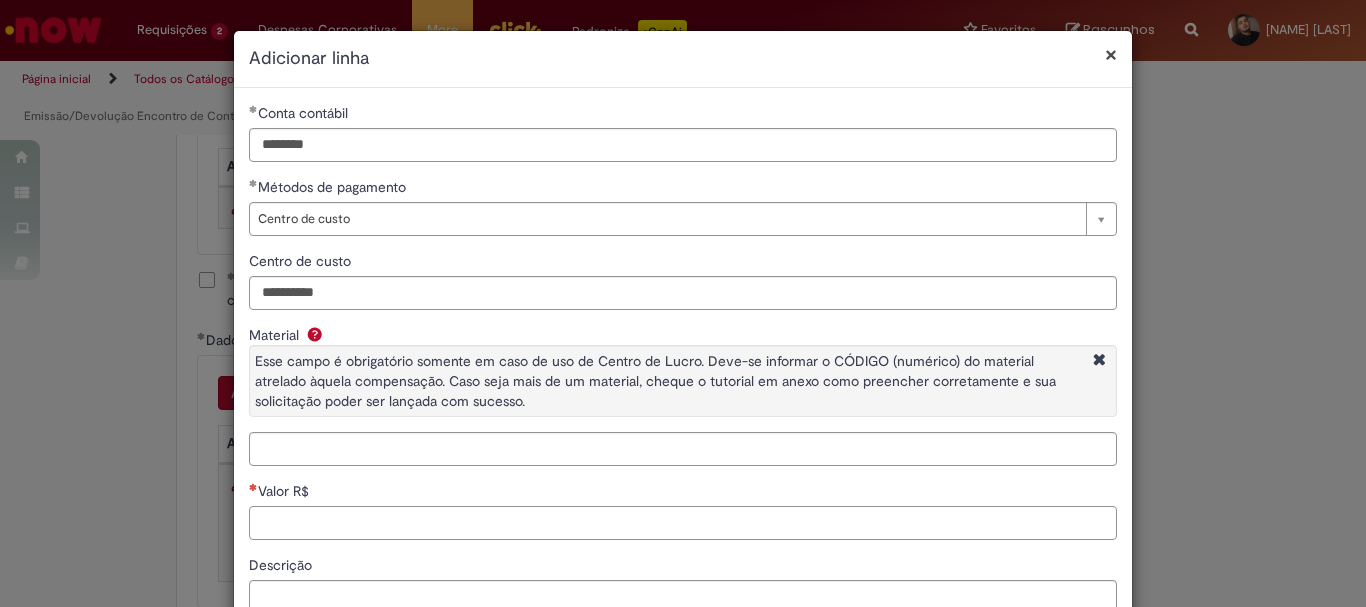 paste on "********" 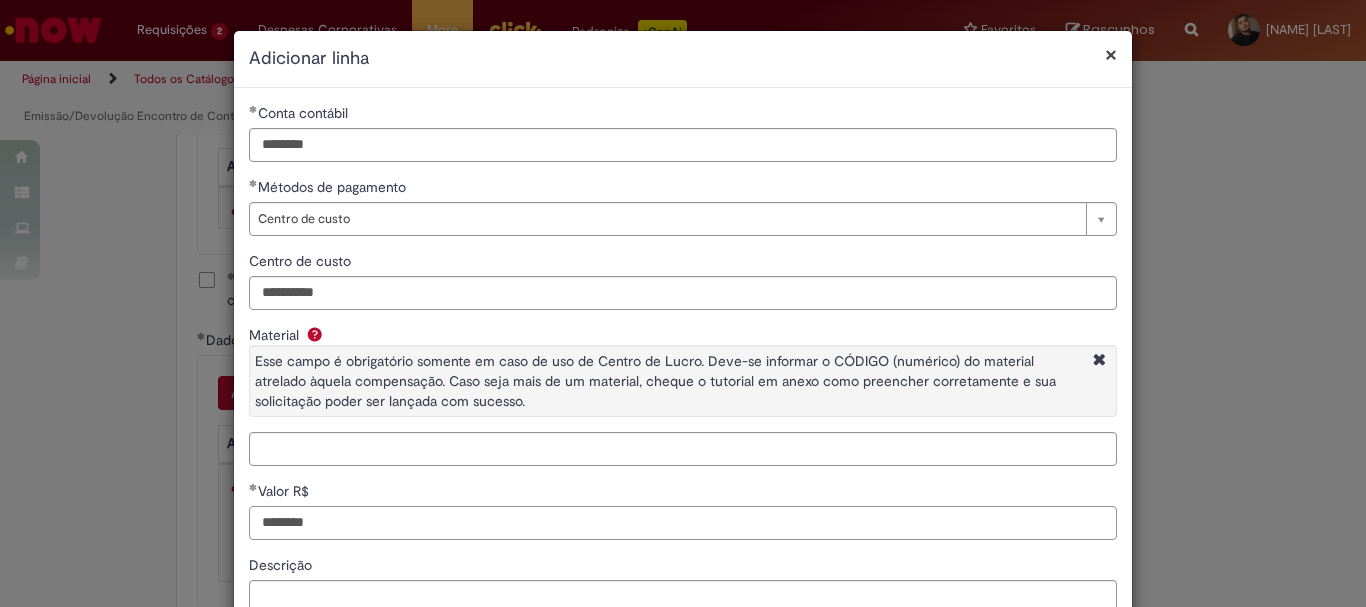 scroll, scrollTop: 153, scrollLeft: 0, axis: vertical 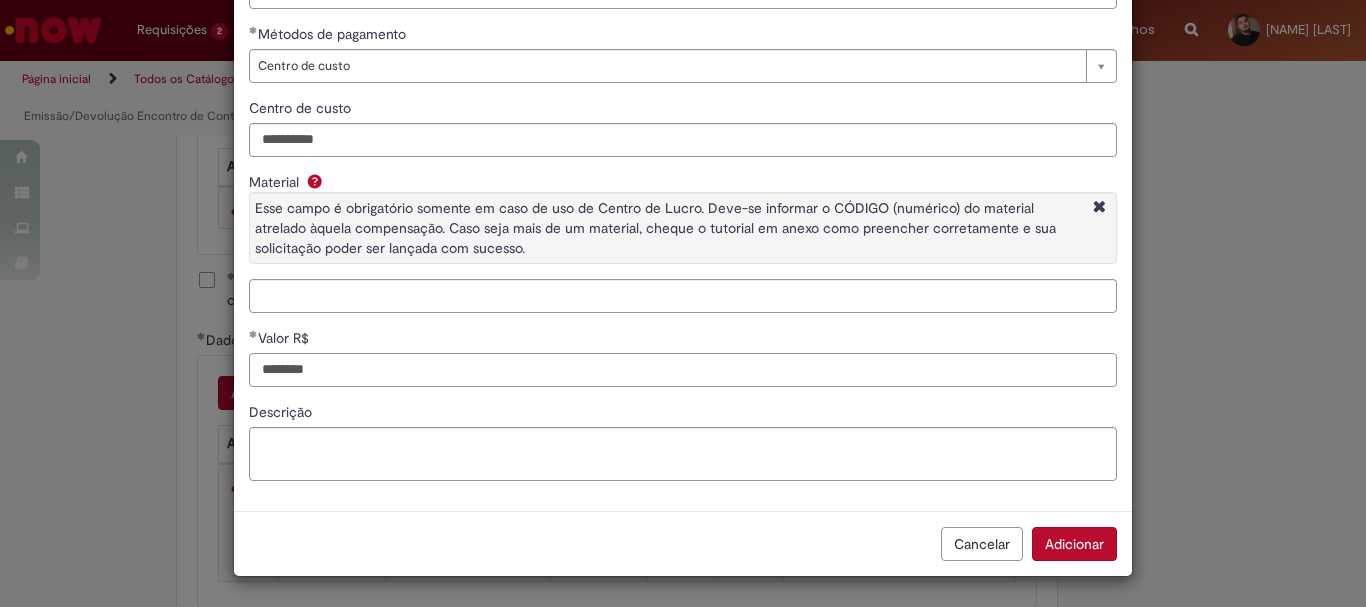 type on "********" 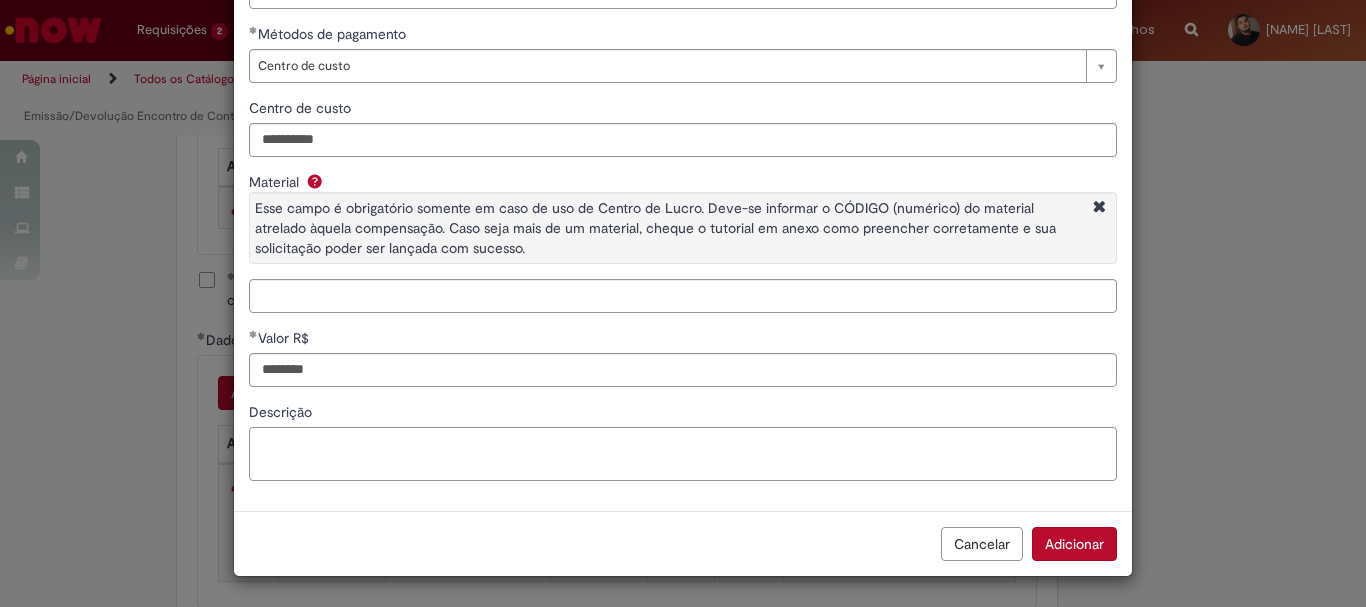 click on "Descrição" at bounding box center (683, 454) 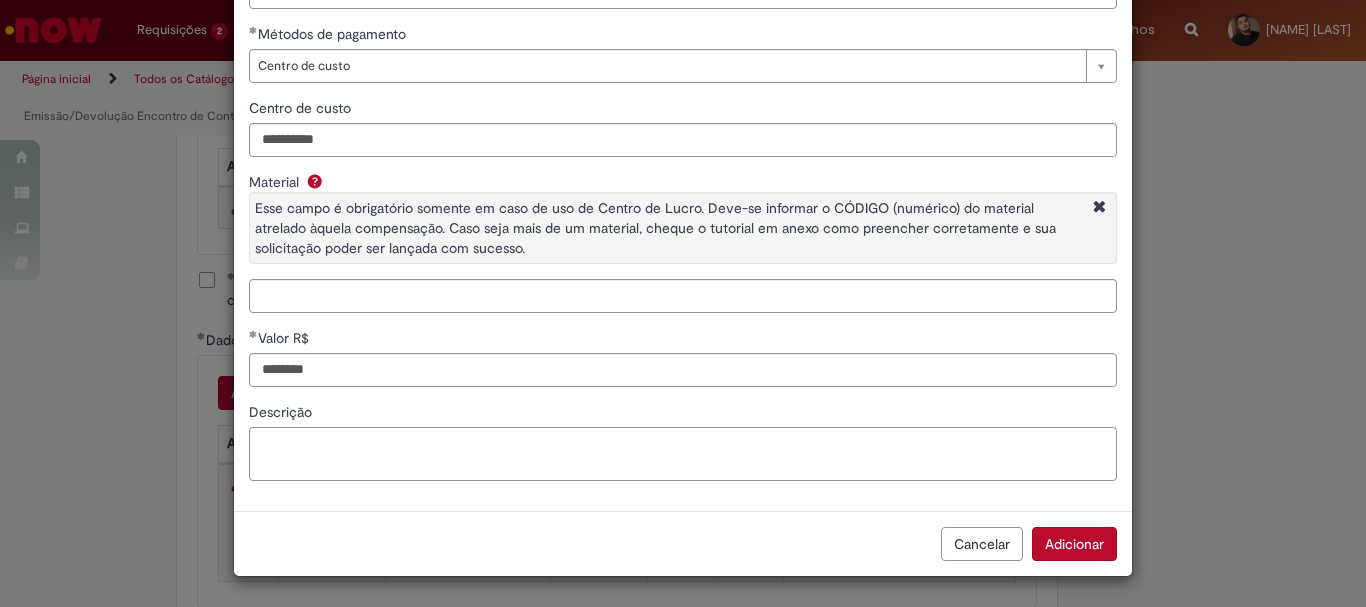 paste on "**********" 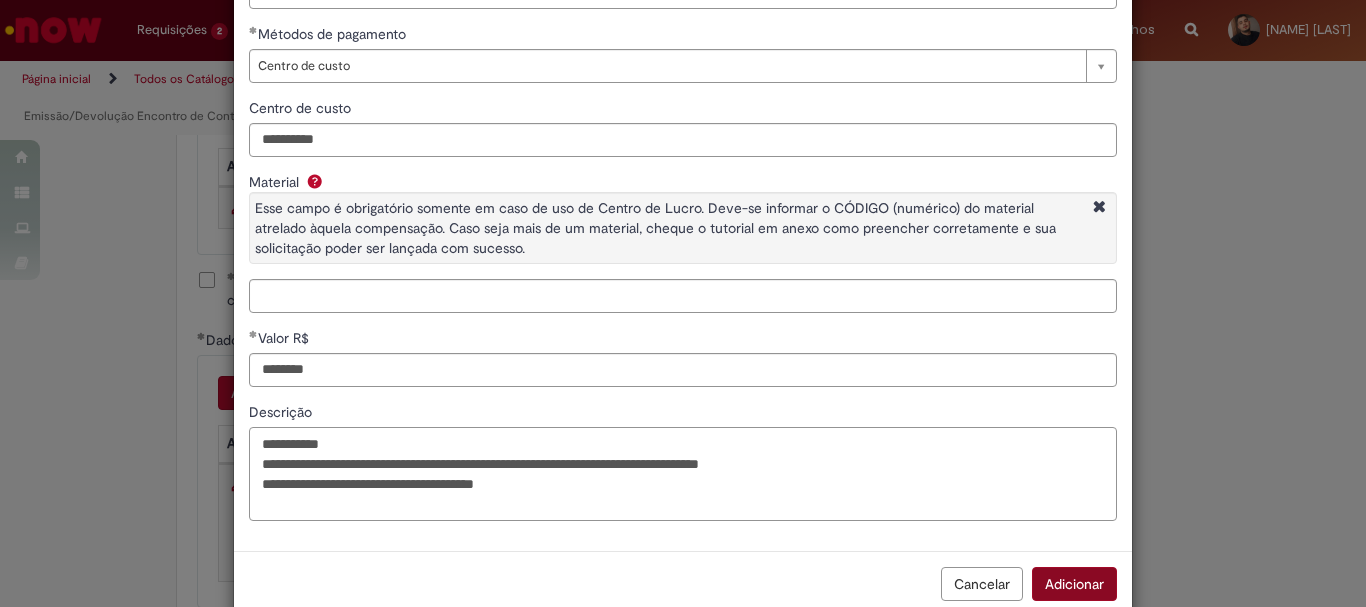 type on "**********" 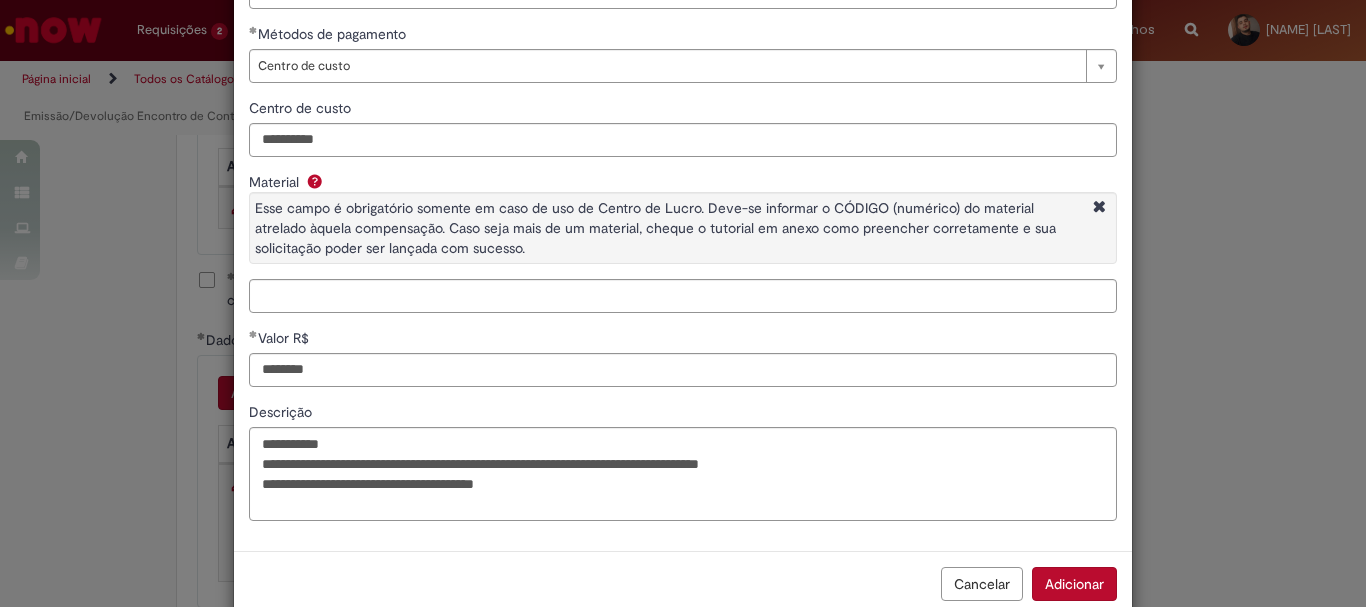 click on "Adicionar" at bounding box center (1074, 584) 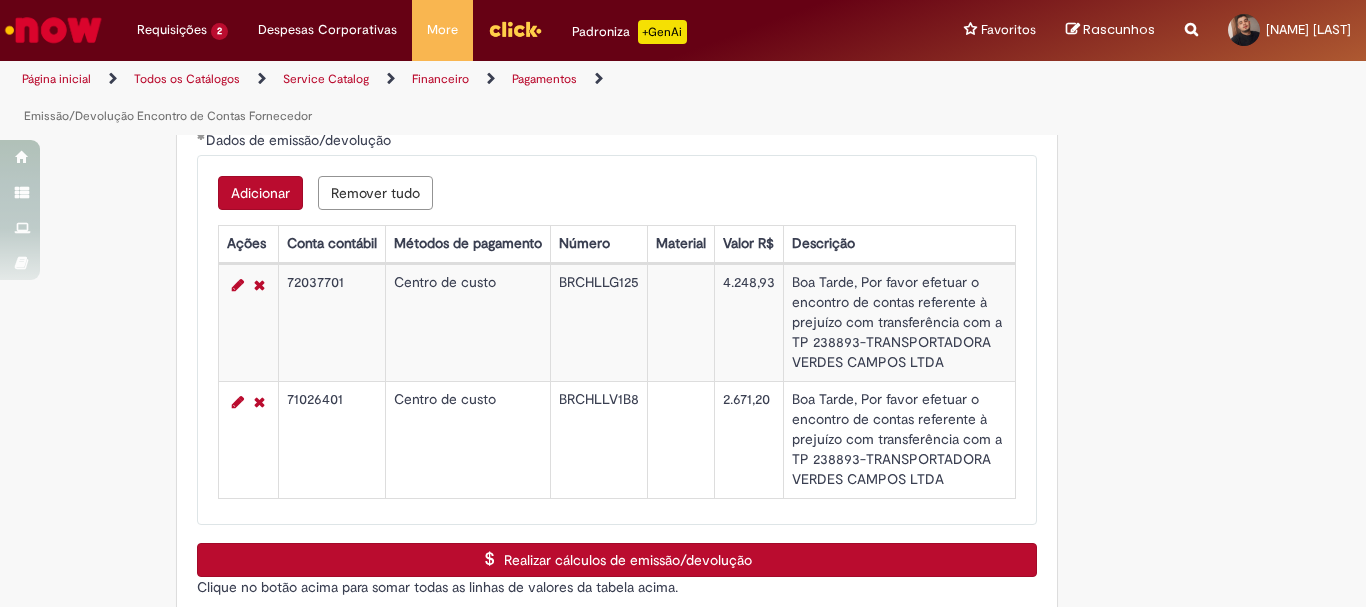 scroll, scrollTop: 3000, scrollLeft: 0, axis: vertical 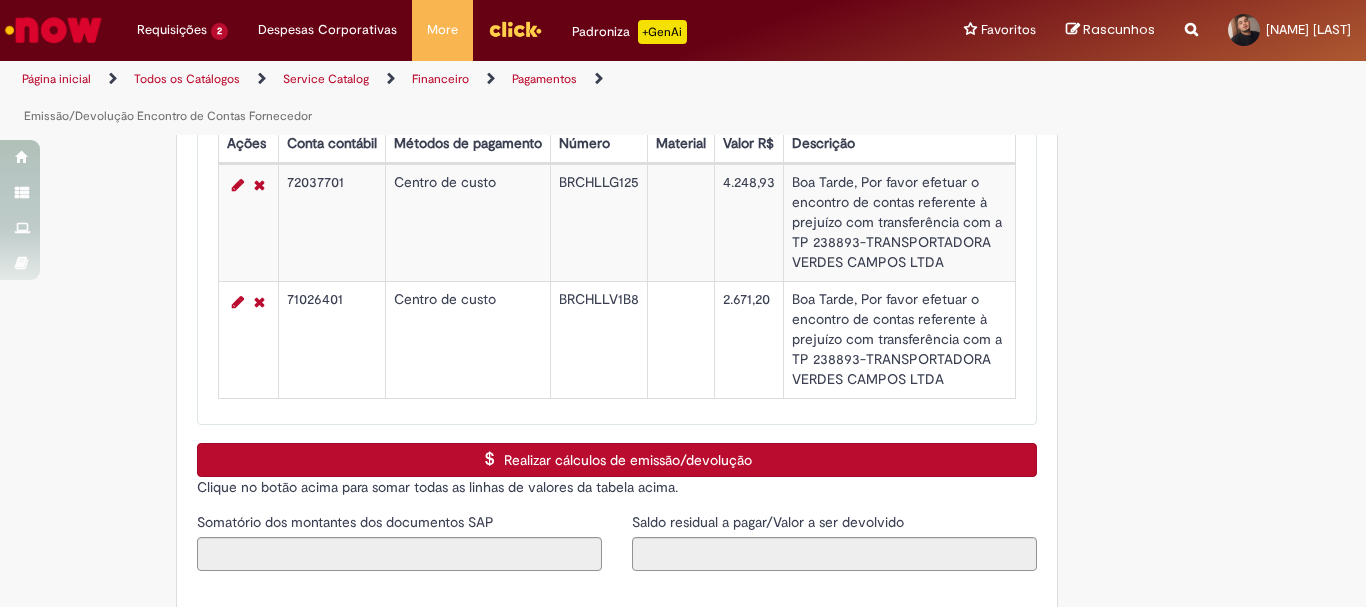 click on "Realizar cálculos de emissão/devolução" at bounding box center (617, 460) 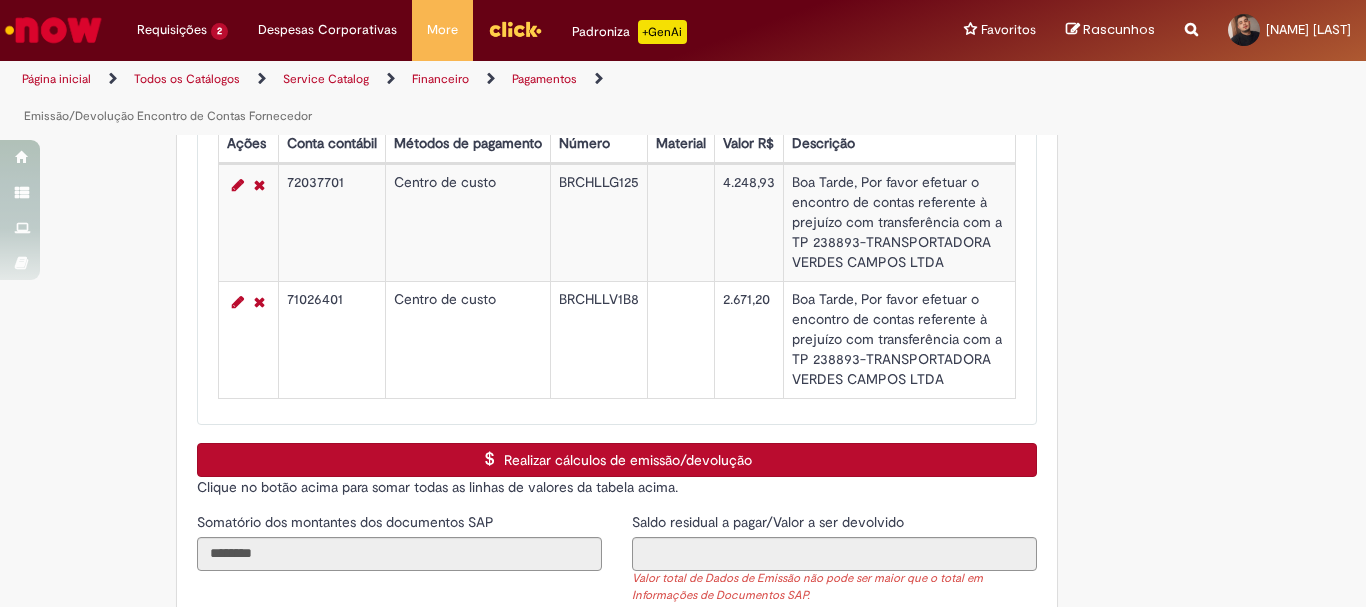 scroll, scrollTop: 3200, scrollLeft: 0, axis: vertical 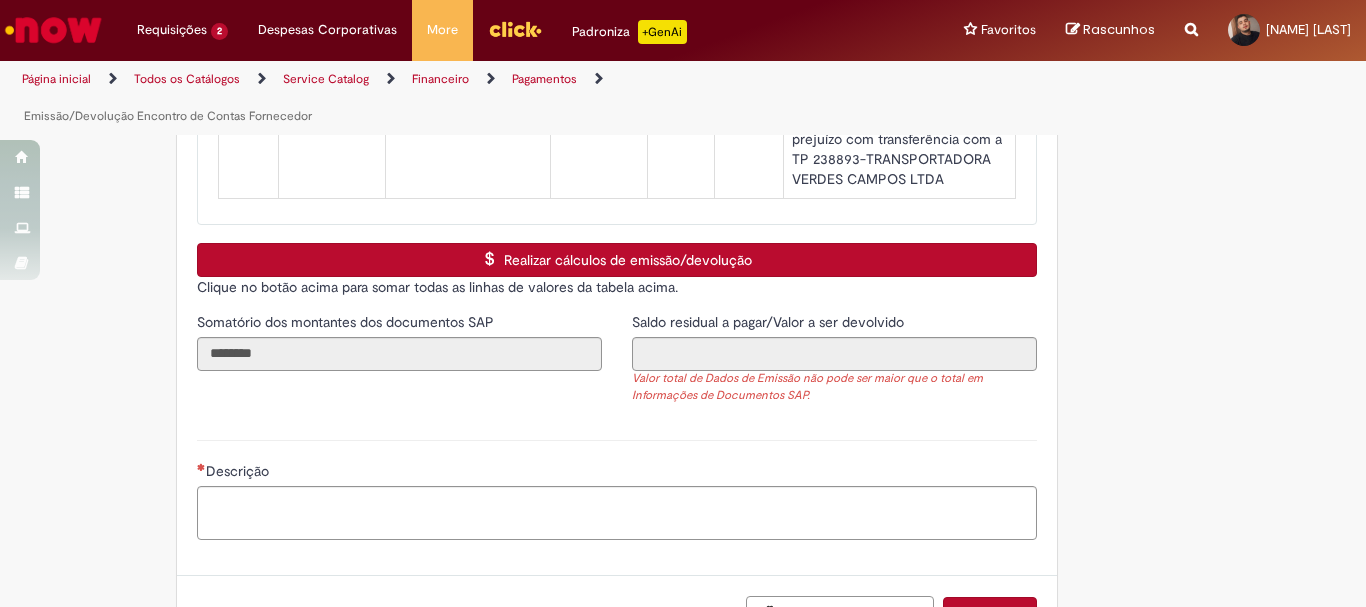 type 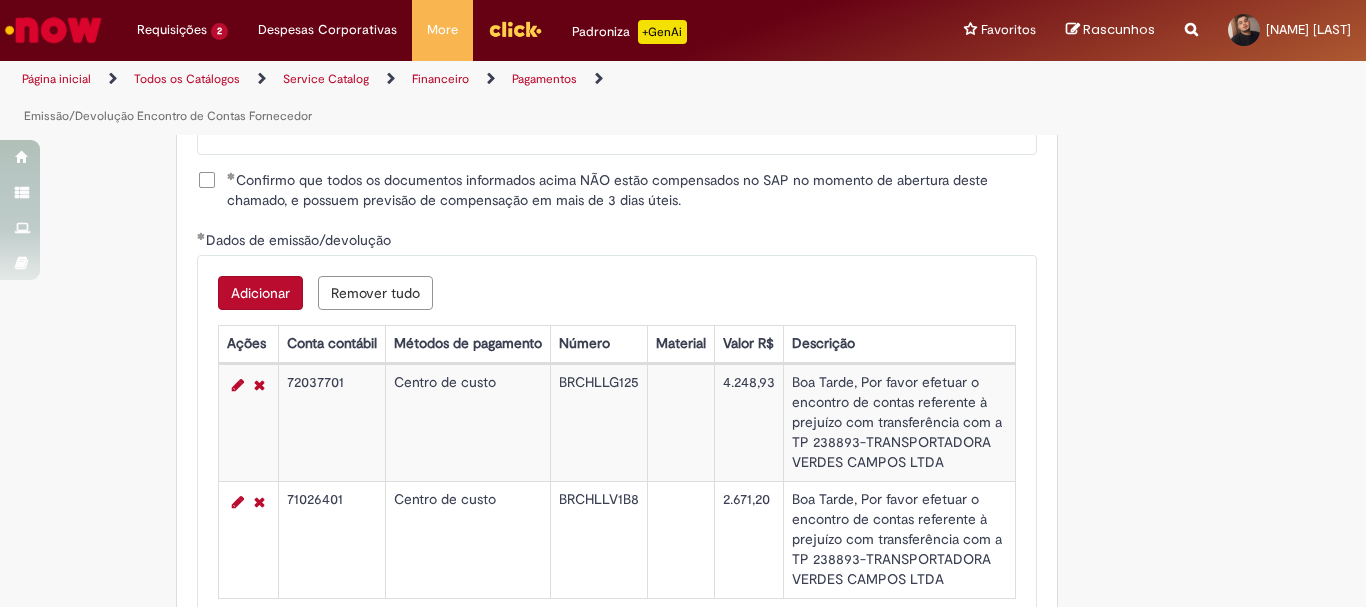 scroll, scrollTop: 2500, scrollLeft: 0, axis: vertical 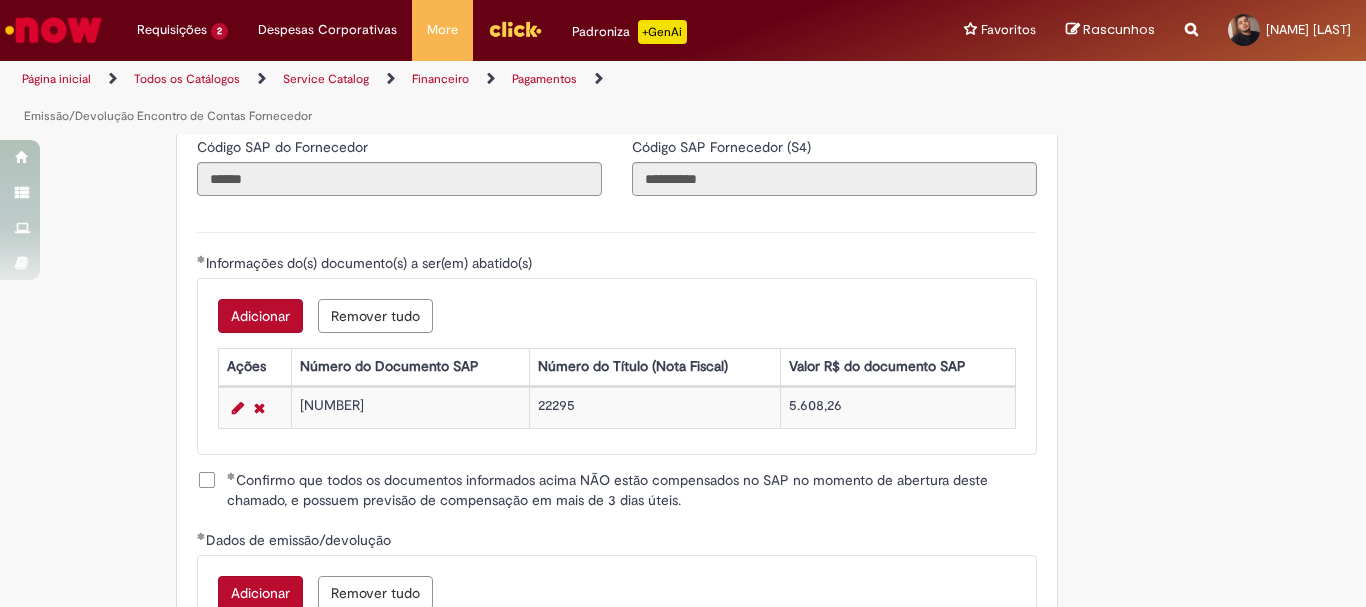 click on "Remover tudo" at bounding box center (375, 316) 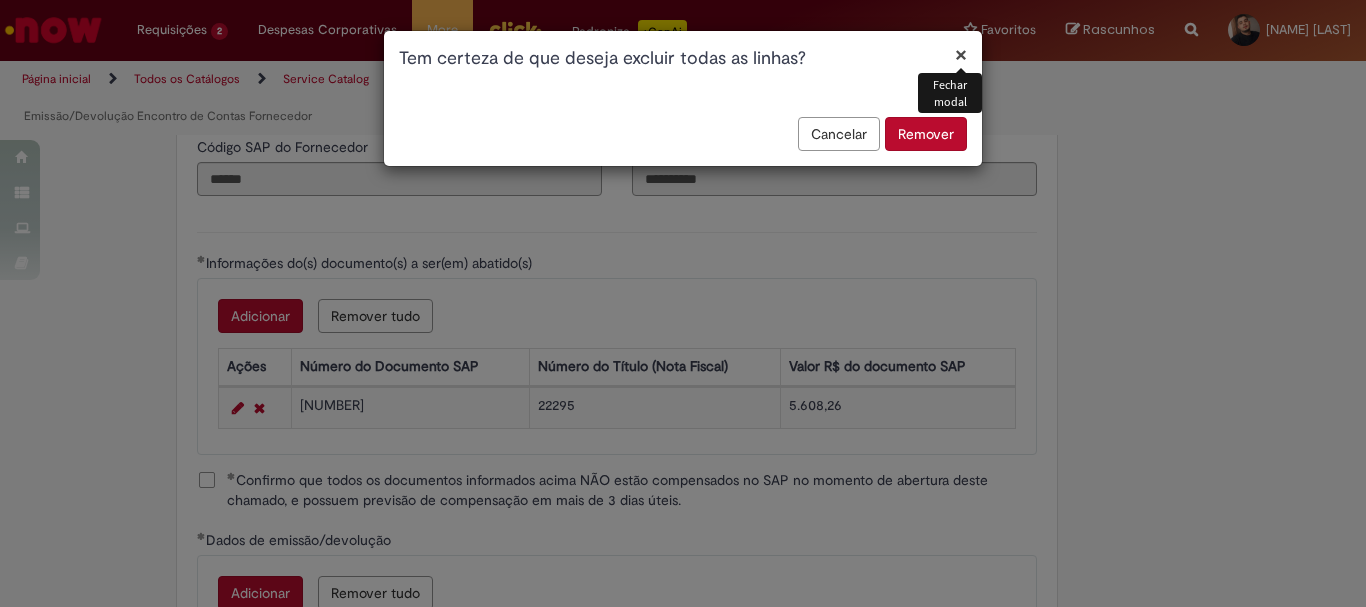 click on "Remover" at bounding box center [926, 134] 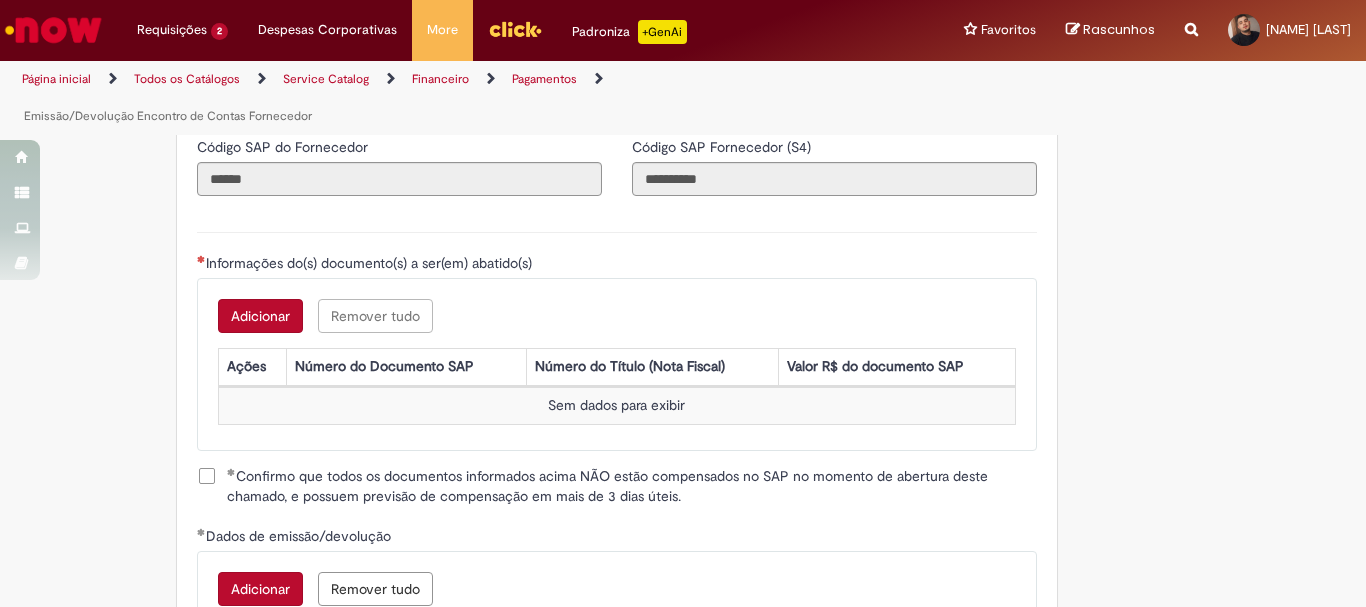 click on "Adicionar" at bounding box center [260, 316] 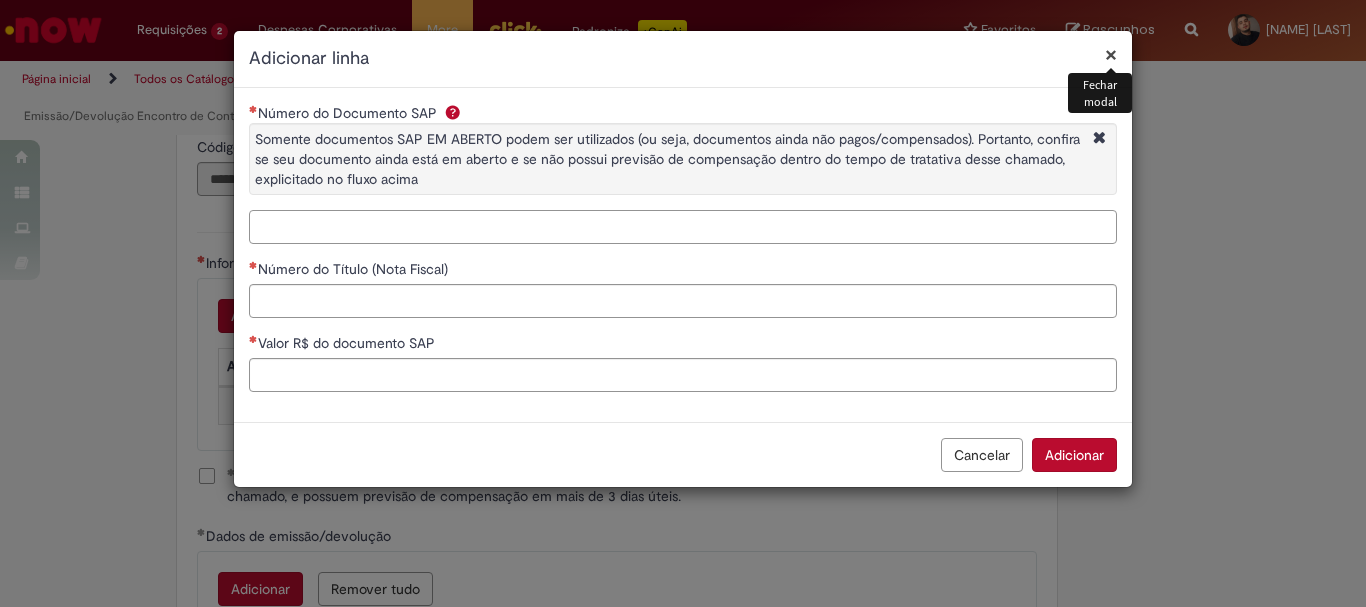click on "Número do Documento SAP Somente documentos SAP EM ABERTO podem ser utilizados (ou seja, documentos ainda não pagos/compensados). Portanto, confira se seu documento ainda está em aberto e se não possui previsão de compensação dentro do tempo de tratativa desse chamado, explicitado no fluxo acima" at bounding box center (683, 227) 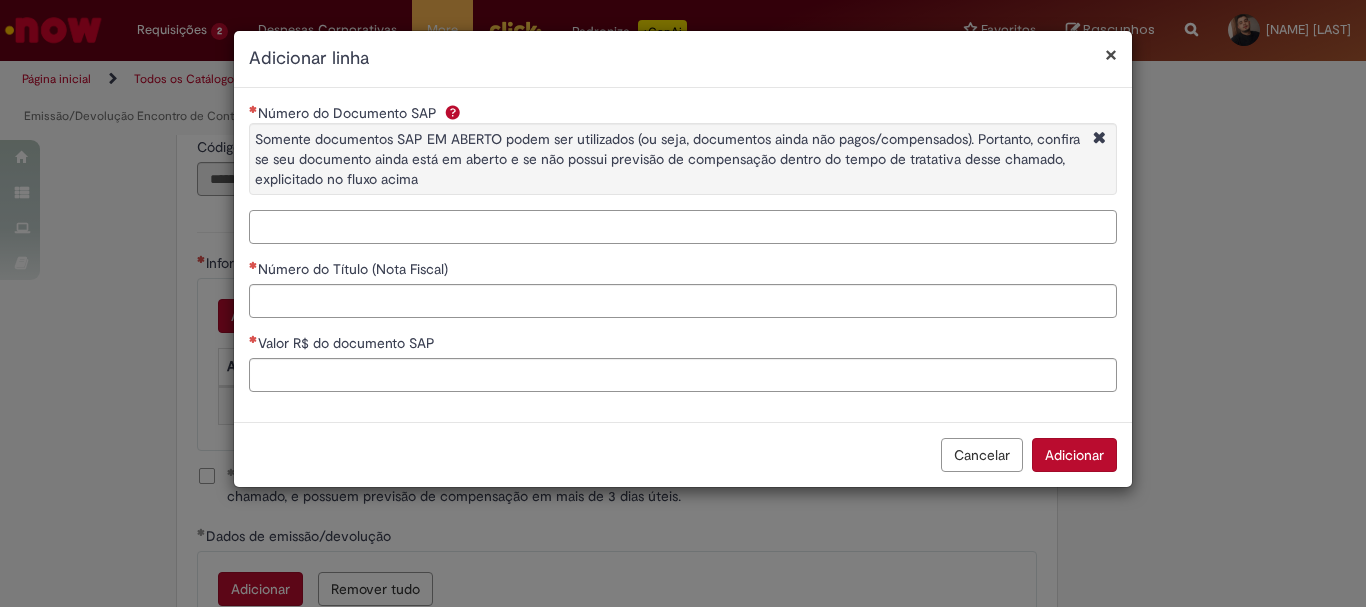 paste on "**********" 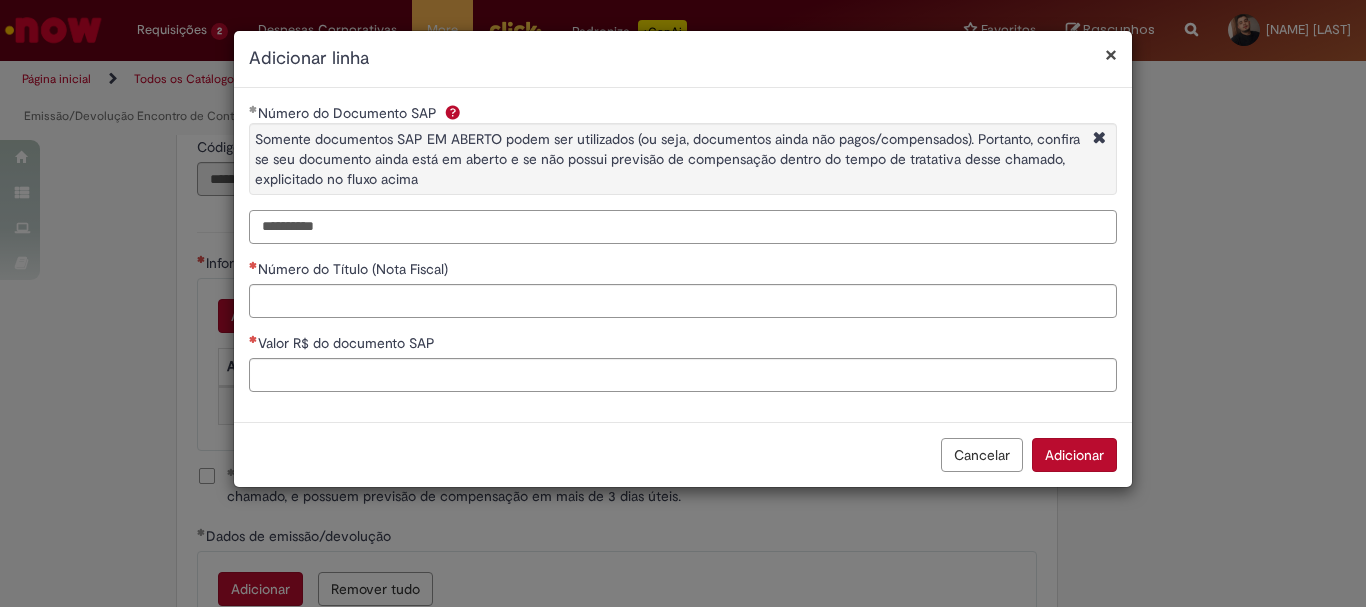 type on "**********" 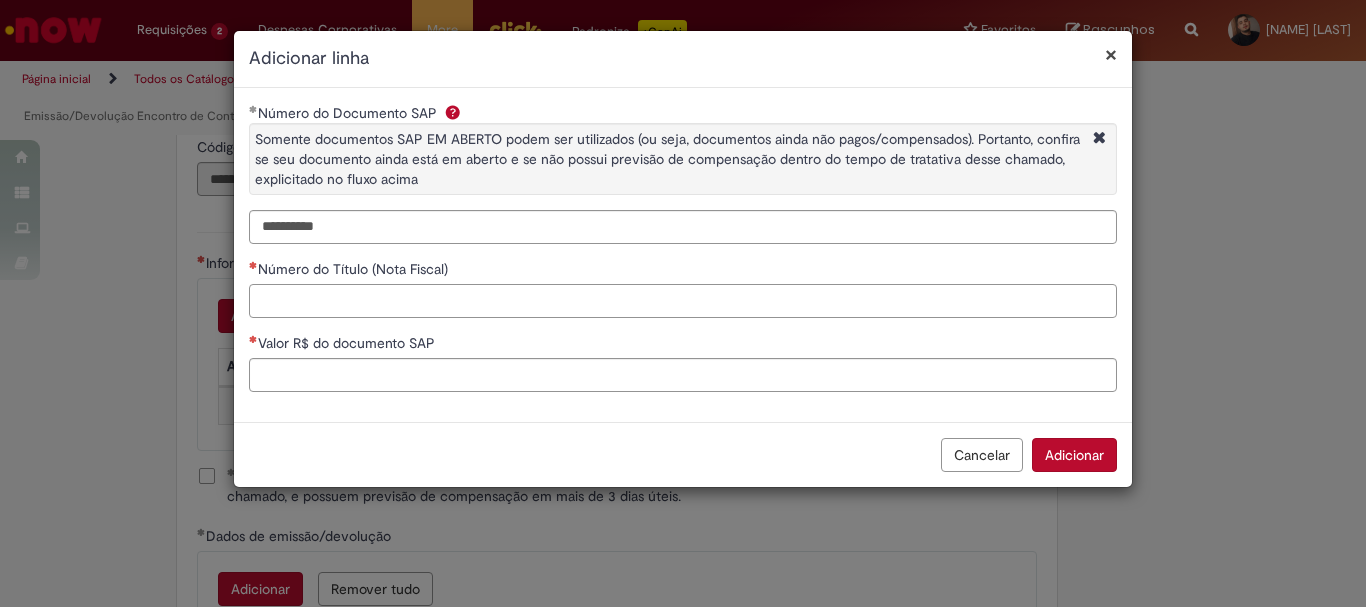 click on "Número do Título (Nota Fiscal)" at bounding box center (683, 301) 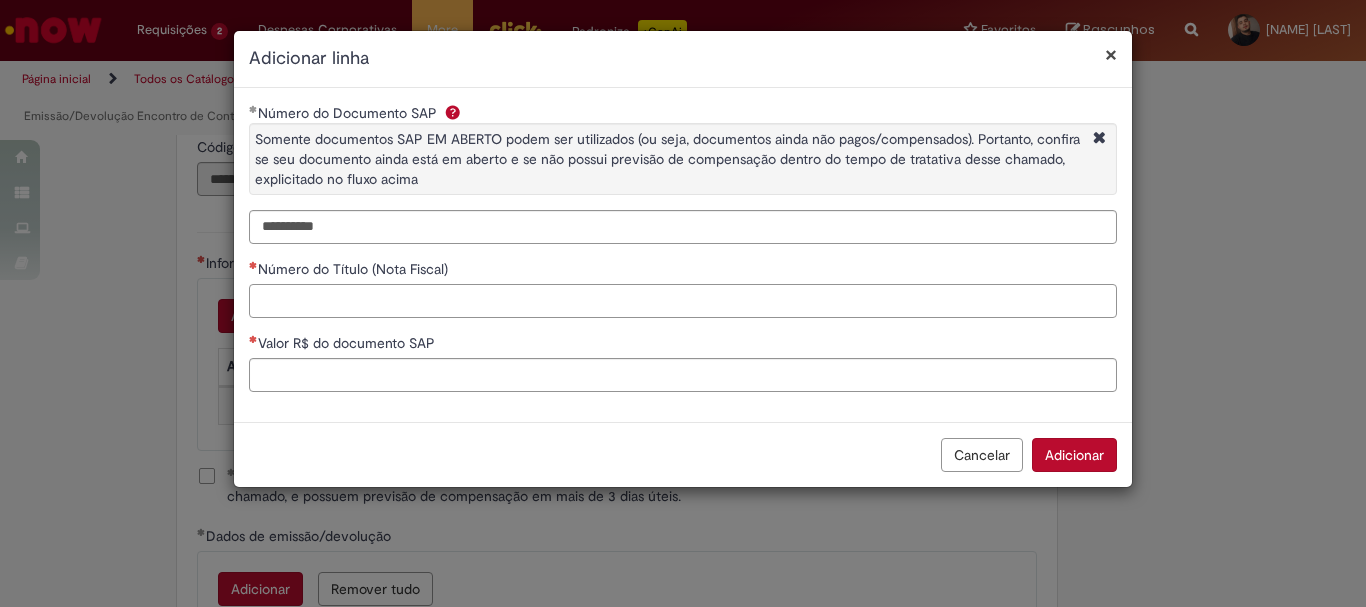 paste on "********" 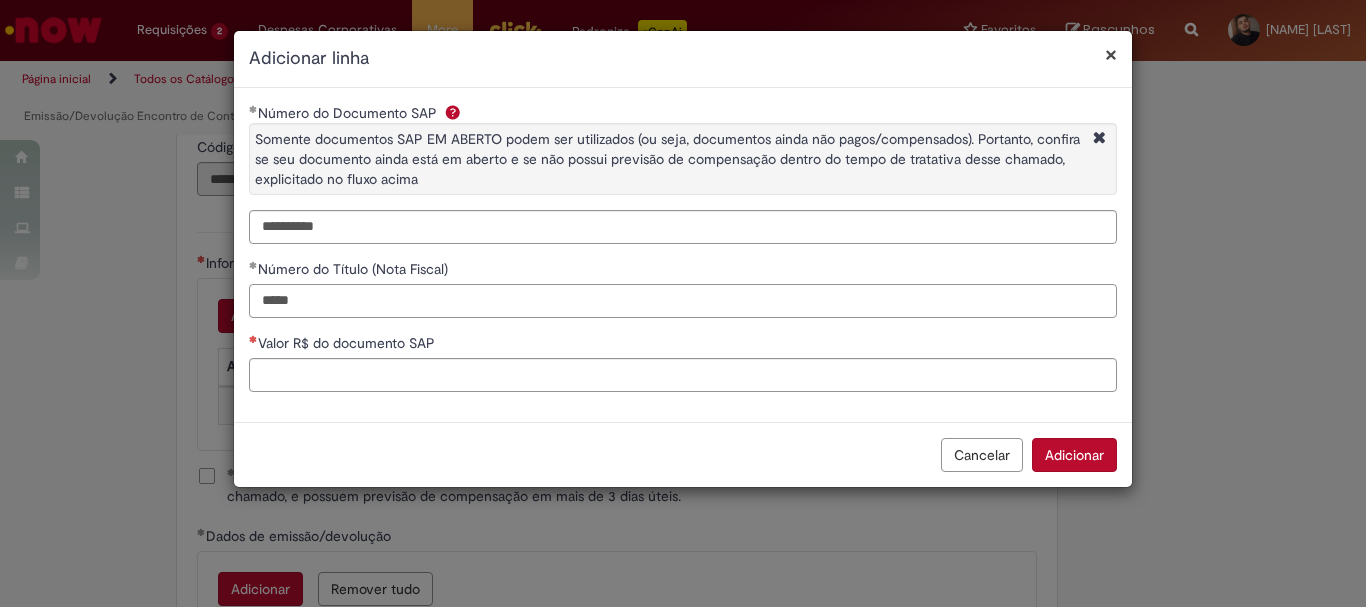 type on "*****" 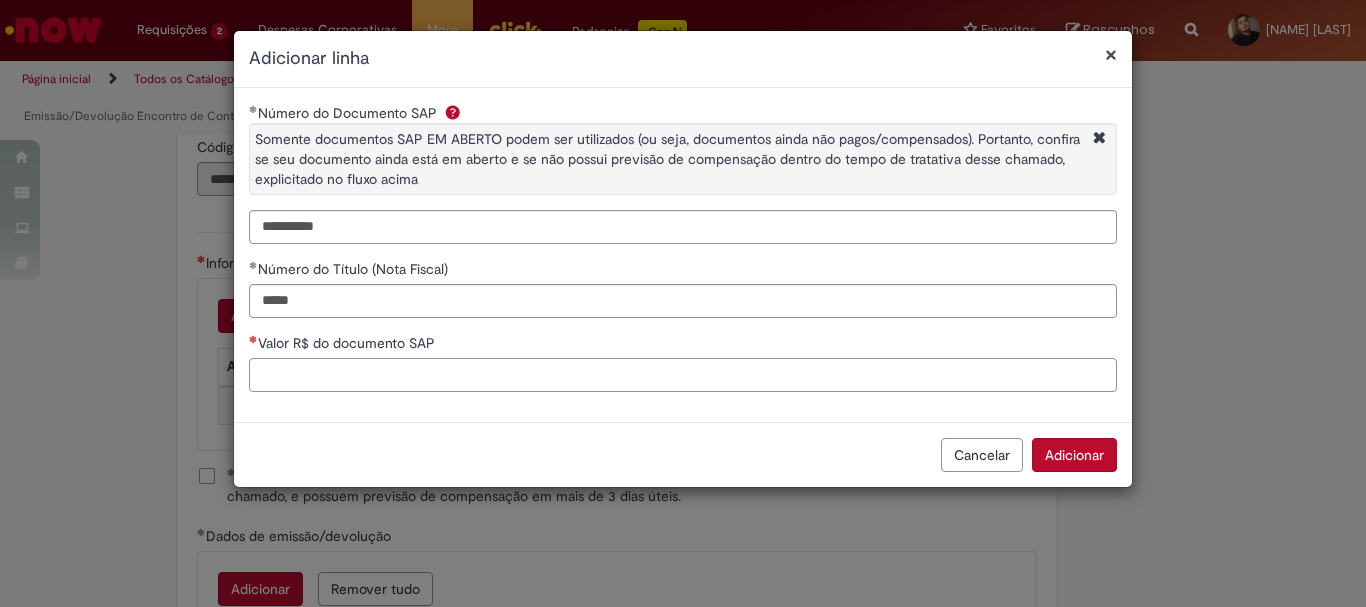 paste on "*********" 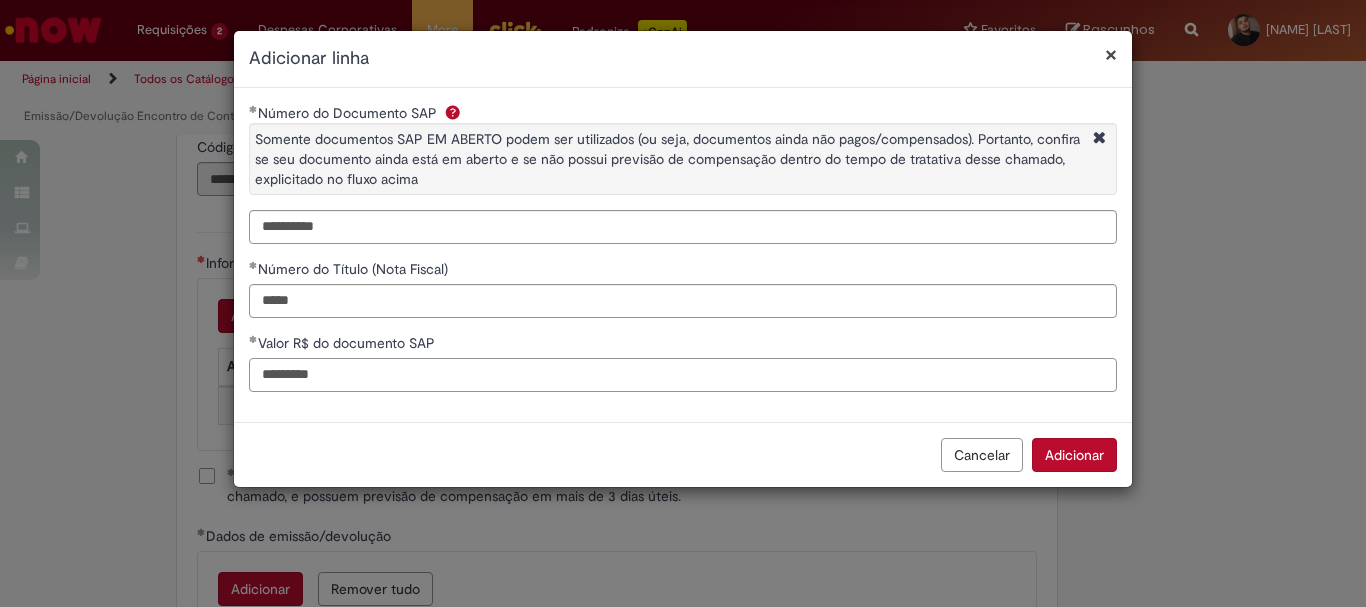 click on "*********" at bounding box center (683, 375) 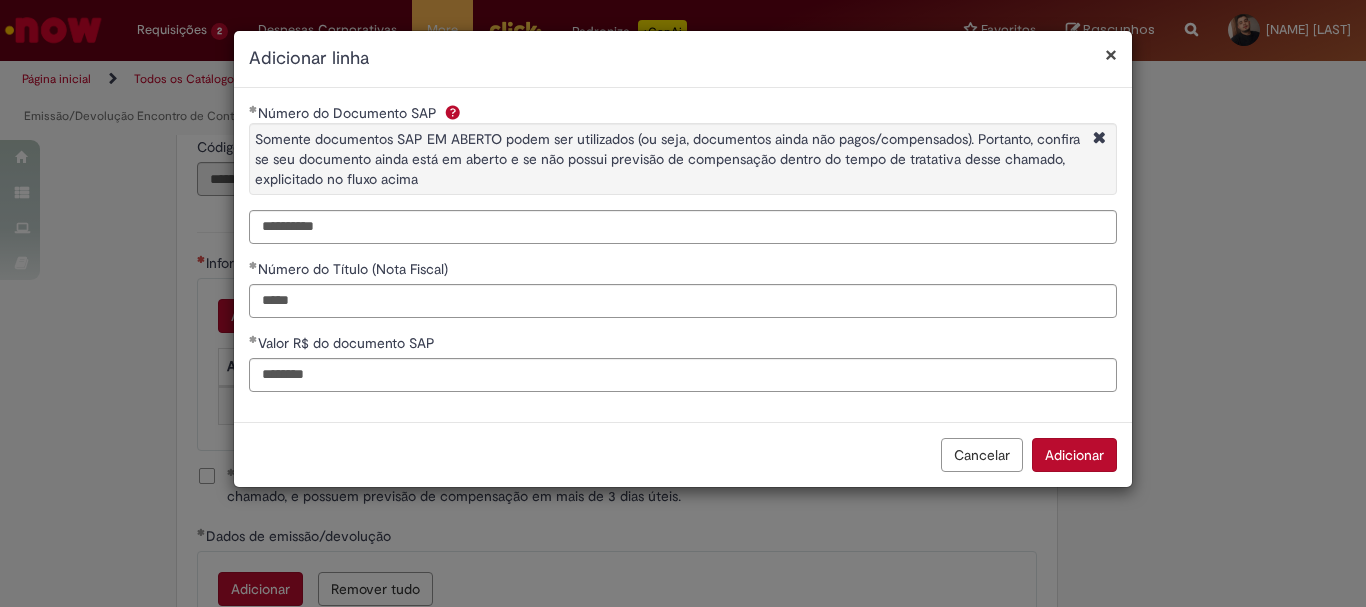 type on "*********" 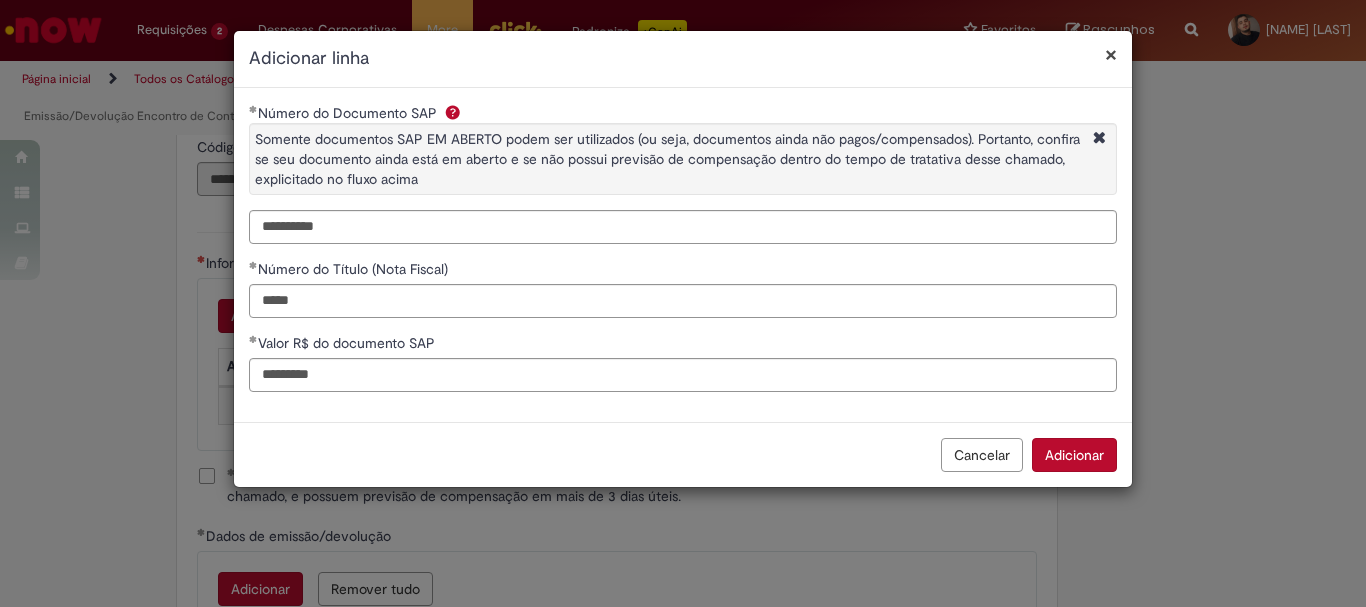 click on "Adicionar" at bounding box center (1074, 455) 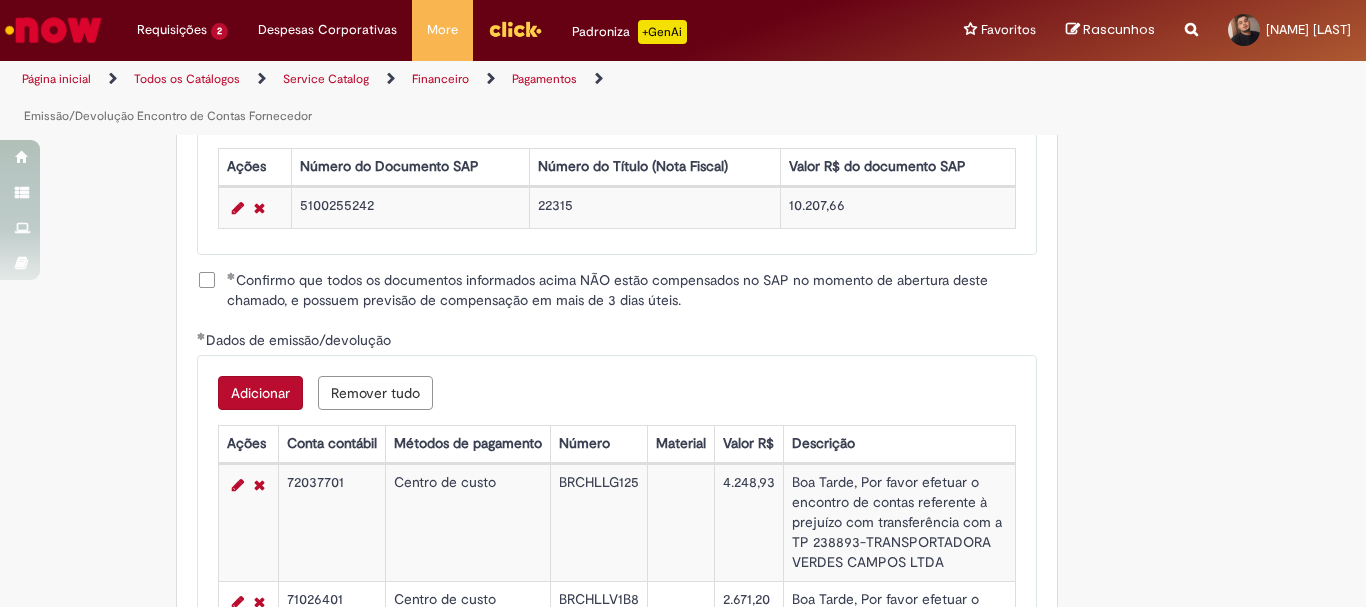 scroll, scrollTop: 3100, scrollLeft: 0, axis: vertical 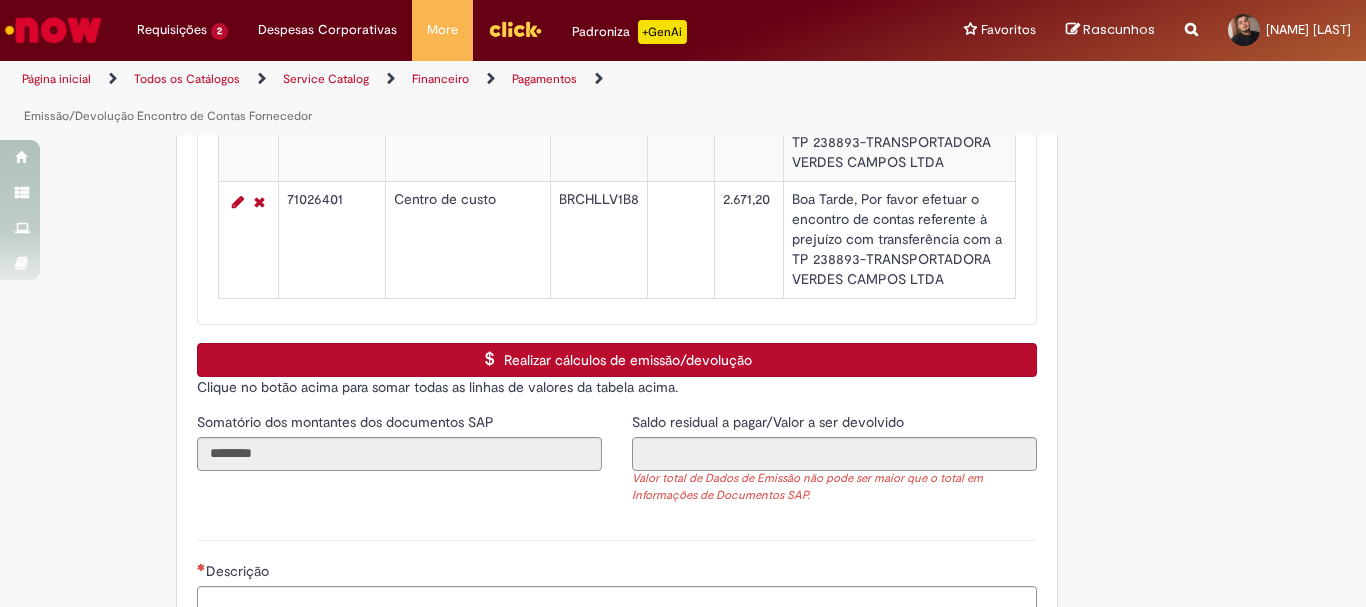 click on "Realizar cálculos de emissão/devolução" at bounding box center (617, 360) 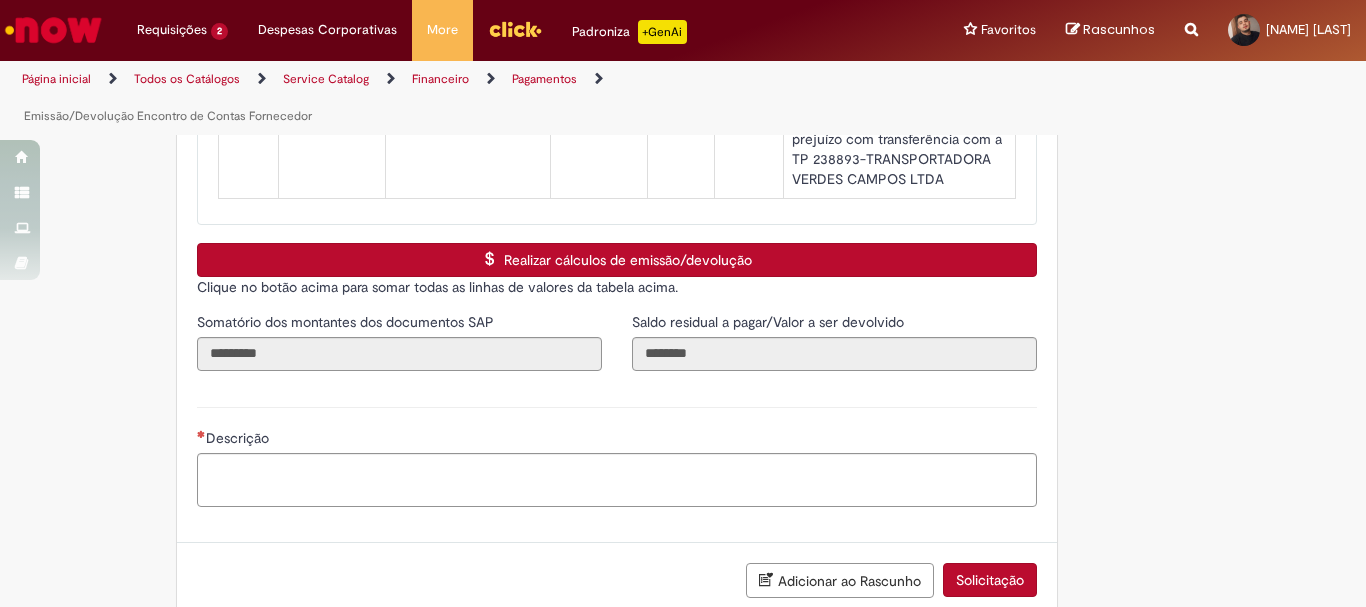 scroll, scrollTop: 3300, scrollLeft: 0, axis: vertical 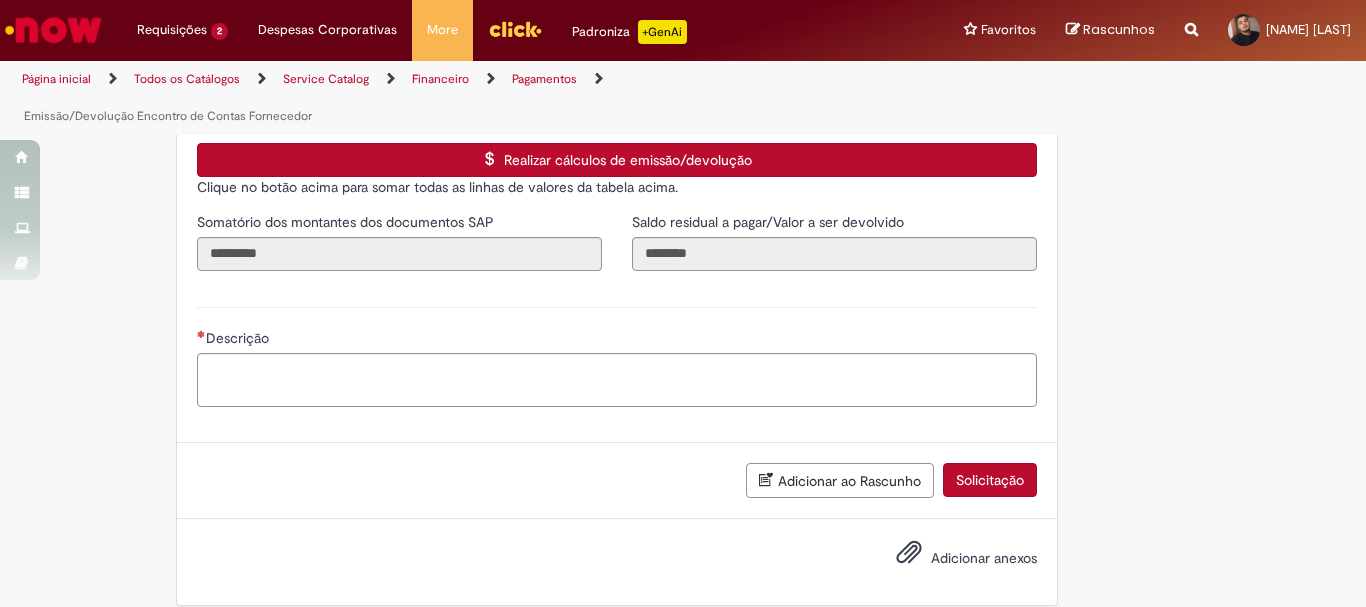 click on "Descrição" at bounding box center [617, 340] 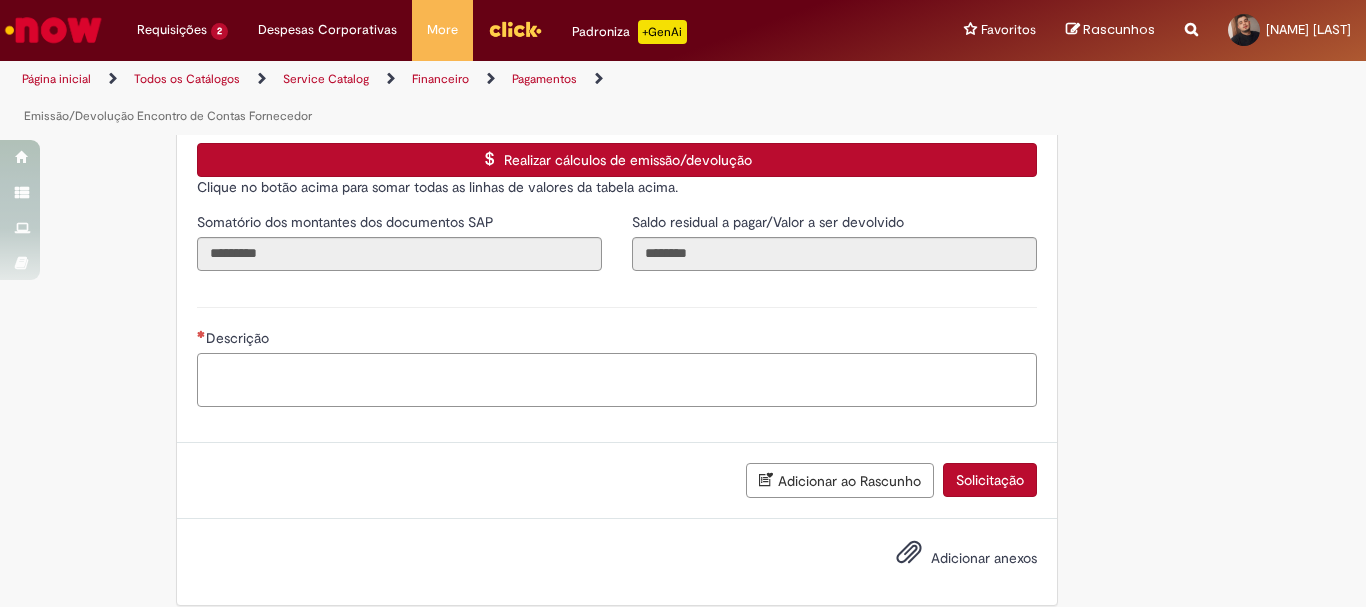 click on "Descrição" at bounding box center (617, 380) 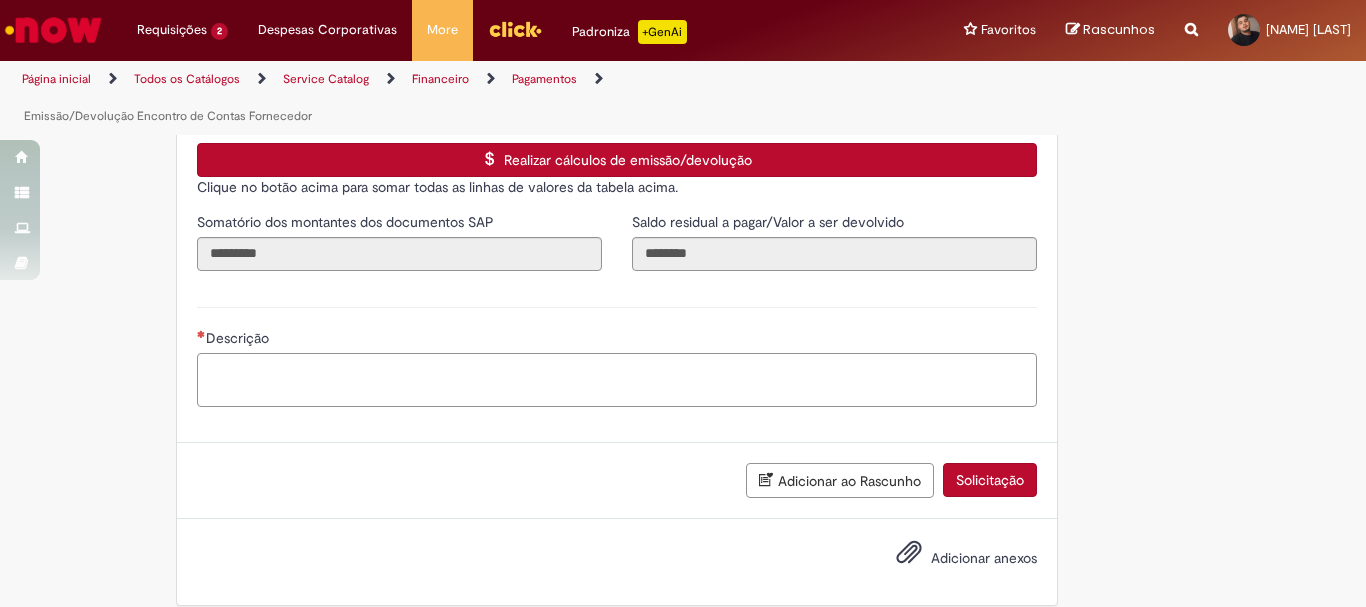 paste on "**********" 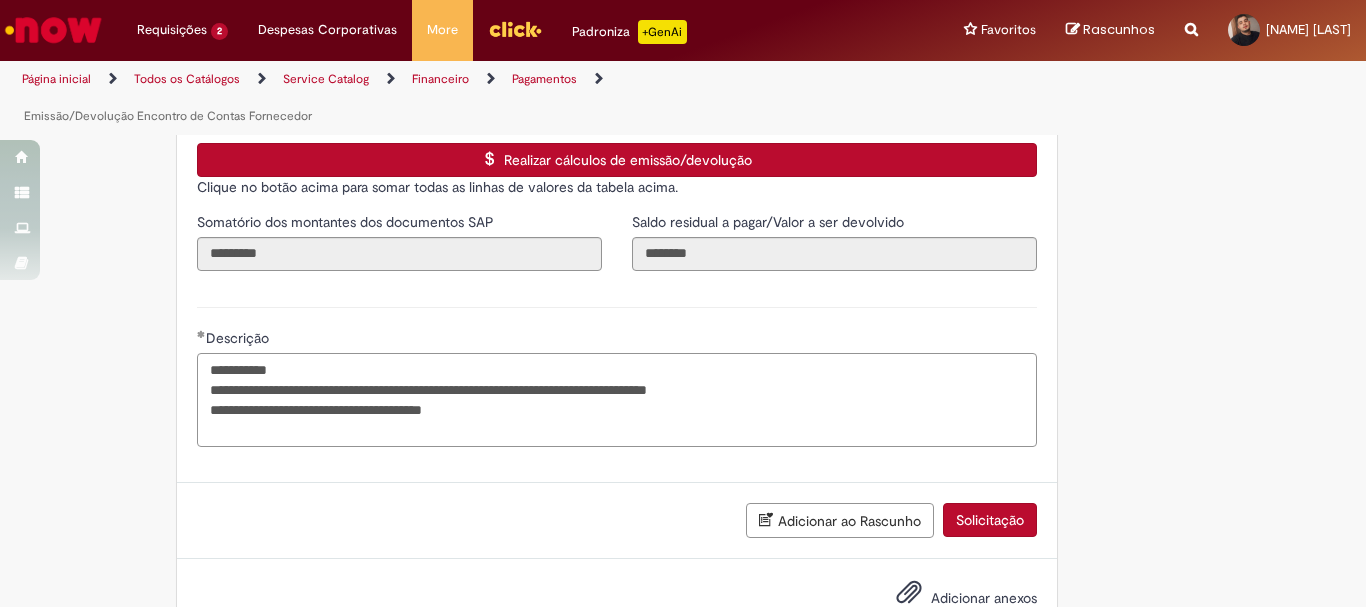 scroll, scrollTop: 3361, scrollLeft: 0, axis: vertical 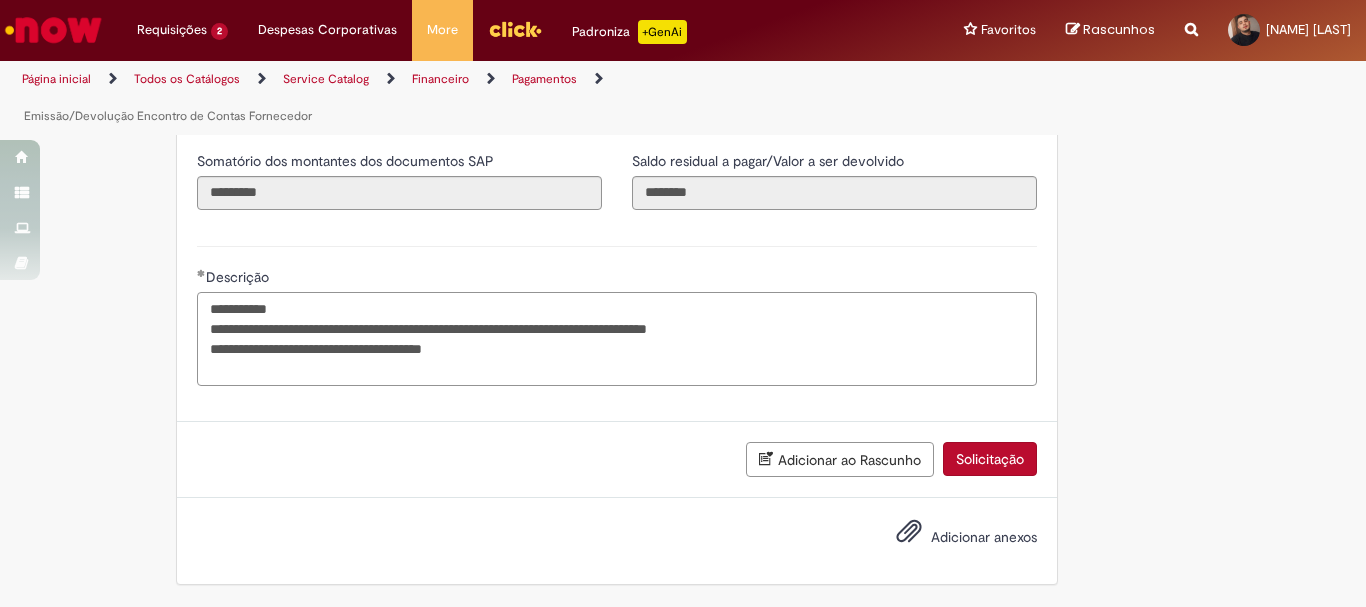 type on "**********" 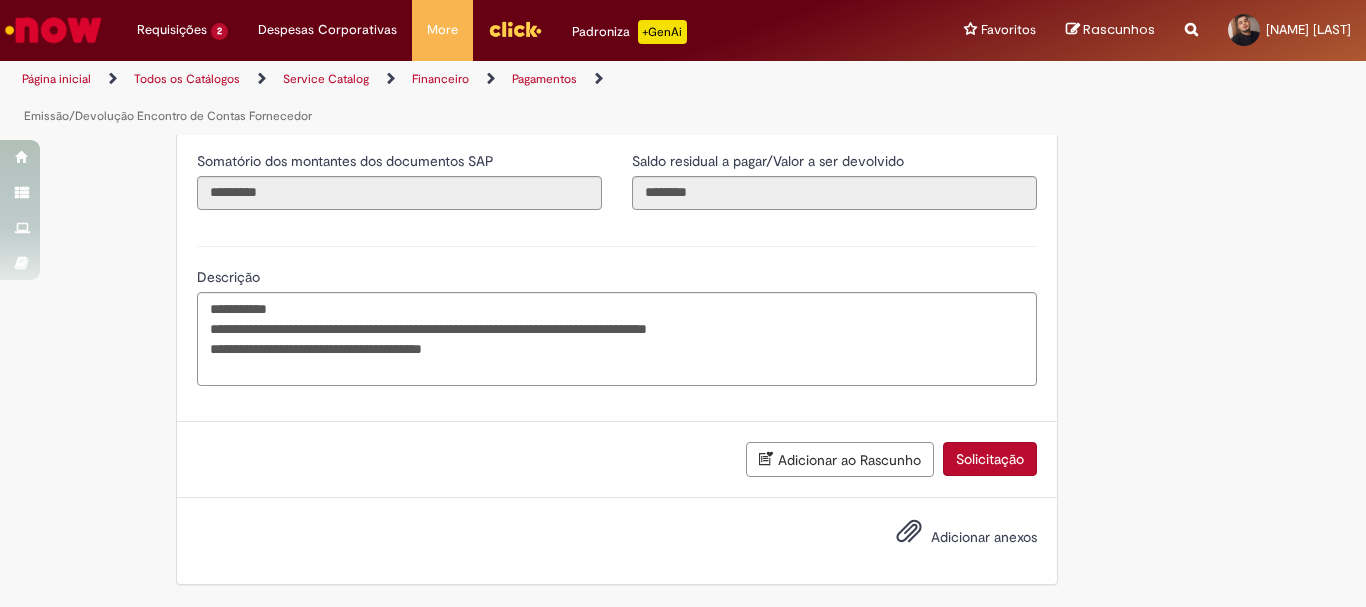 click on "Adicionar anexos" at bounding box center (984, 537) 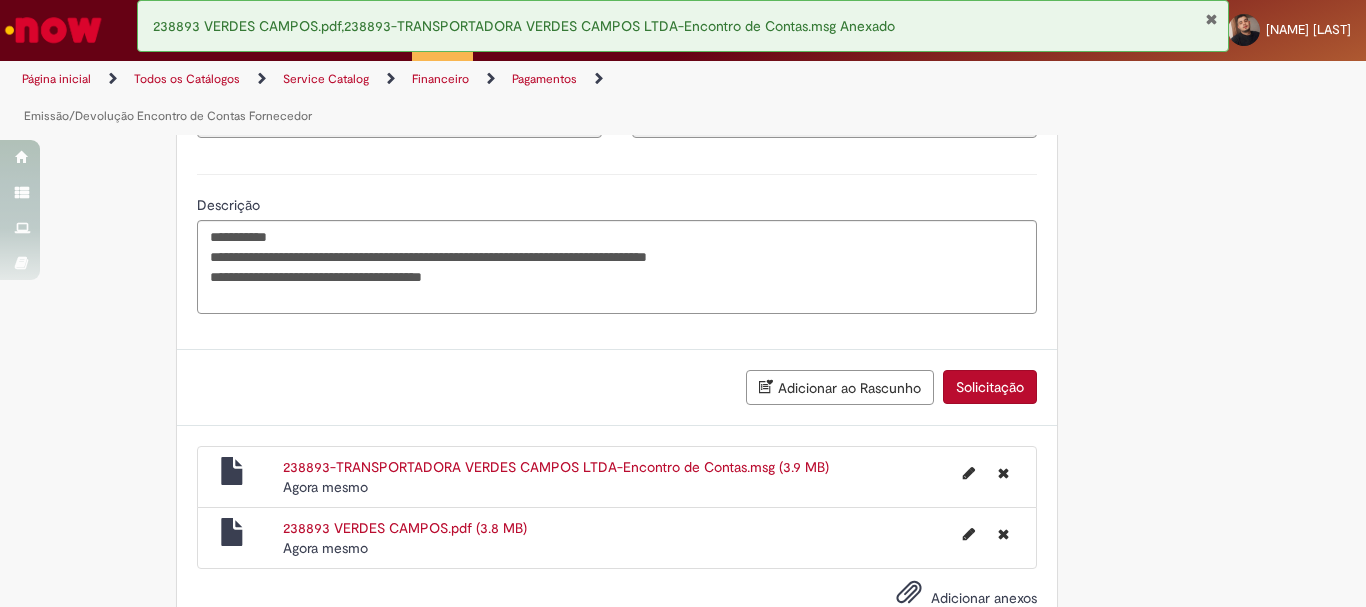 scroll, scrollTop: 3494, scrollLeft: 0, axis: vertical 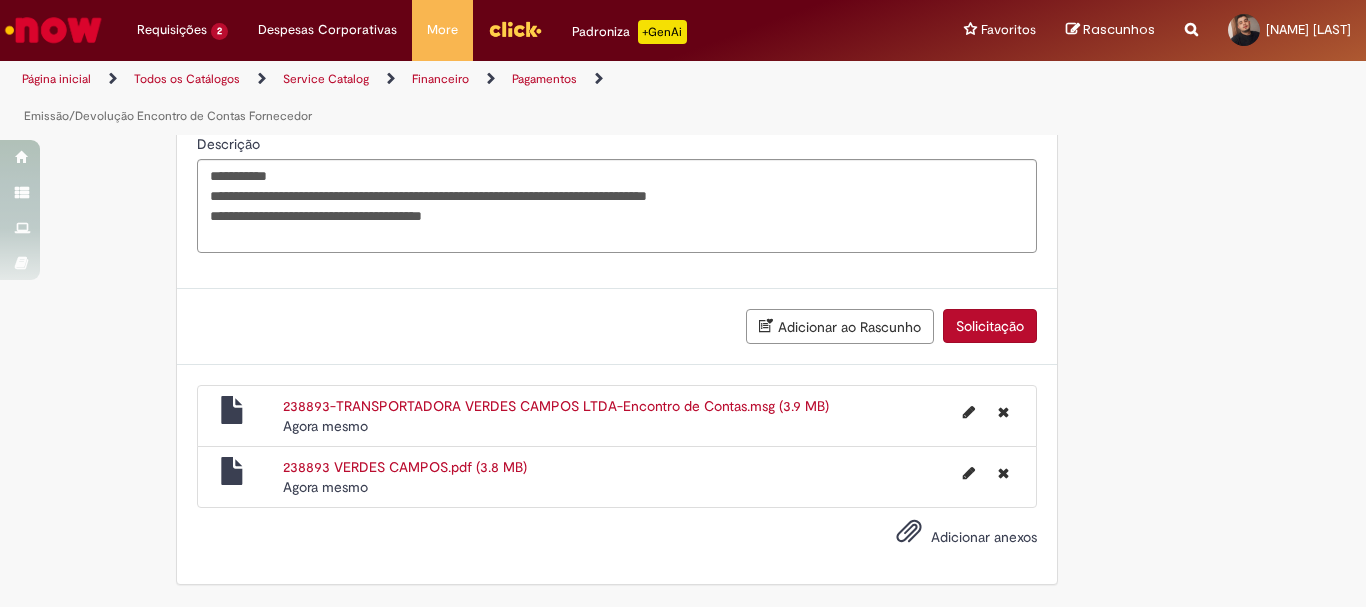 click on "Adicionar anexos" at bounding box center [984, 537] 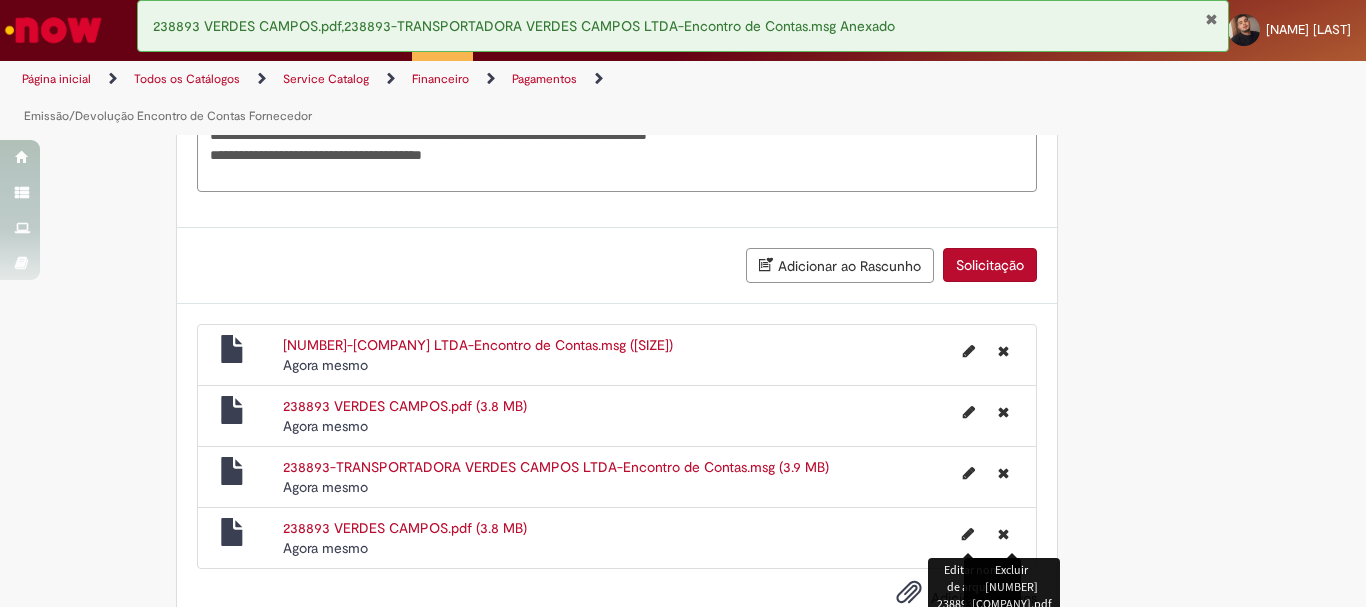 scroll, scrollTop: 3616, scrollLeft: 0, axis: vertical 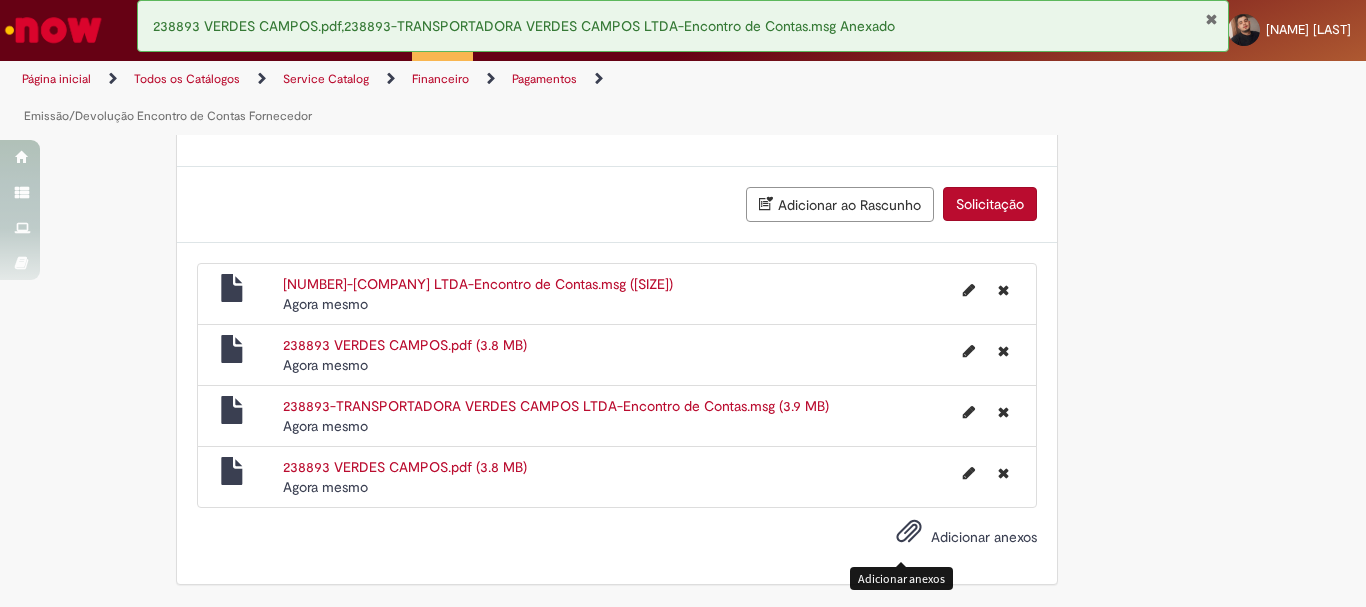 click on "Adicionar anexos" at bounding box center (984, 537) 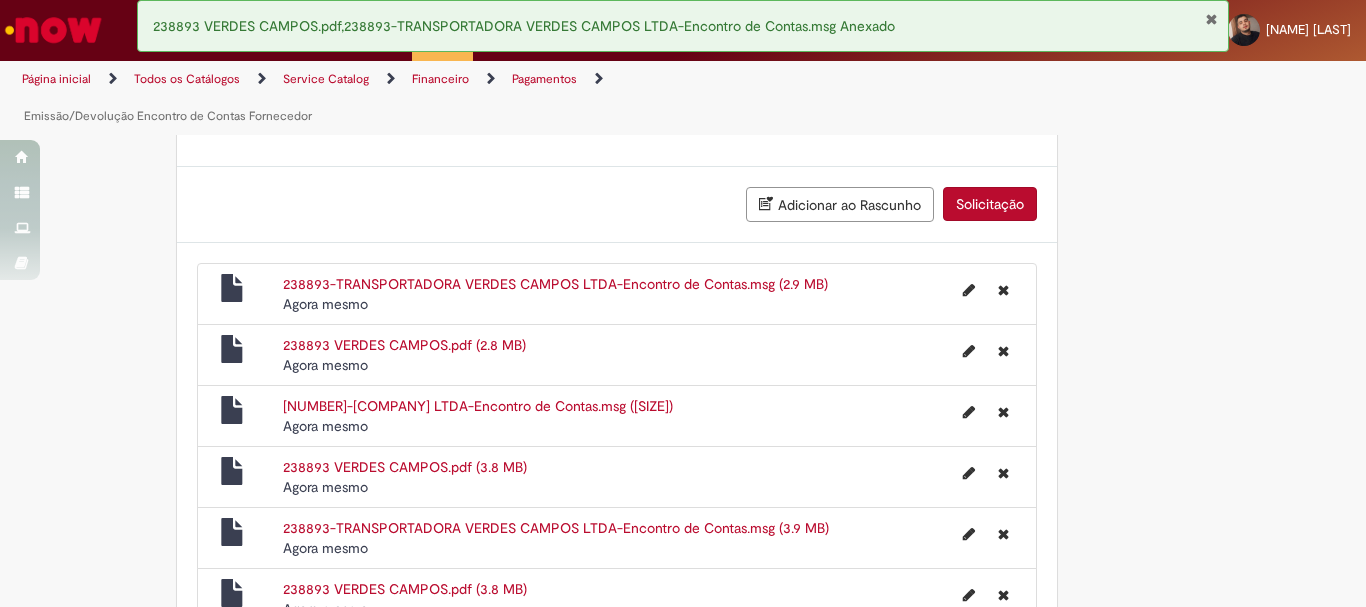 scroll, scrollTop: 3738, scrollLeft: 0, axis: vertical 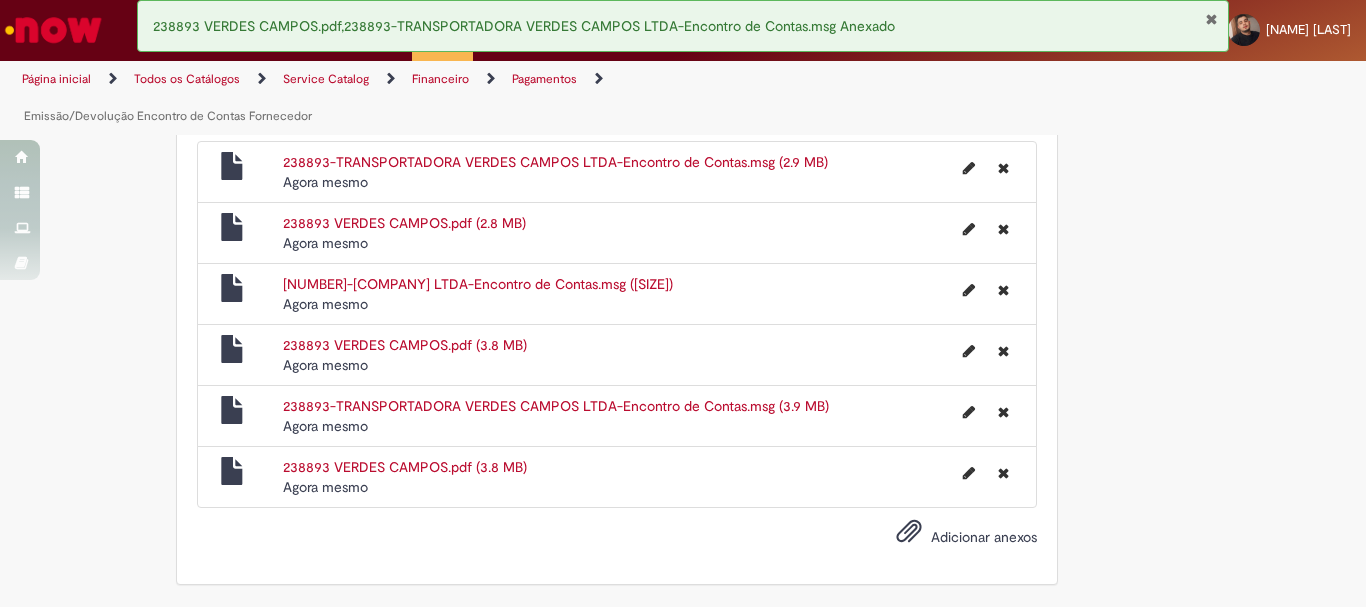click on "Adicionar anexos" at bounding box center [984, 537] 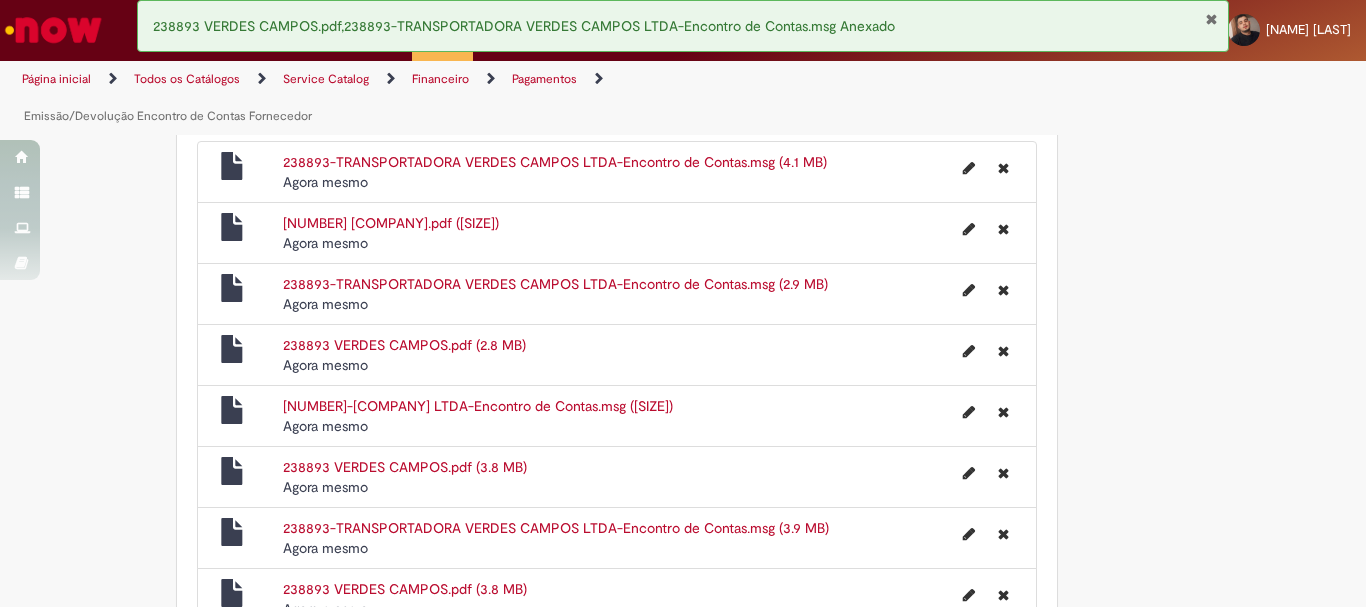 scroll, scrollTop: 3860, scrollLeft: 0, axis: vertical 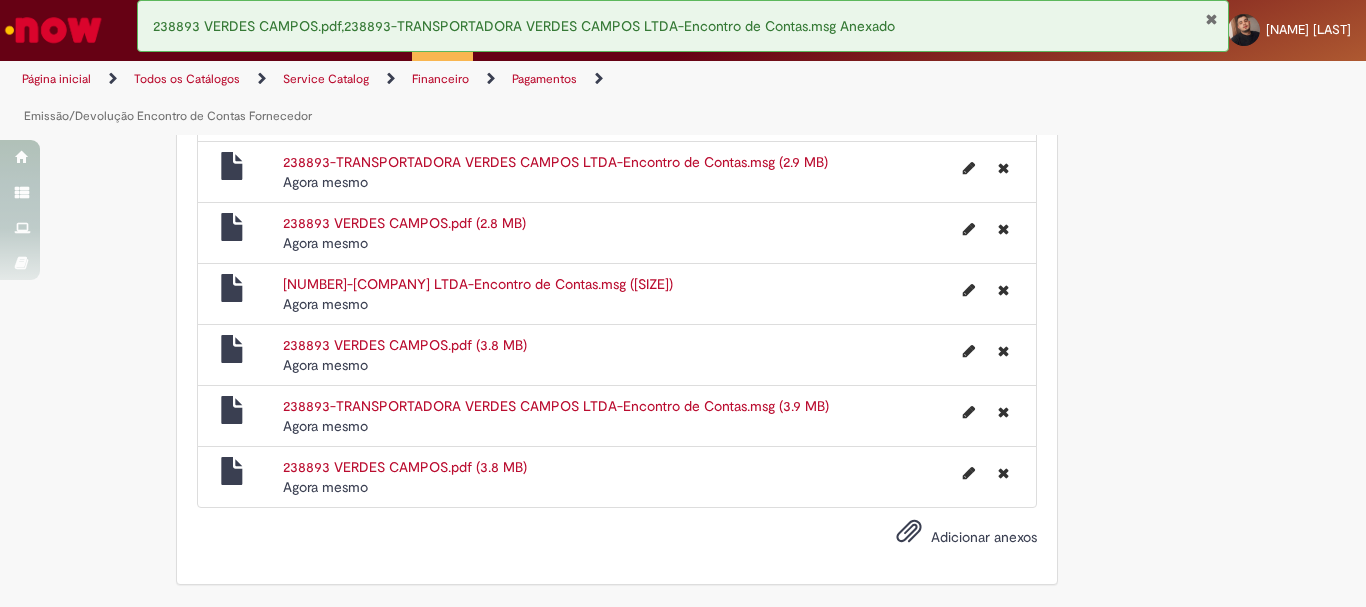 click on "Adicionar anexos" at bounding box center (984, 537) 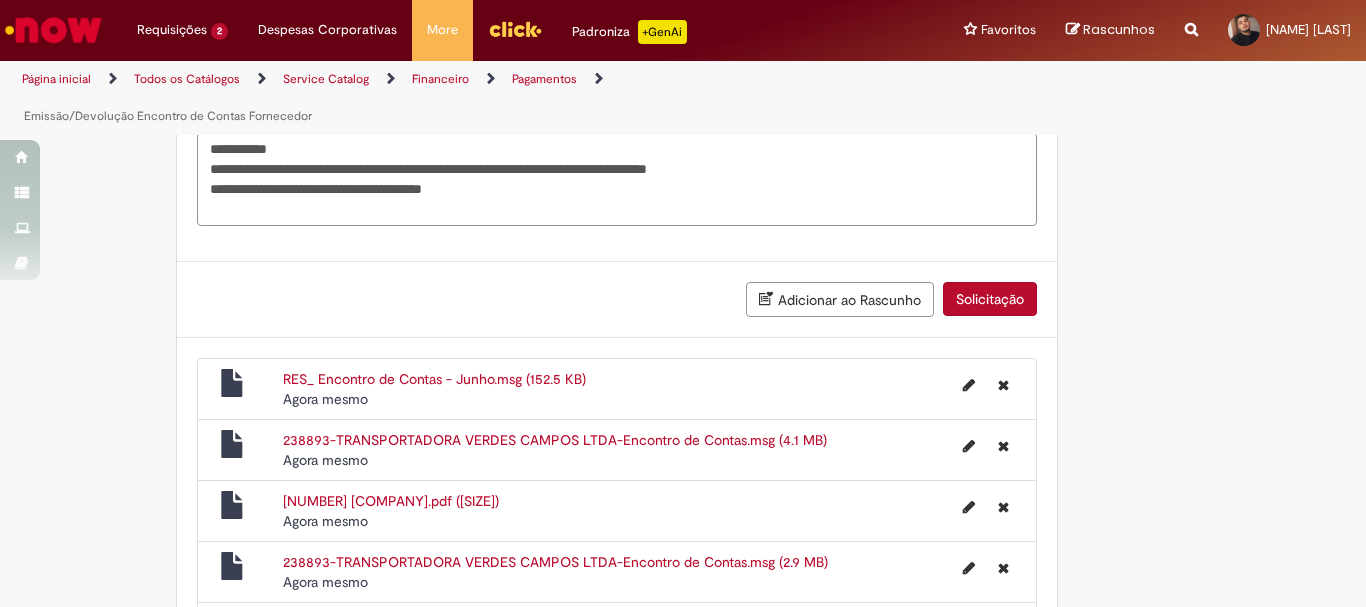 scroll, scrollTop: 3321, scrollLeft: 0, axis: vertical 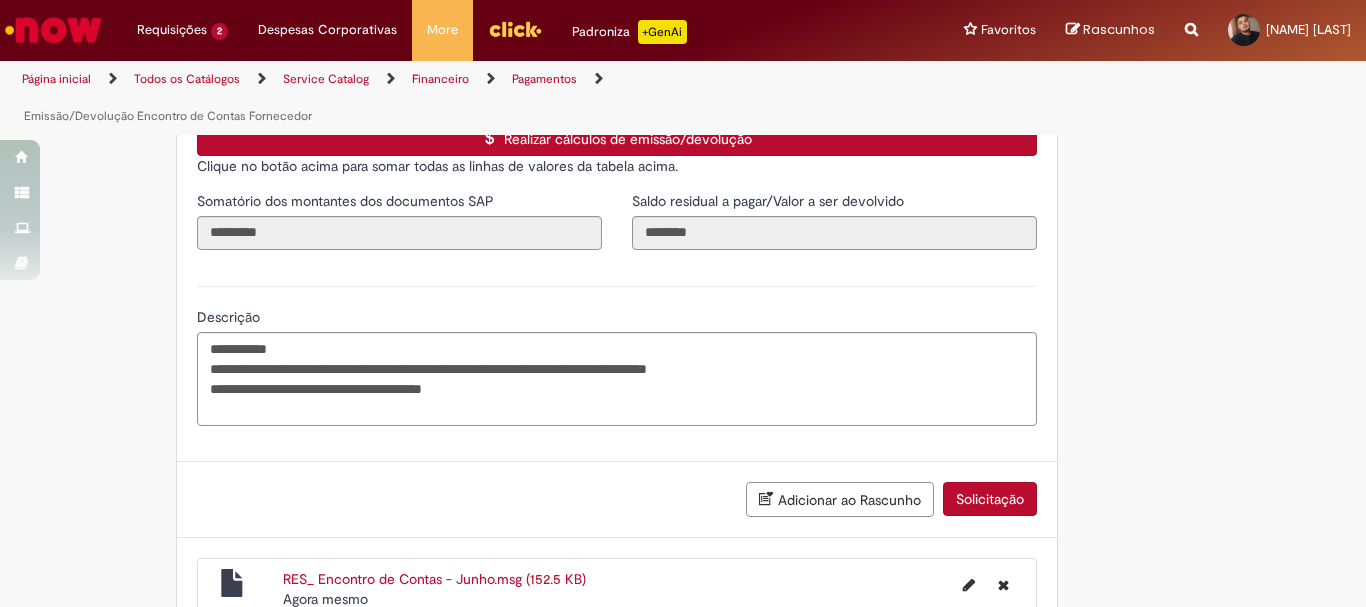 click on "Solicitação" at bounding box center [990, 499] 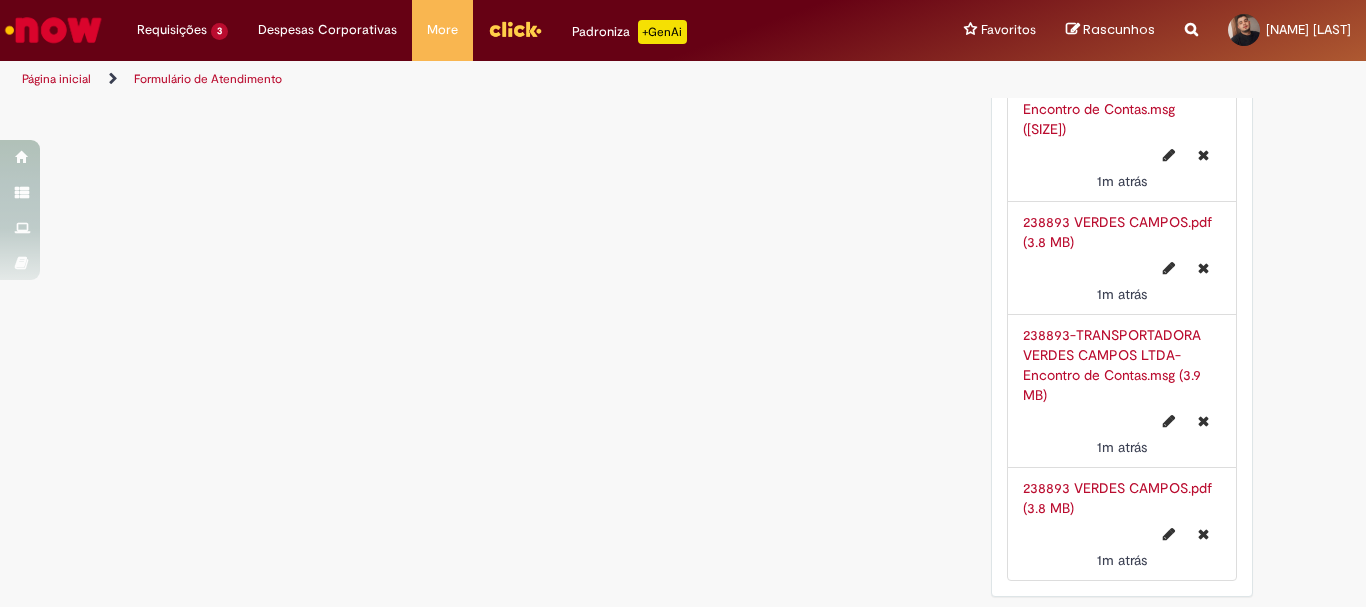 scroll, scrollTop: 0, scrollLeft: 0, axis: both 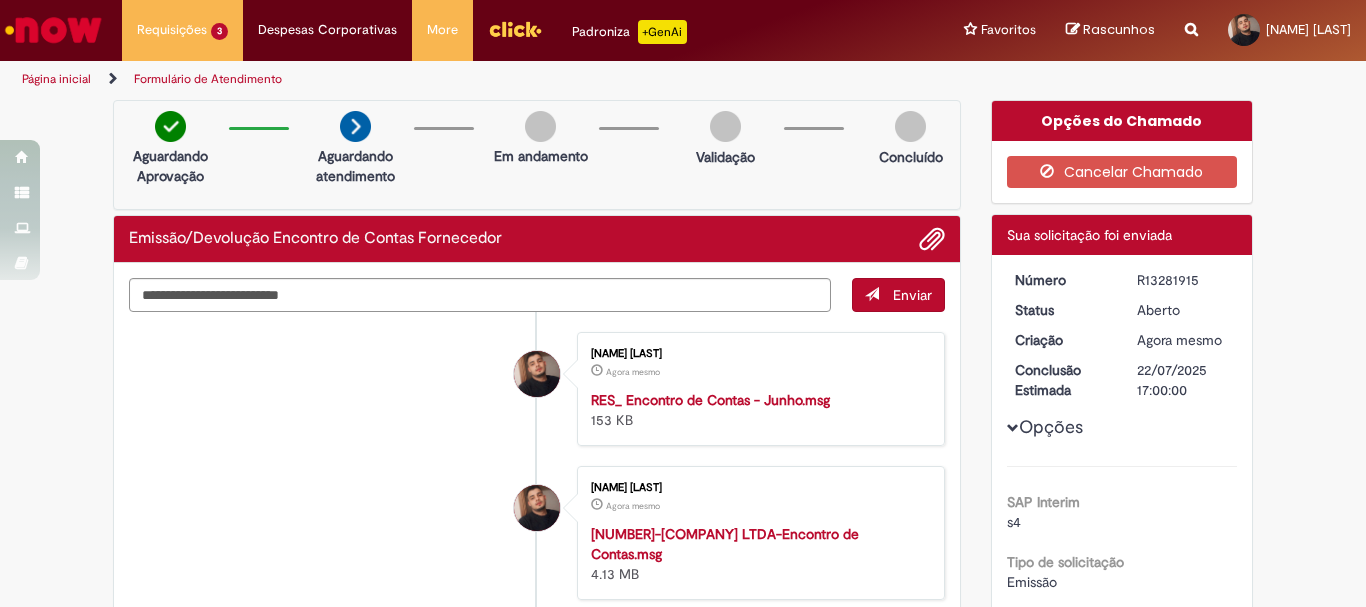 drag, startPoint x: 1128, startPoint y: 277, endPoint x: 1187, endPoint y: 283, distance: 59.3043 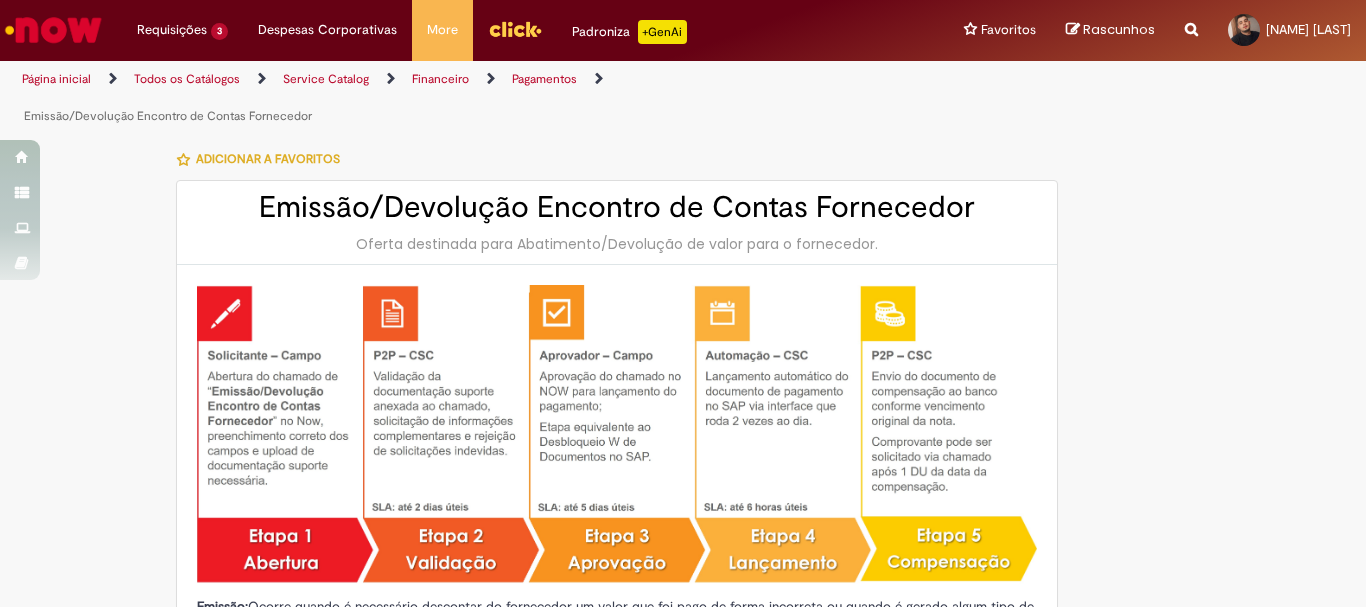 type on "********" 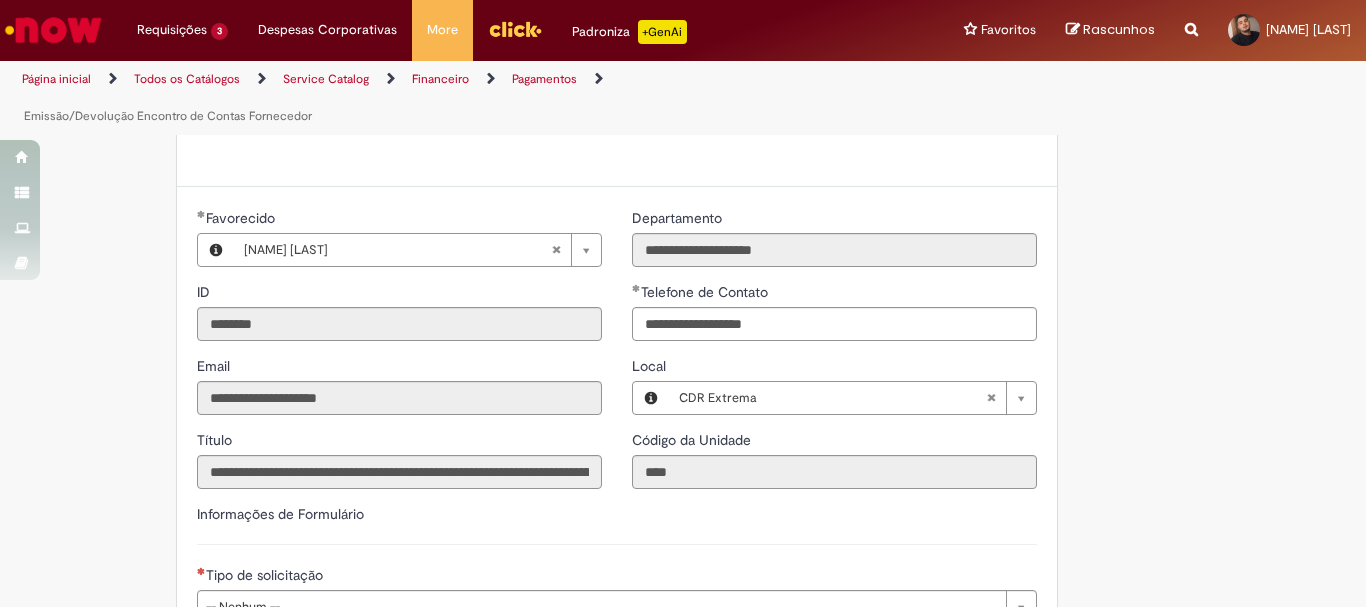 scroll, scrollTop: 1200, scrollLeft: 0, axis: vertical 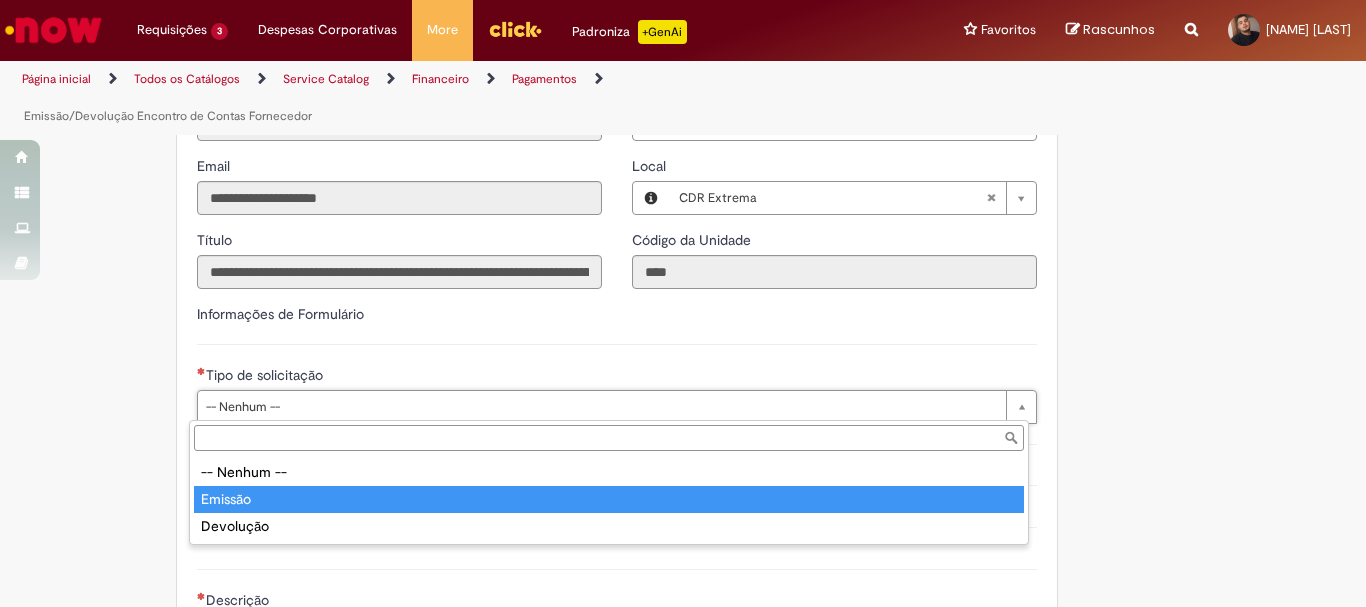 type on "*******" 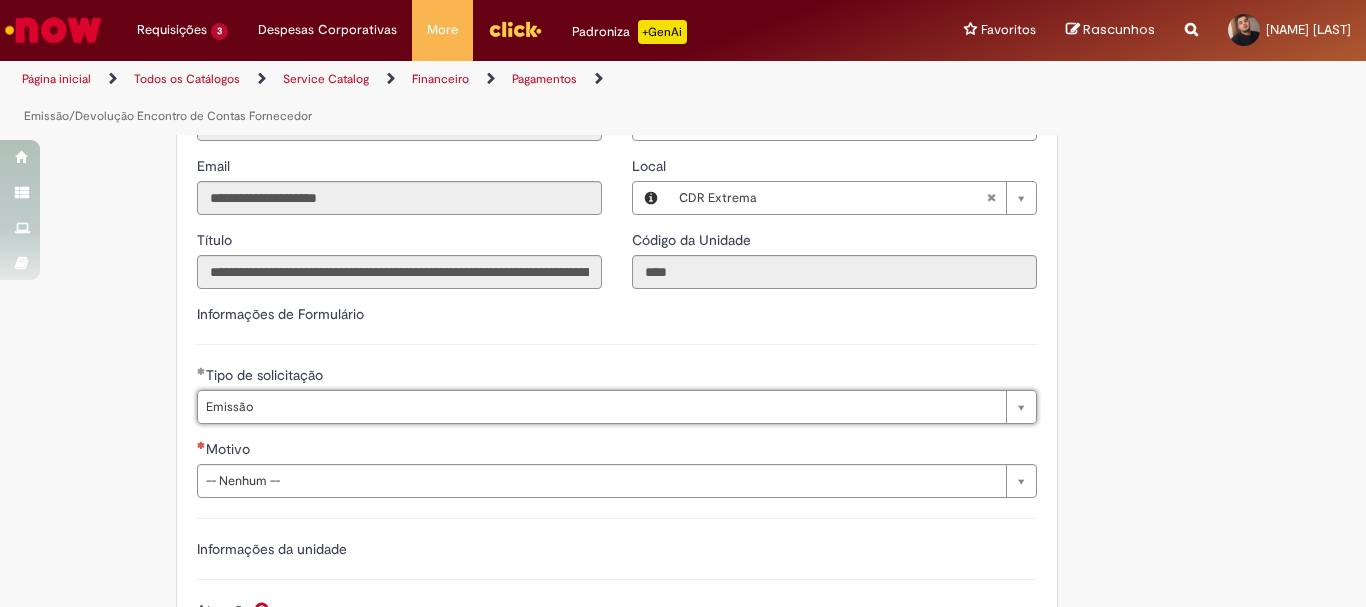 scroll, scrollTop: 1300, scrollLeft: 0, axis: vertical 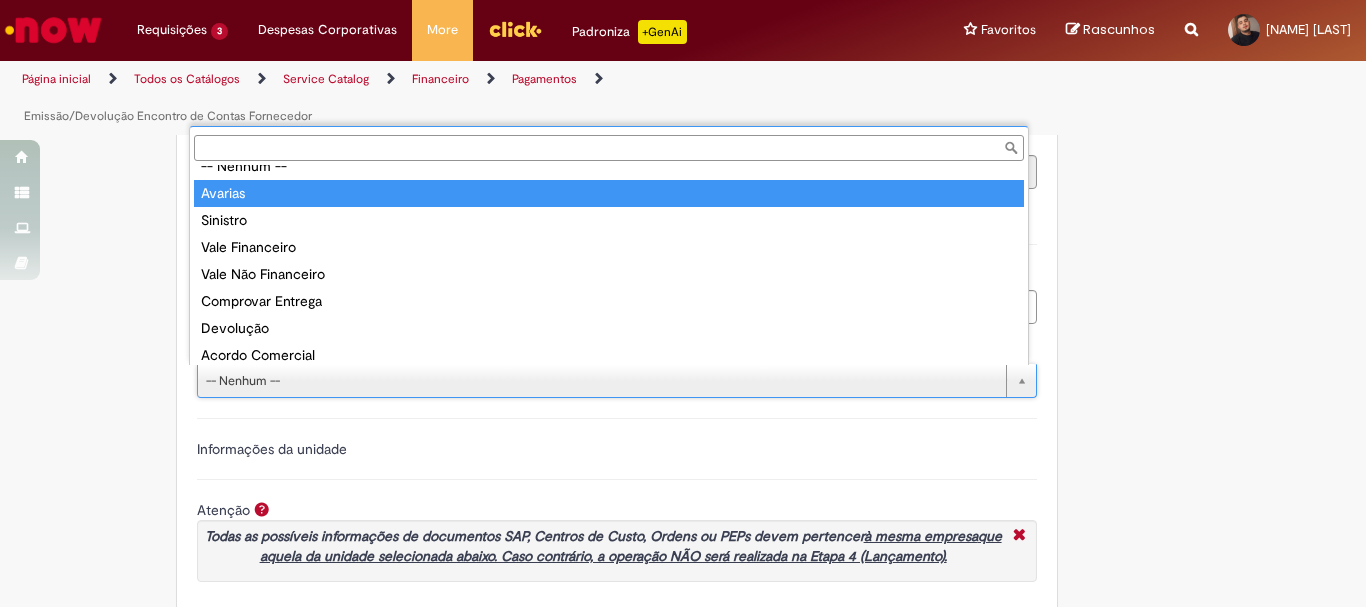 type on "*******" 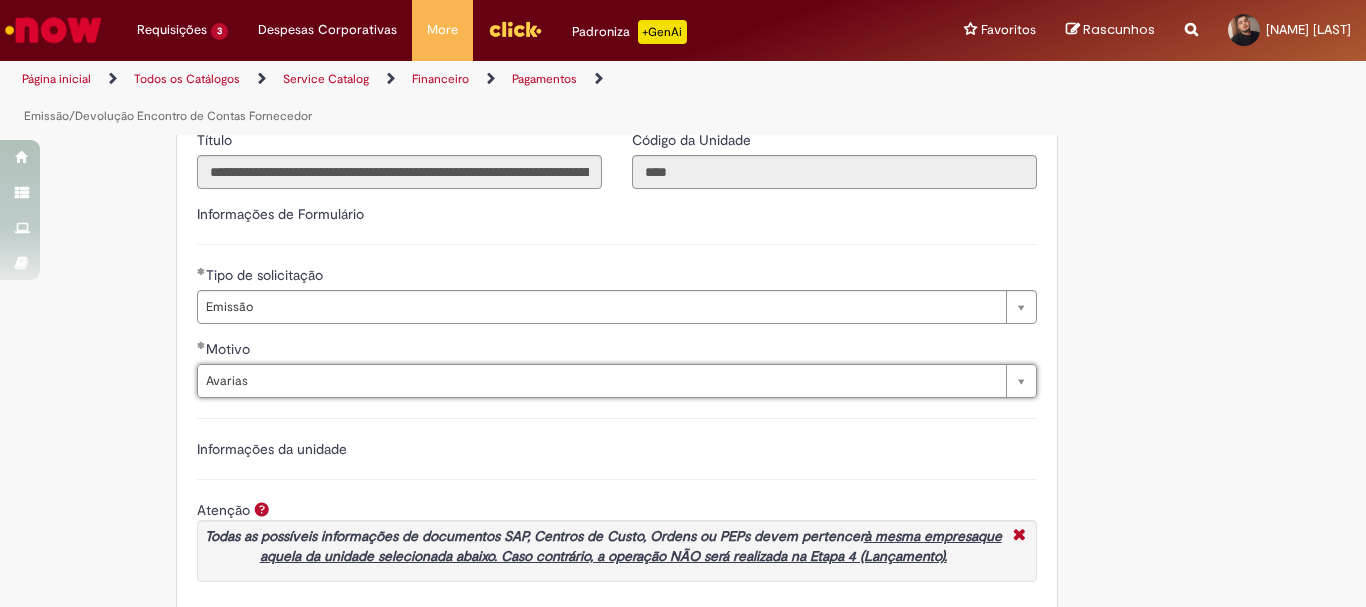 scroll, scrollTop: 1500, scrollLeft: 0, axis: vertical 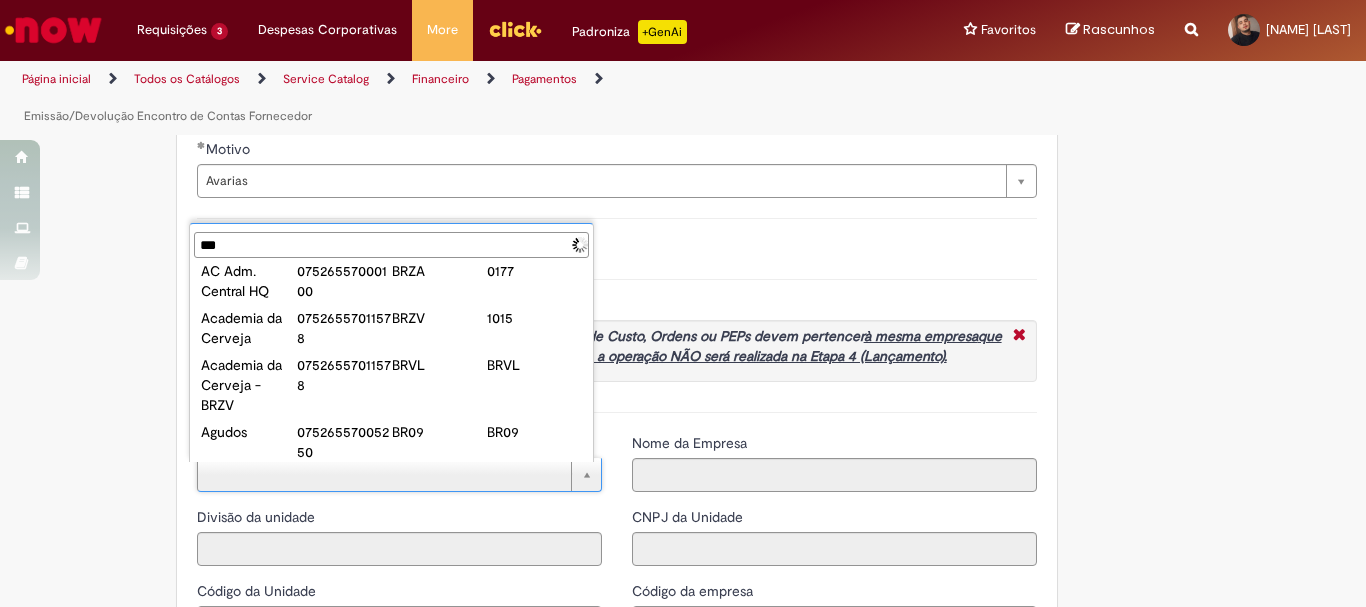 type on "****" 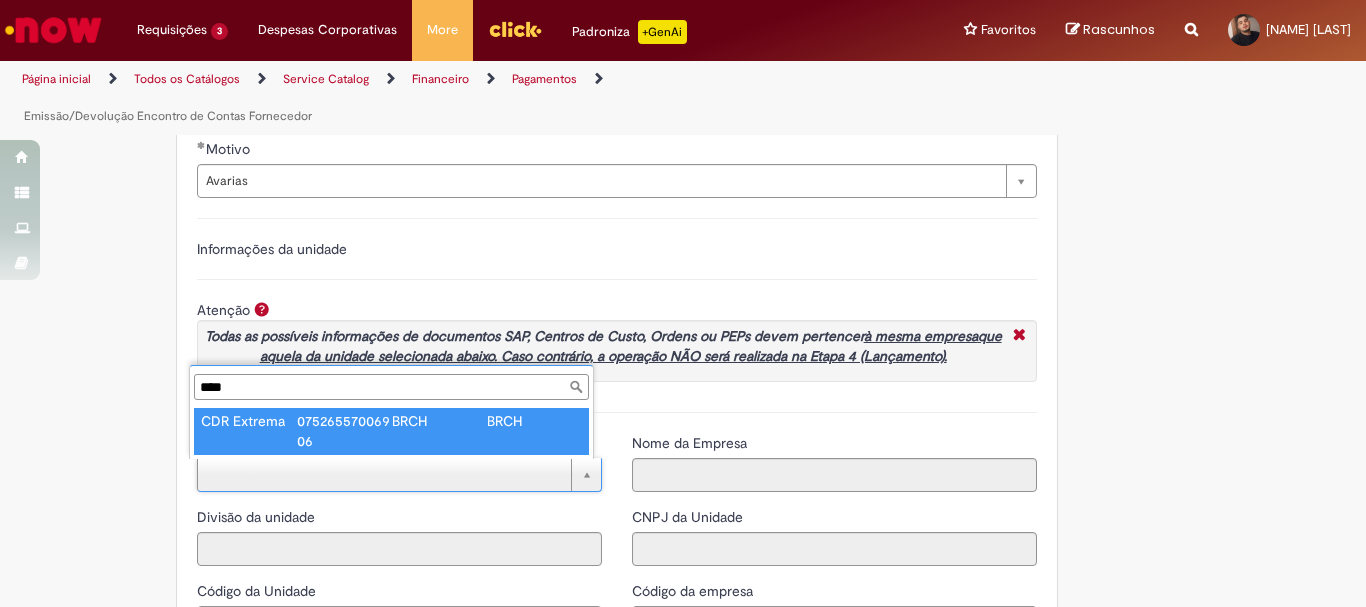 scroll, scrollTop: 0, scrollLeft: 0, axis: both 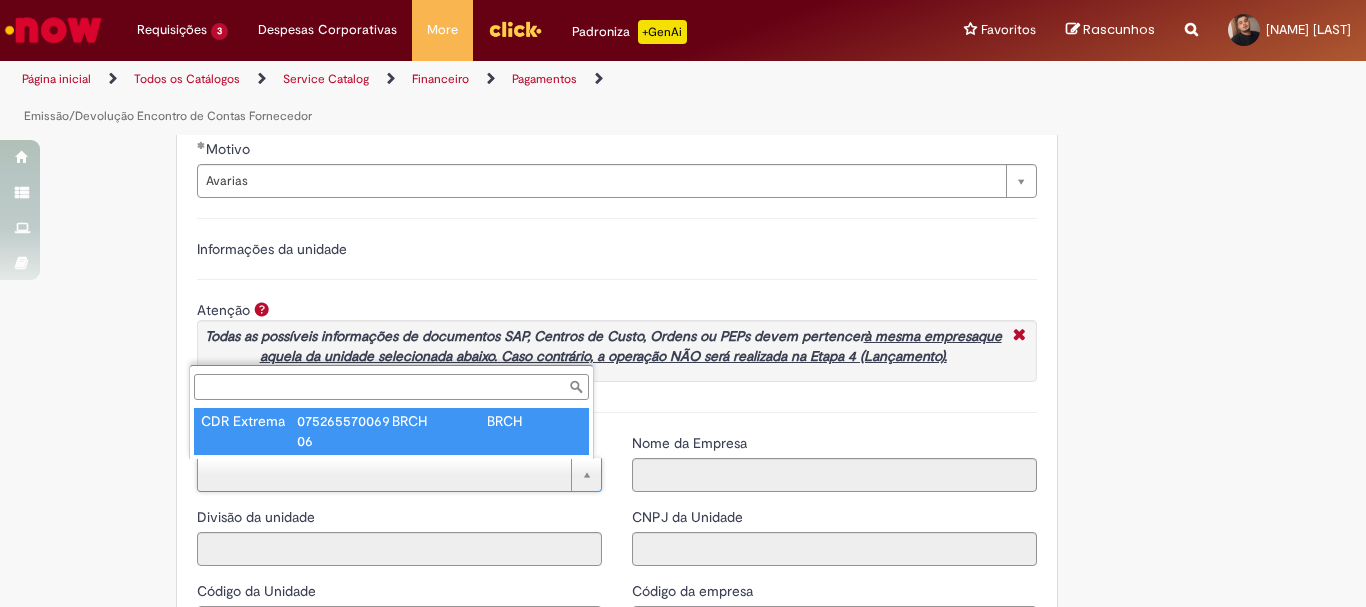 type on "****" 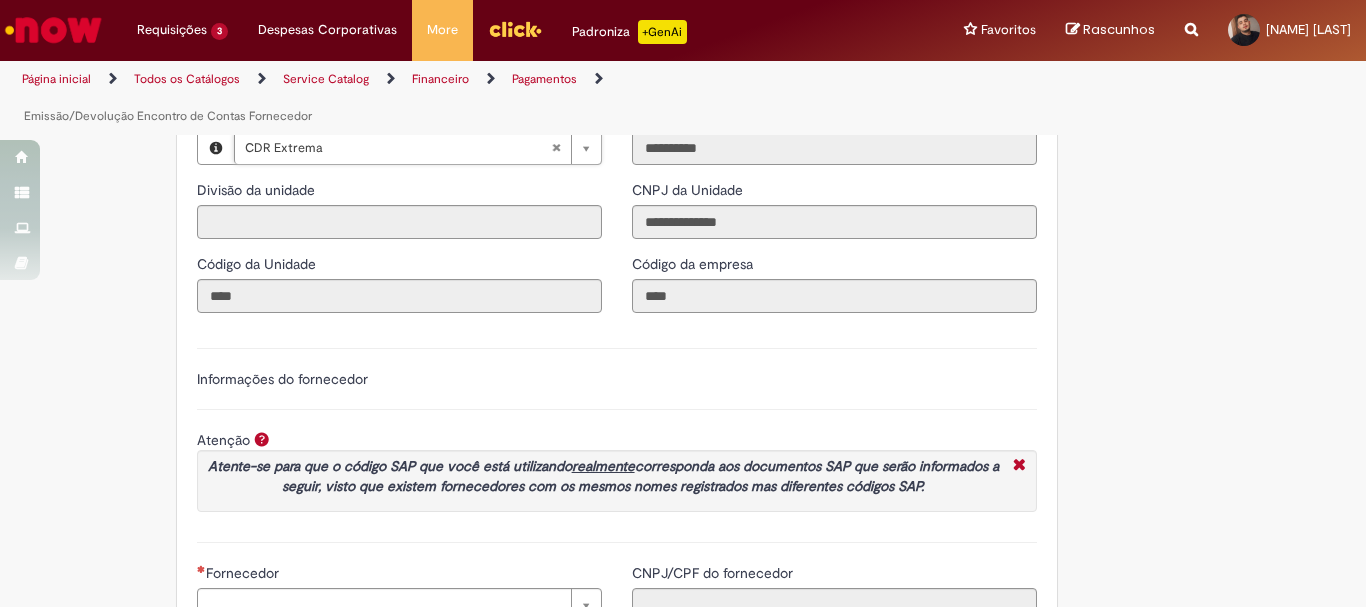 scroll, scrollTop: 2200, scrollLeft: 0, axis: vertical 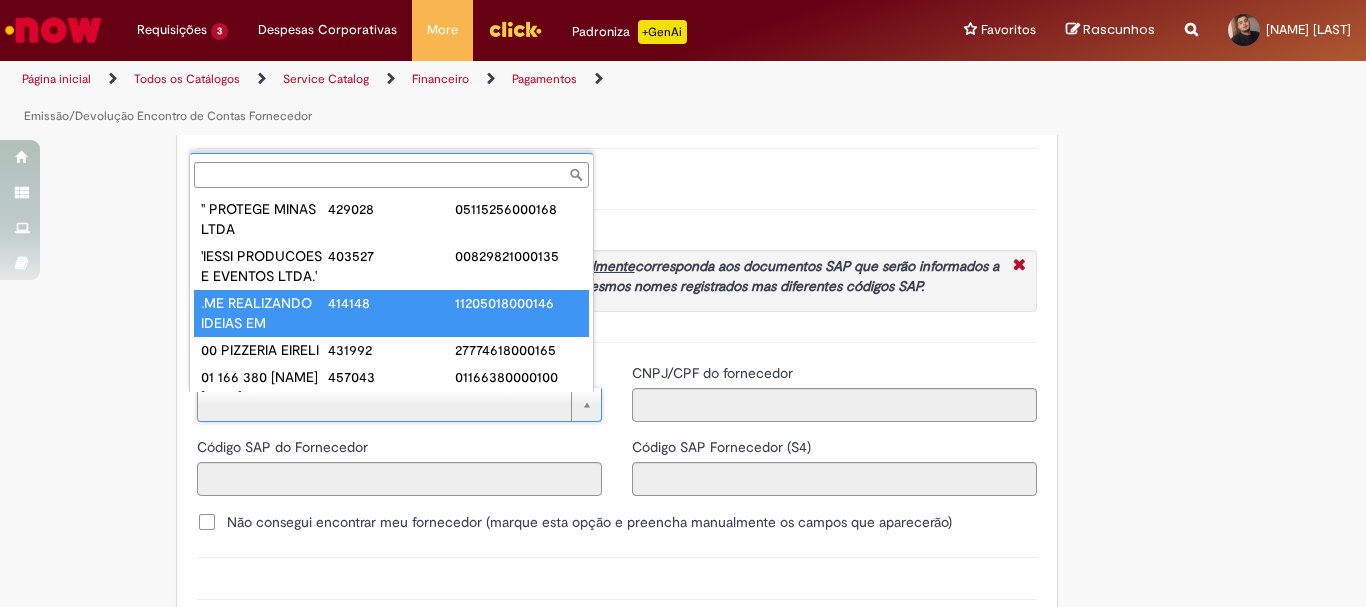 paste on "******" 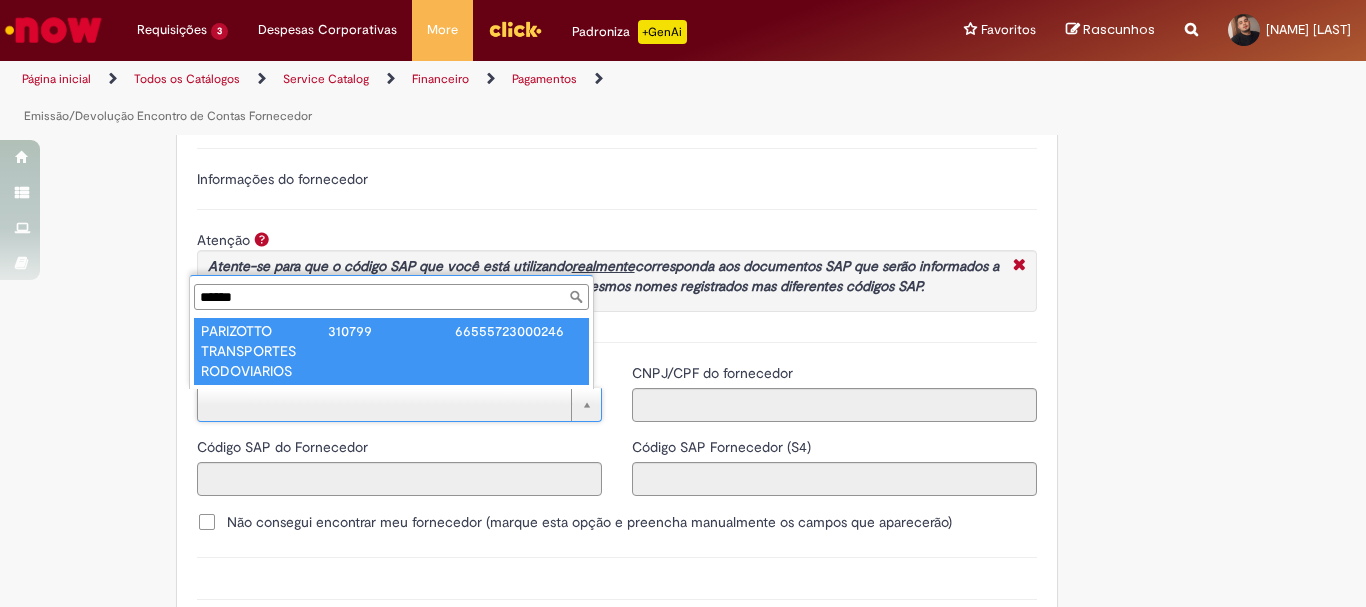 type on "**********" 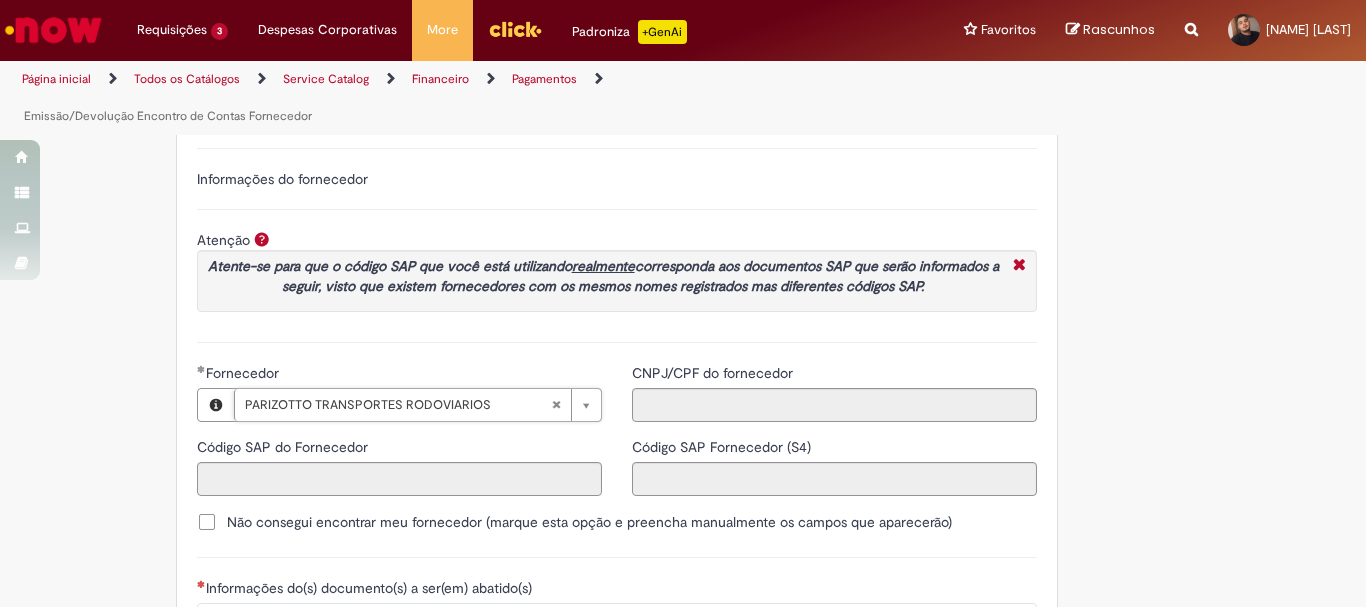 type on "******" 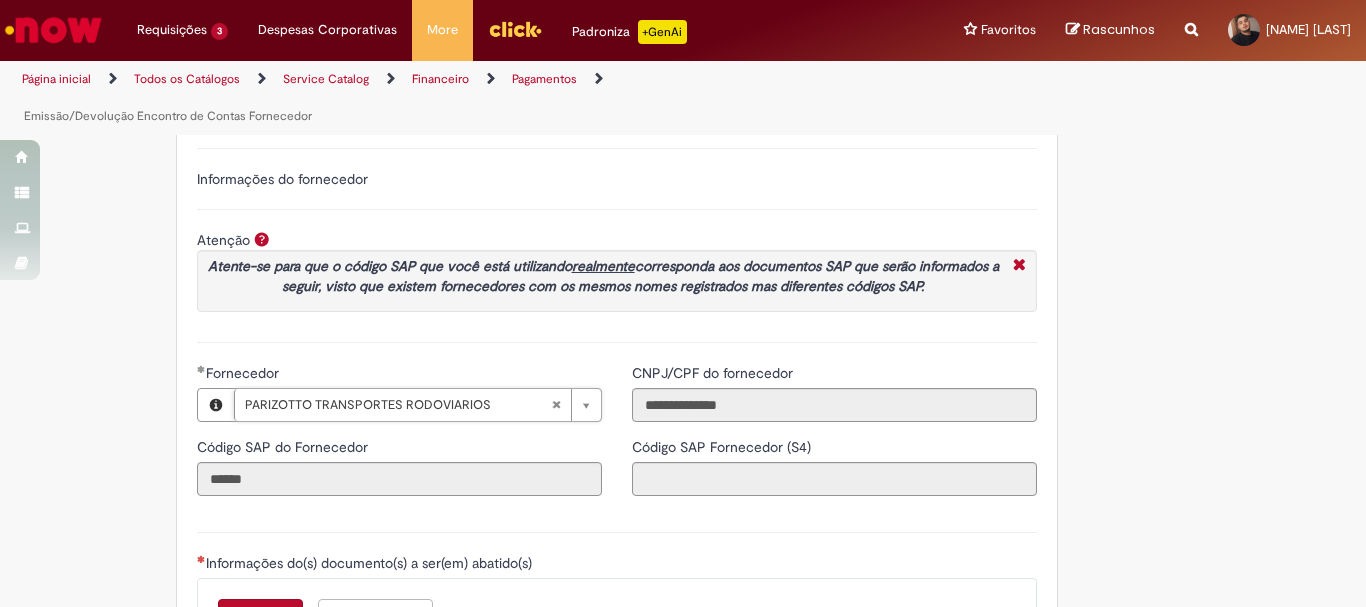 type on "**********" 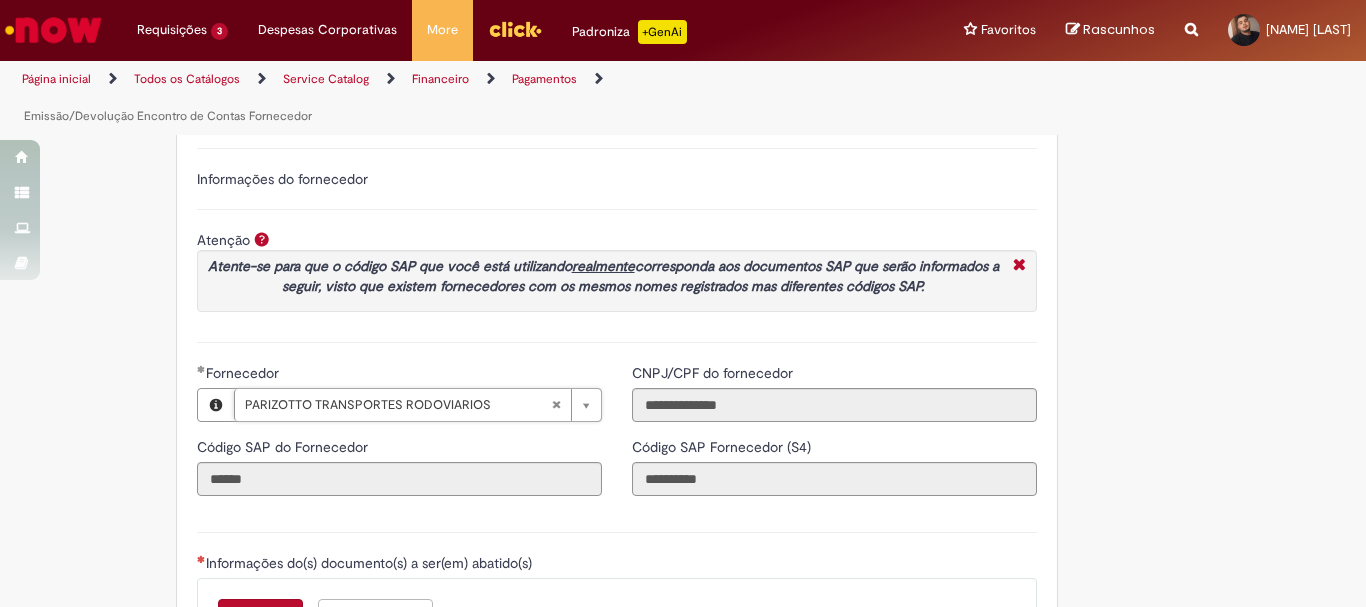 scroll, scrollTop: 2400, scrollLeft: 0, axis: vertical 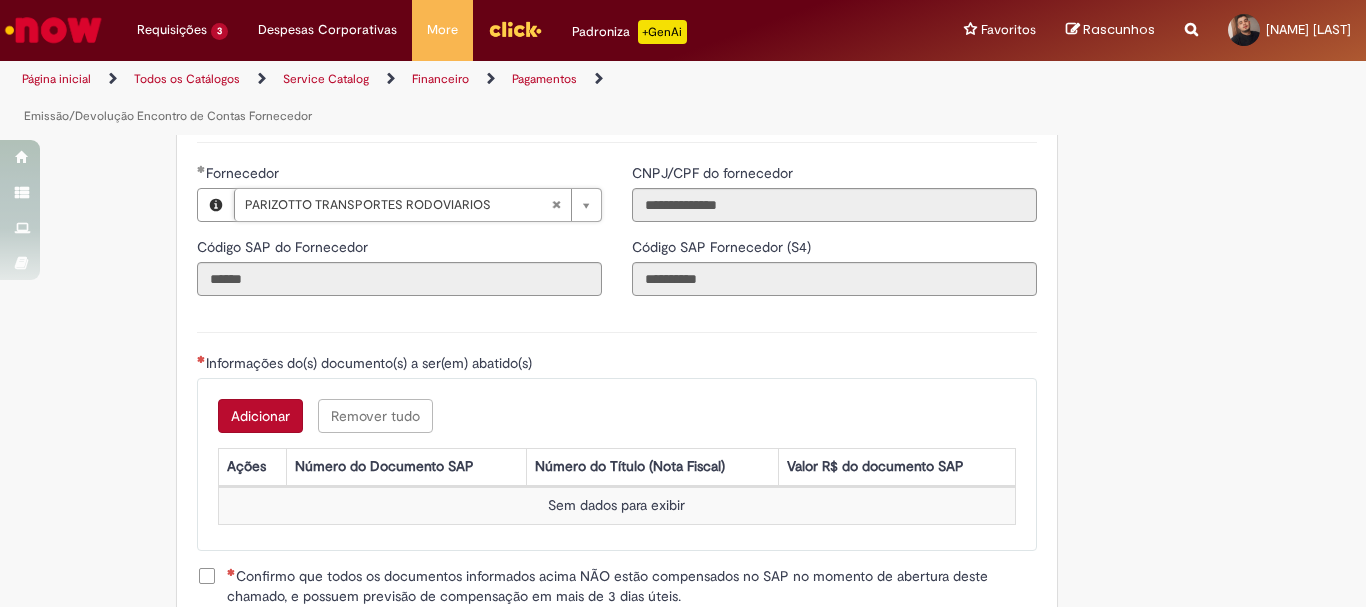 click on "Adicionar" at bounding box center [260, 416] 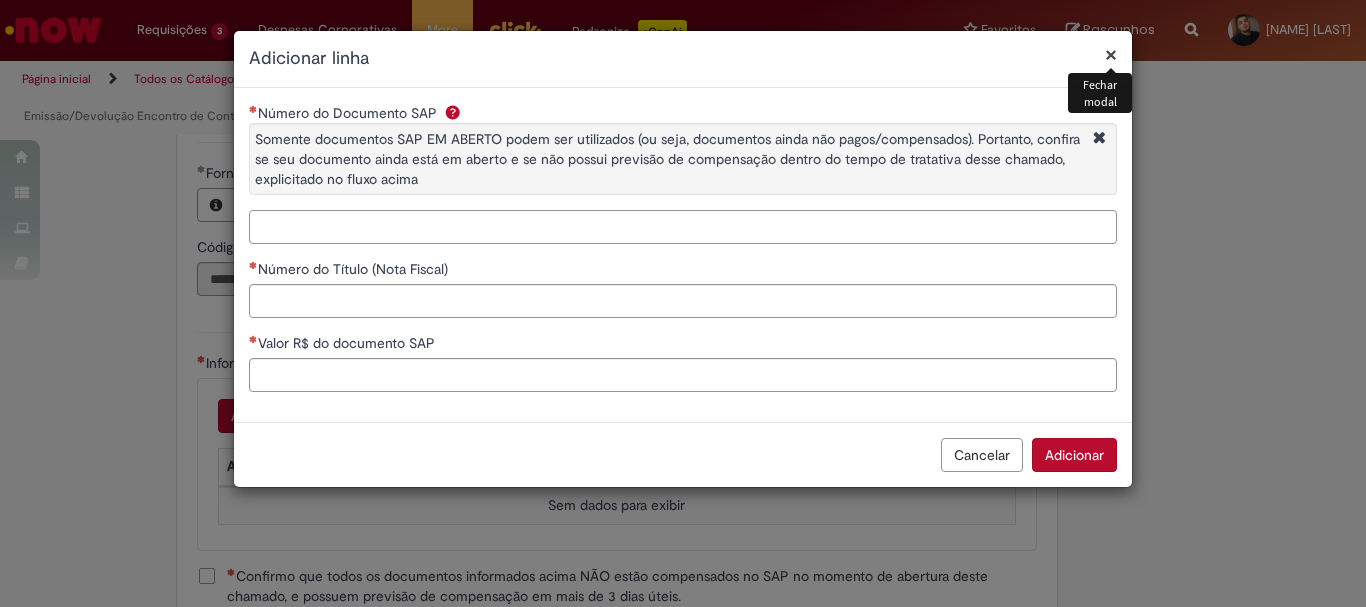 click on "Número do Documento SAP Somente documentos SAP EM ABERTO podem ser utilizados (ou seja, documentos ainda não pagos/compensados). Portanto, confira se seu documento ainda está em aberto e se não possui previsão de compensação dentro do tempo de tratativa desse chamado, explicitado no fluxo acima" at bounding box center [683, 227] 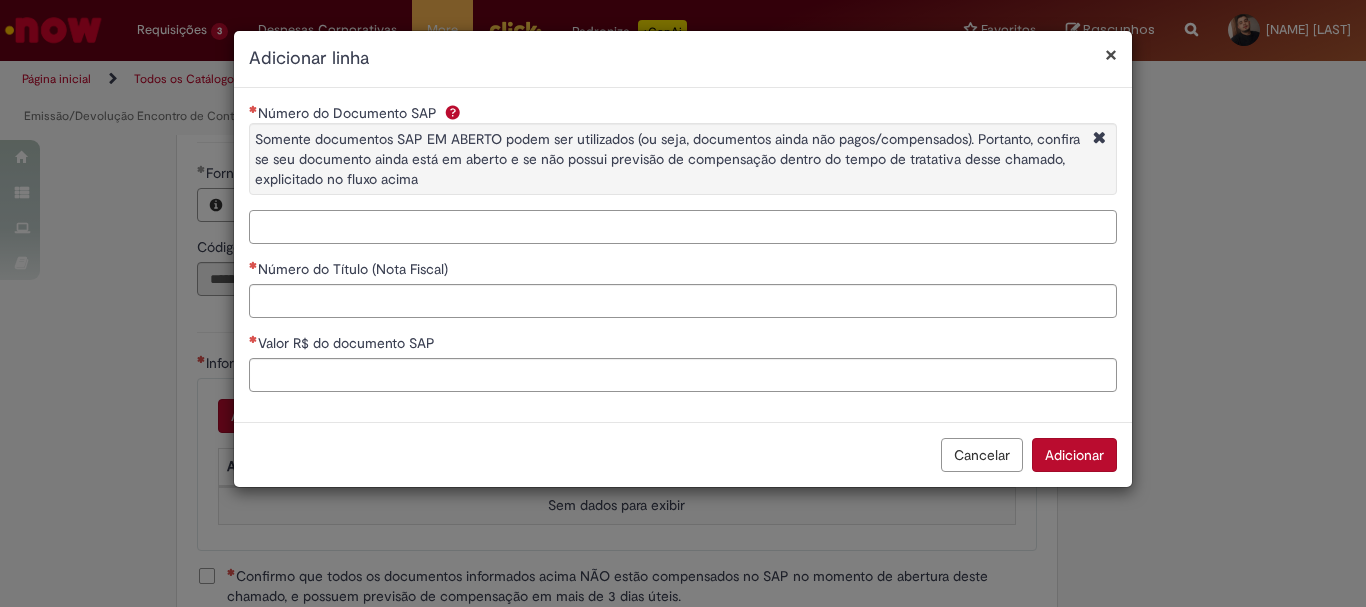 paste on "**********" 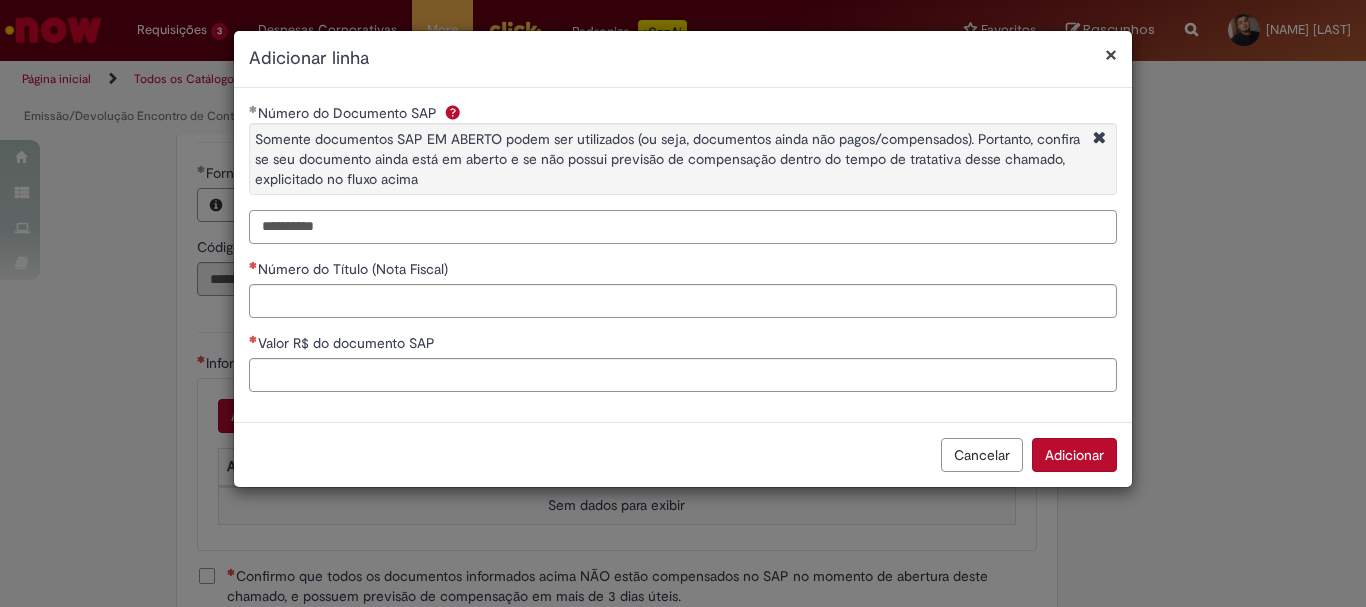 type on "**********" 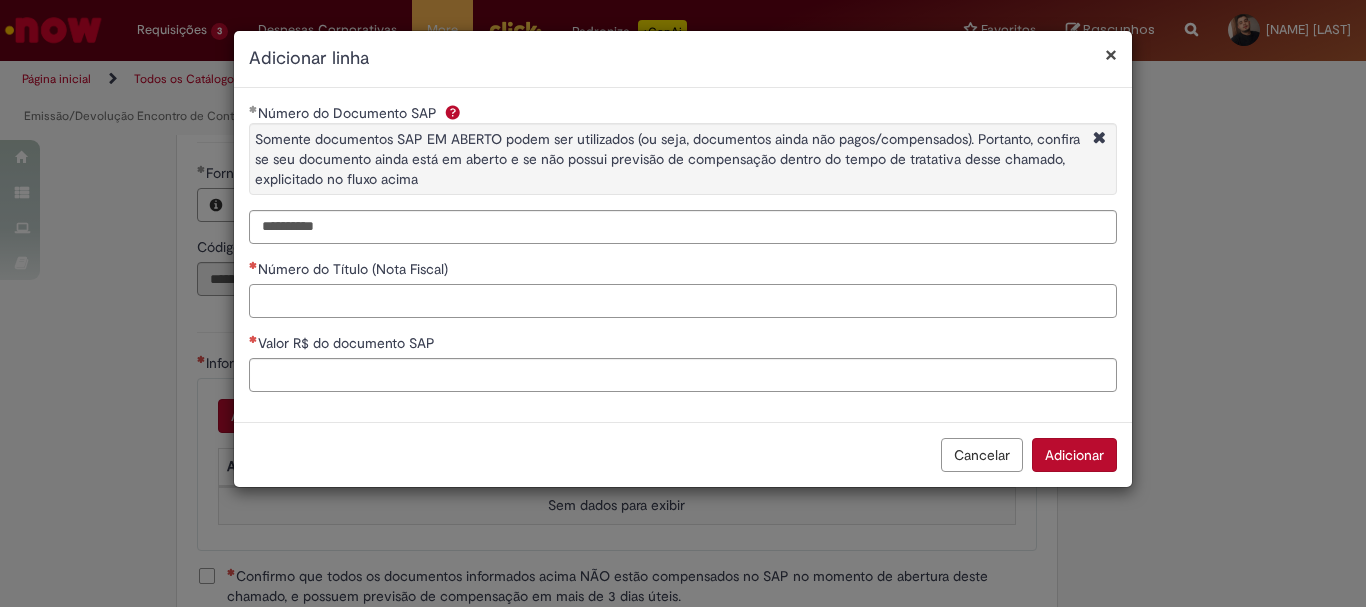 paste on "*******" 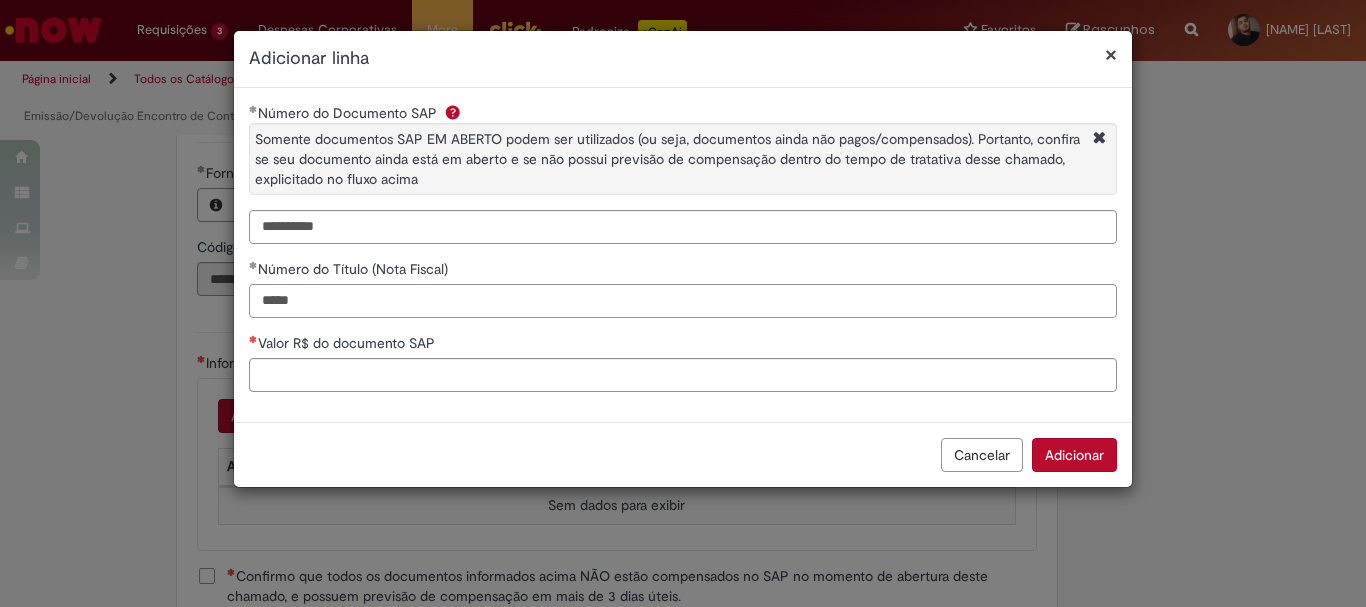 type on "*****" 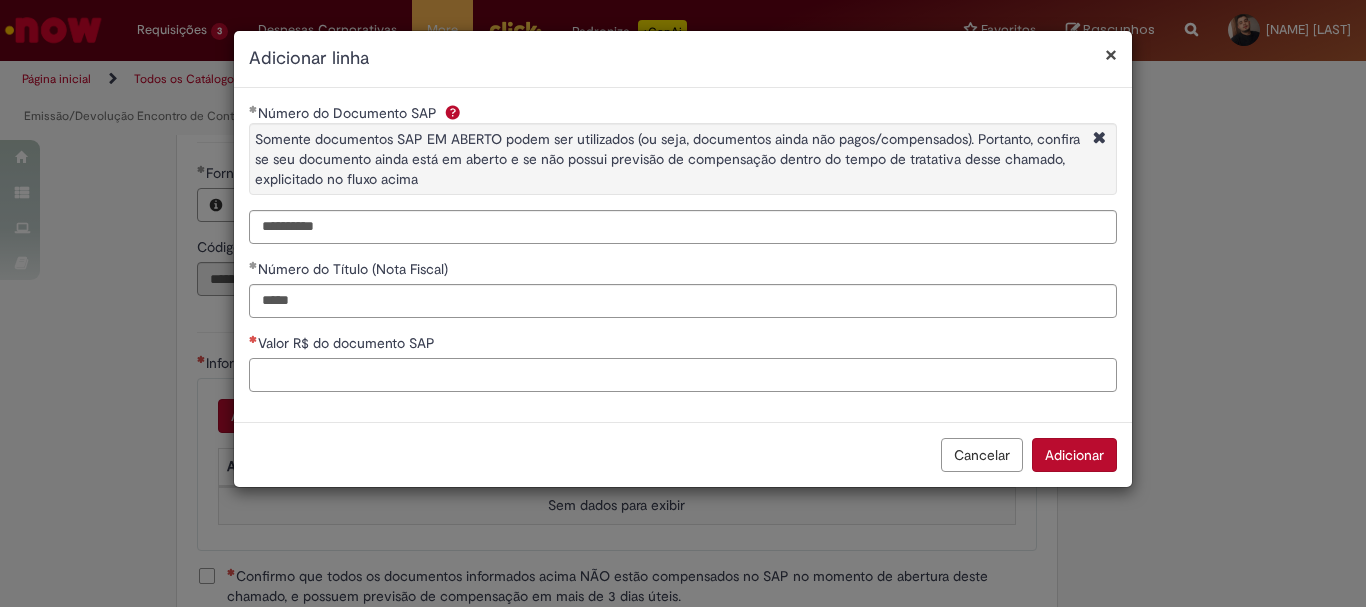 paste on "********" 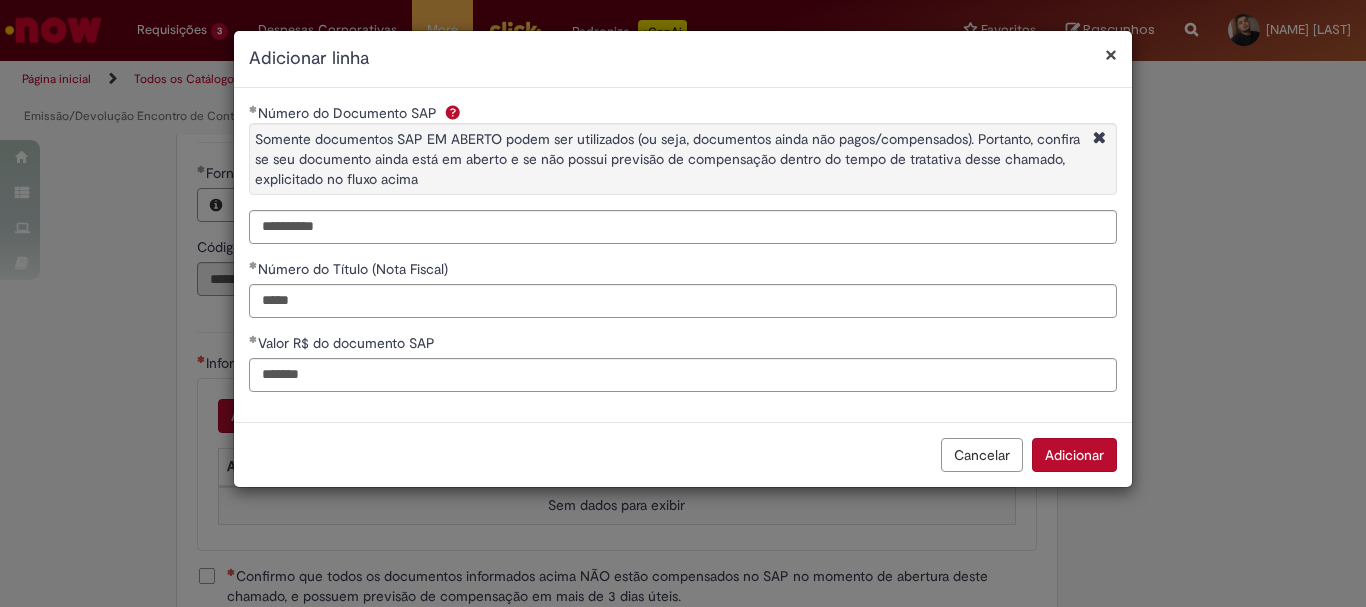 type on "********" 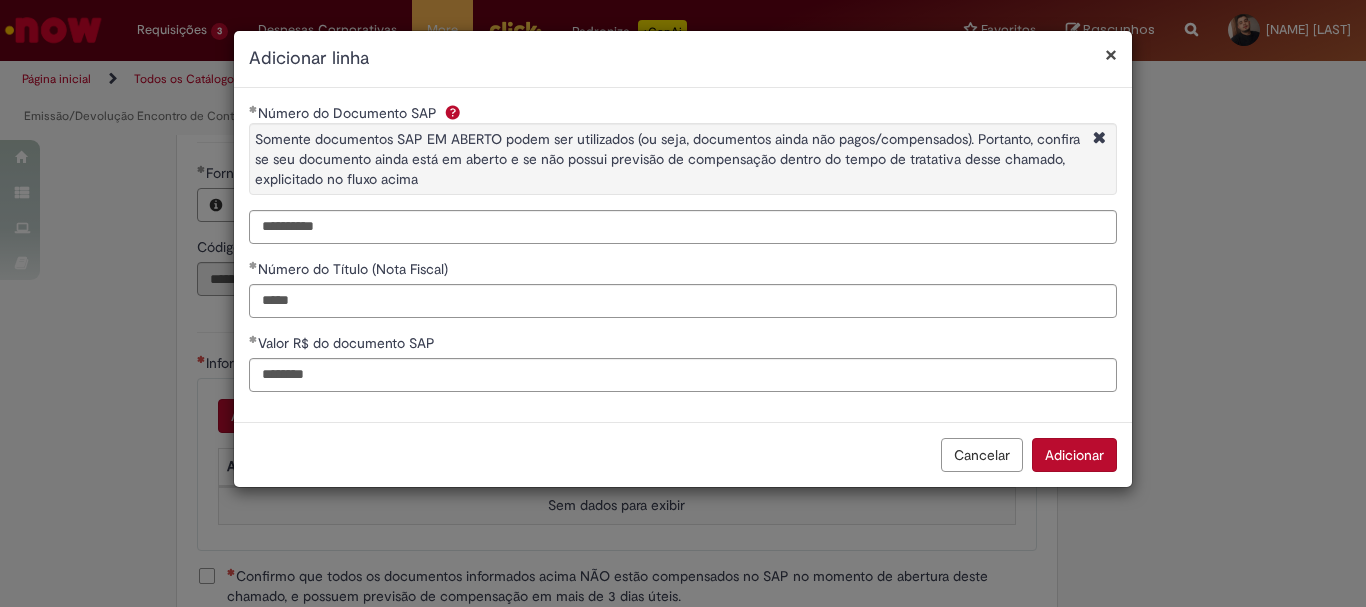 click on "Adicionar" at bounding box center [1074, 455] 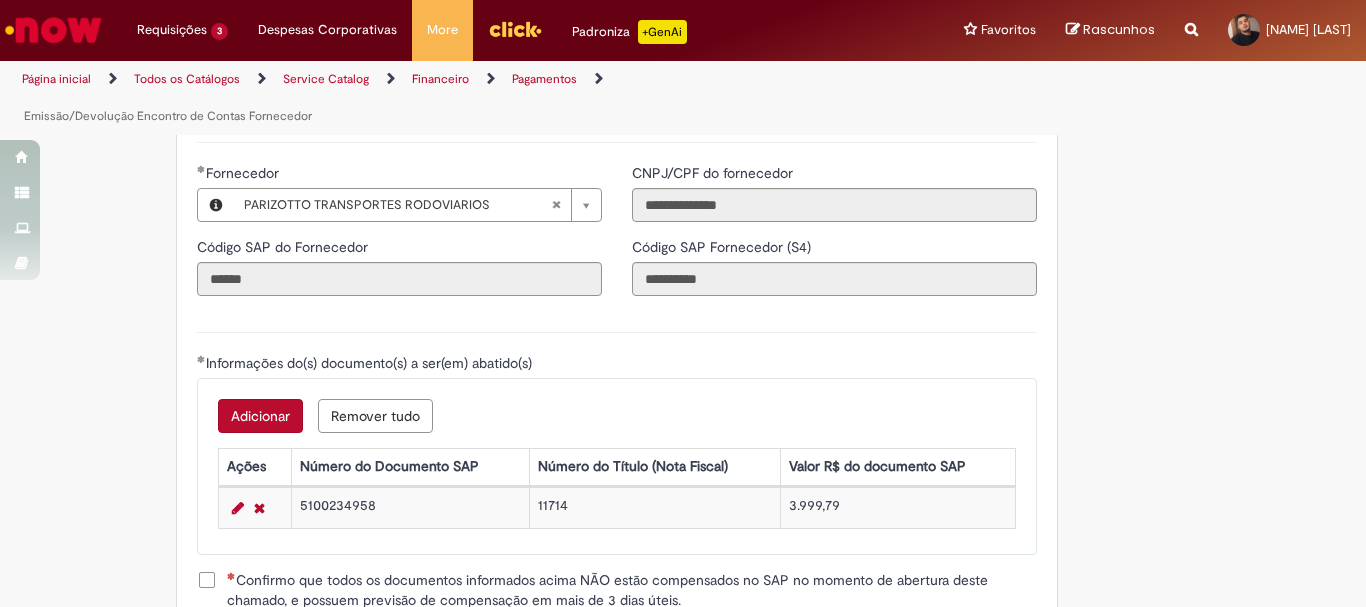 scroll, scrollTop: 2500, scrollLeft: 0, axis: vertical 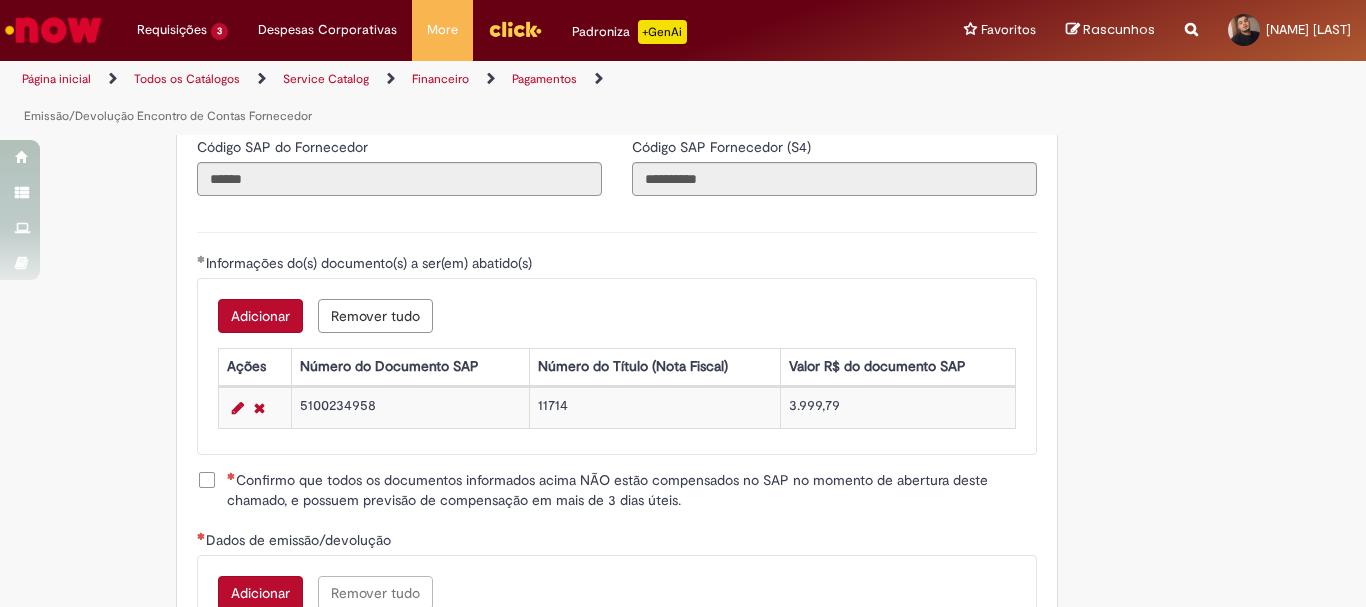 click on "Confirmo que todos os documentos informados acima NÃO estão compensados no SAP no momento de abertura deste chamado, e possuem previsão de compensação em mais de 3 dias úteis." at bounding box center [632, 490] 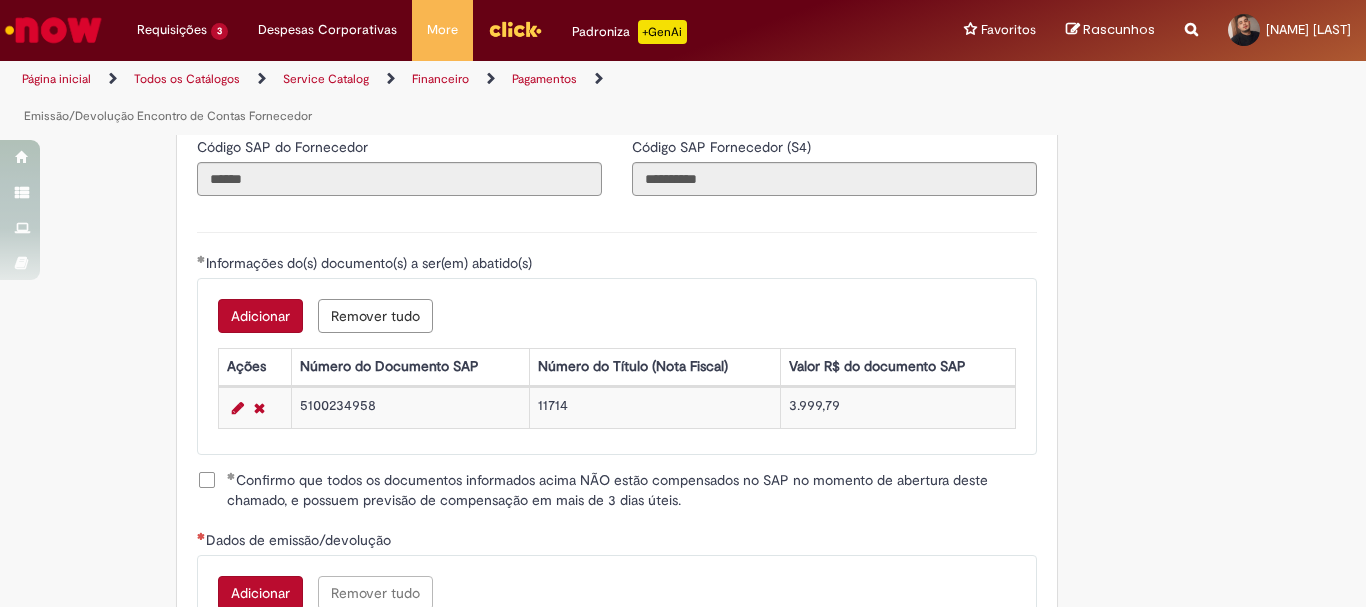 scroll, scrollTop: 2700, scrollLeft: 0, axis: vertical 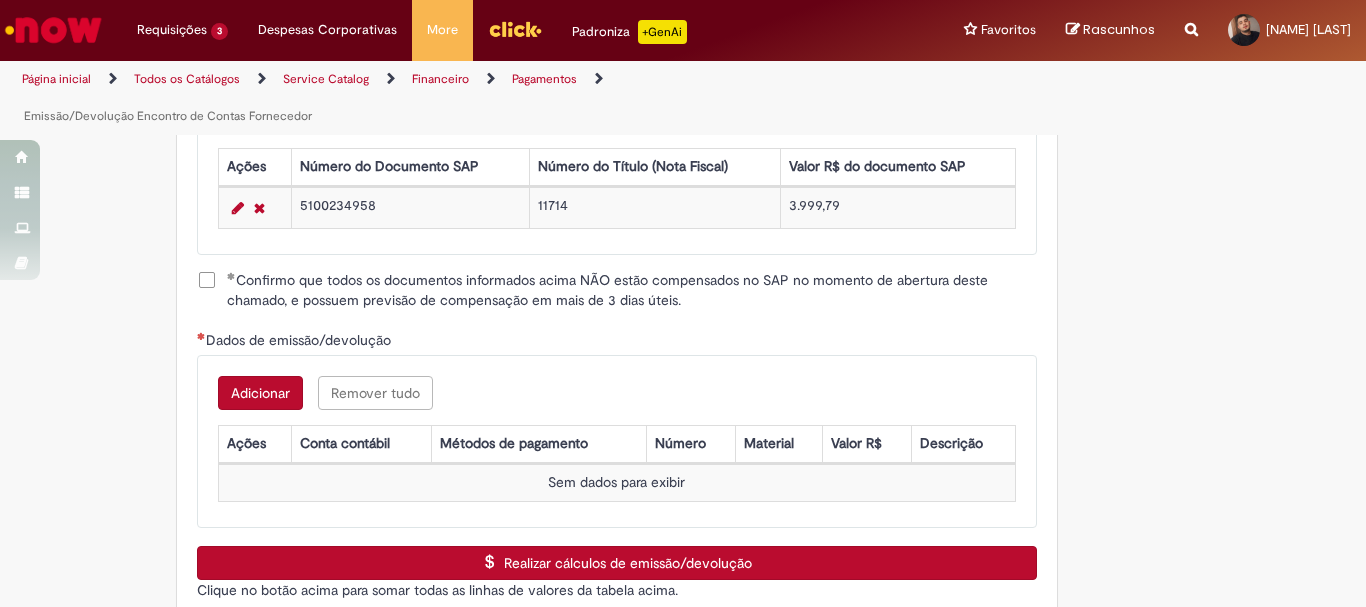 click on "Adicionar" at bounding box center (260, 393) 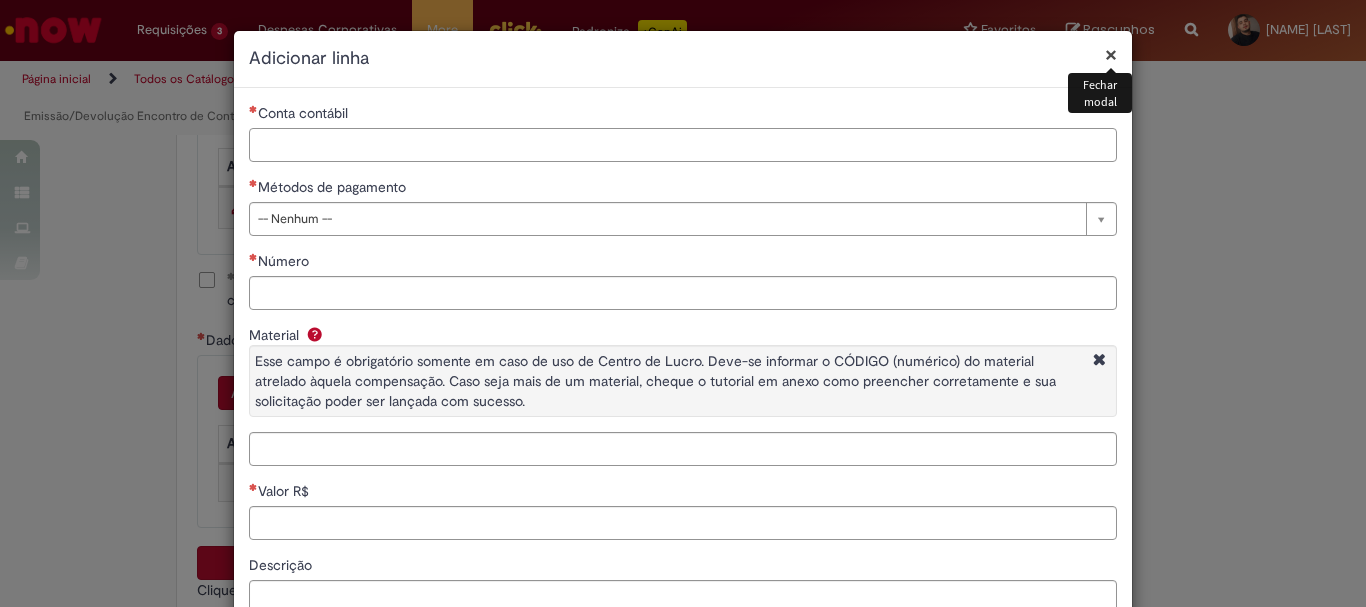 click on "Conta contábil" at bounding box center [683, 145] 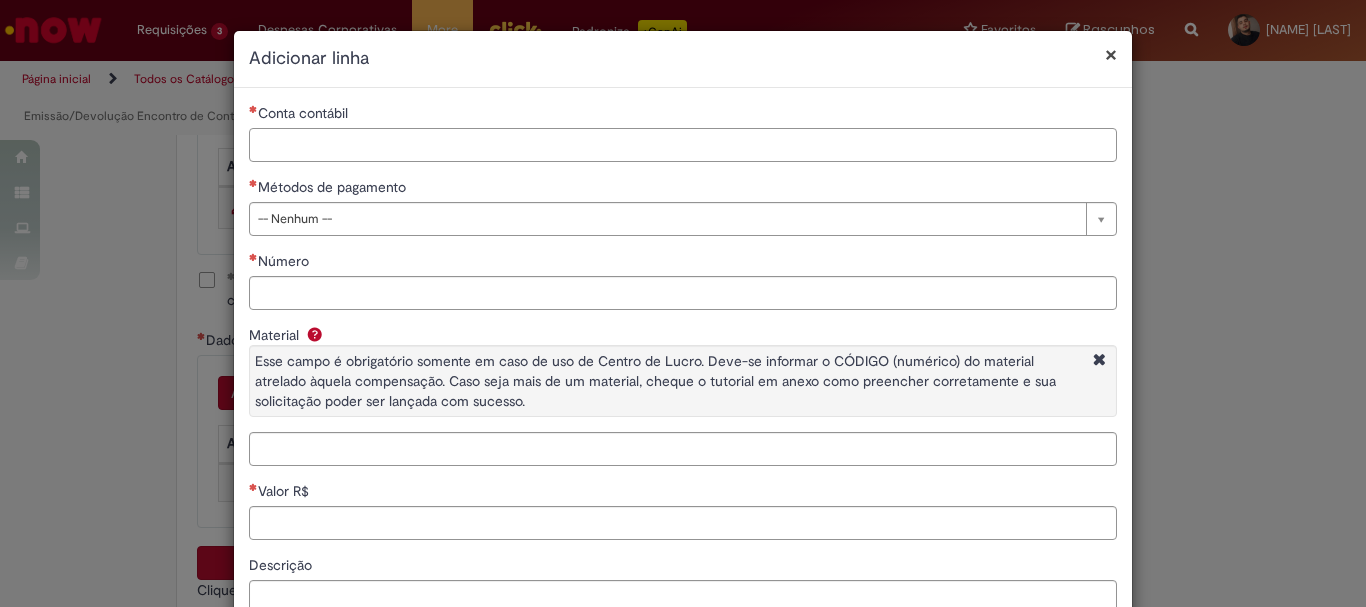 paste on "********" 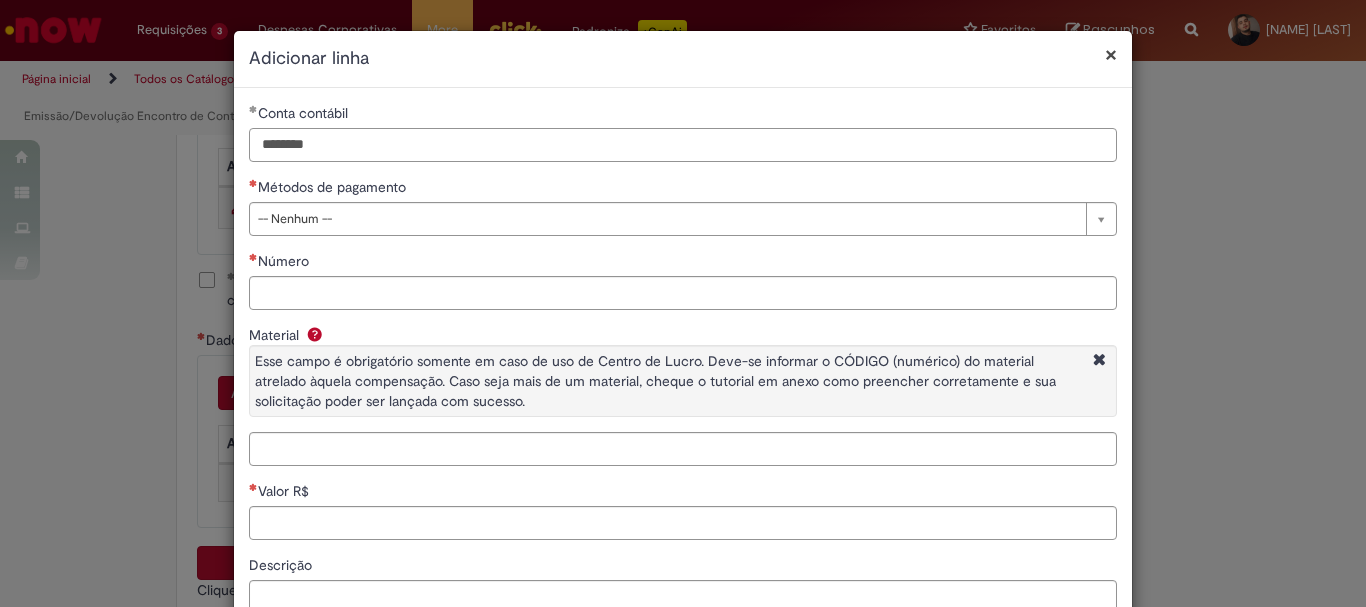 type on "********" 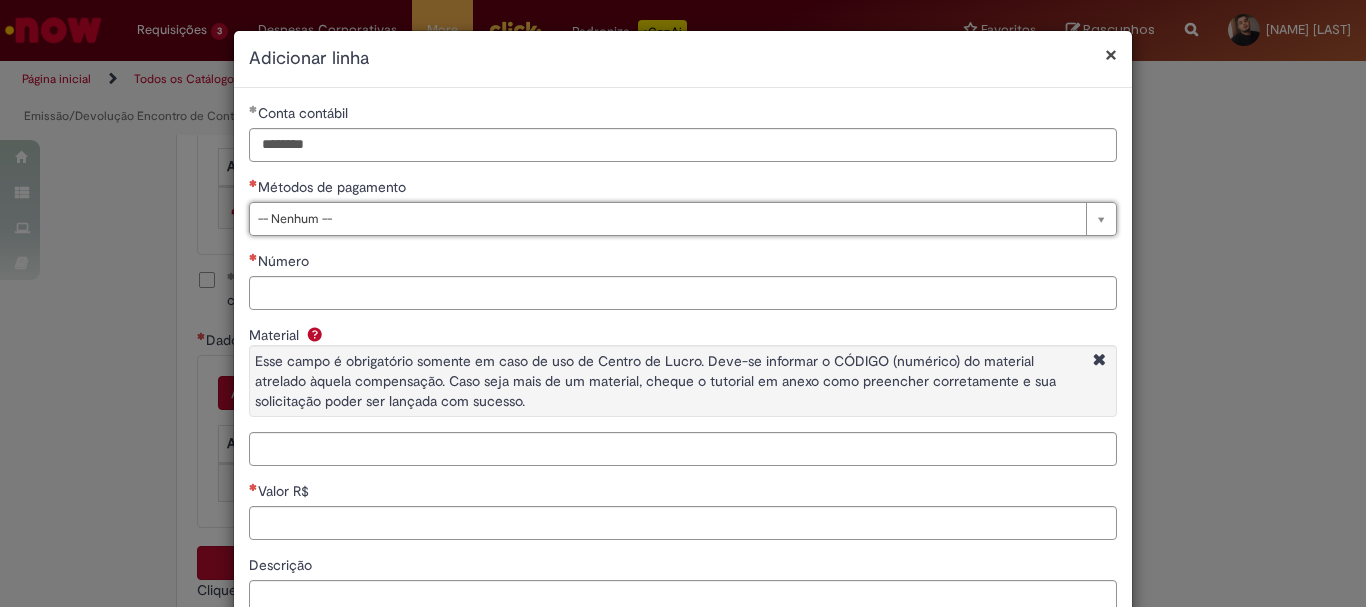 type 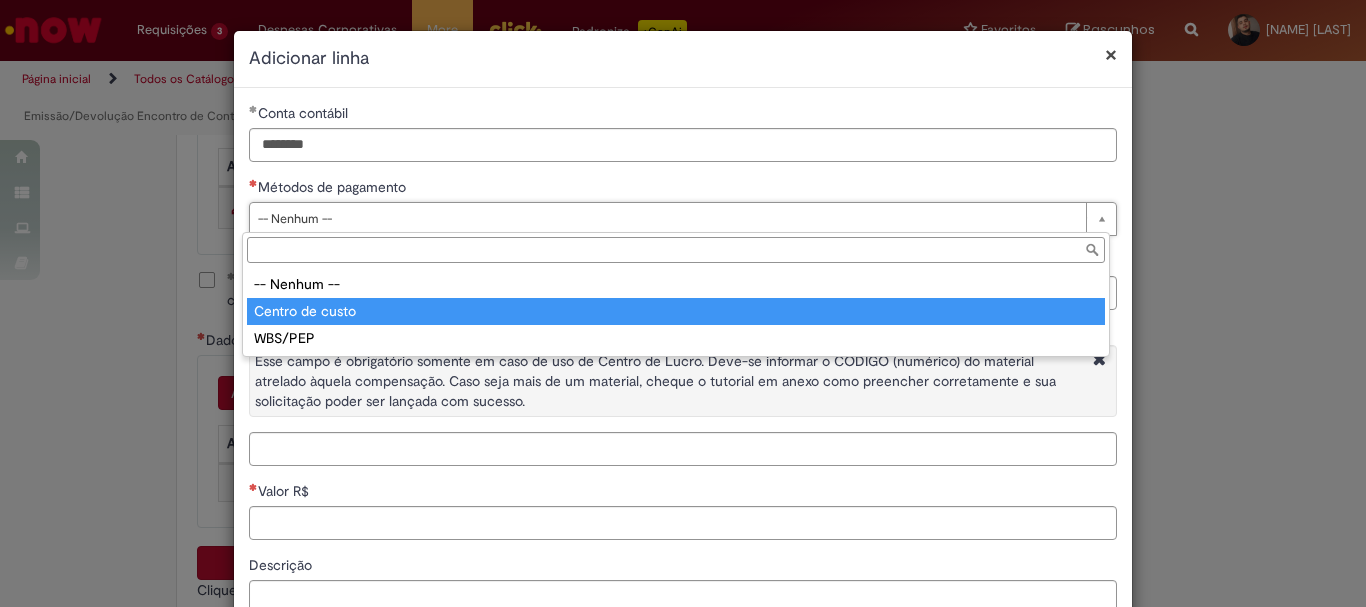 type on "**********" 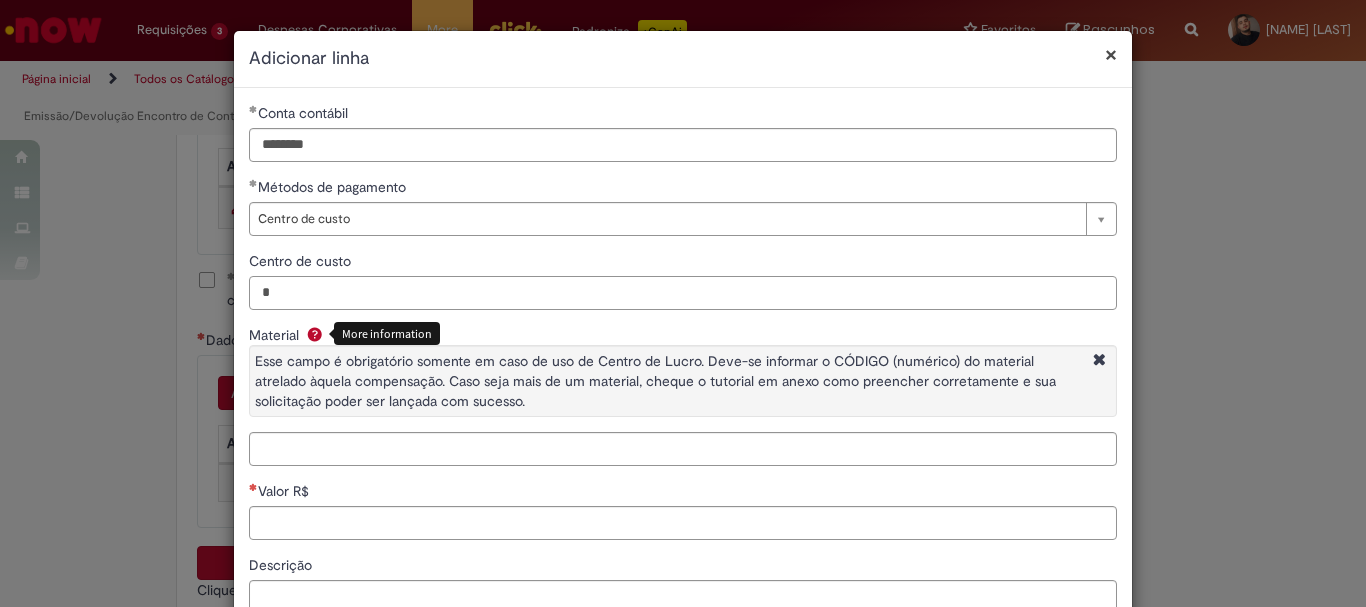 click on "Centro de custo" at bounding box center (683, 293) 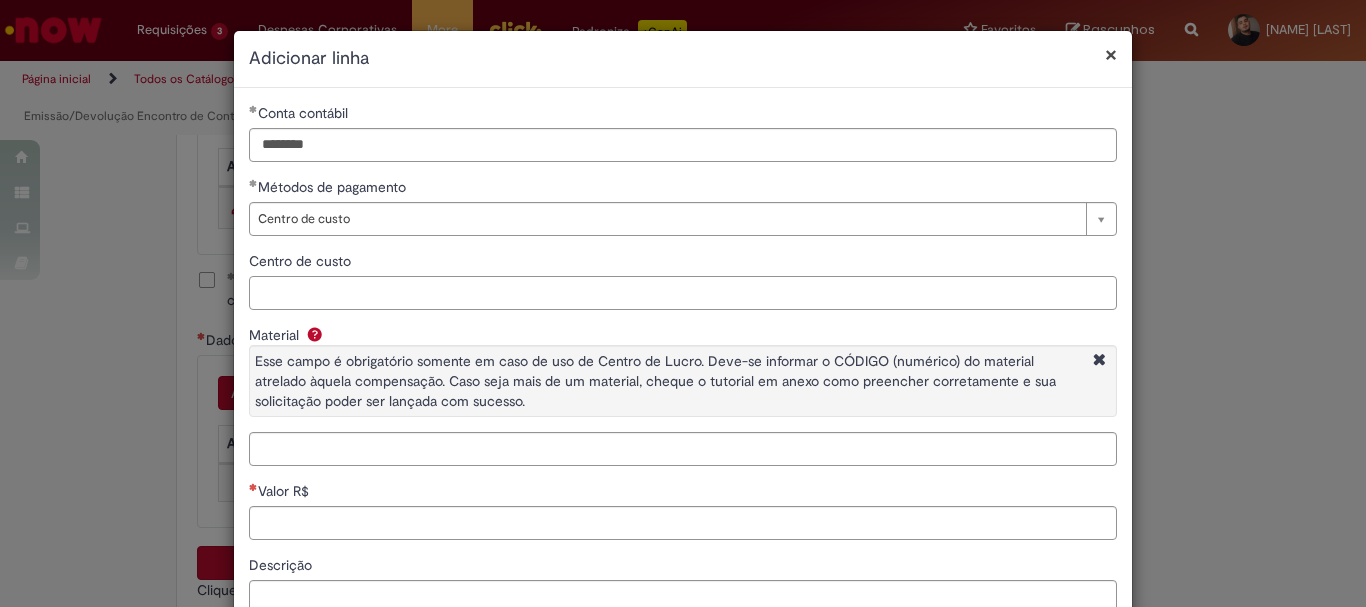 paste on "**********" 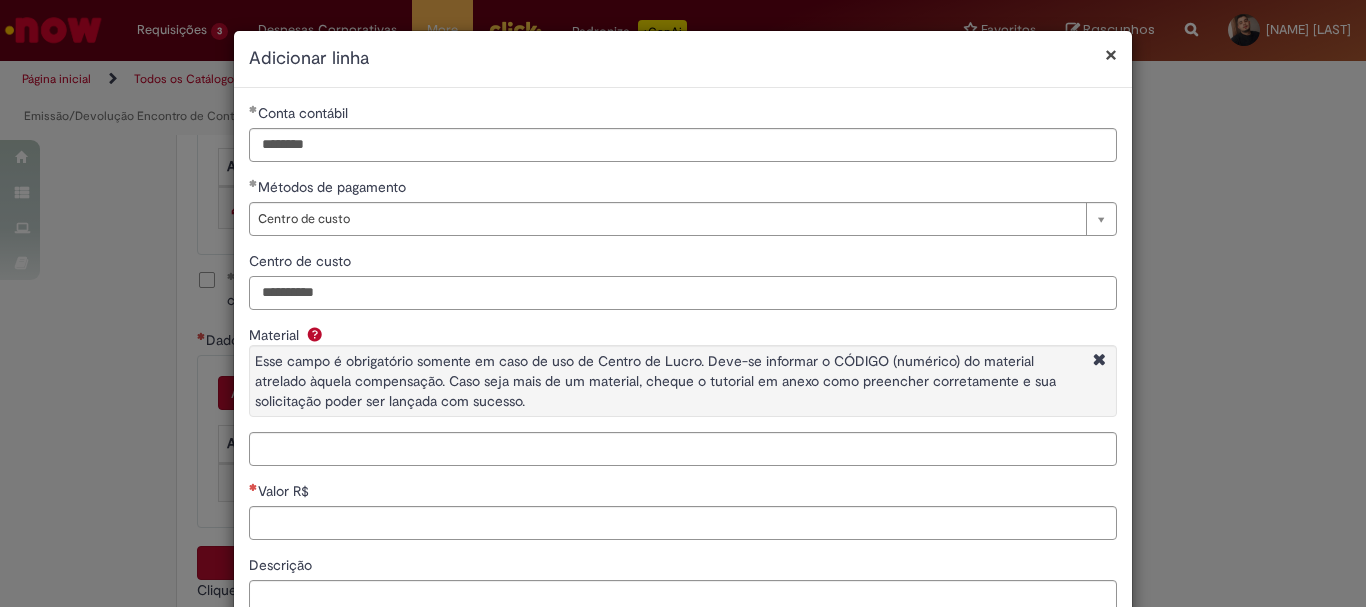 type on "**********" 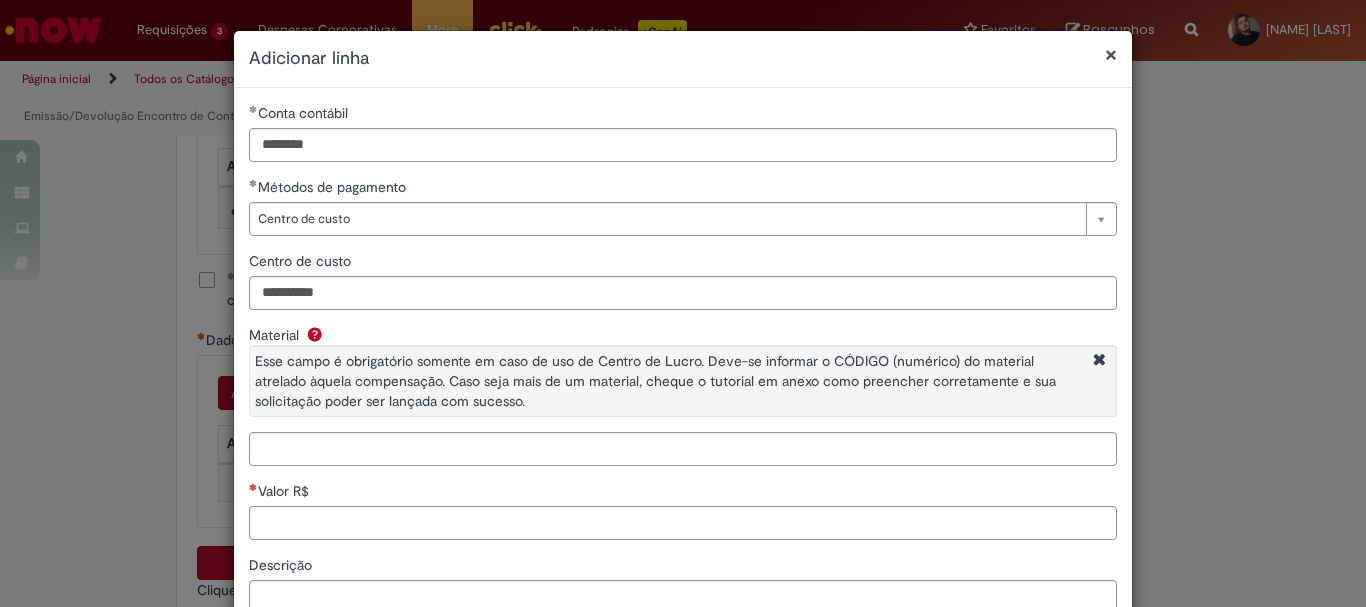 paste on "*****" 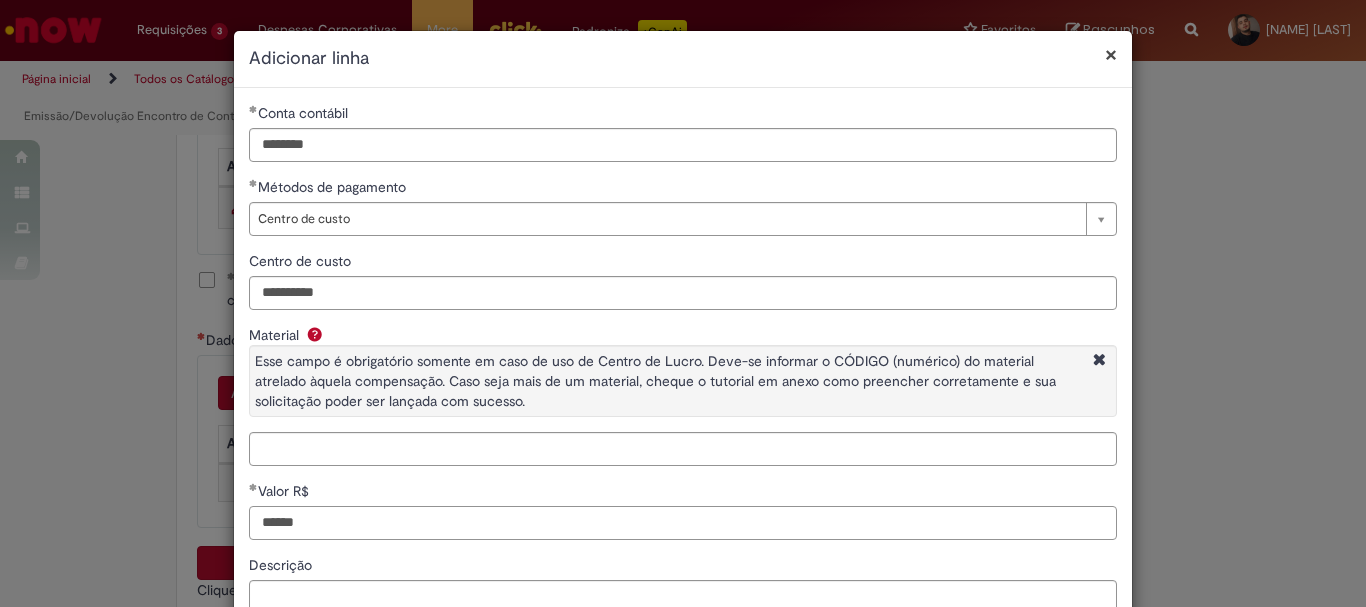 type on "*****" 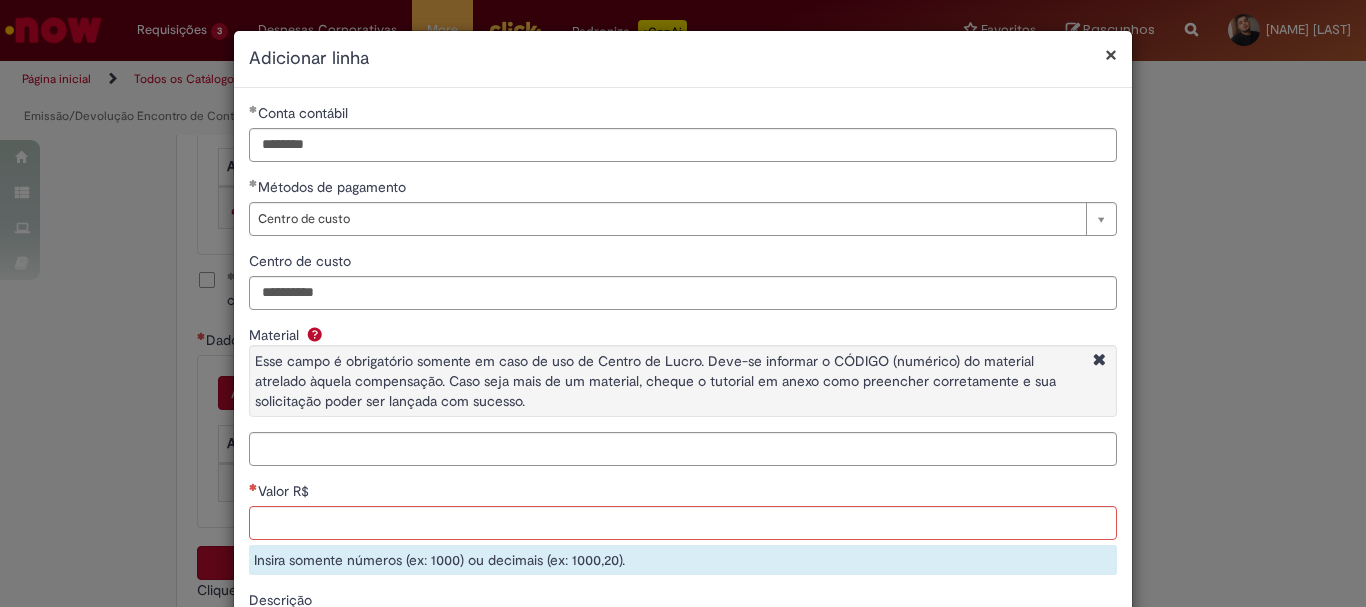 scroll, scrollTop: 188, scrollLeft: 0, axis: vertical 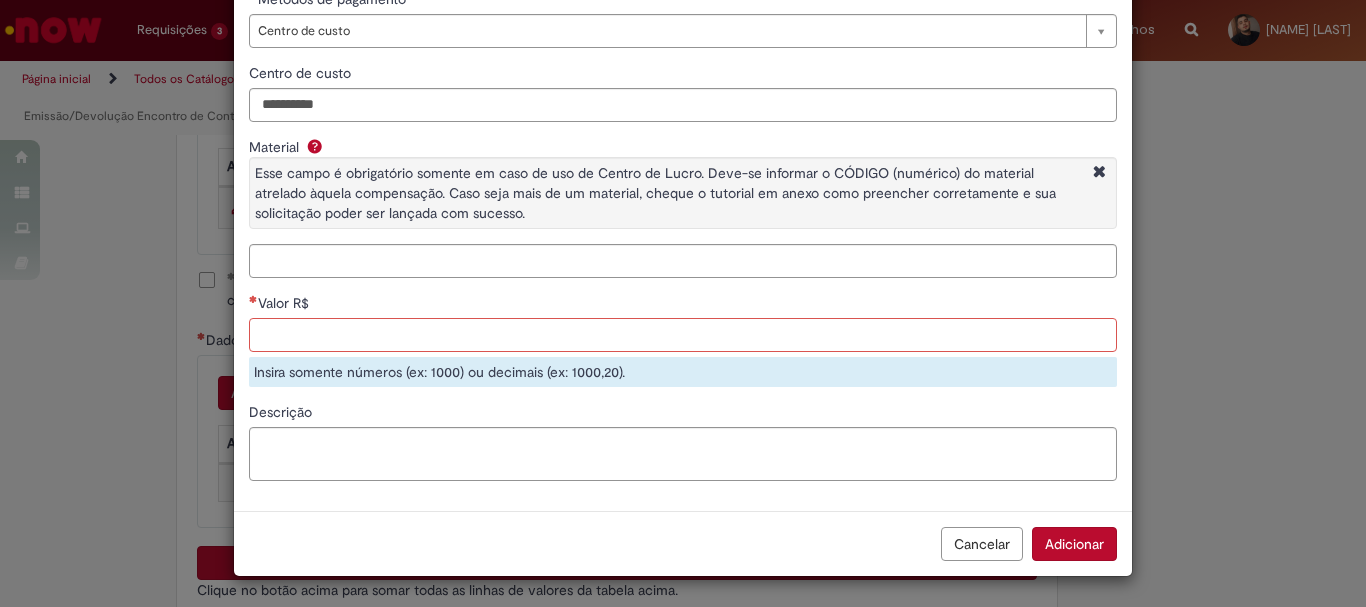 click on "Valor R$" at bounding box center (683, 335) 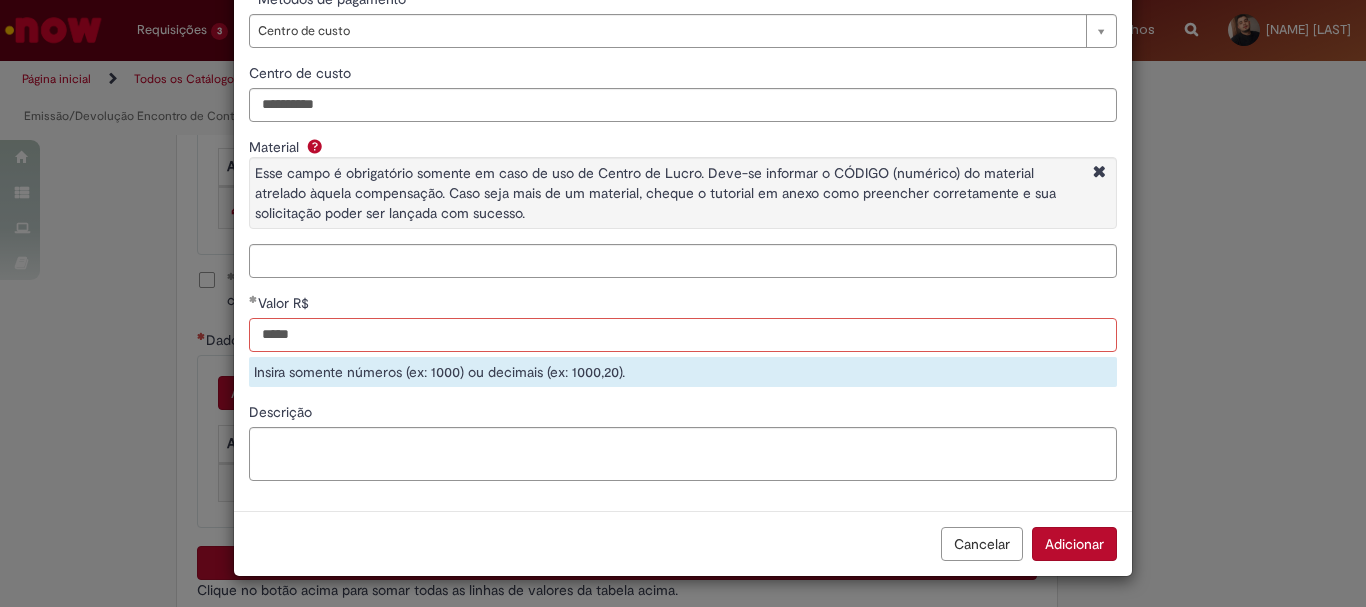 type on "*****" 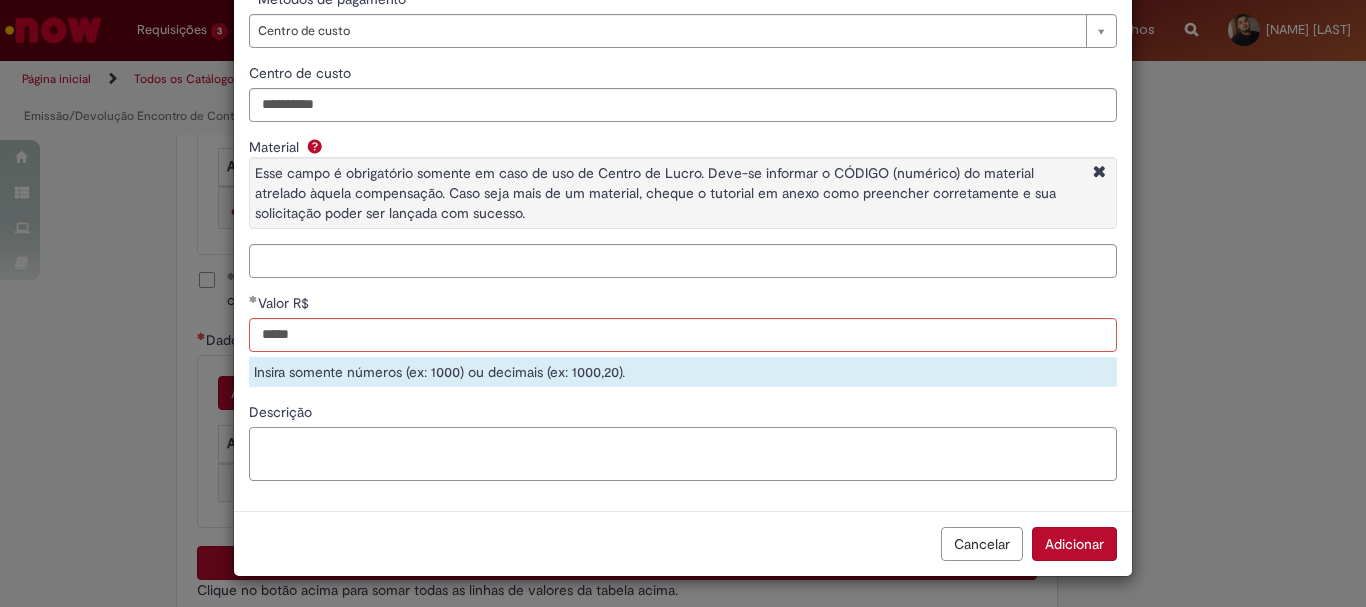 scroll, scrollTop: 153, scrollLeft: 0, axis: vertical 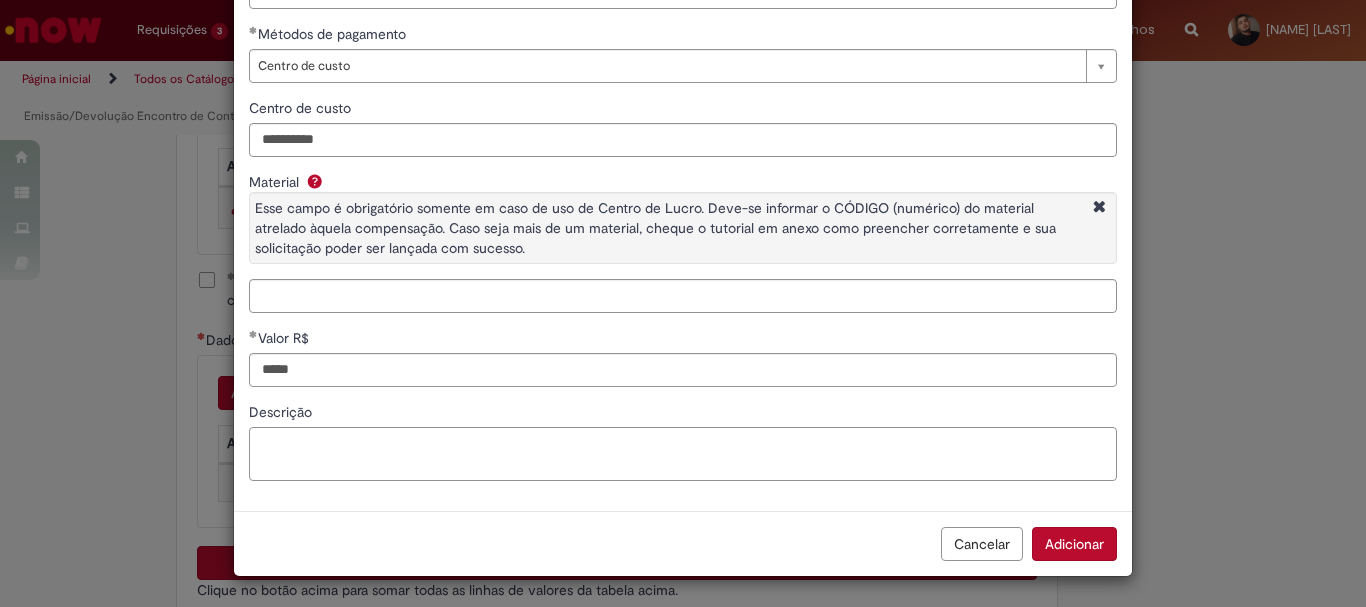 paste on "**********" 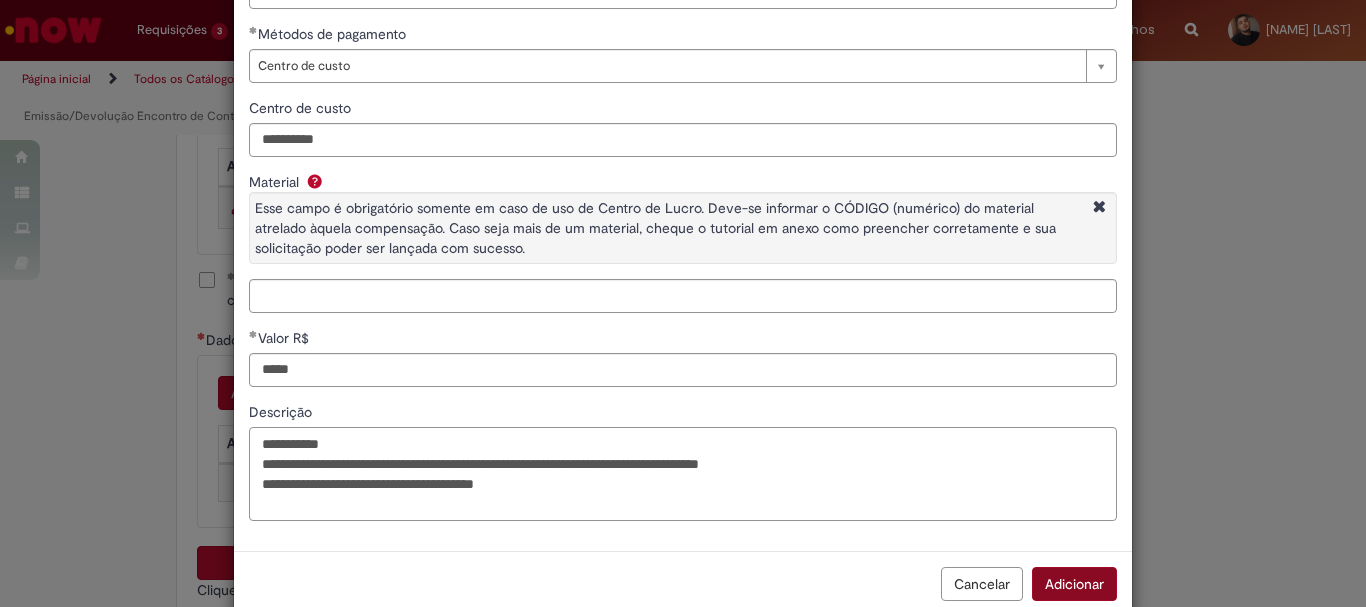 type on "**********" 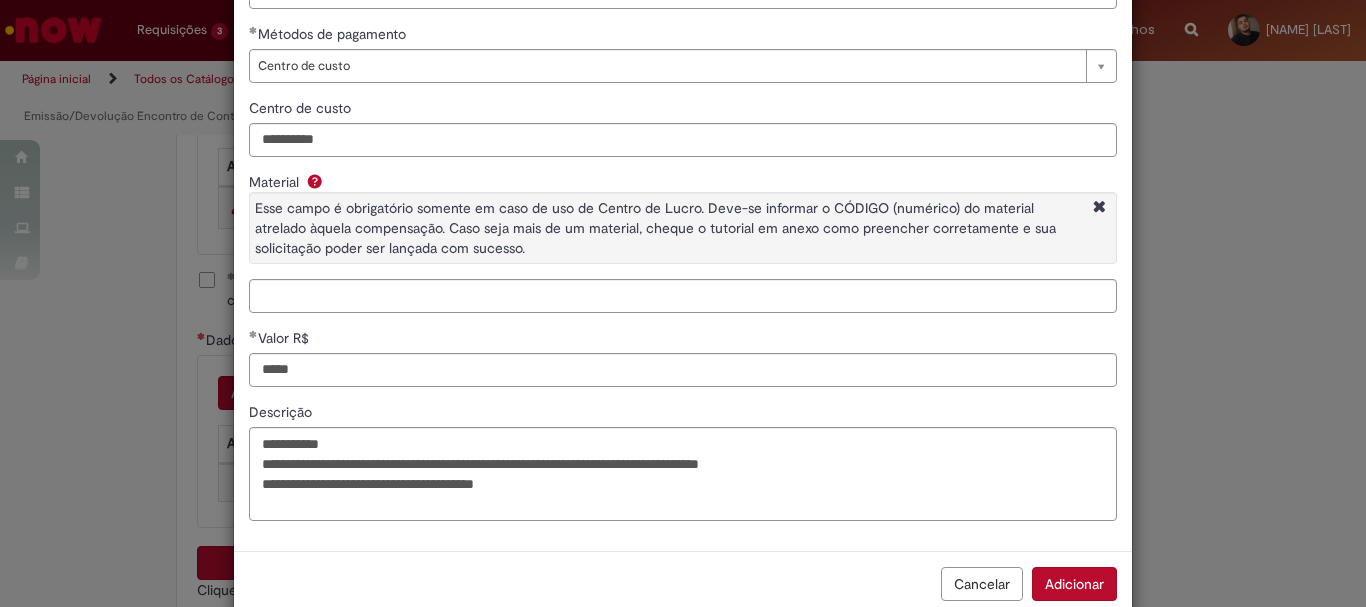 click on "Adicionar" at bounding box center [1074, 584] 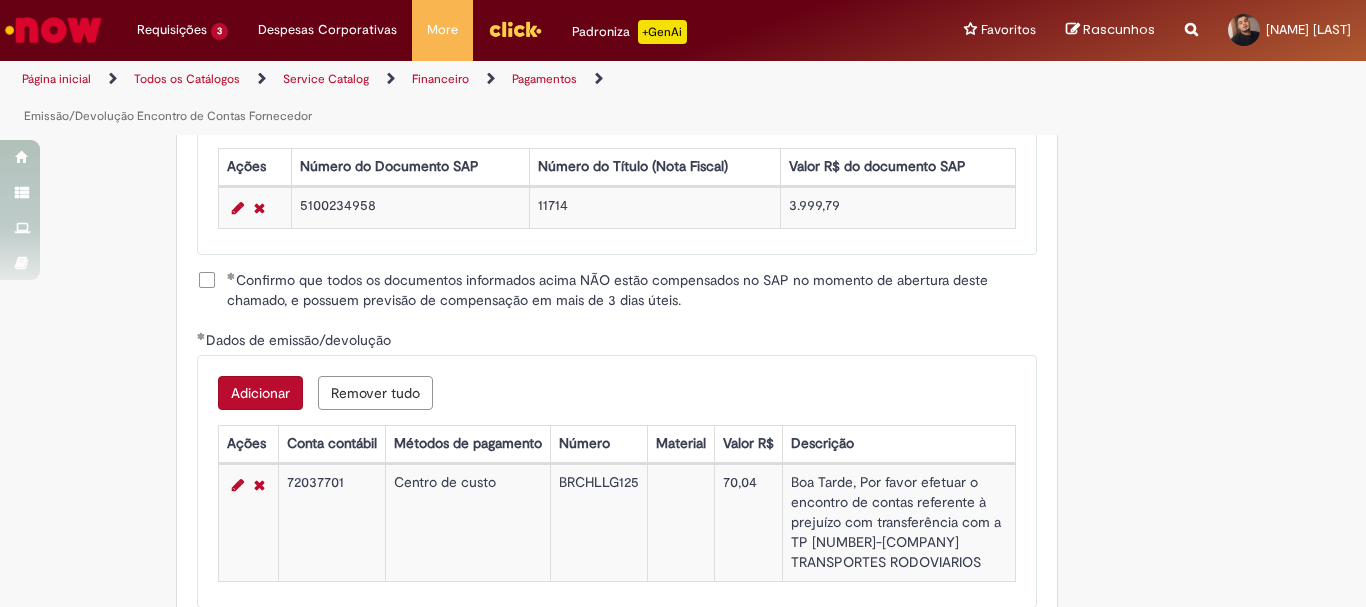 scroll, scrollTop: 2800, scrollLeft: 0, axis: vertical 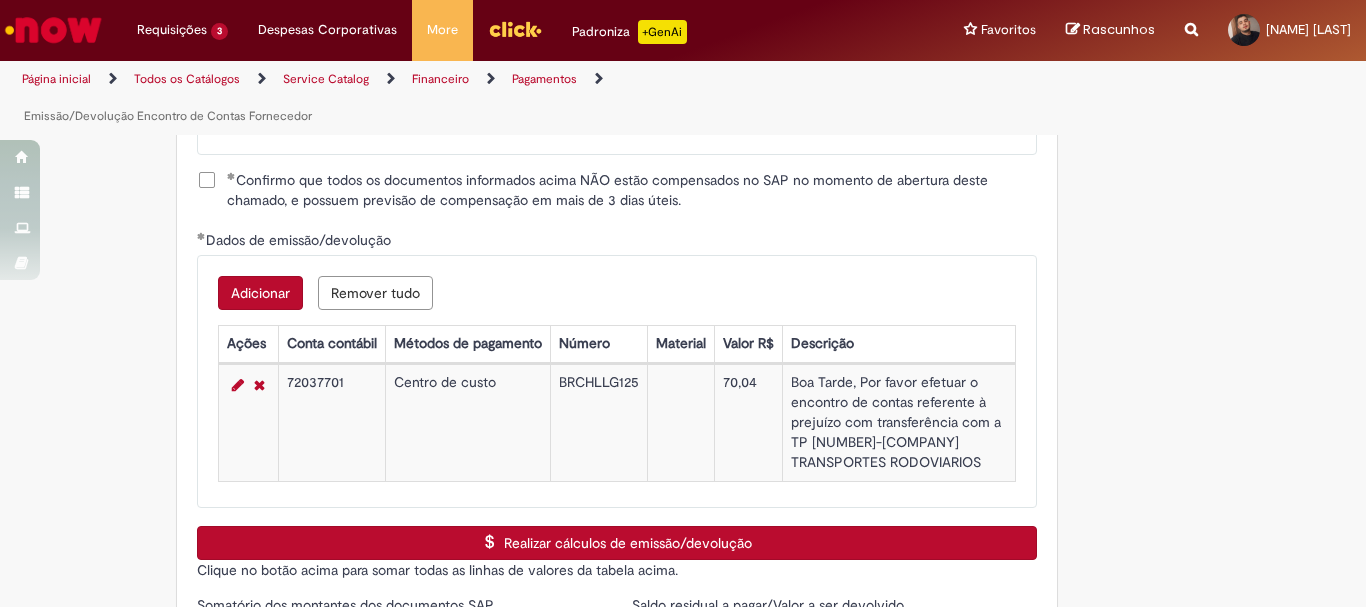 click on "Adicionar" at bounding box center [260, 293] 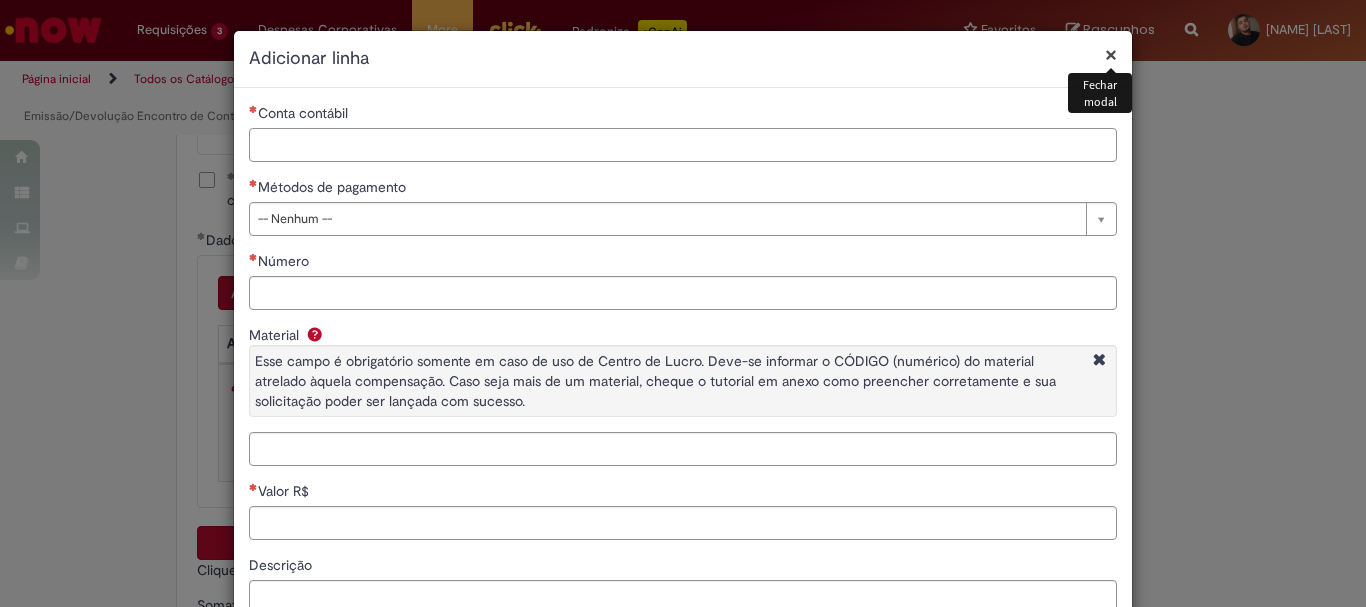 click on "Conta contábil" at bounding box center (683, 145) 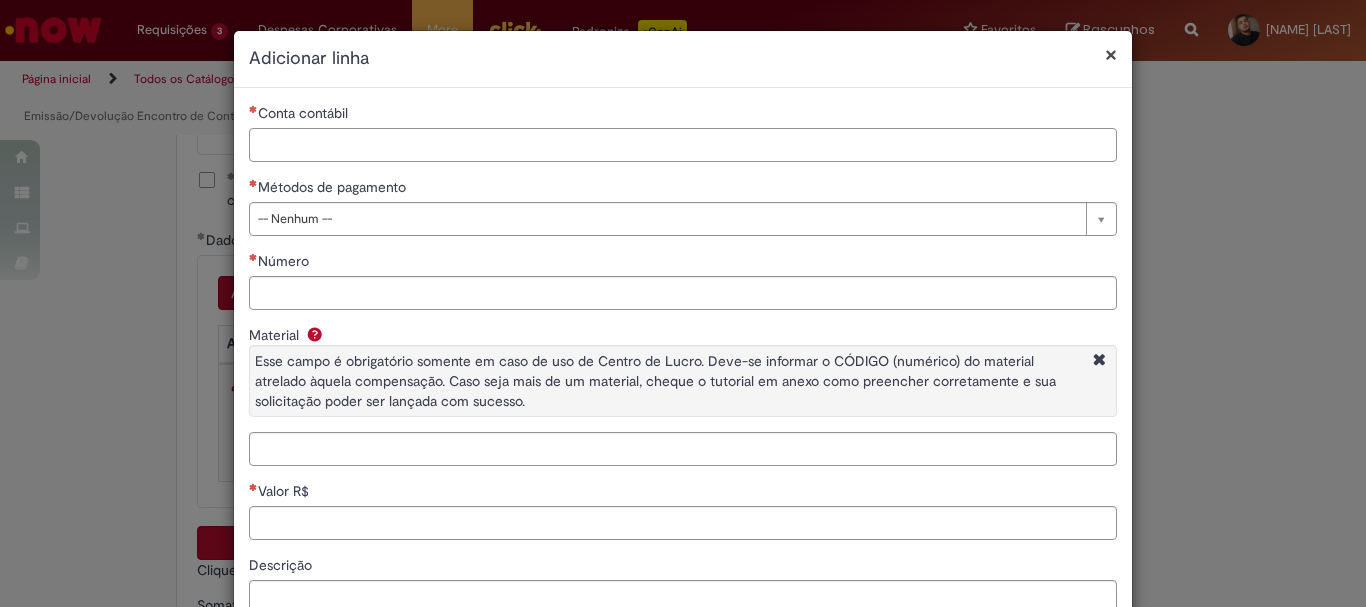 paste on "********" 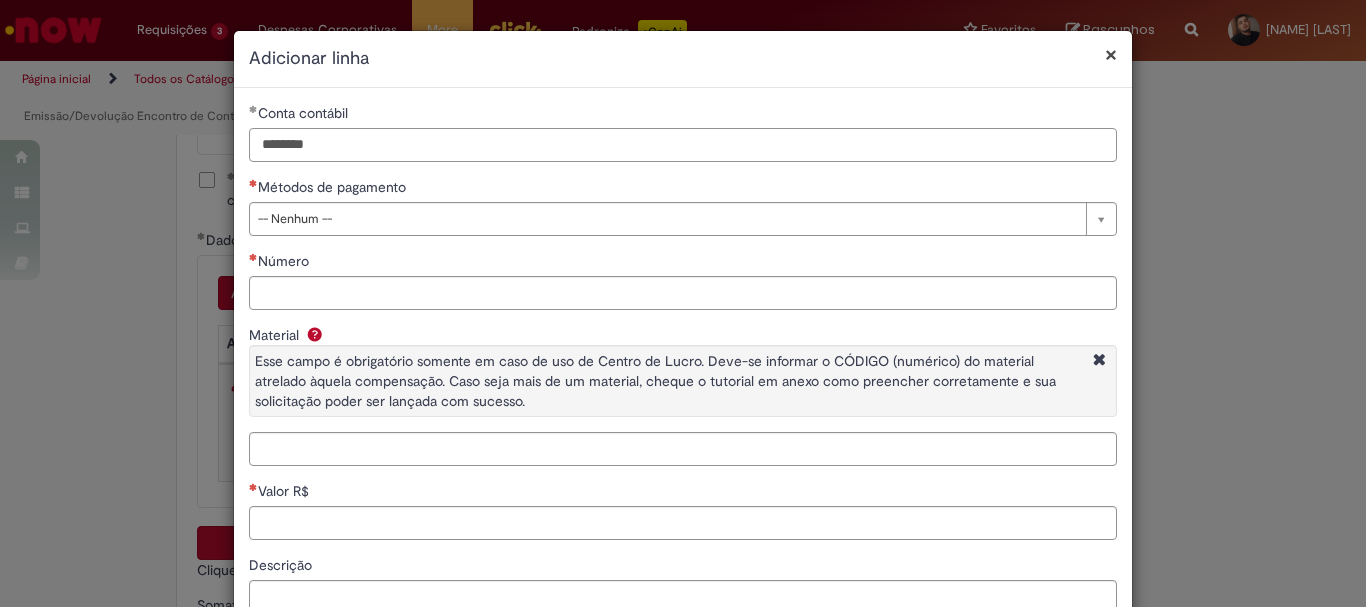type on "********" 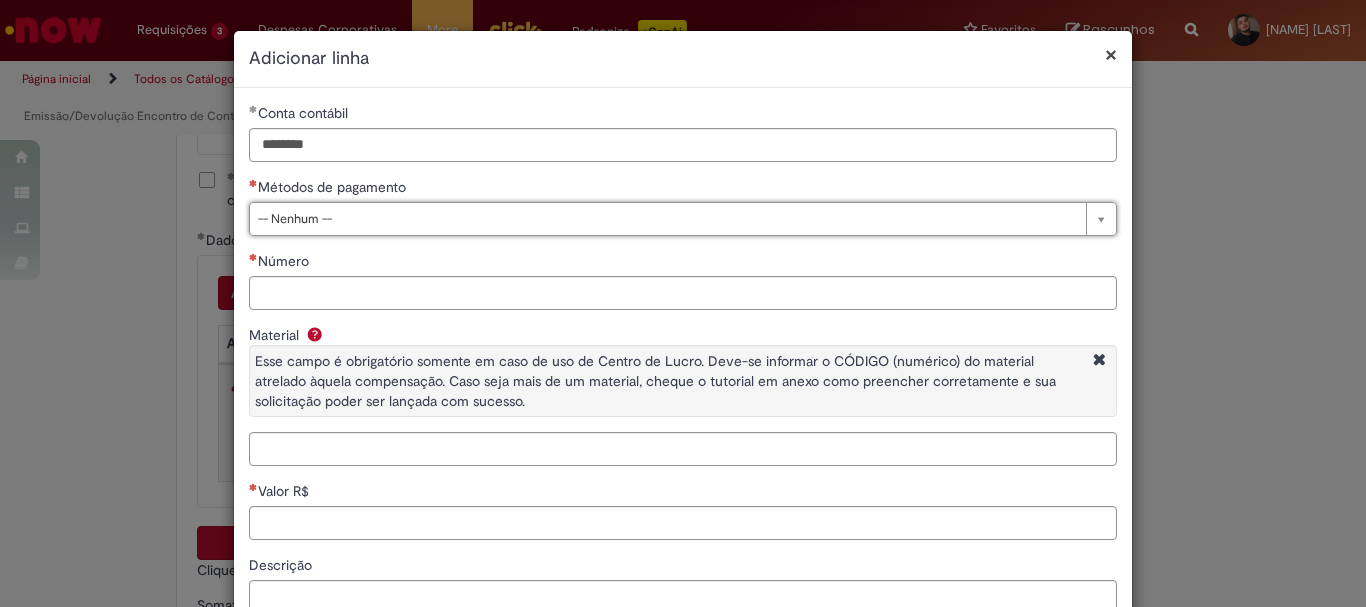 type 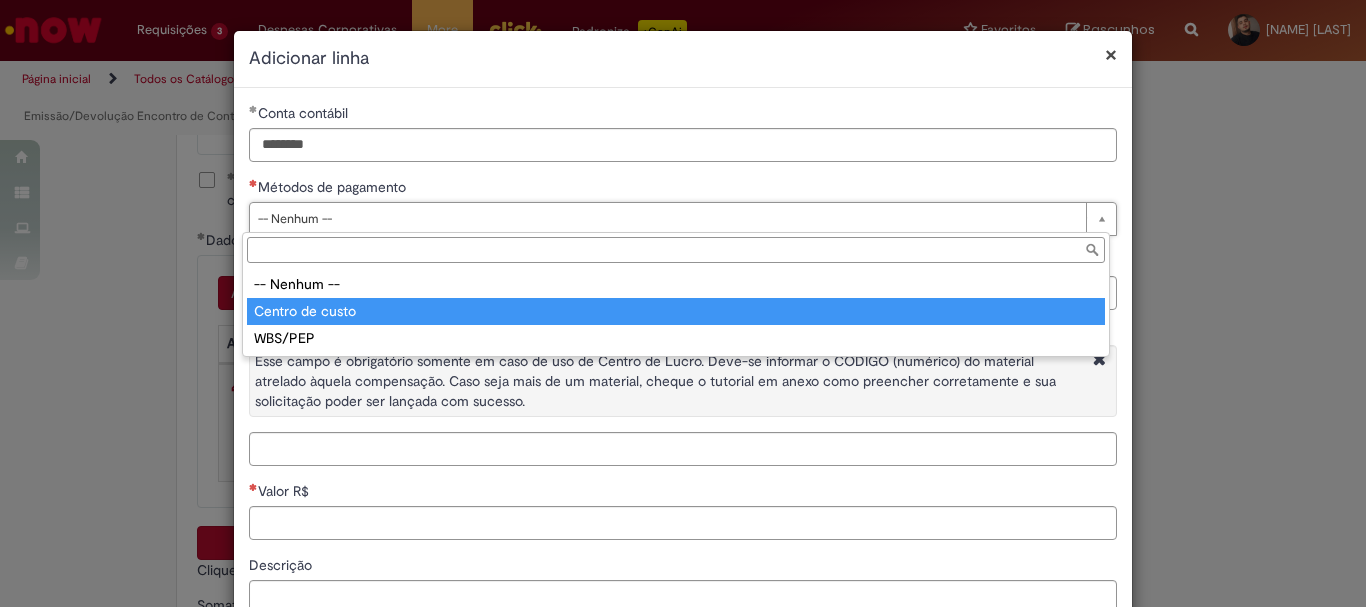type on "**********" 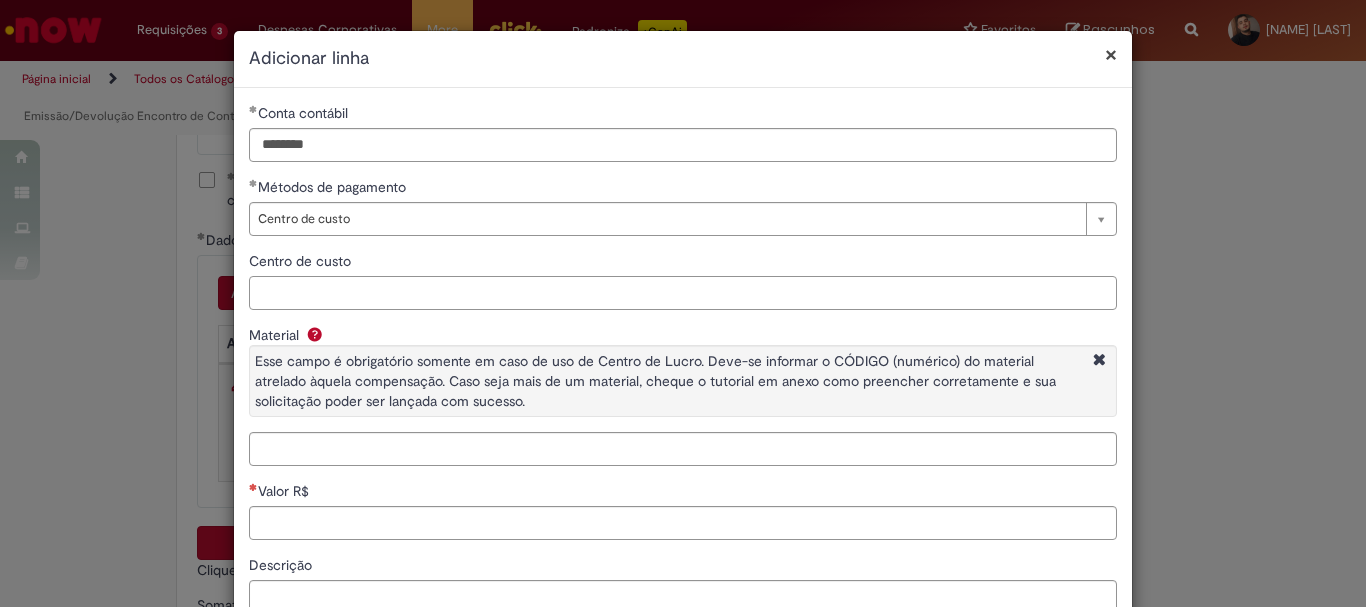 paste on "**********" 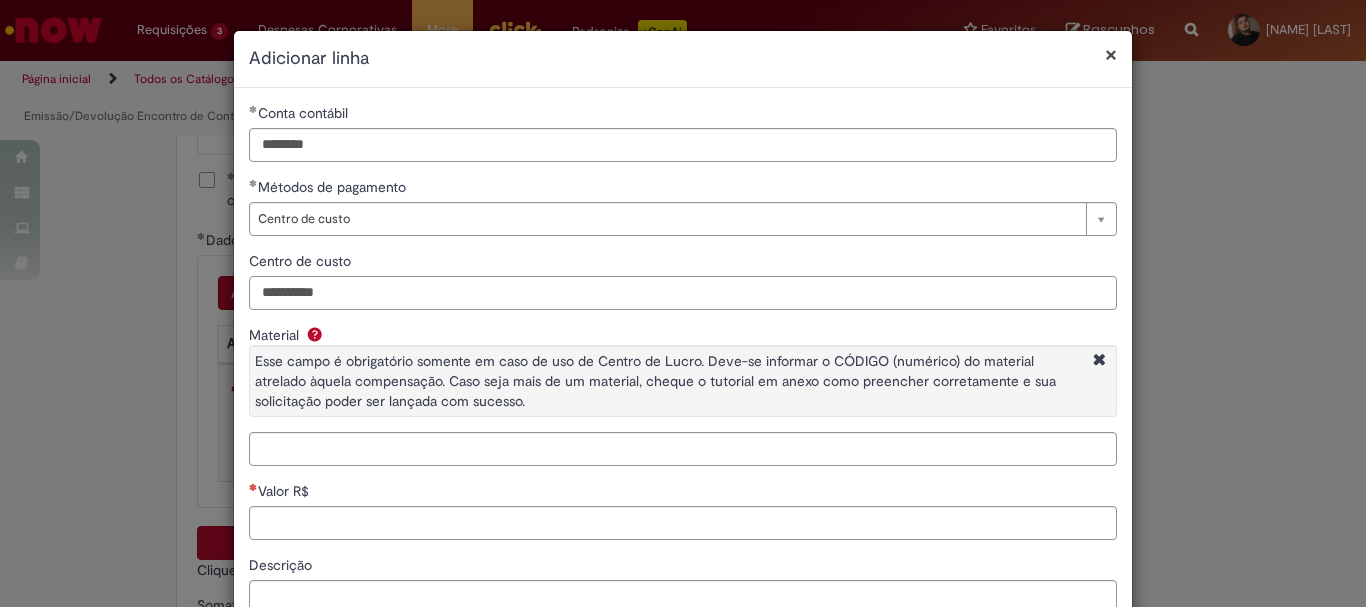 type on "**********" 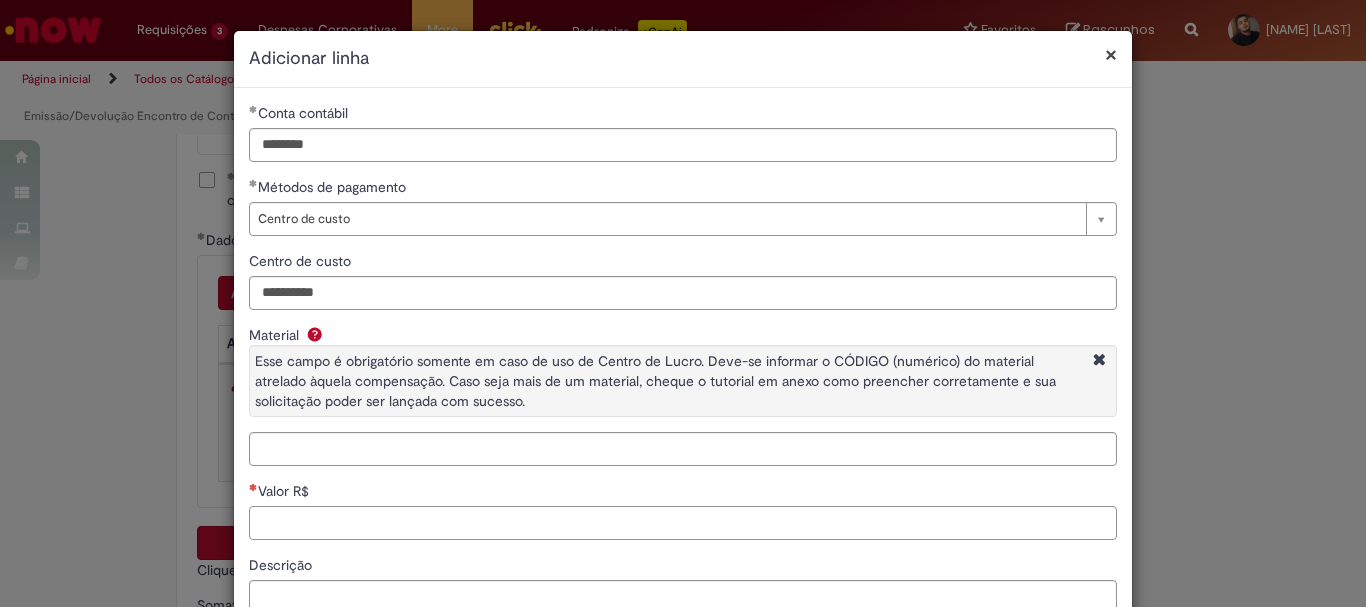 paste on "*****" 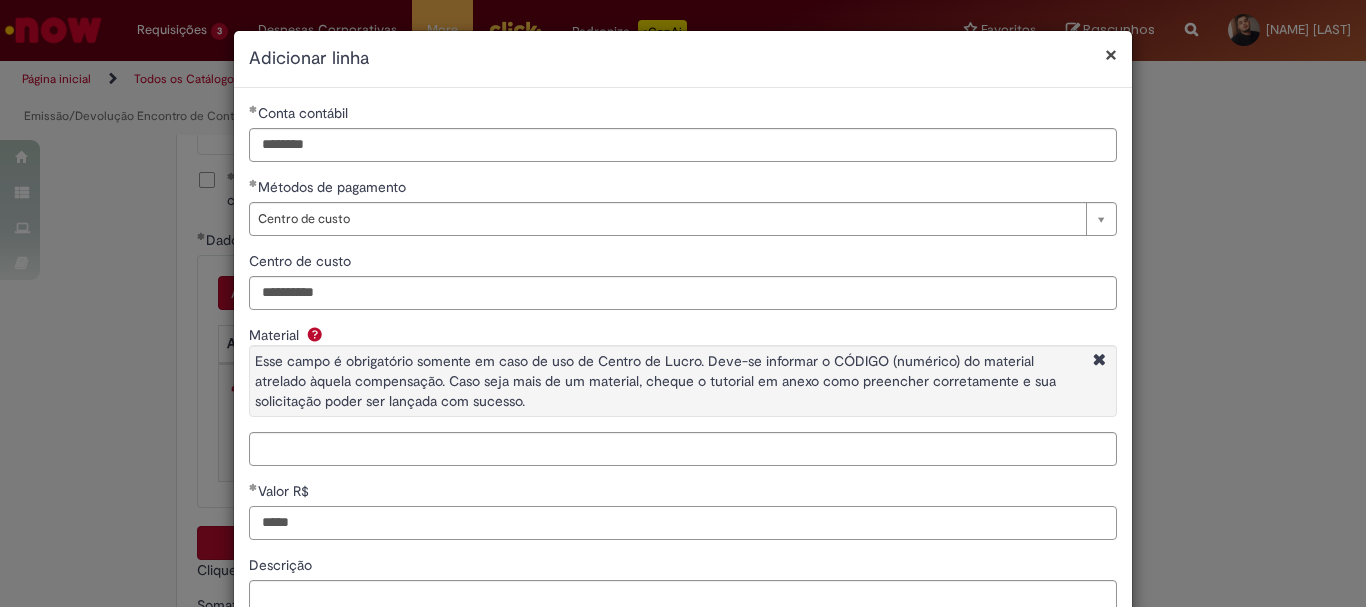 type on "*****" 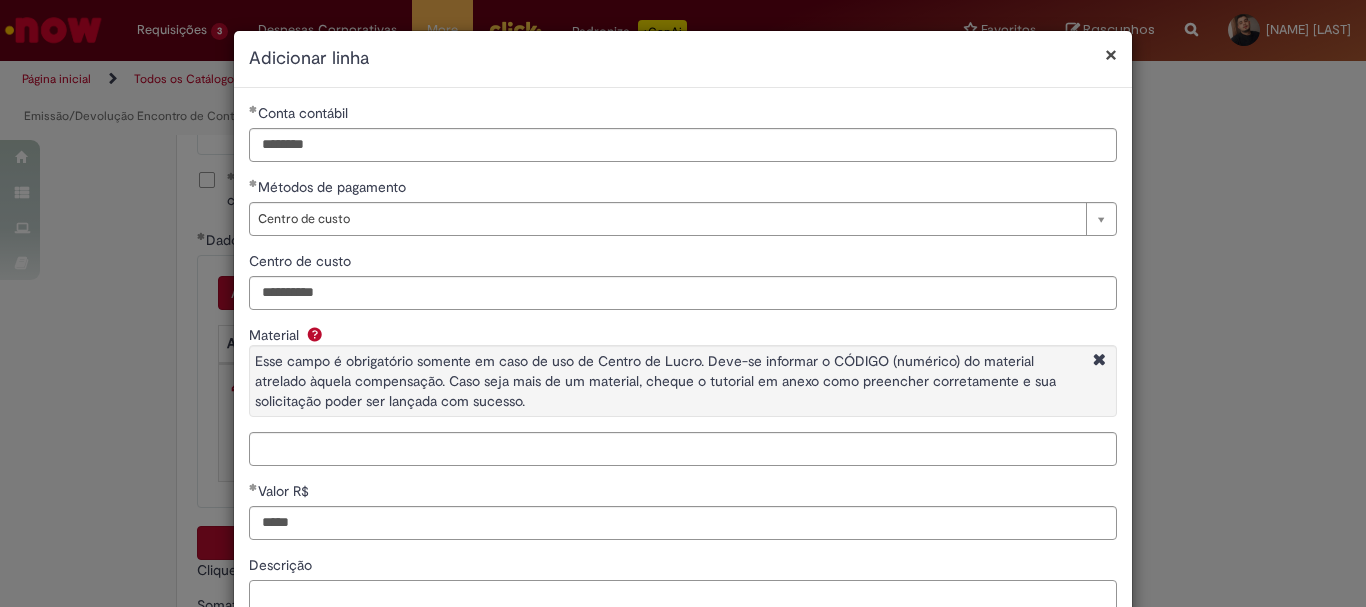 paste on "**********" 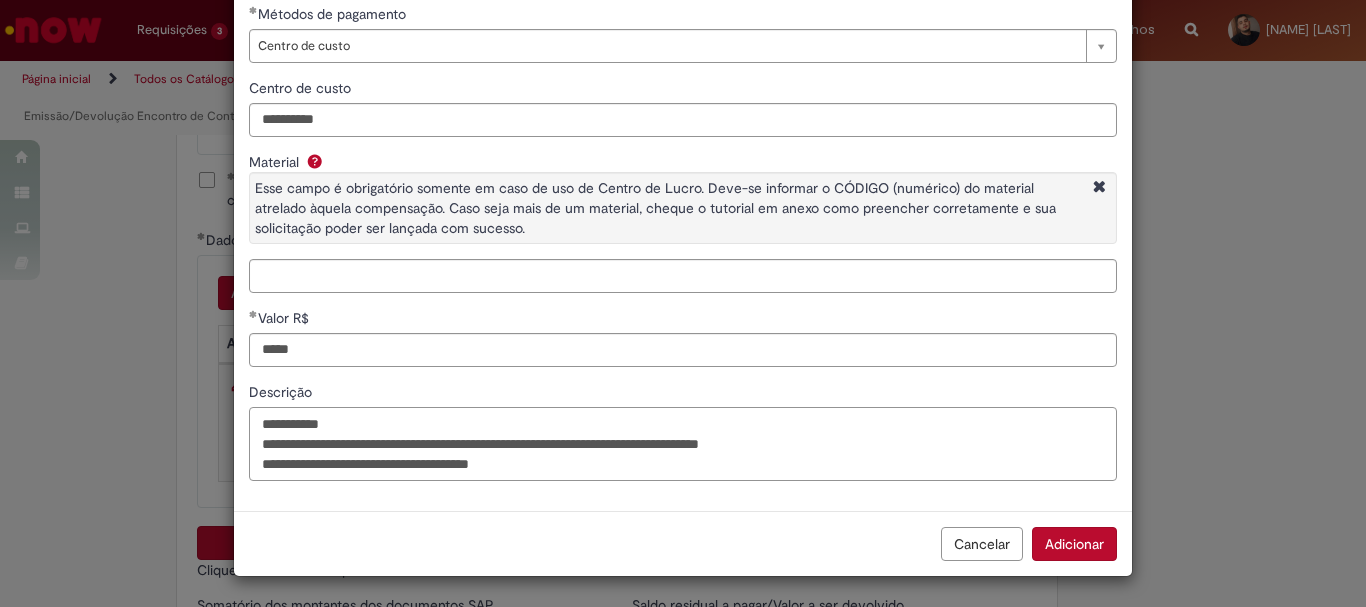 scroll, scrollTop: 173, scrollLeft: 0, axis: vertical 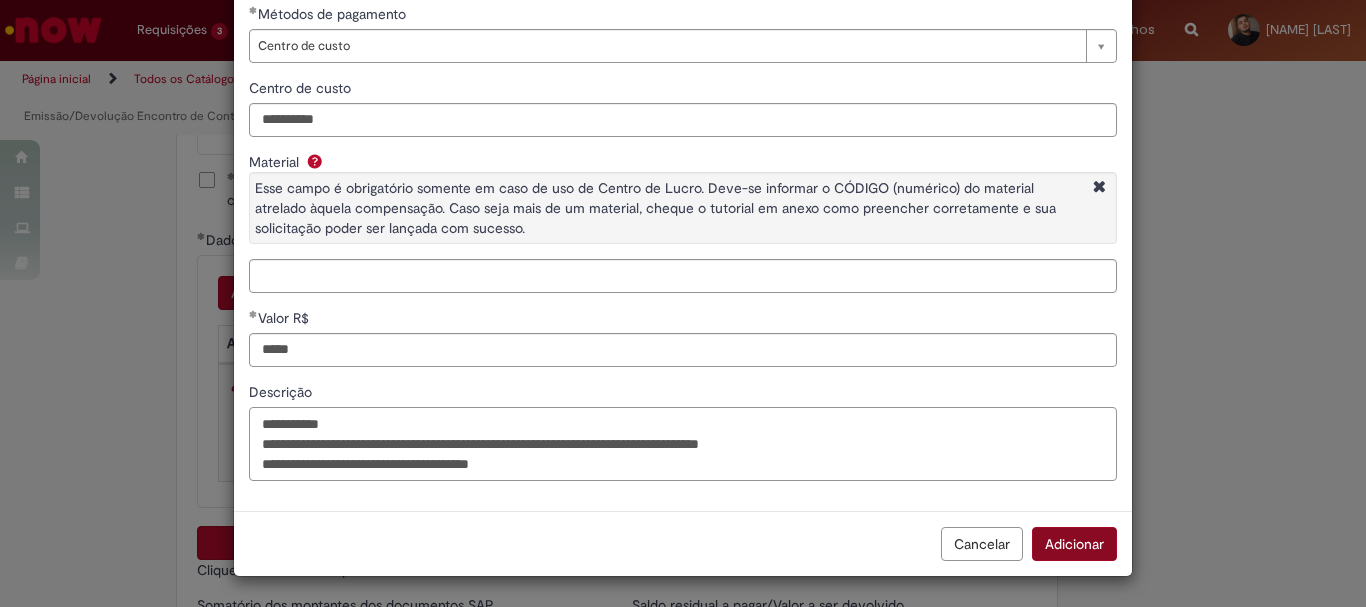 type on "**********" 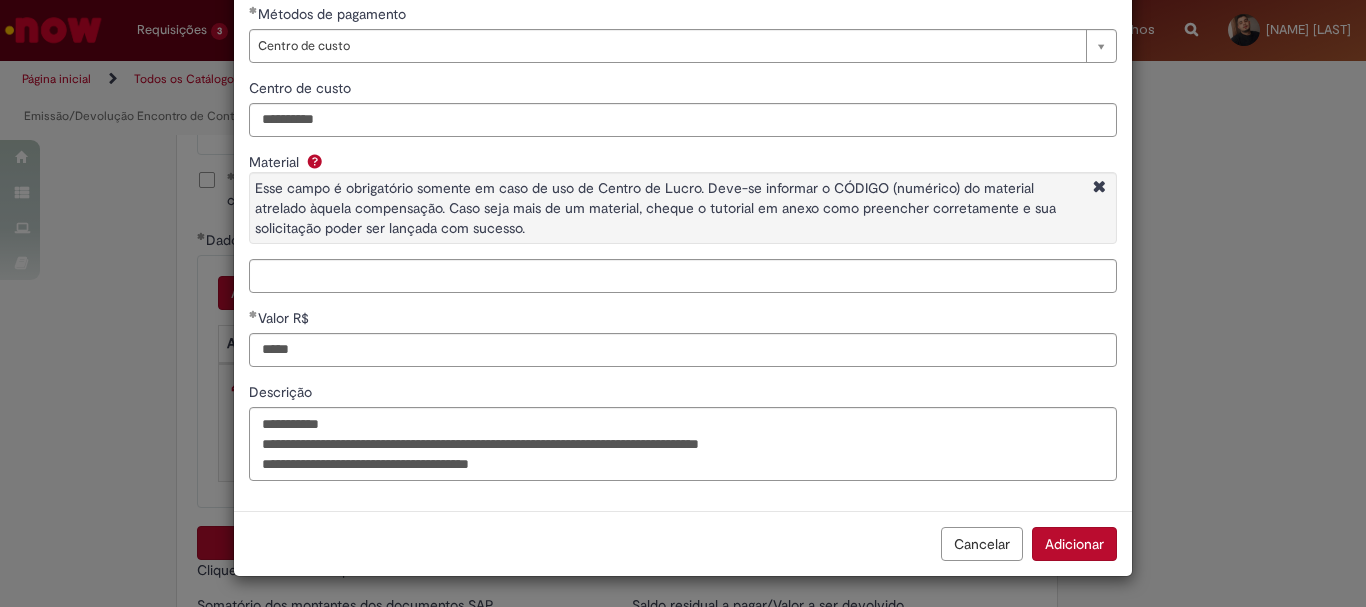 click on "Adicionar" at bounding box center [1074, 544] 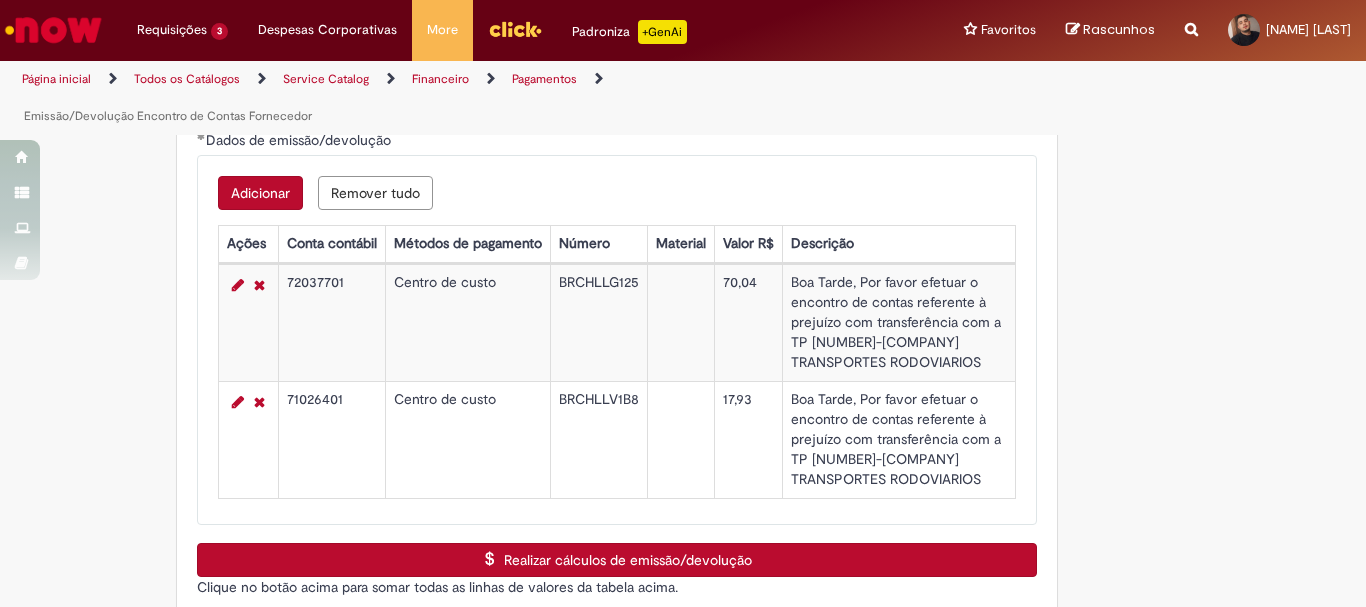 scroll, scrollTop: 3000, scrollLeft: 0, axis: vertical 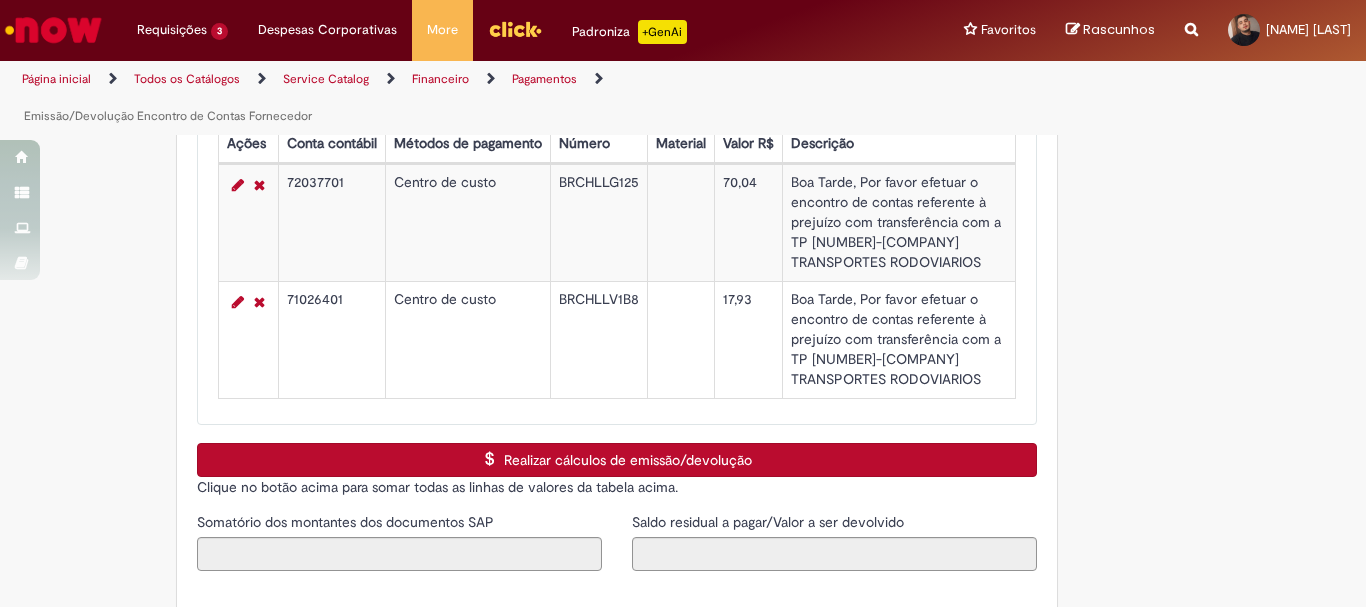 click on "Realizar cálculos de emissão/devolução" at bounding box center (617, 460) 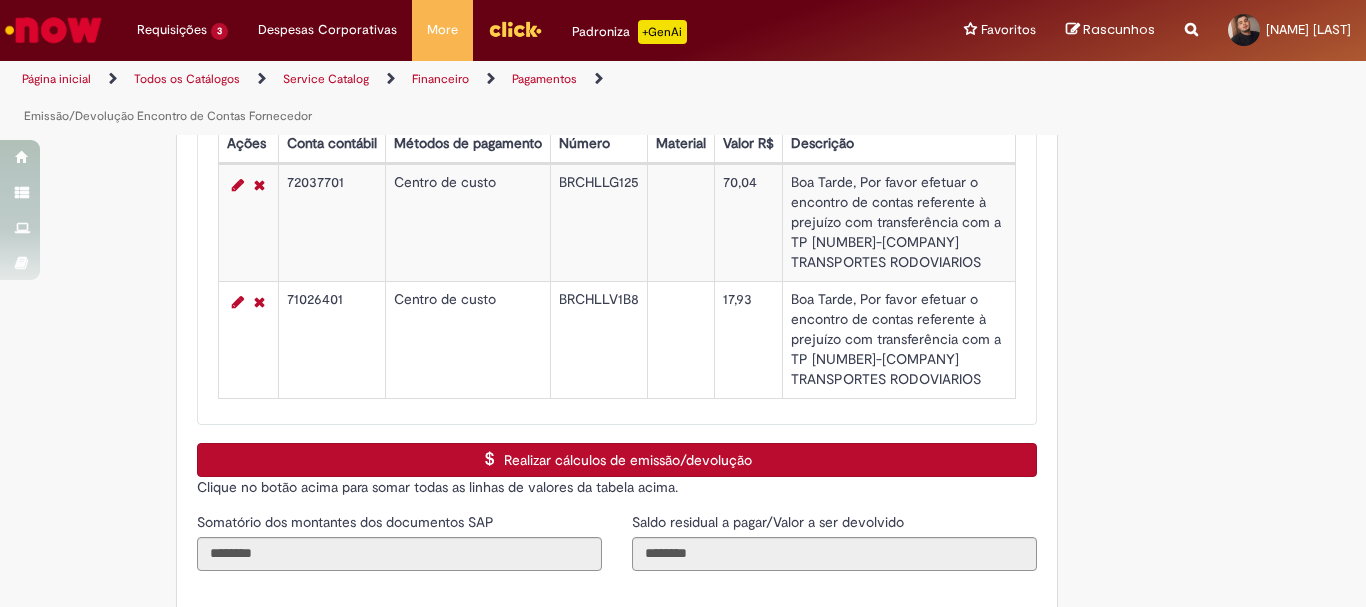 scroll, scrollTop: 3200, scrollLeft: 0, axis: vertical 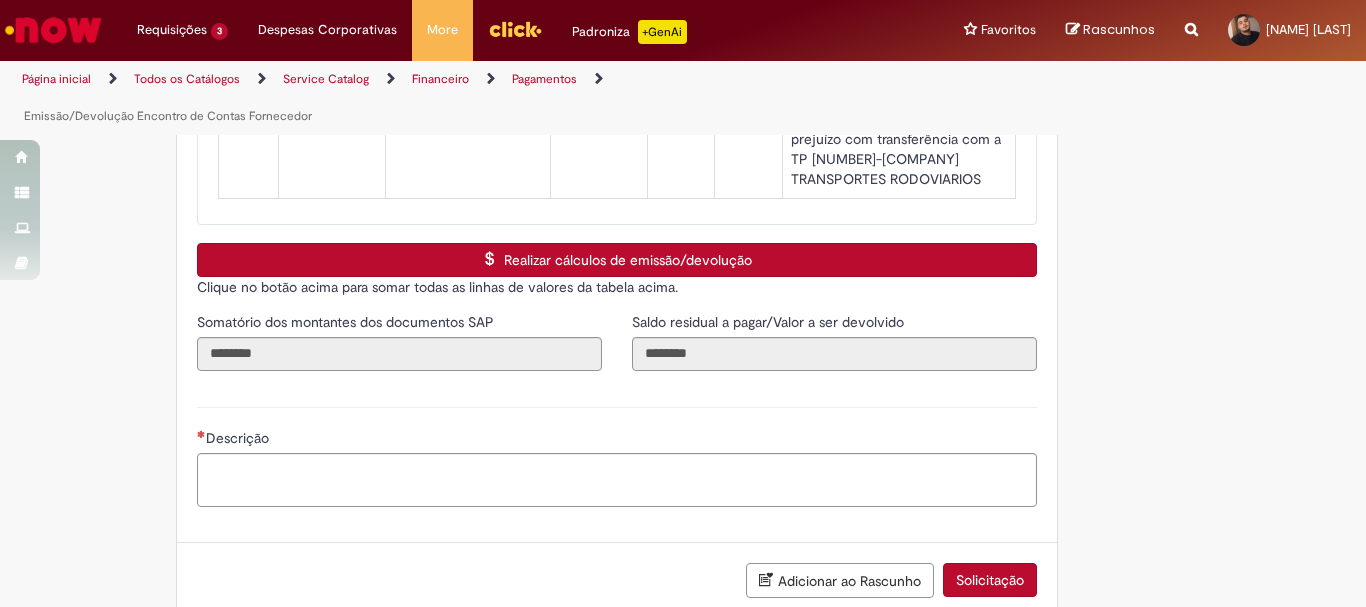 drag, startPoint x: 385, startPoint y: 451, endPoint x: 385, endPoint y: 471, distance: 20 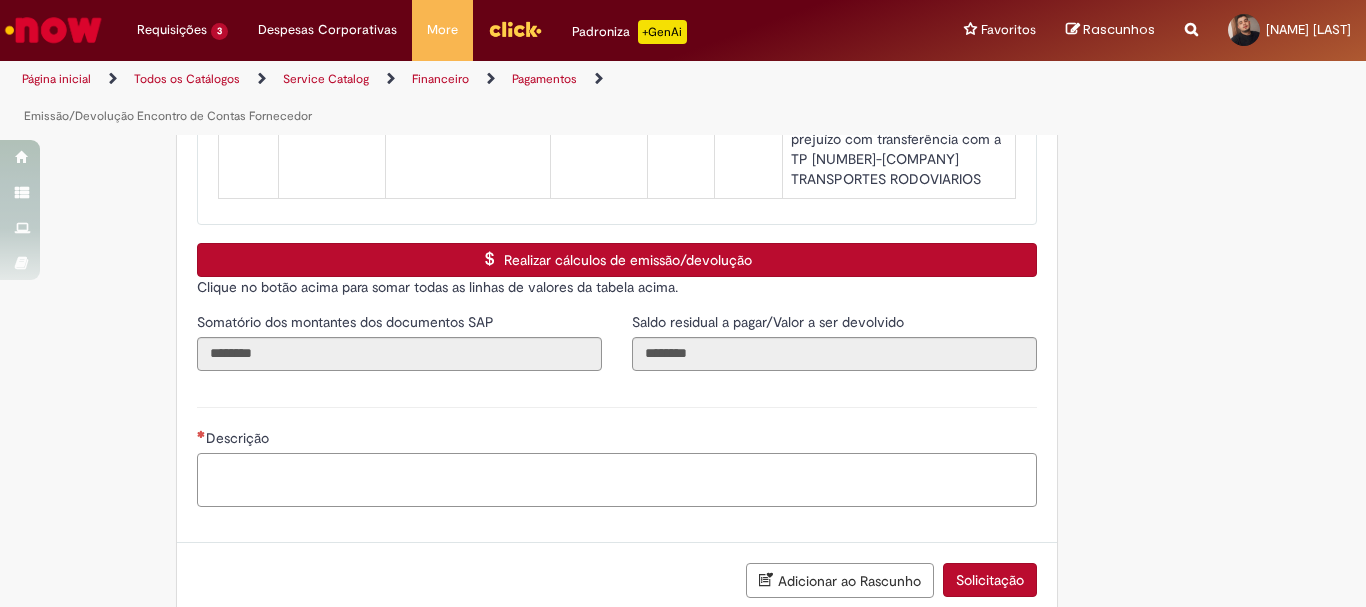click on "Descrição" at bounding box center [617, 480] 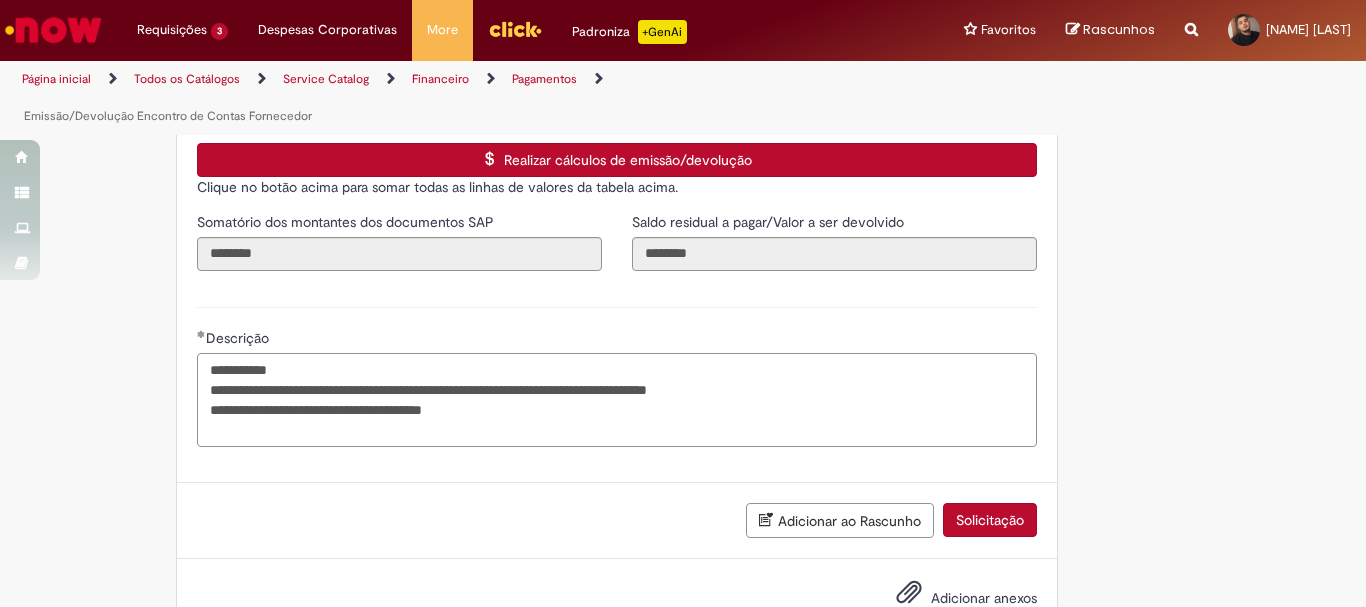 scroll, scrollTop: 3361, scrollLeft: 0, axis: vertical 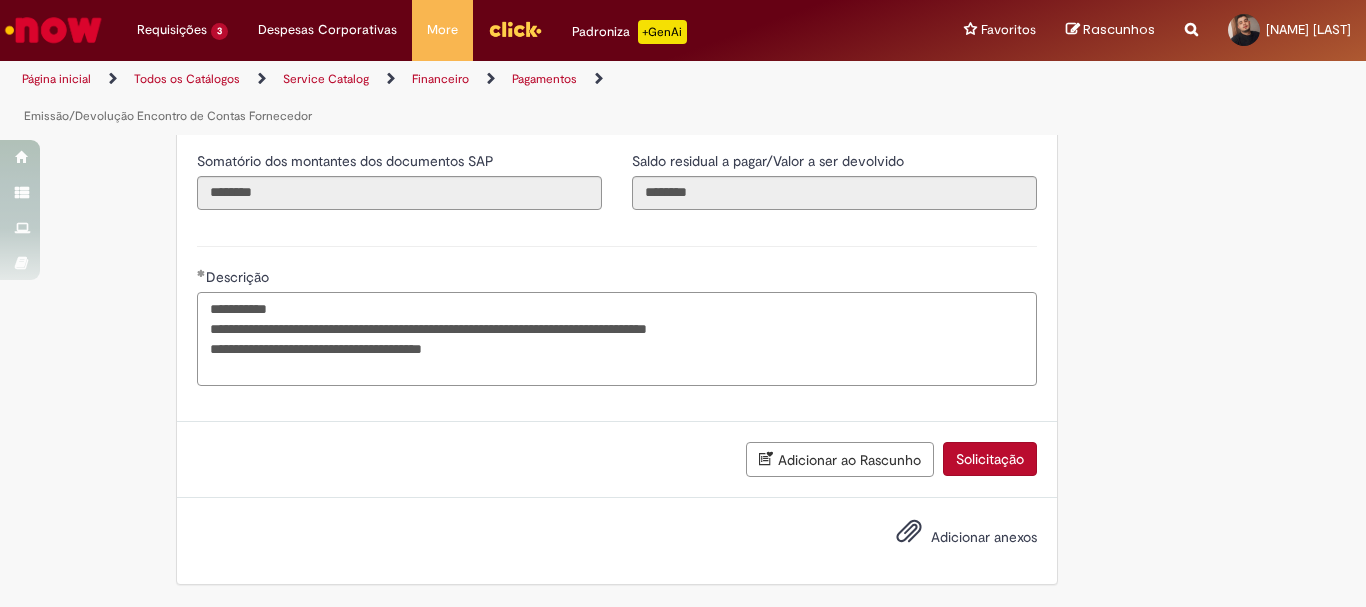 type on "**********" 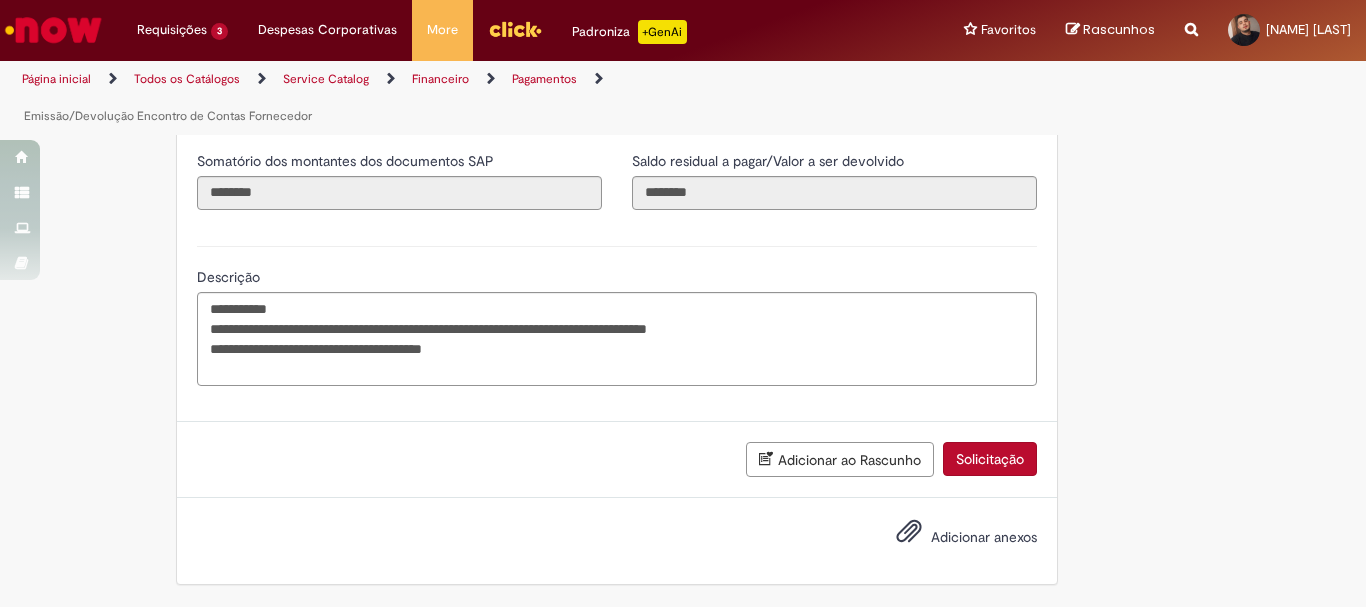 click on "Adicionar anexos" at bounding box center [984, 537] 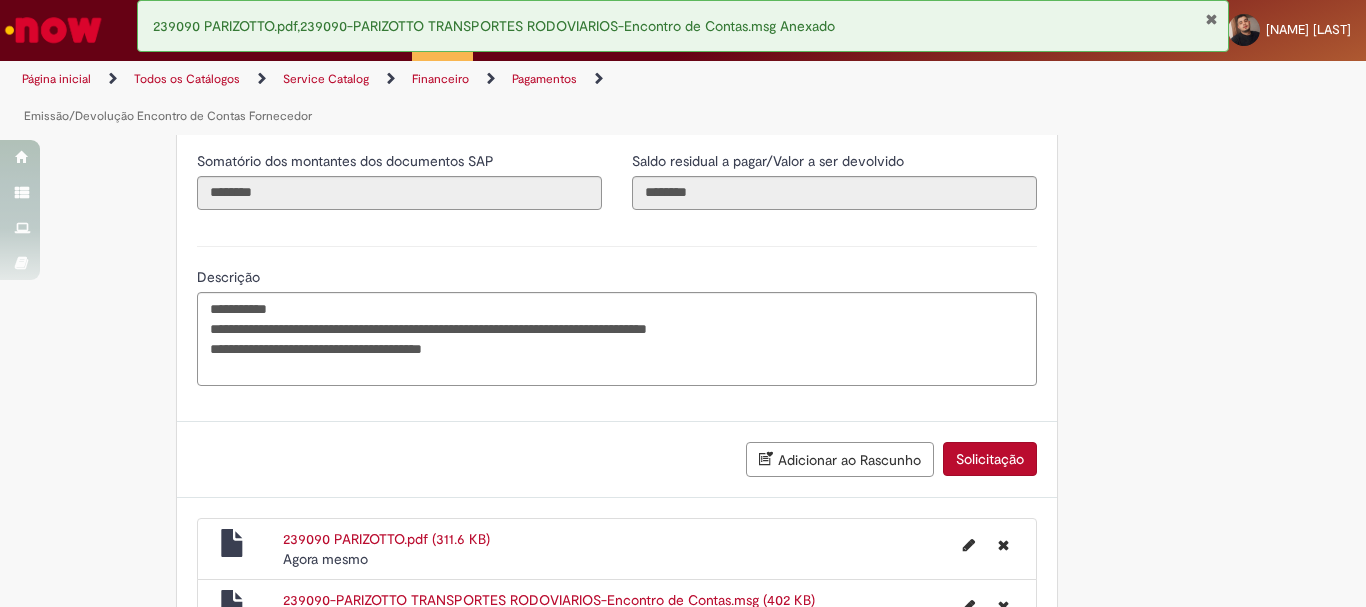 scroll, scrollTop: 3494, scrollLeft: 0, axis: vertical 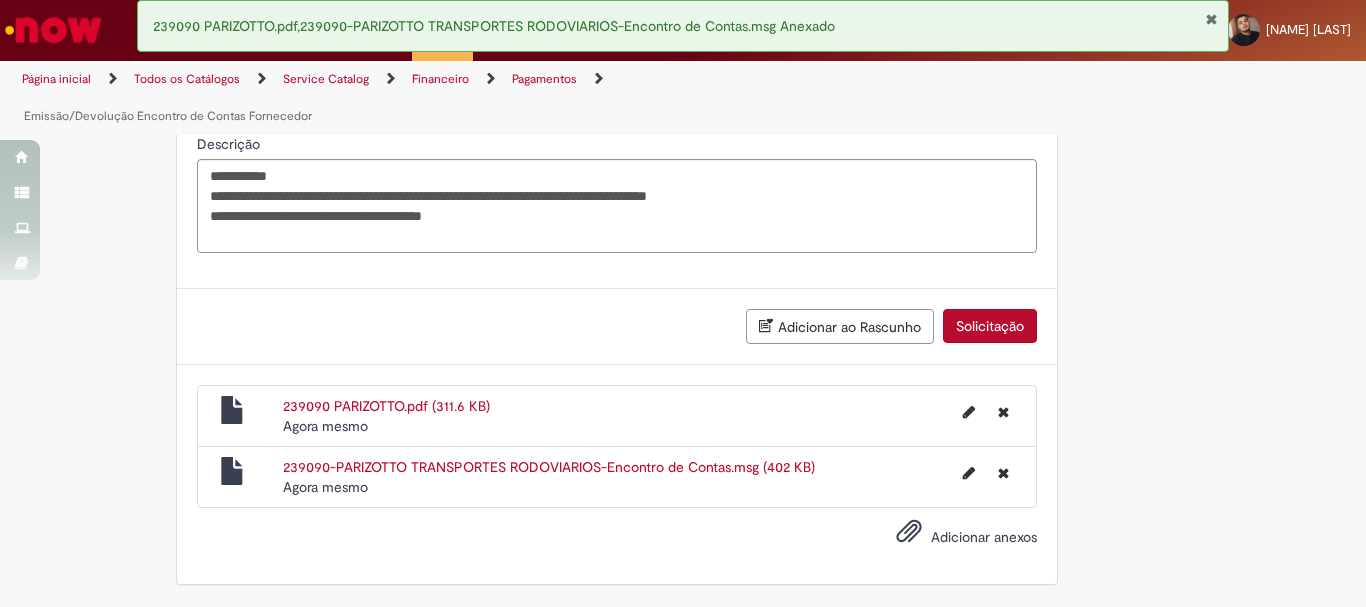 click on "Adicionar anexos" at bounding box center (984, 537) 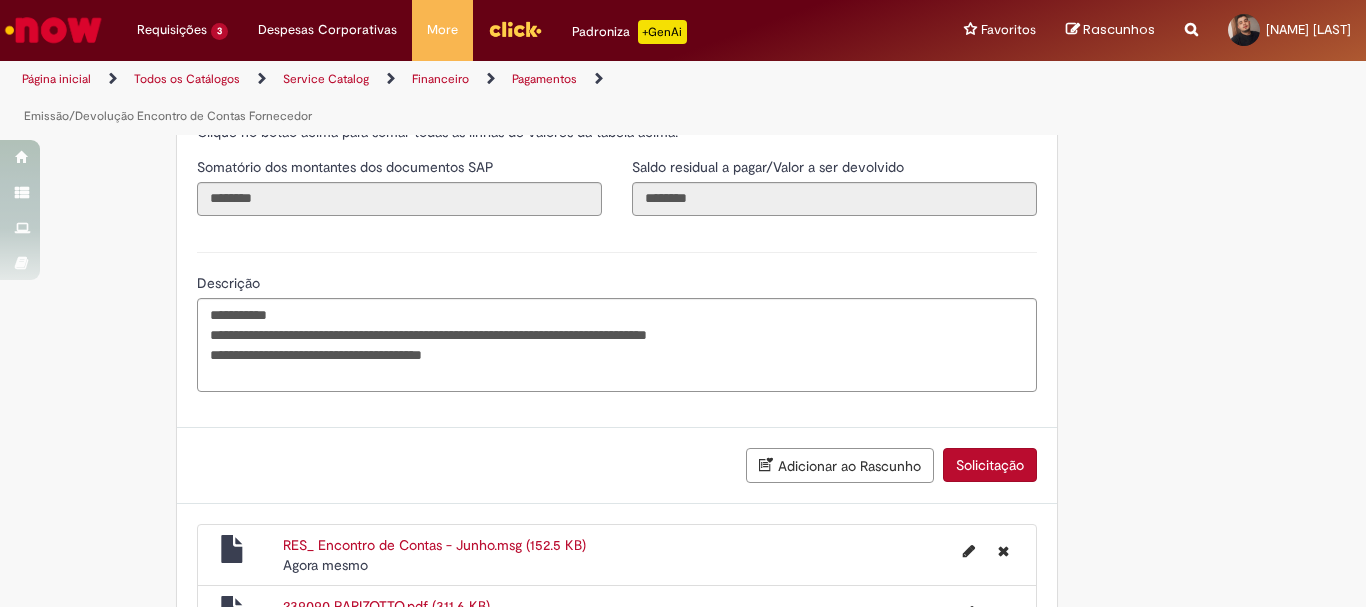 scroll, scrollTop: 3555, scrollLeft: 0, axis: vertical 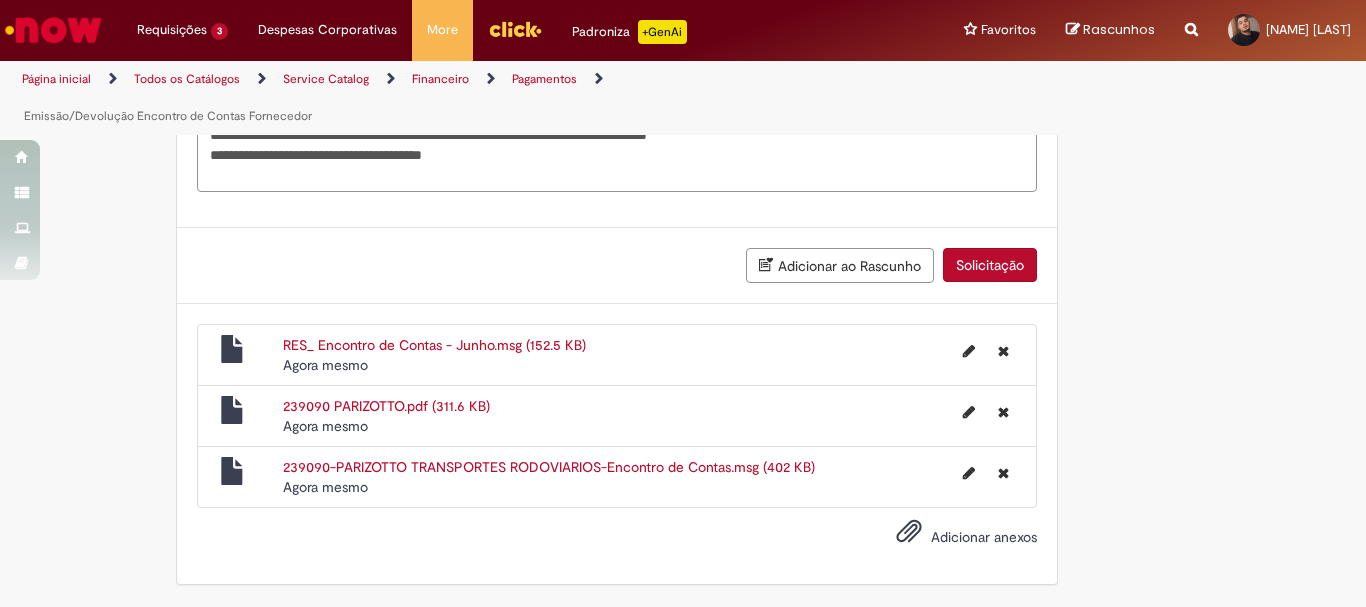 click on "Solicitação" at bounding box center [990, 265] 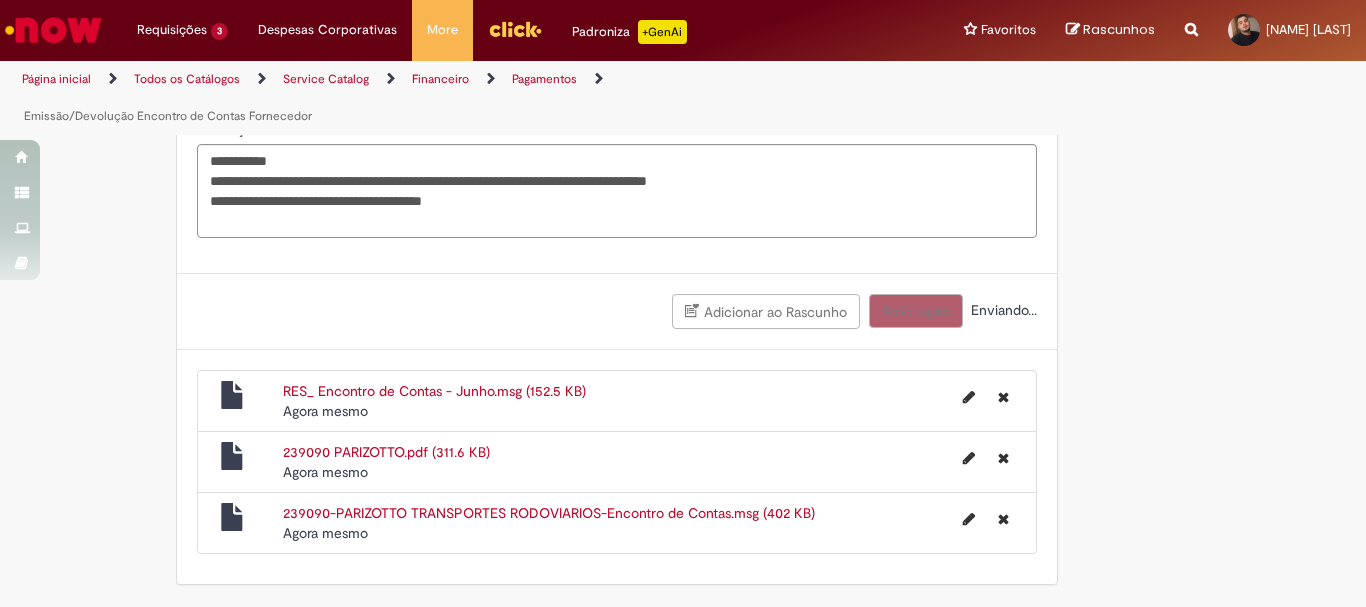 scroll, scrollTop: 3509, scrollLeft: 0, axis: vertical 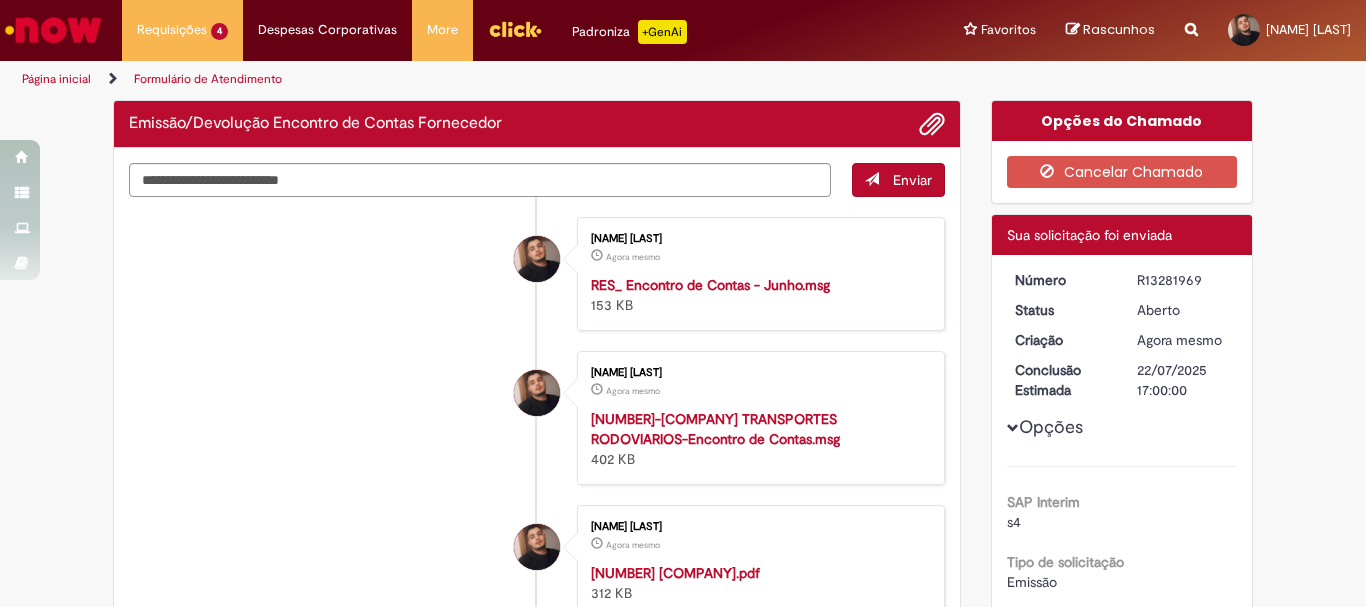 click on "R13281969" at bounding box center (1183, 280) 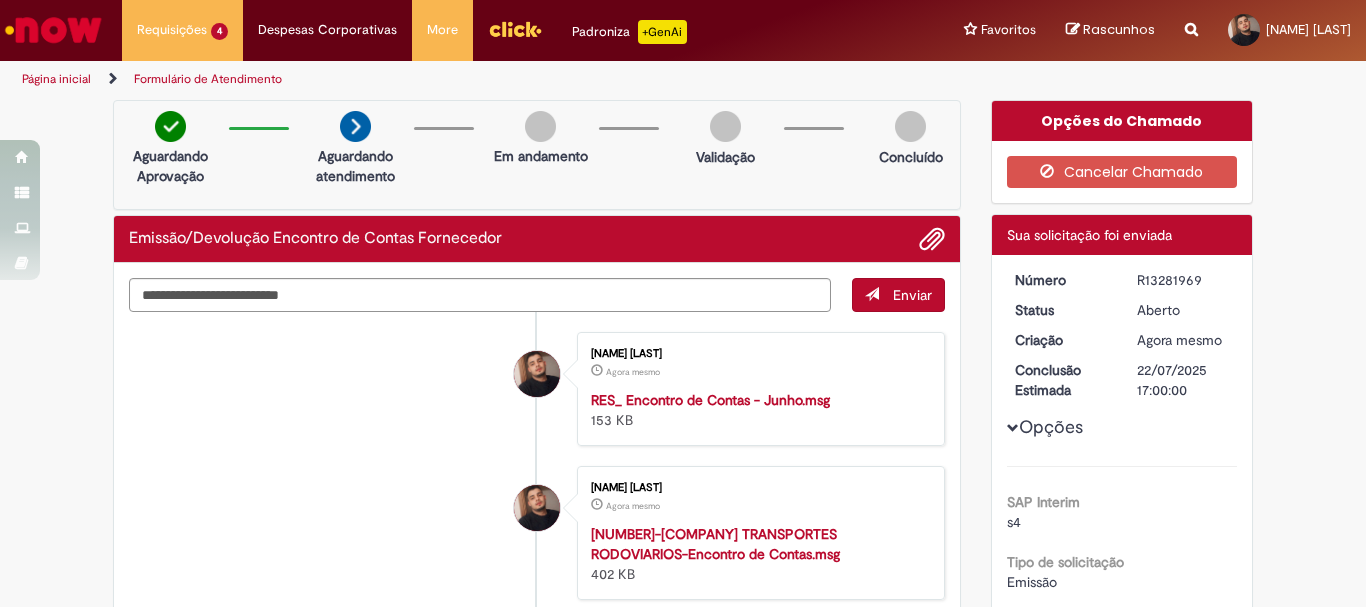 click on "R13281969" at bounding box center (1183, 280) 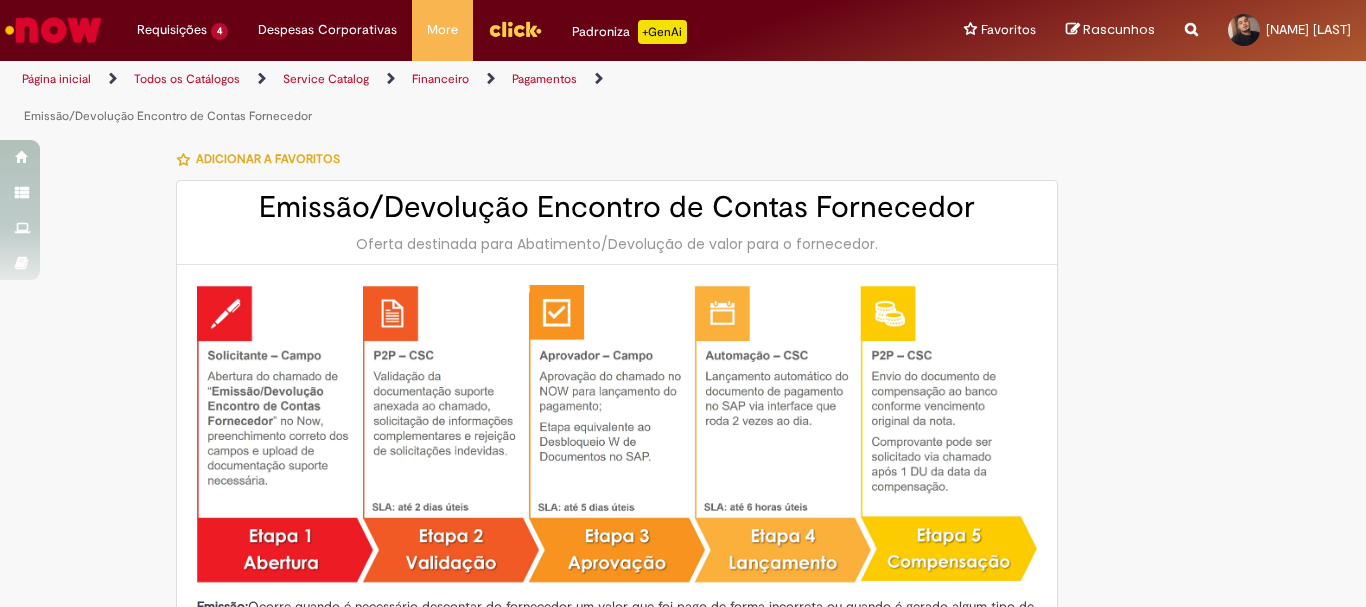 type on "********" 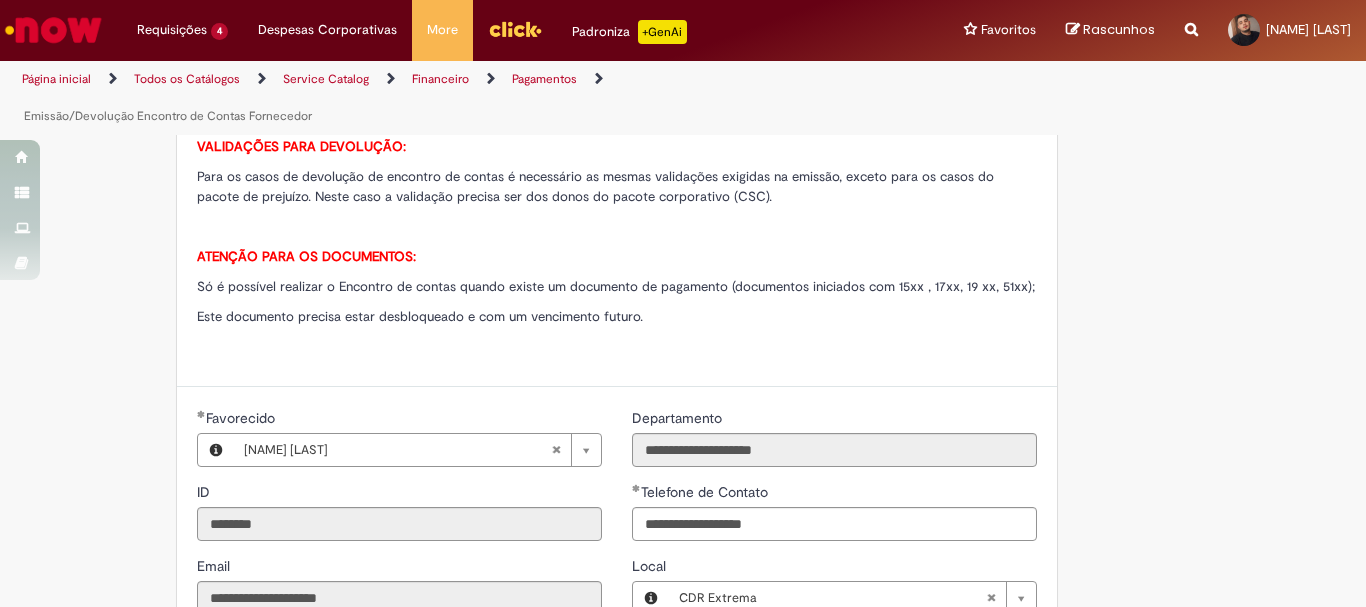 scroll, scrollTop: 1100, scrollLeft: 0, axis: vertical 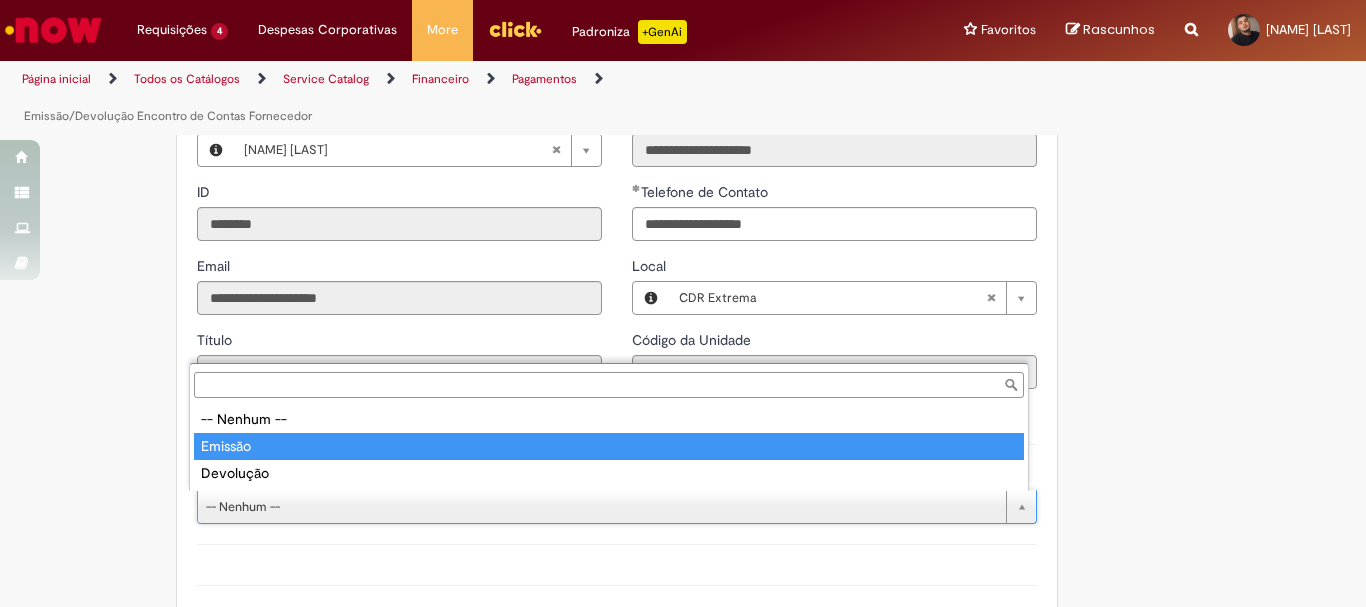 type on "*******" 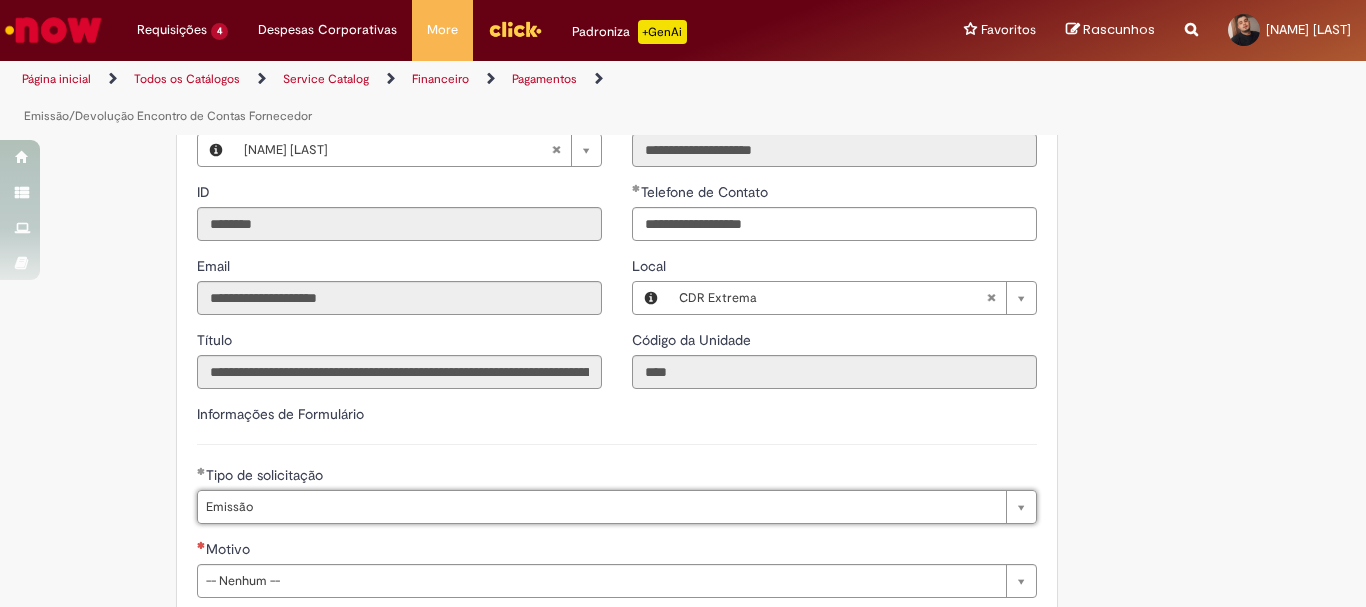 scroll, scrollTop: 1300, scrollLeft: 0, axis: vertical 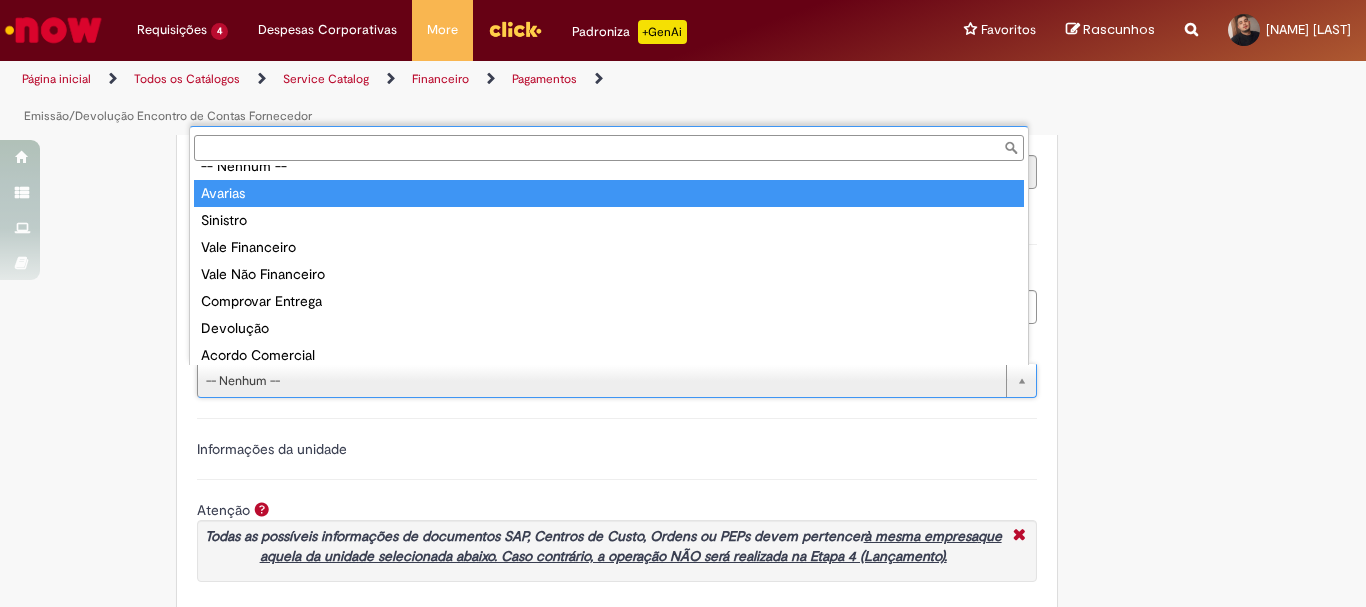 type on "*******" 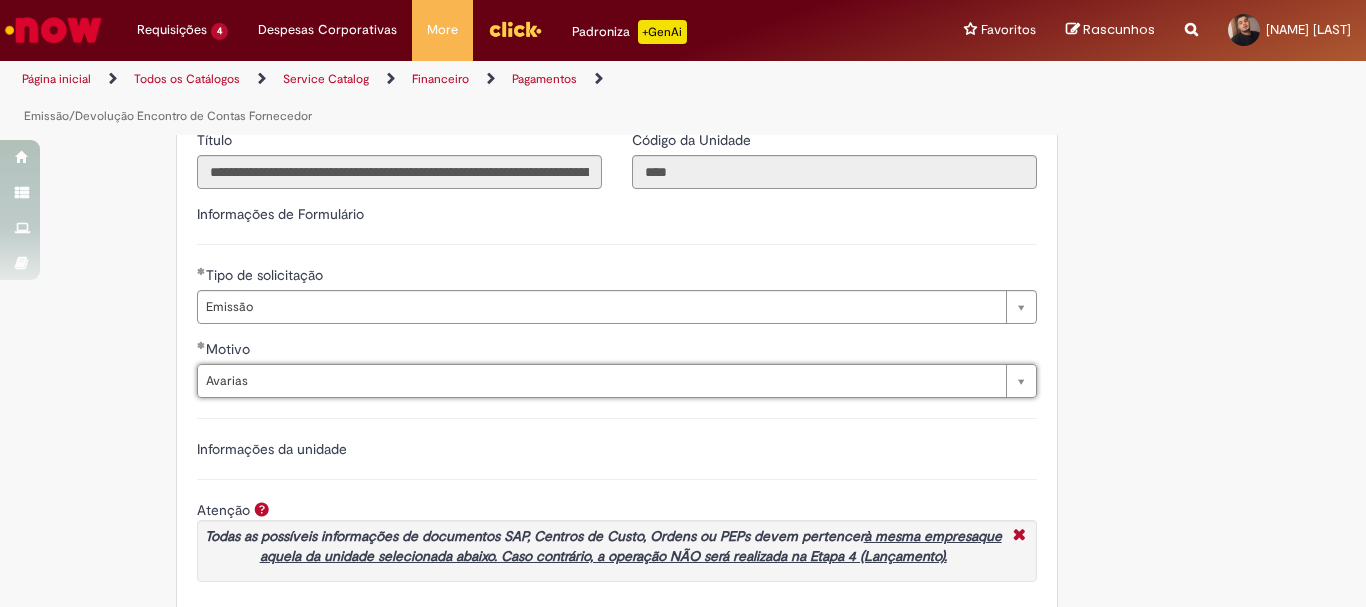 scroll, scrollTop: 1500, scrollLeft: 0, axis: vertical 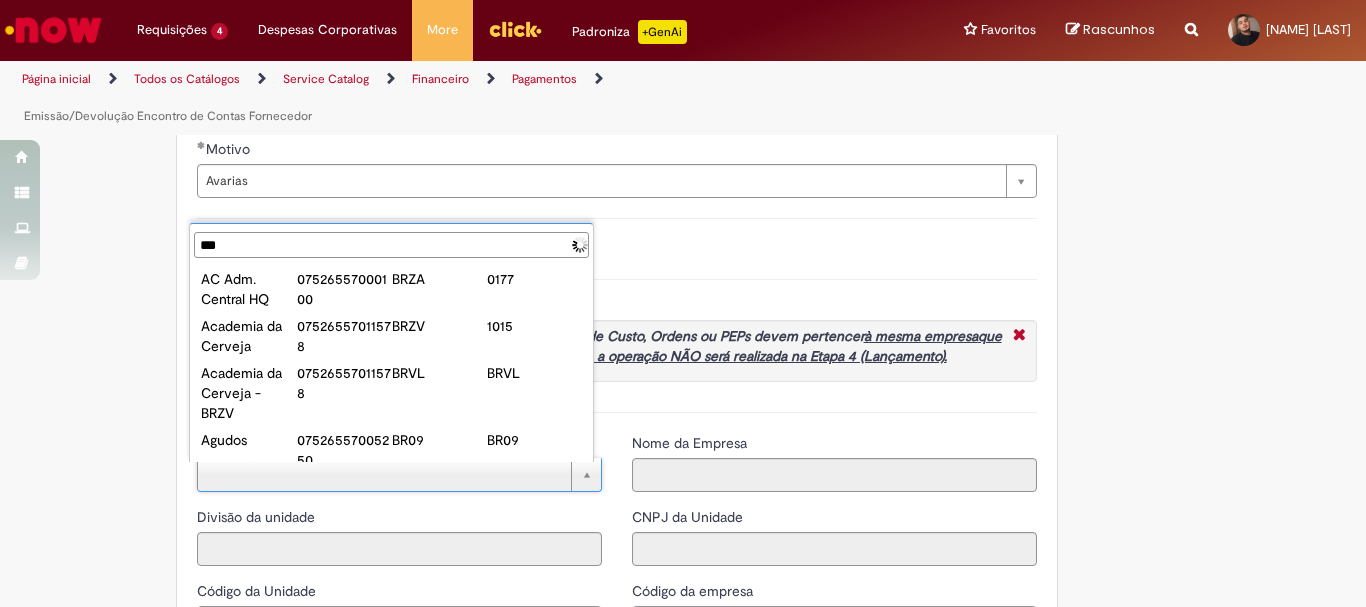 type on "****" 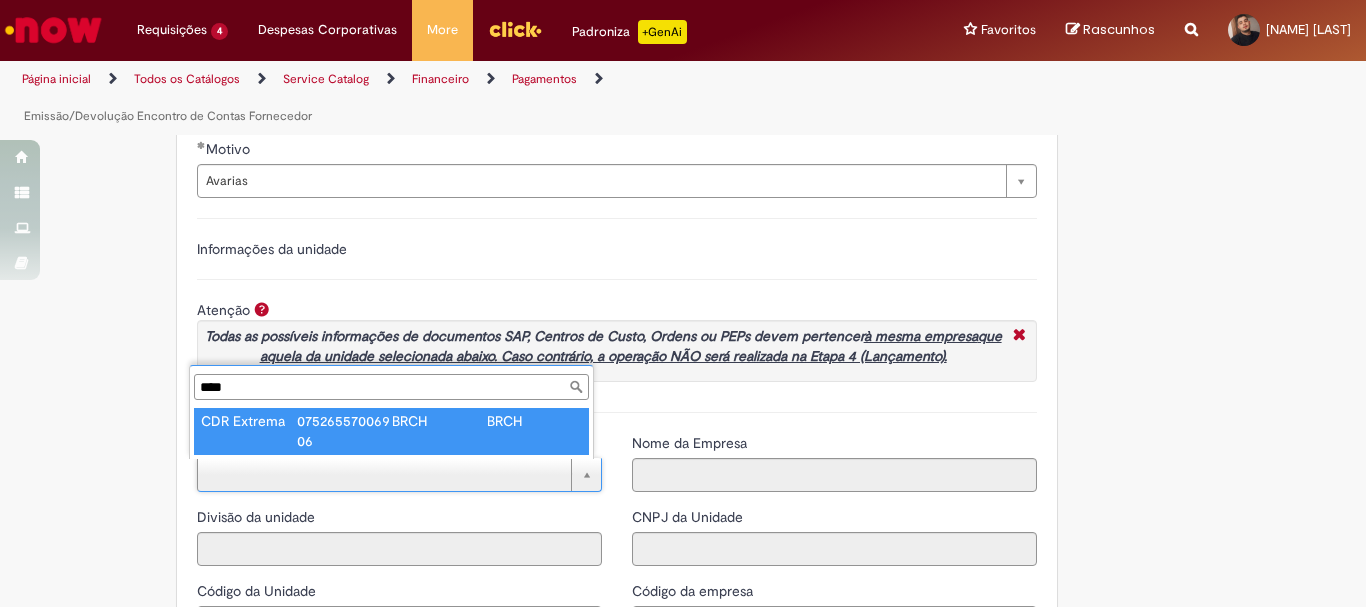 type on "**********" 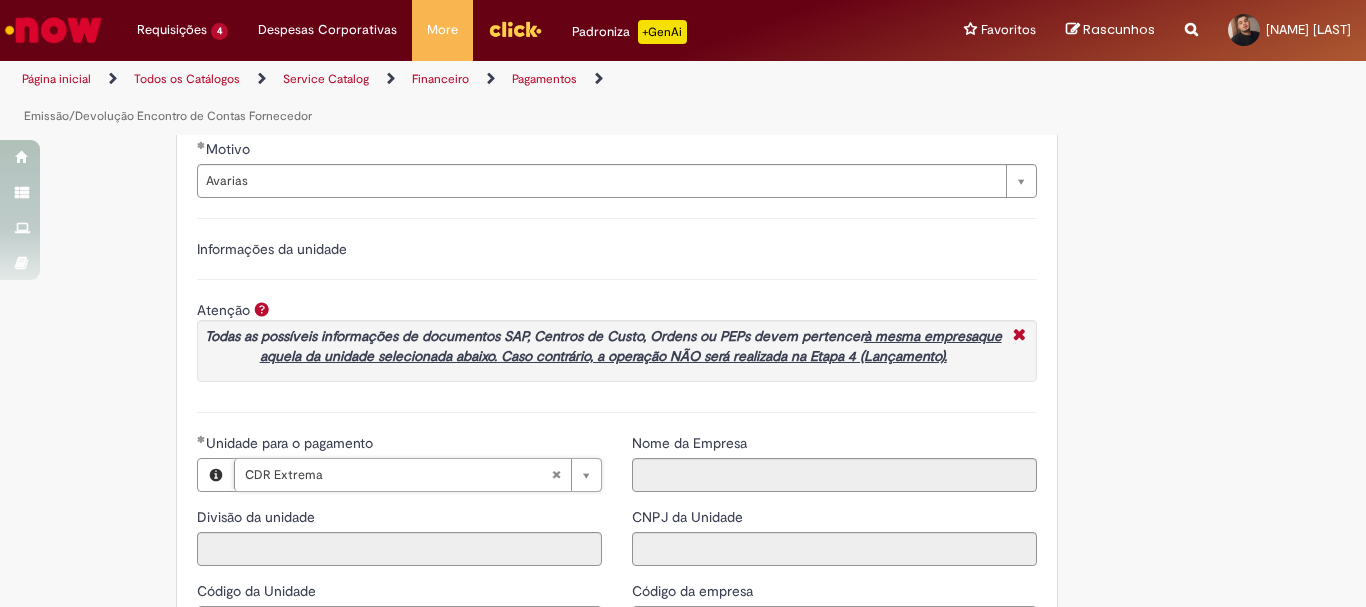type on "****" 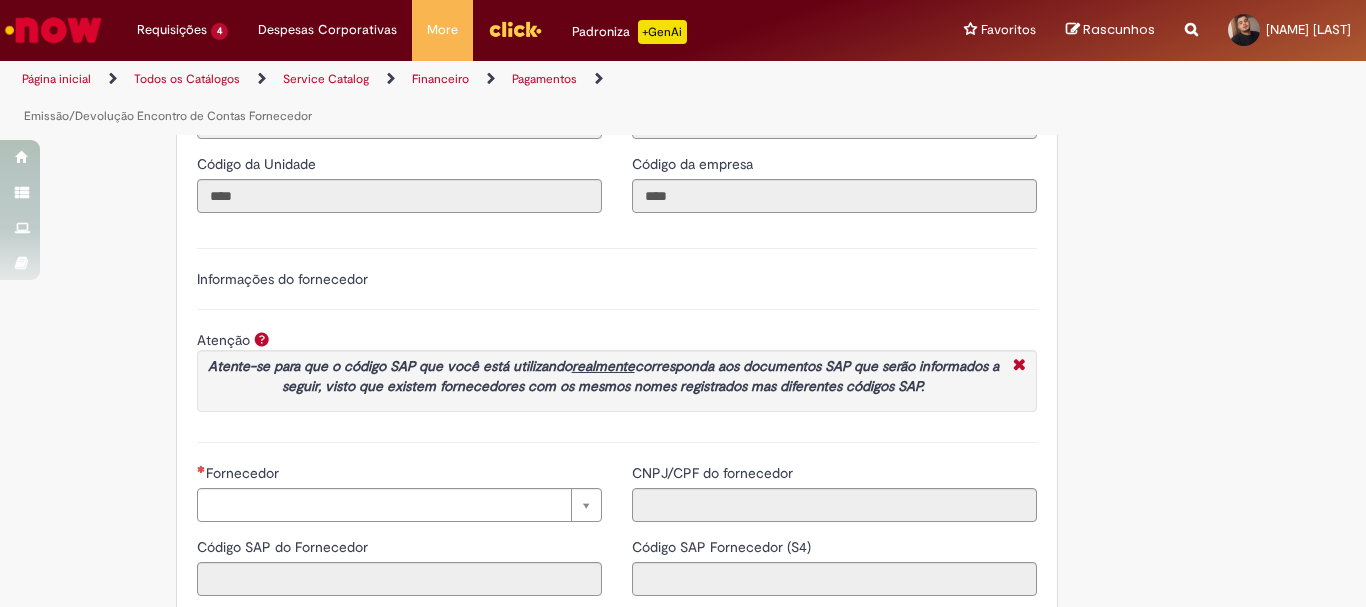 scroll, scrollTop: 2300, scrollLeft: 0, axis: vertical 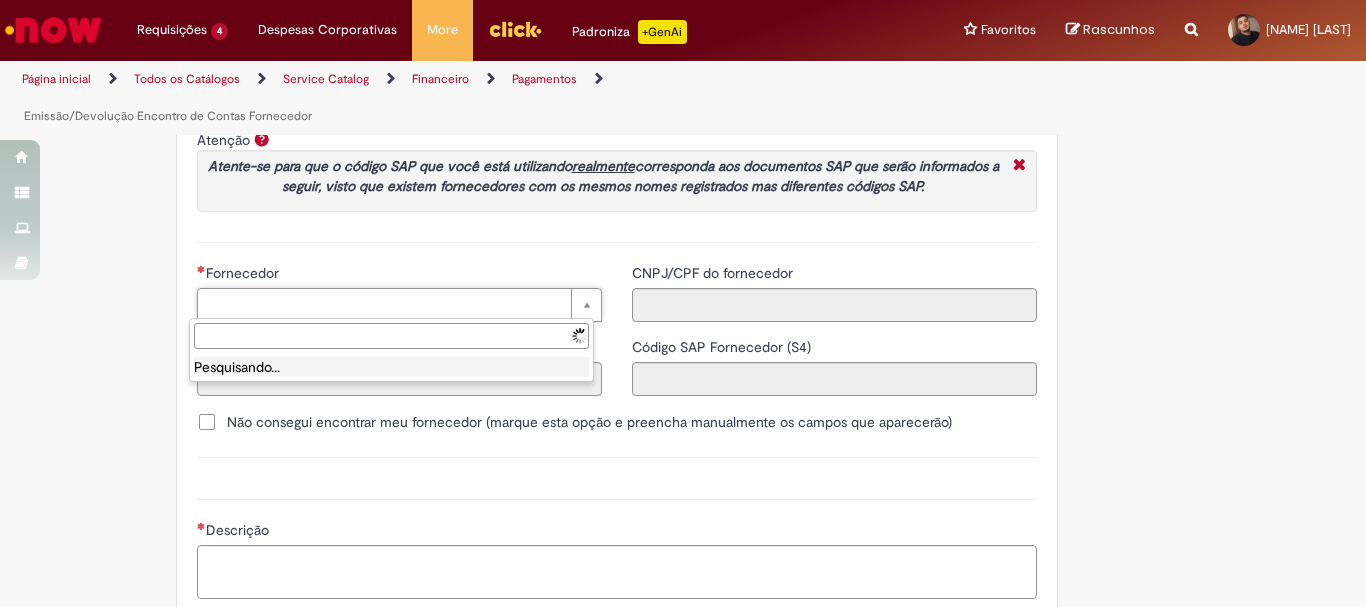 type on "******" 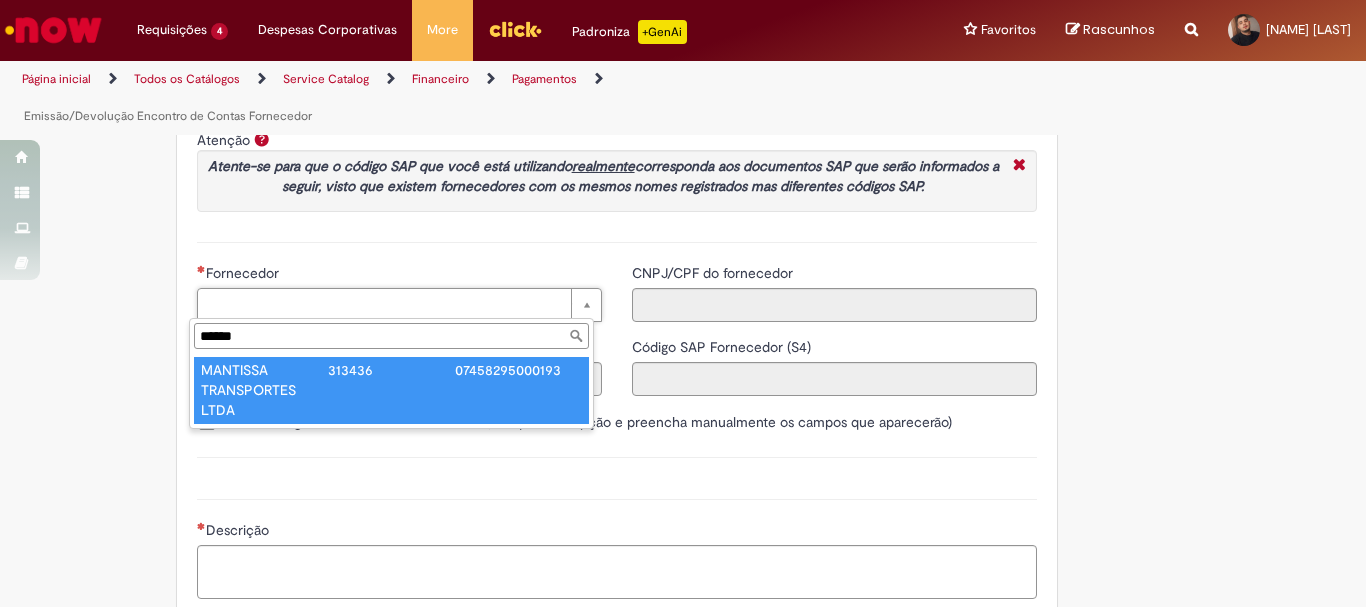 type on "**********" 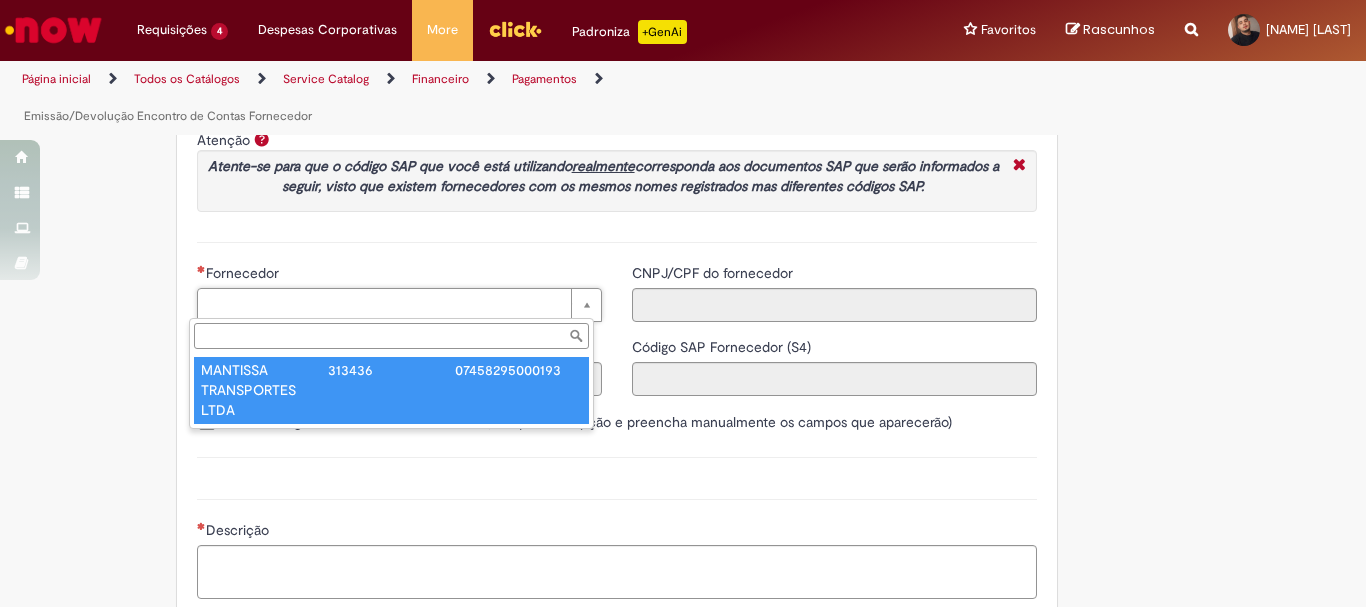 type on "******" 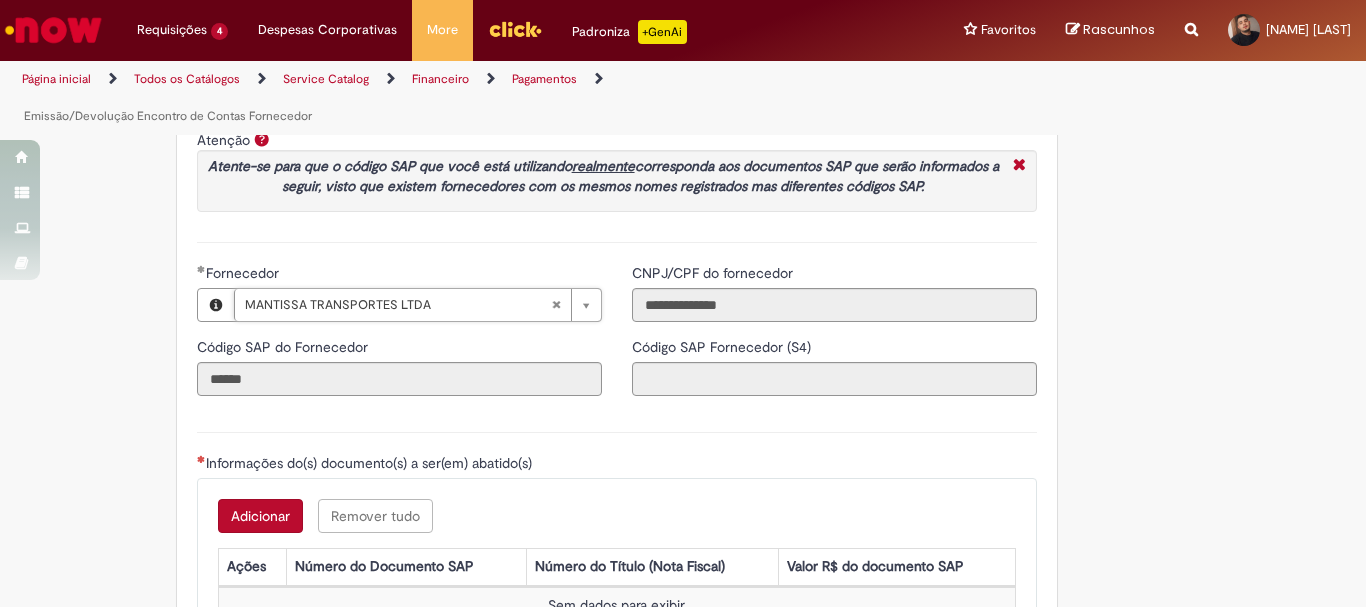 click on "Adicionar a Favoritos
Emissão/Devolução Encontro de Contas Fornecedor
Oferta destinada para Abatimento/Devolução de valor para o fornecedor.
Emissão:  Ocorre quando é necessário descontar do fornecedor um valor que foi pago de forma incorreta ou quando é gerado algum tipo de vale.
Devolução:  Ocorre quando um encontro de contas foi efetuado, o valor descontado do fornecedor e precisa ser devolvido. Neste caso a devolução é uma reversão do Encontro de contas.
ANEXOS OBRIGATÓRIOS:
Validações quando o fornecedor está de acordo com o desconto:
- Nota de débito (ND) carimbada e assinada pelo fornecedor ou
- E-mail do fornecedor validando o desconto (no e-mail deve conter o valor exato a ser descontado)
Validações quando o fornecedor não está de acordo com o desconto:
- Para mundo vendas OK do GRF, GRO ou GDO
- Para mundo supply OK do GRPP ou GRL" at bounding box center (585, -369) 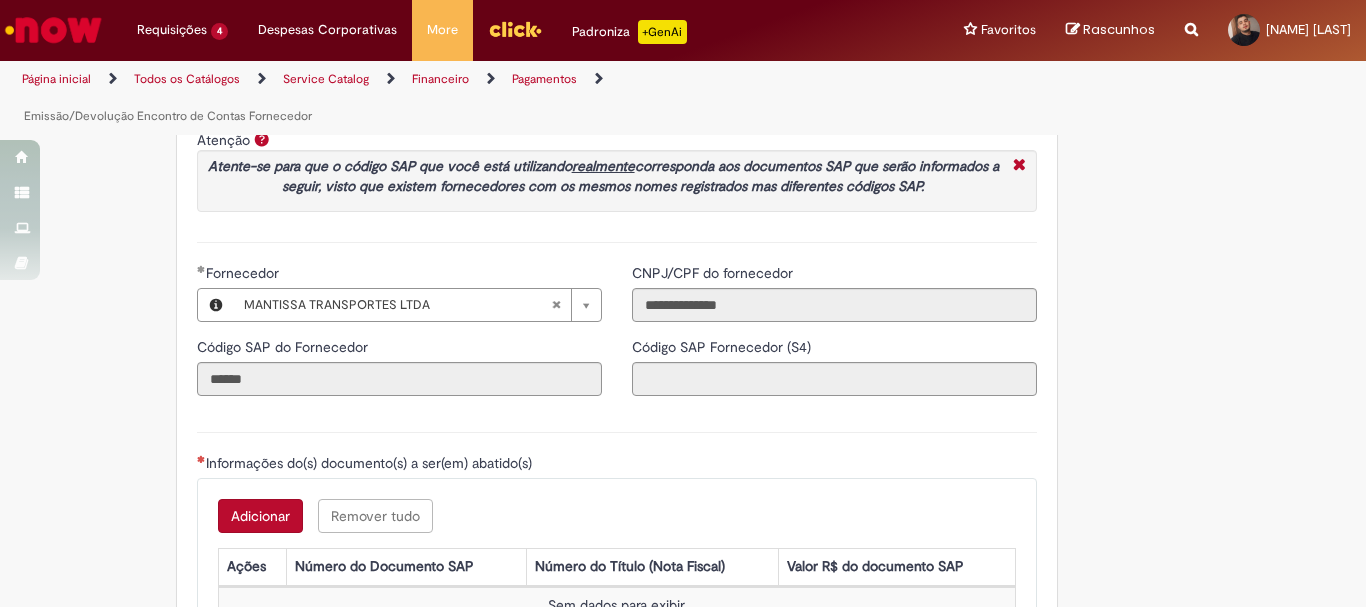 type on "**********" 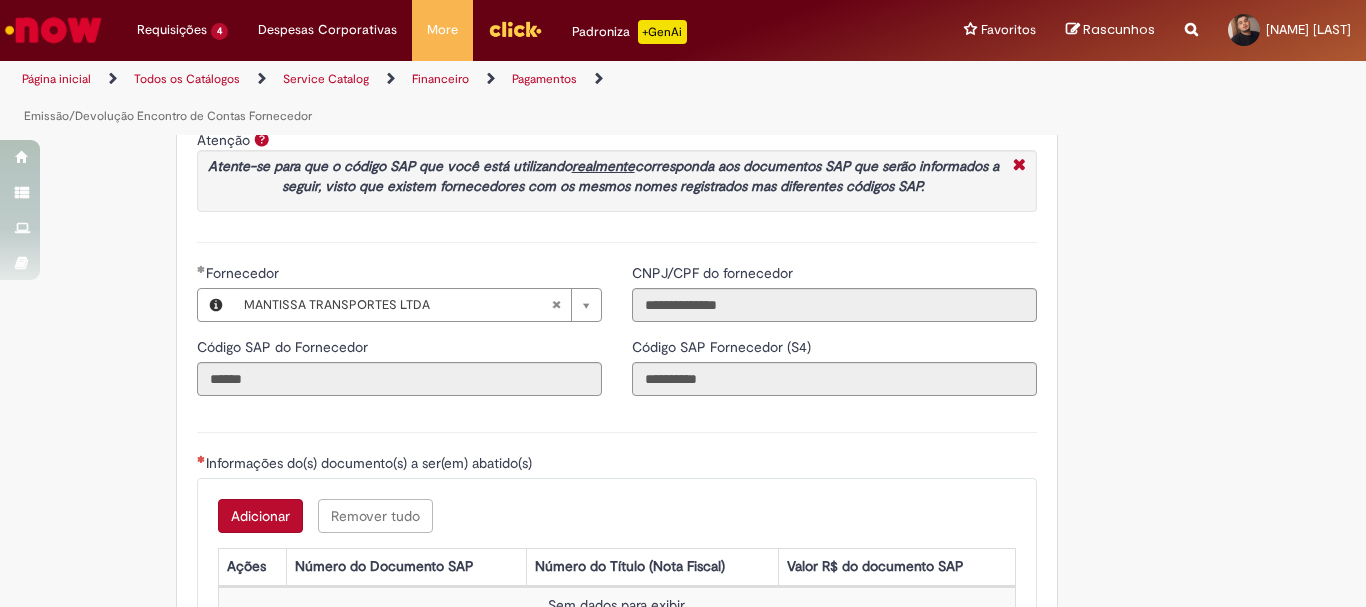scroll, scrollTop: 2500, scrollLeft: 0, axis: vertical 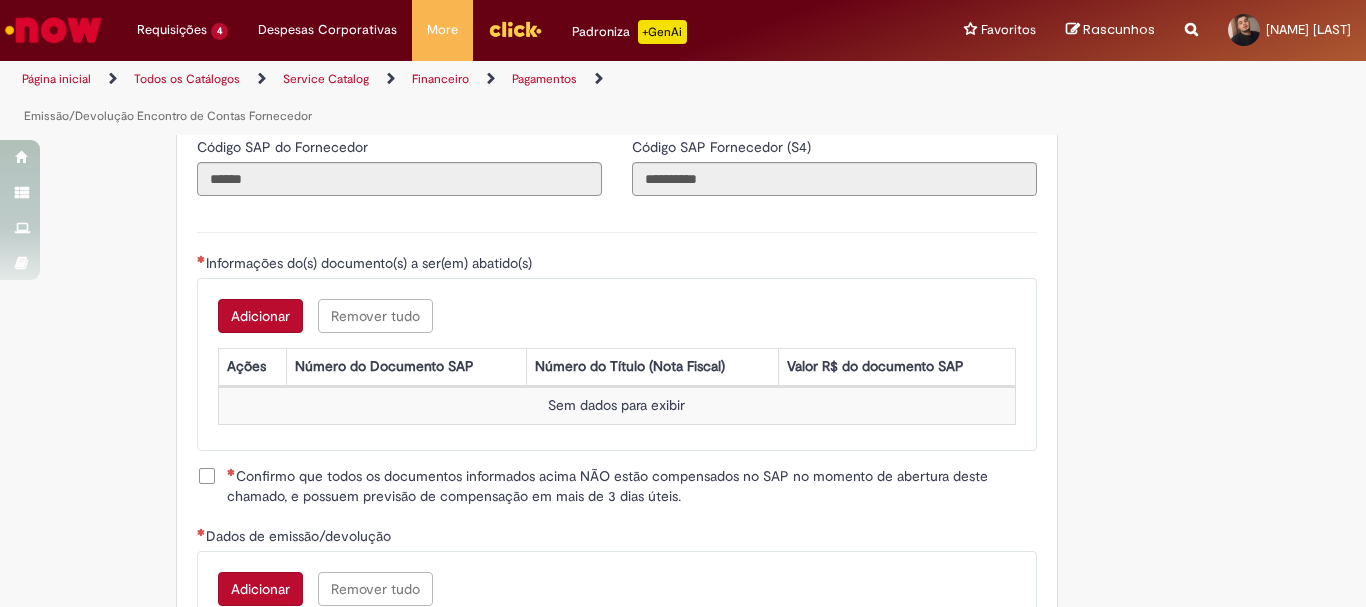 click on "Adicionar" at bounding box center [260, 316] 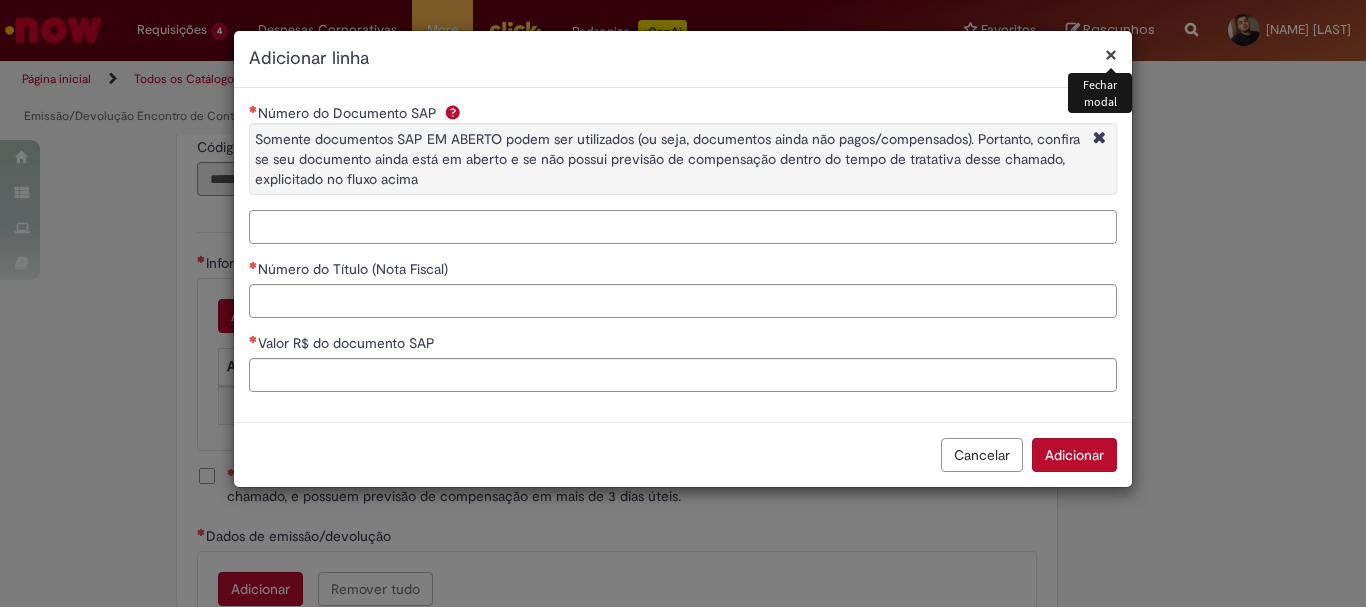 click on "Número do Documento SAP Somente documentos SAP EM ABERTO podem ser utilizados (ou seja, documentos ainda não pagos/compensados). Portanto, confira se seu documento ainda está em aberto e se não possui previsão de compensação dentro do tempo de tratativa desse chamado, explicitado no fluxo acima" at bounding box center [683, 227] 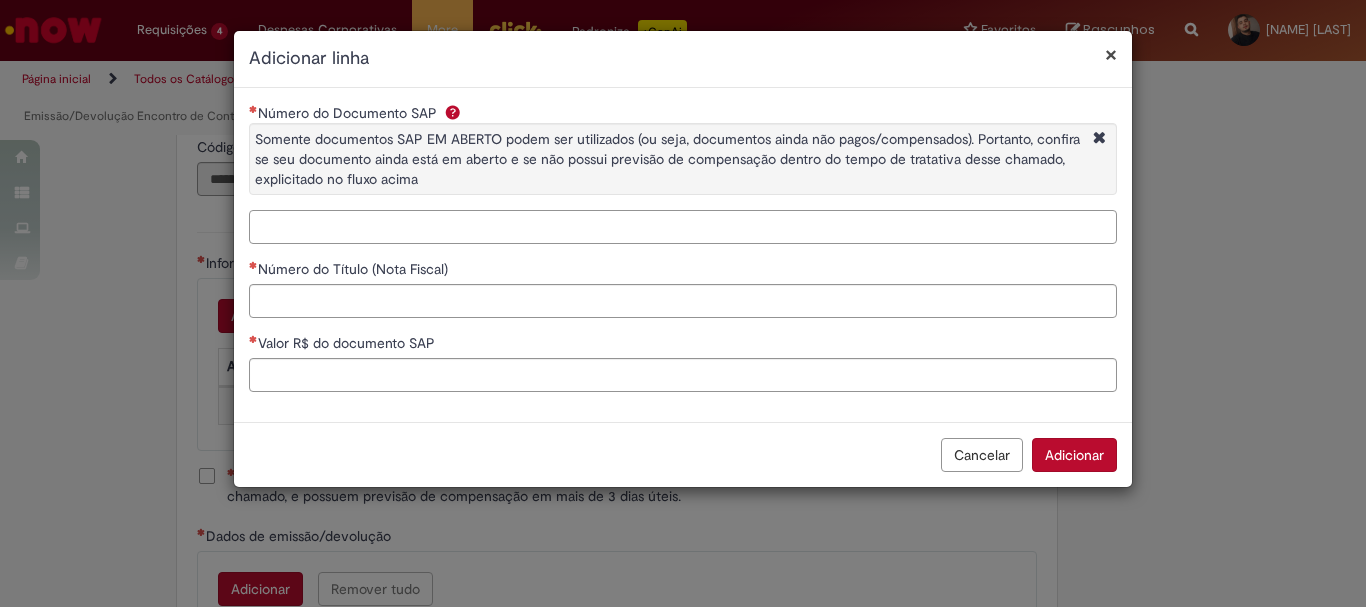 paste on "**********" 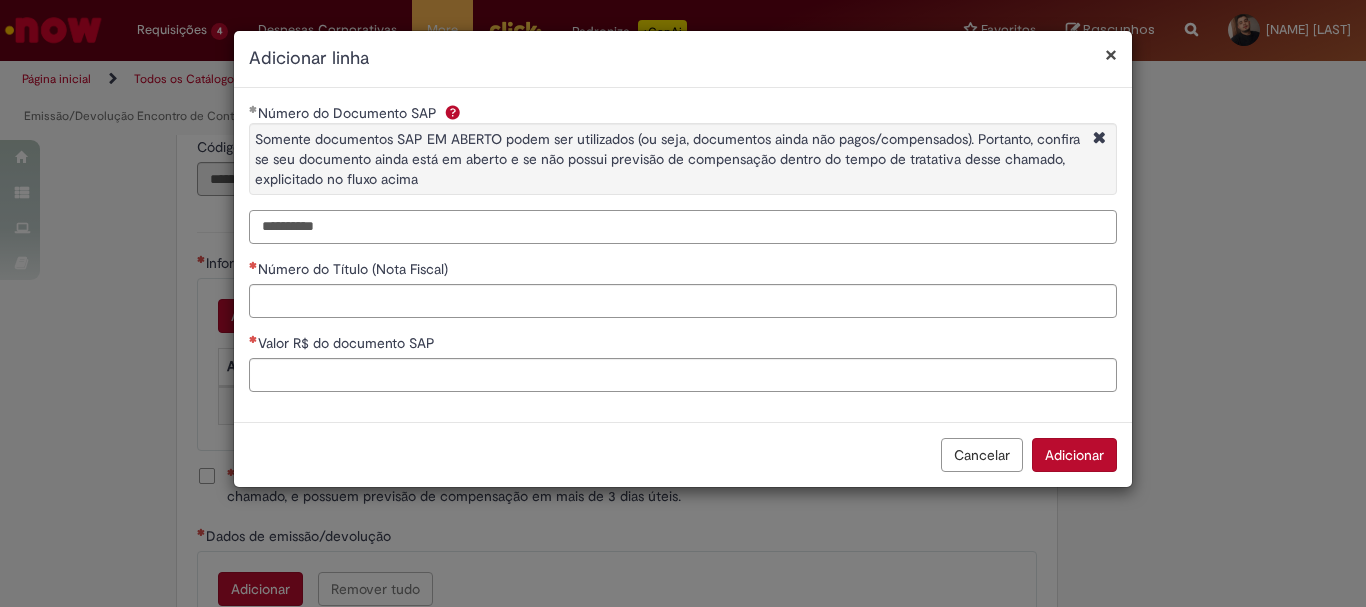 type on "**********" 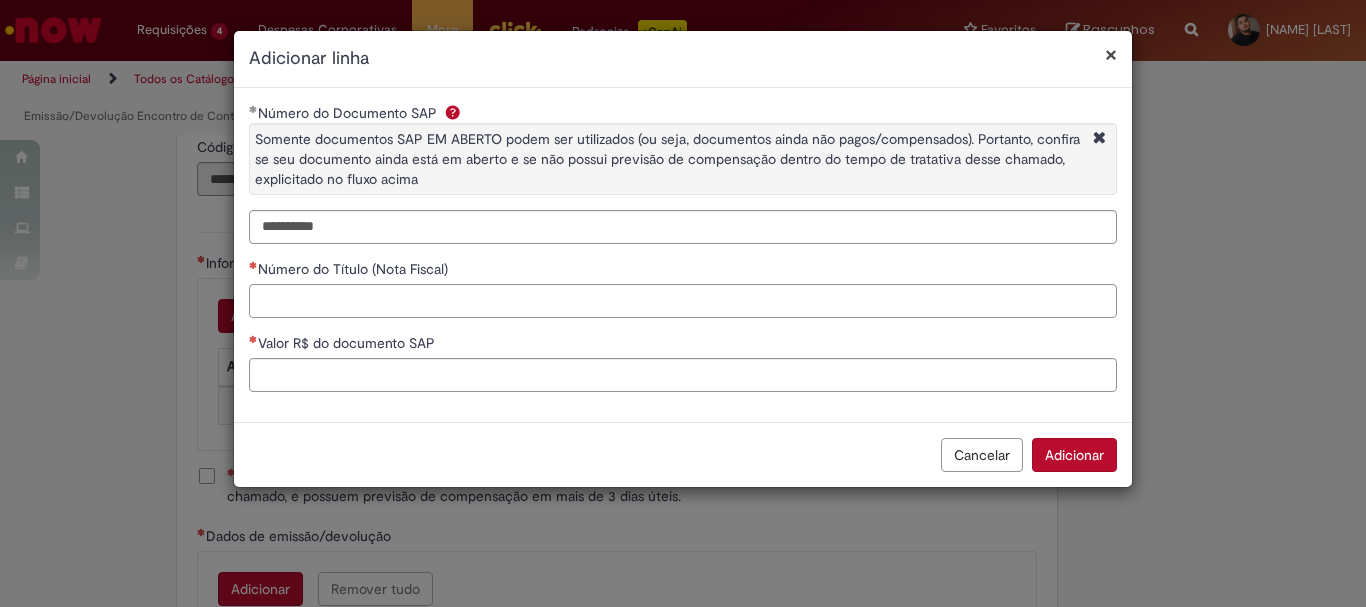 click on "Número do Título (Nota Fiscal)" at bounding box center [683, 301] 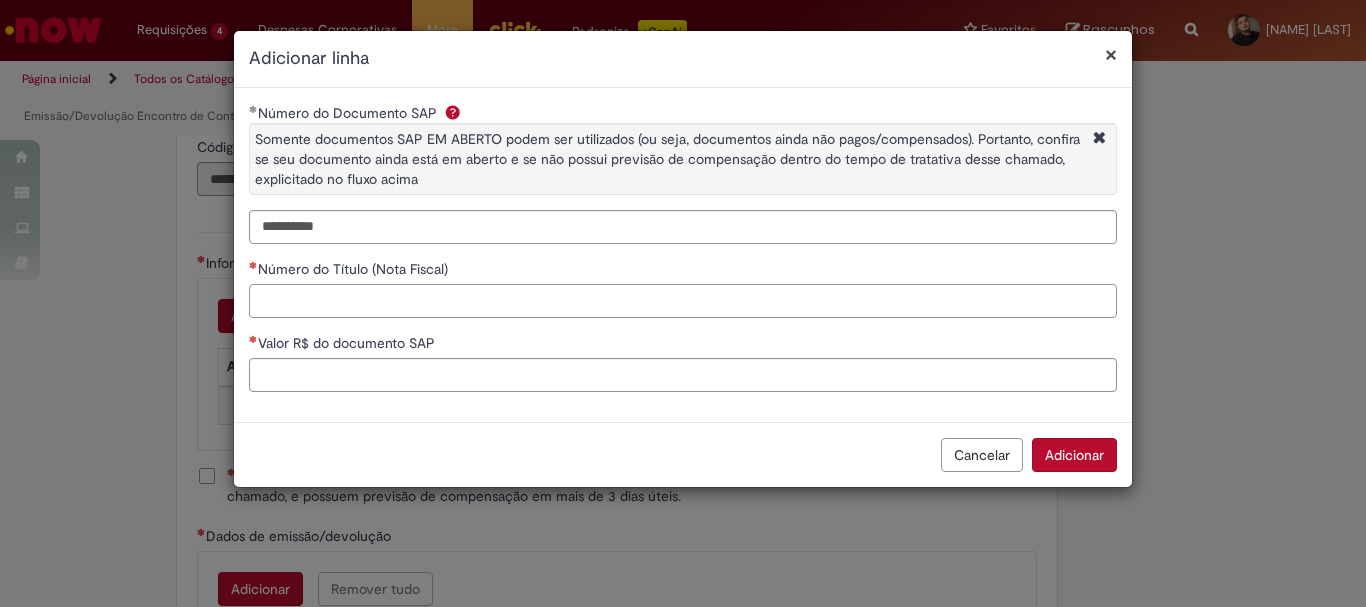 paste on "*******" 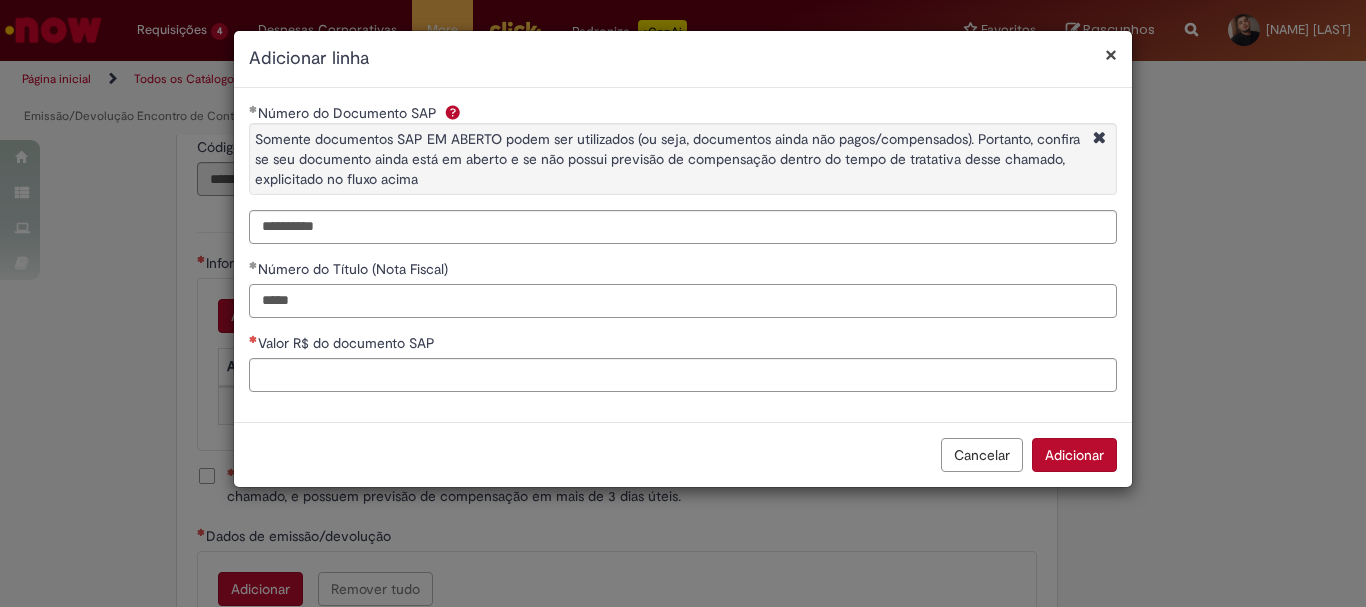 type on "*****" 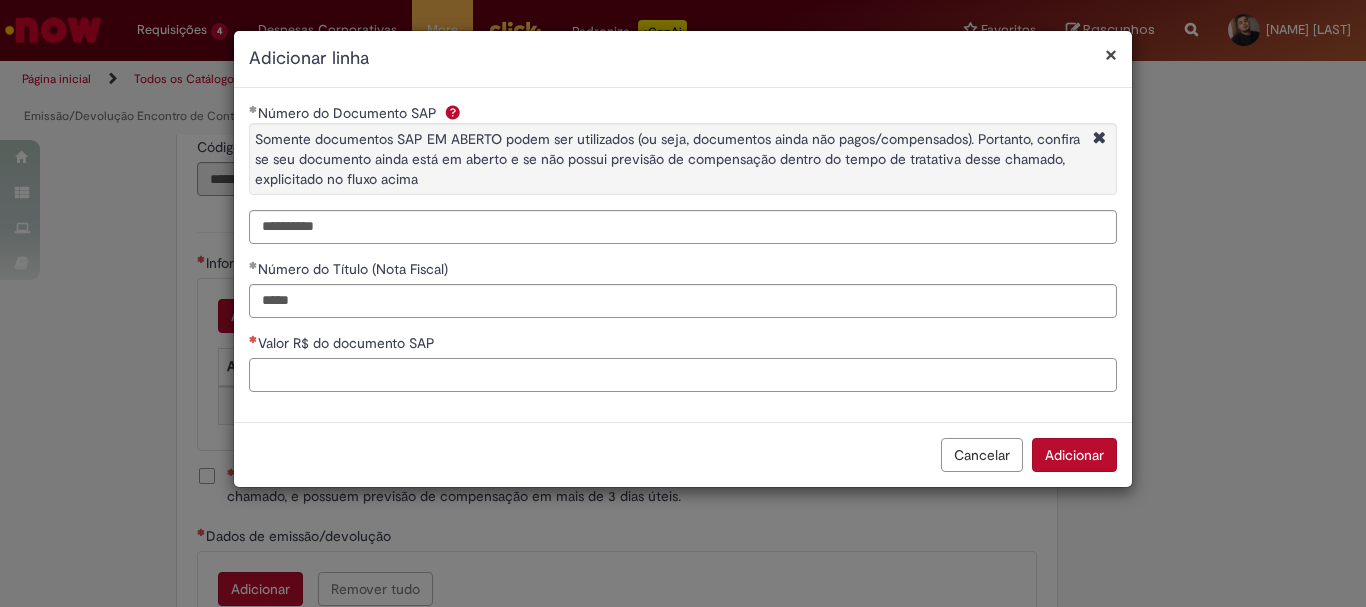 paste on "********" 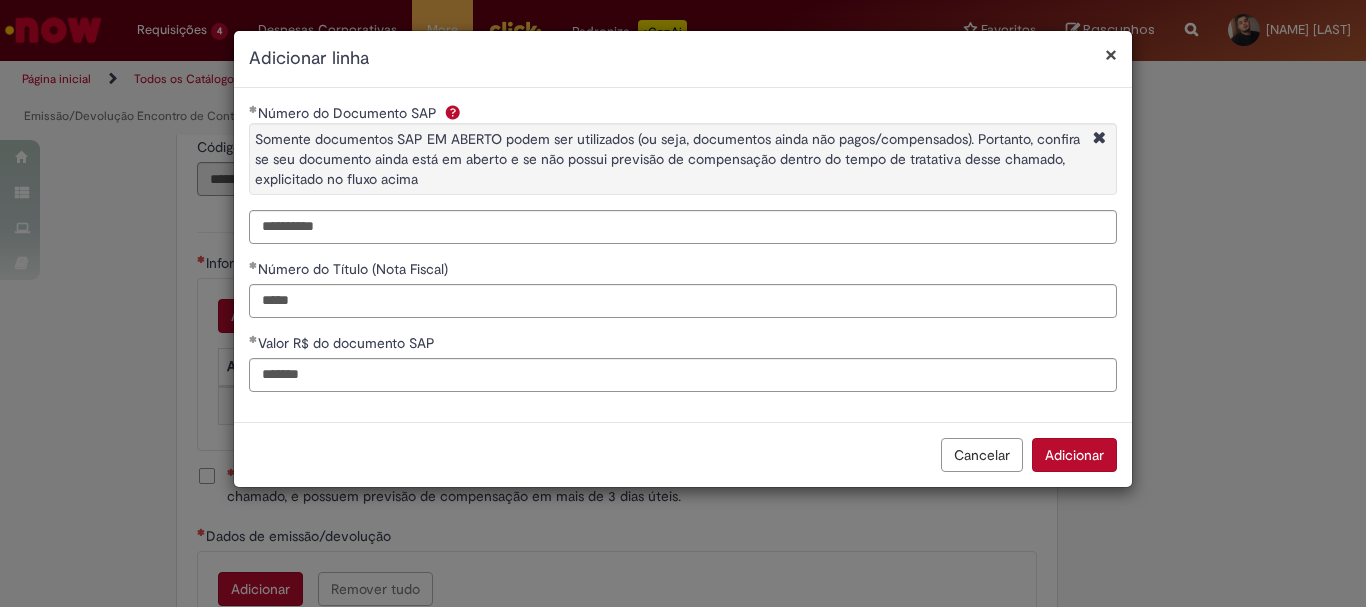 type on "********" 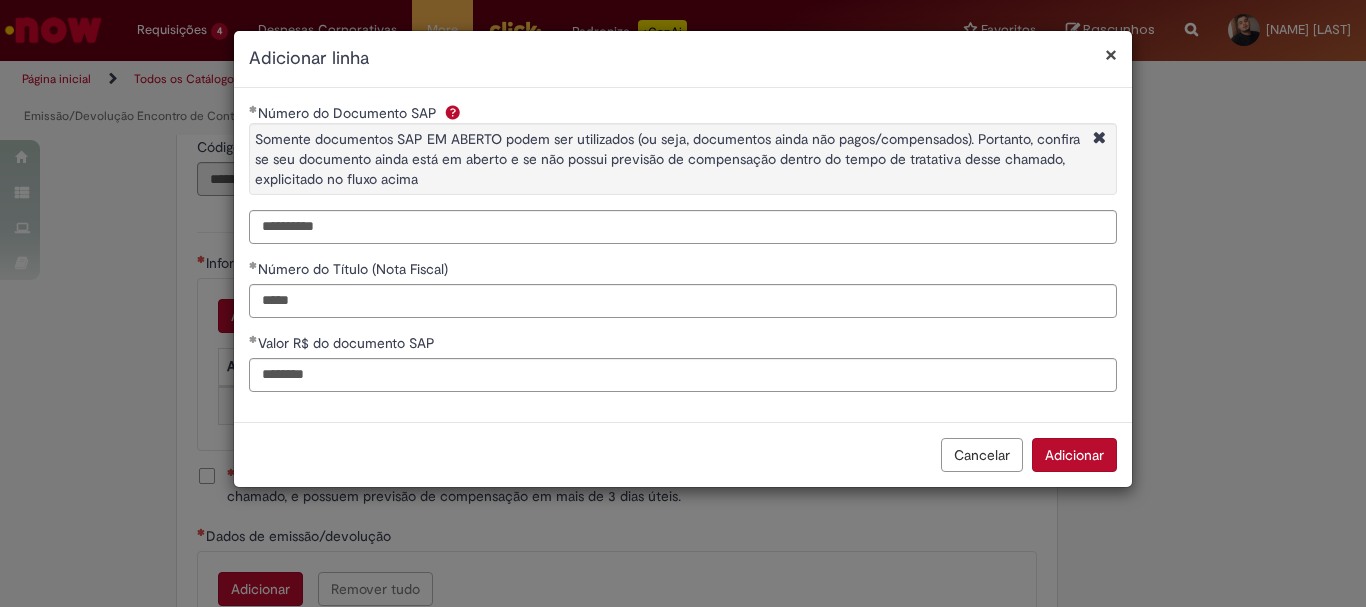 click on "Adicionar" at bounding box center (1074, 455) 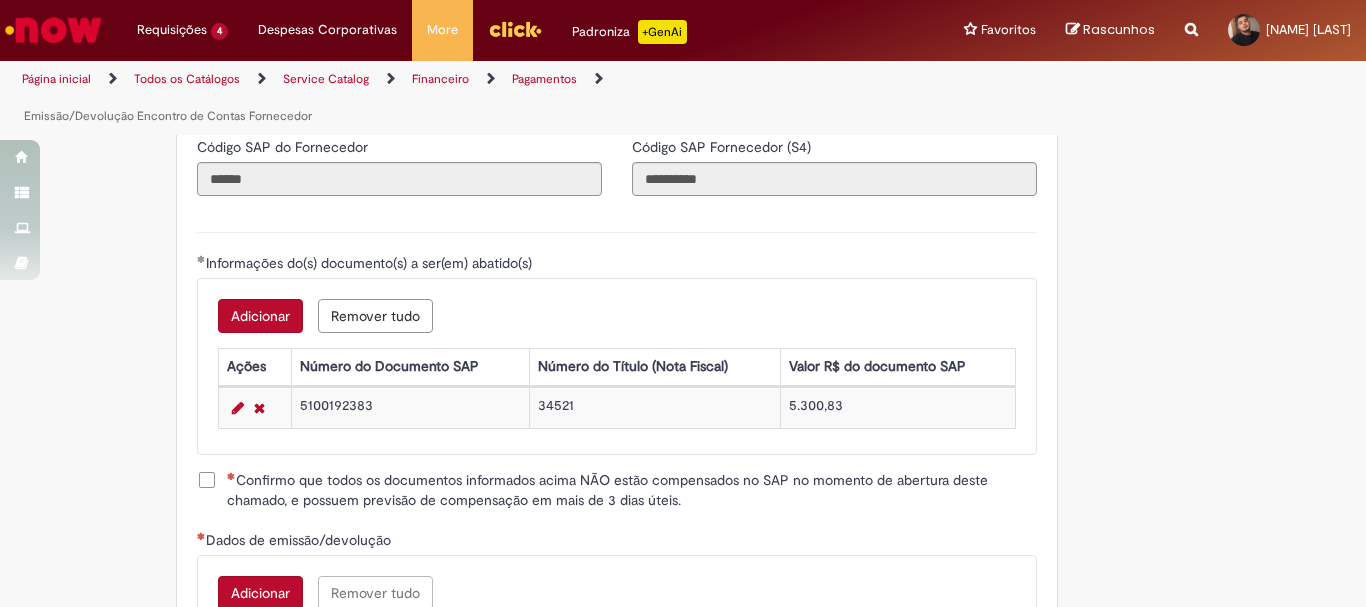 click on "Confirmo que todos os documentos informados acima NÃO estão compensados no SAP no momento de abertura deste chamado, e possuem previsão de compensação em mais de 3 dias úteis." at bounding box center (632, 490) 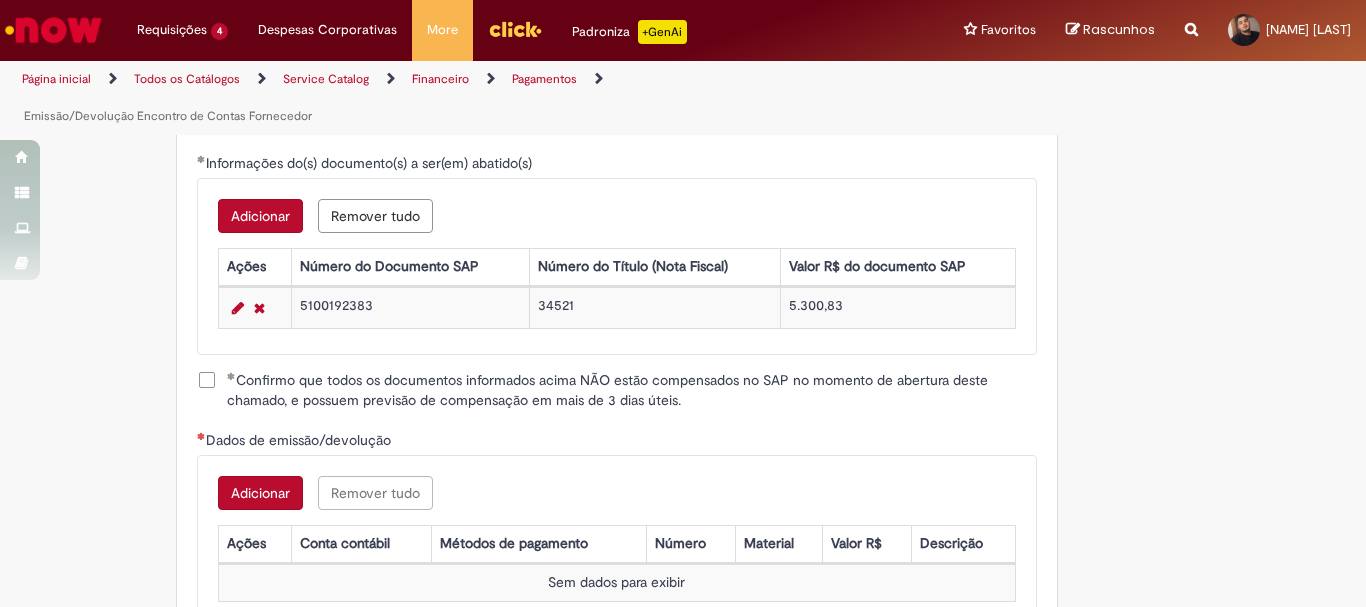 scroll, scrollTop: 2700, scrollLeft: 0, axis: vertical 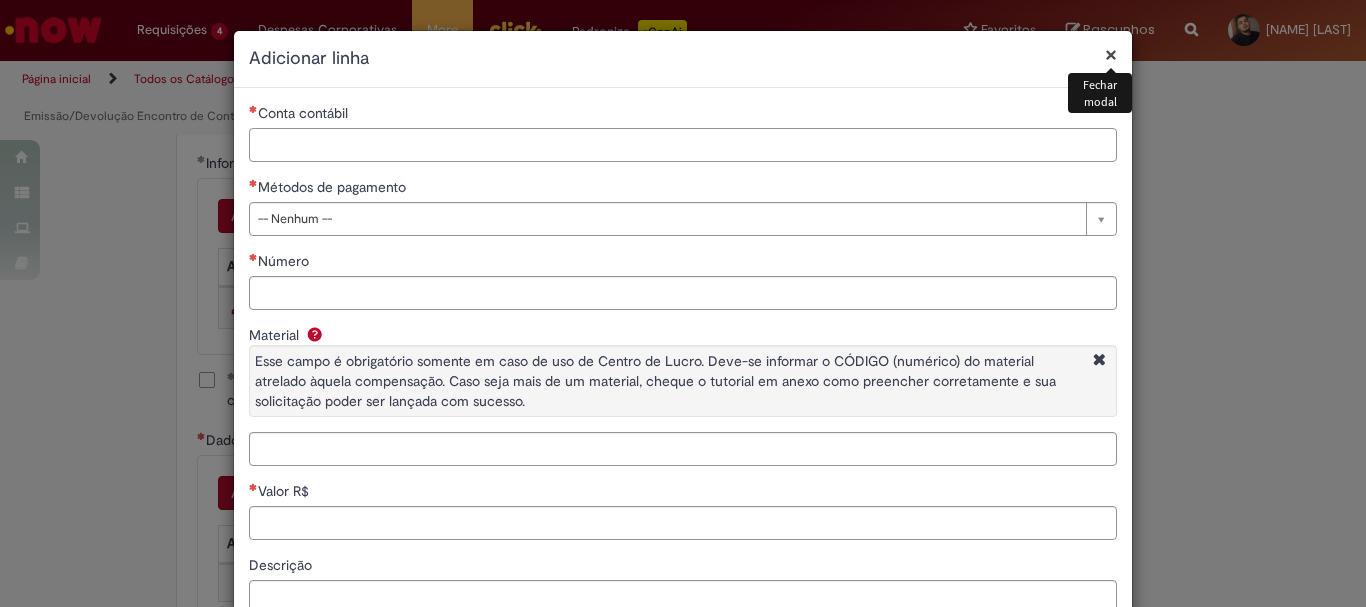 click on "Conta contábil" at bounding box center (683, 145) 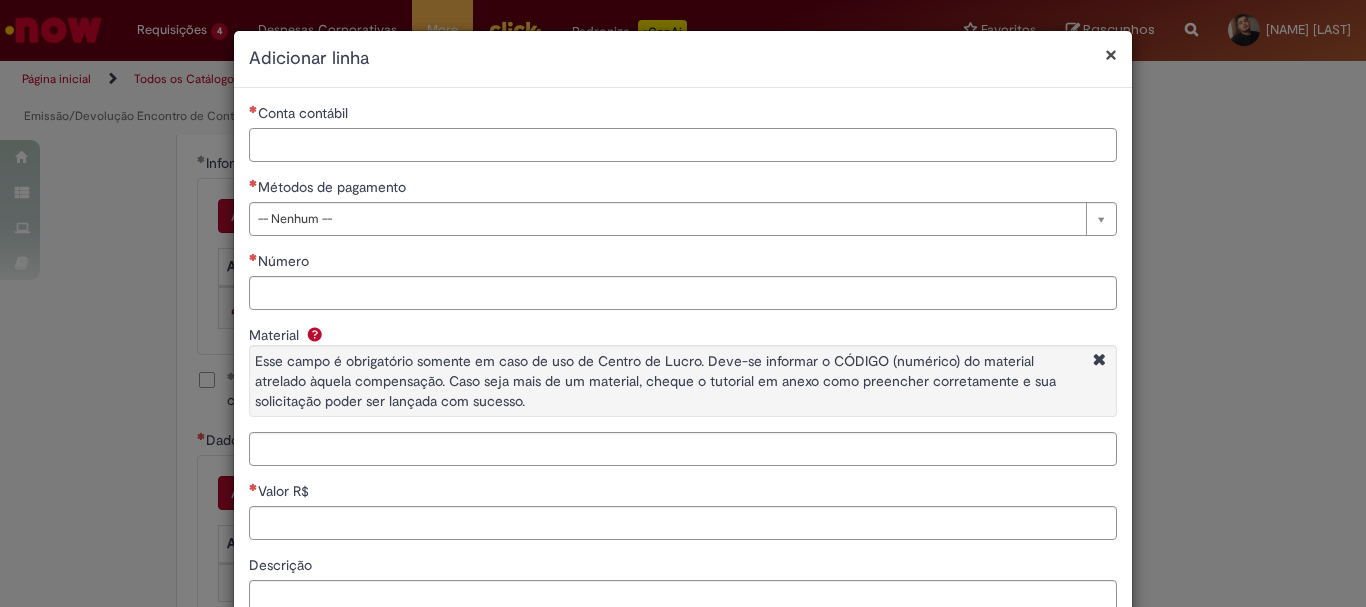 paste on "********" 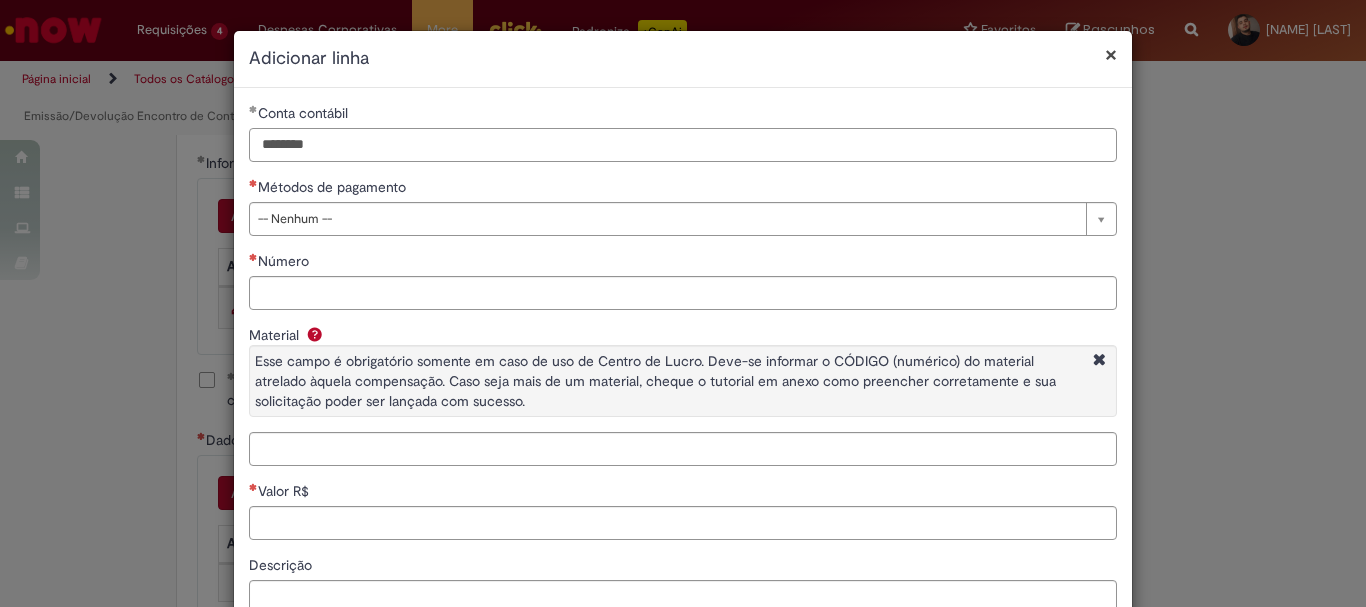 type on "********" 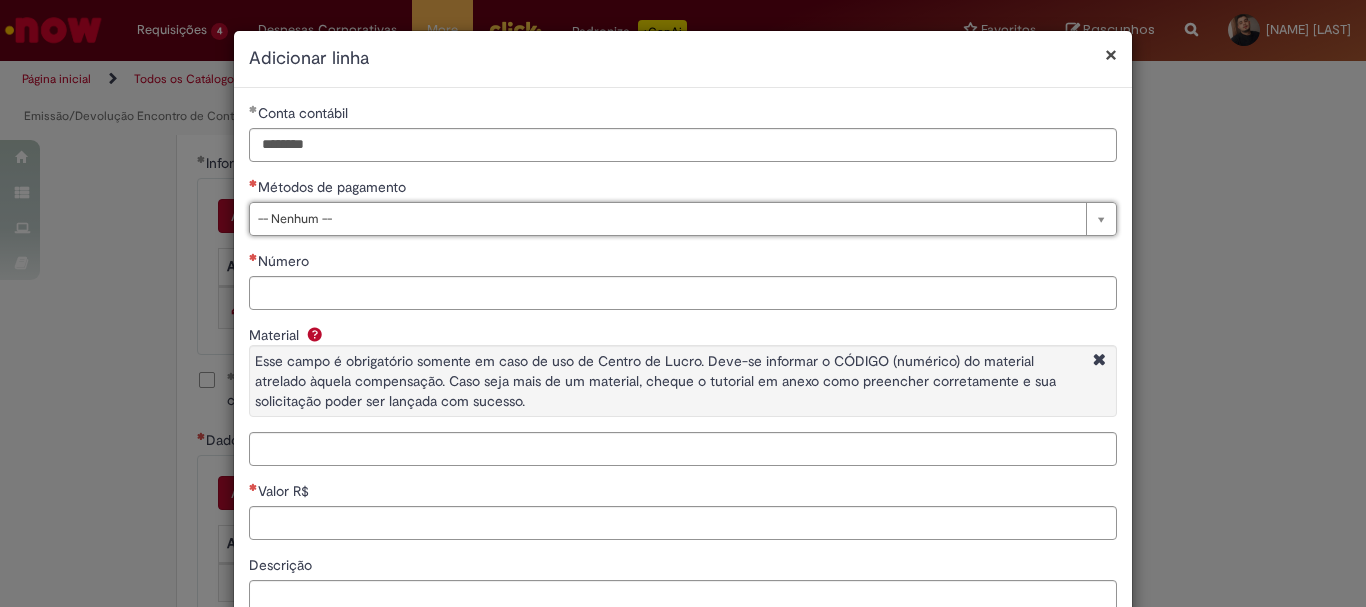 type 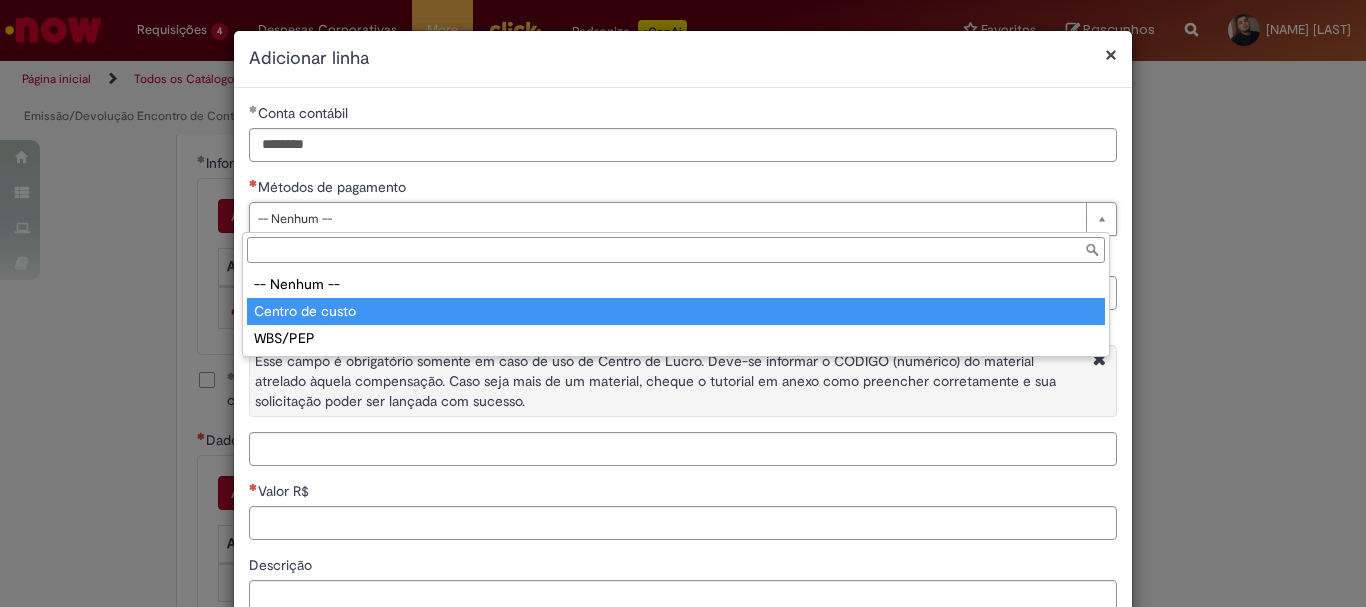 type on "**********" 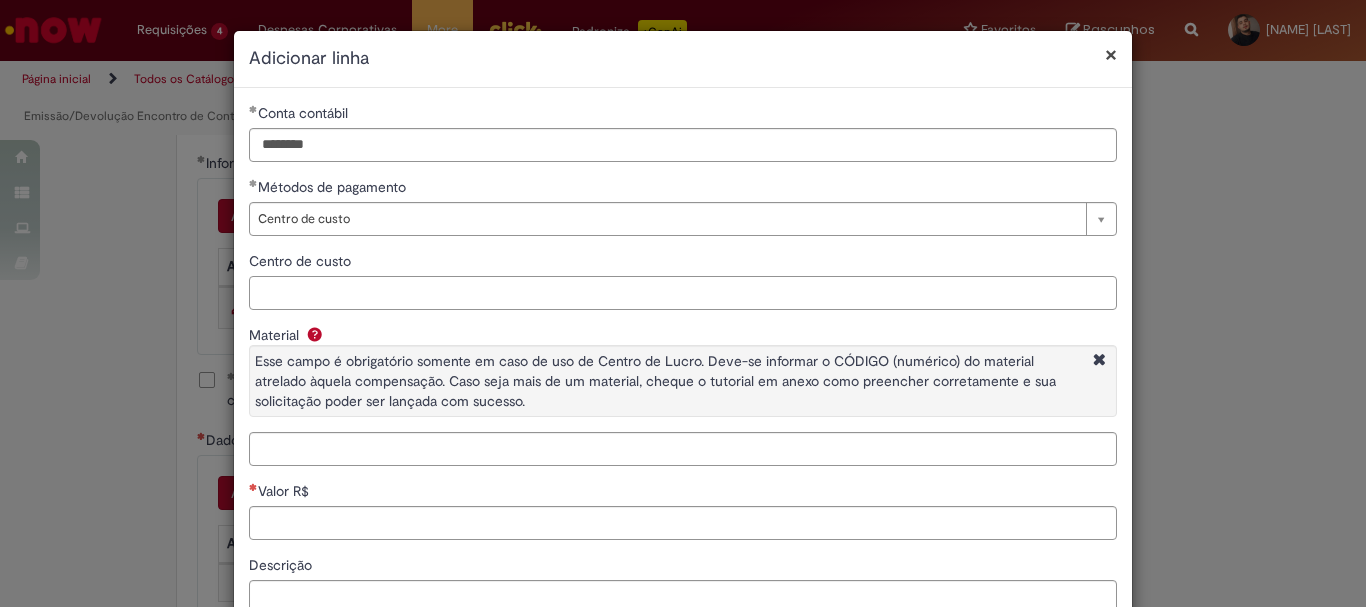 paste on "**********" 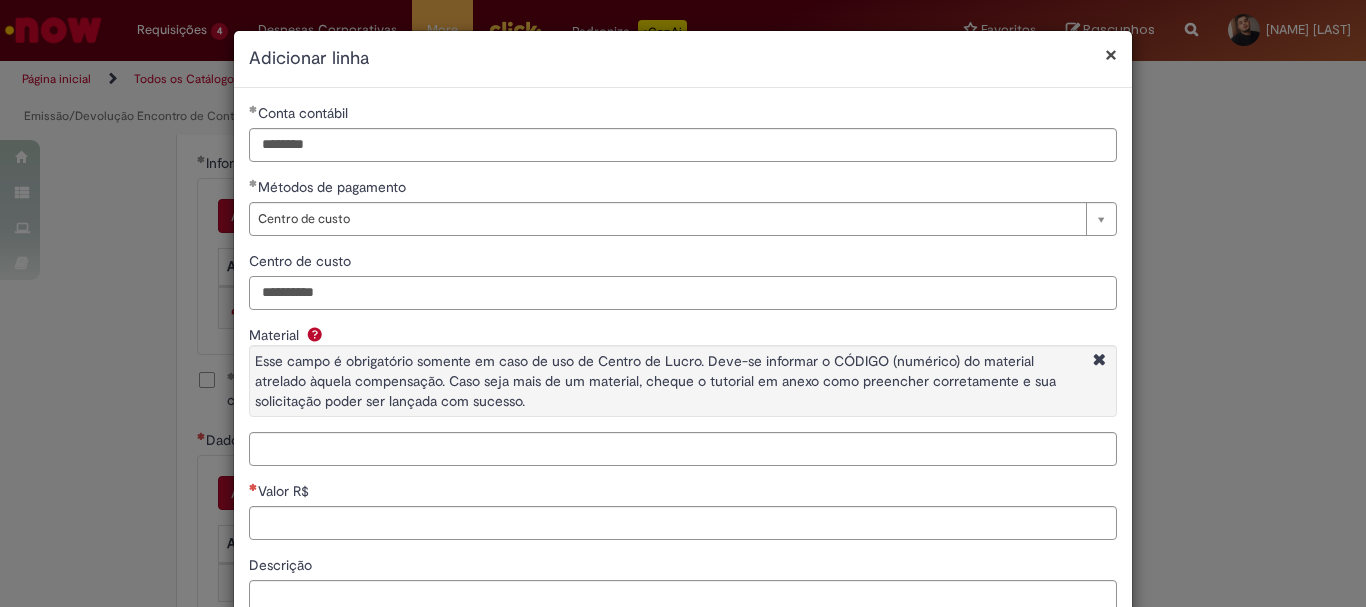type on "**********" 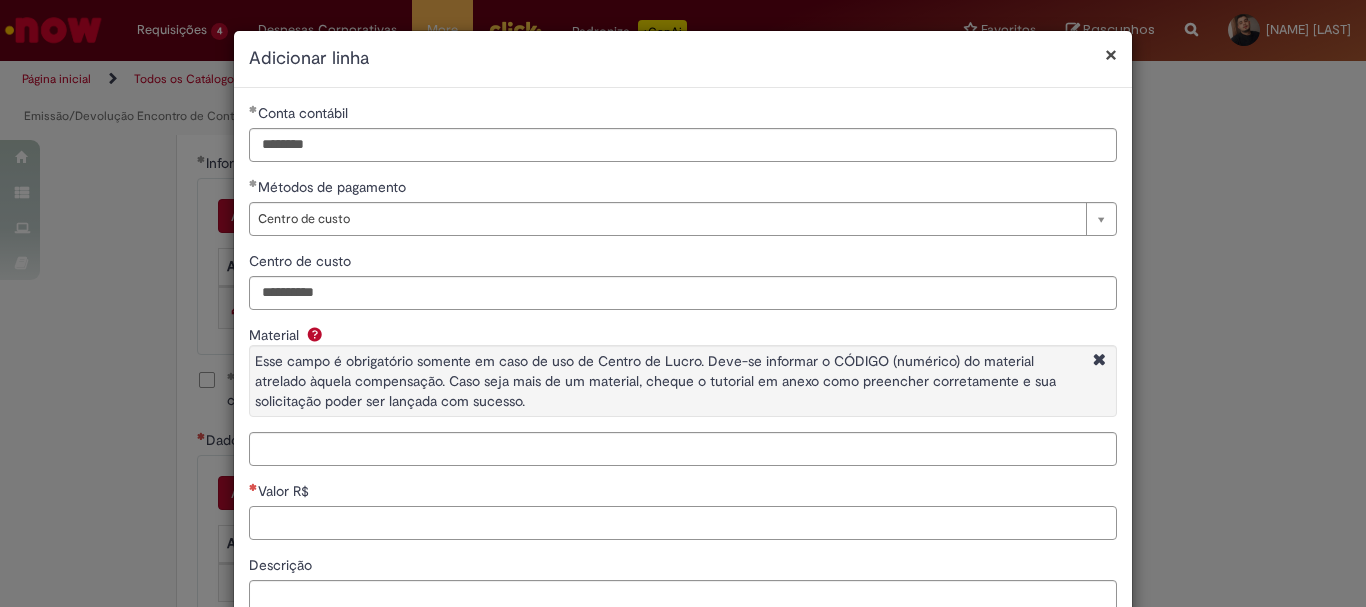 paste on "********" 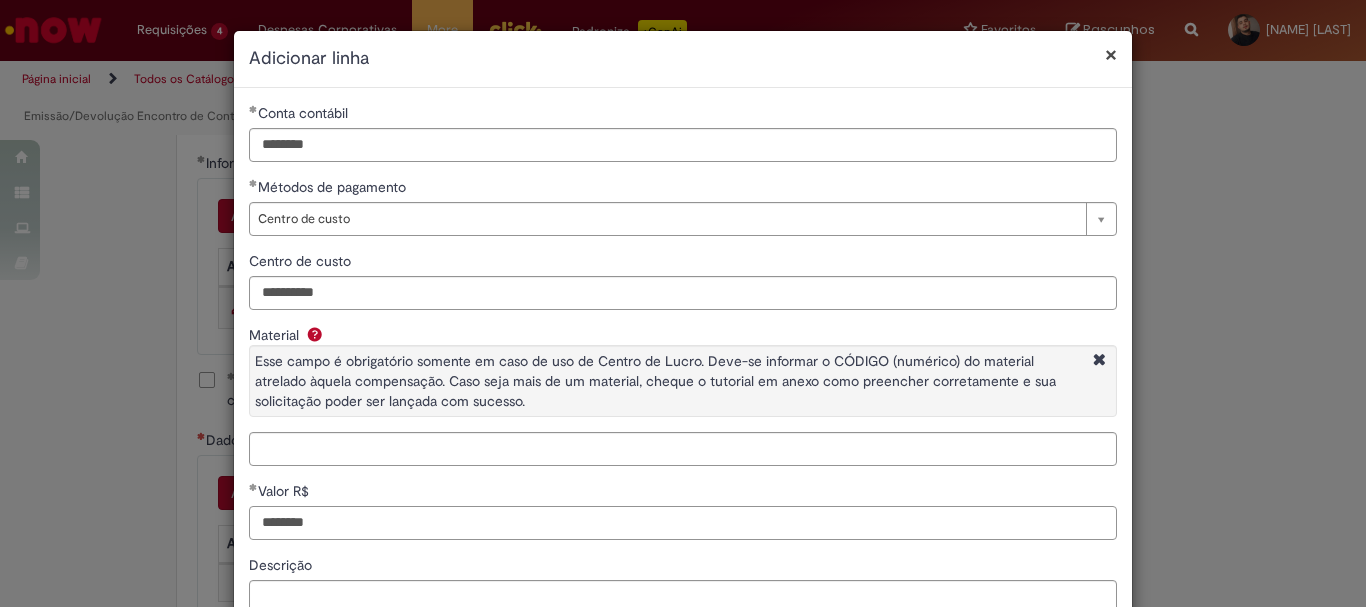 type on "********" 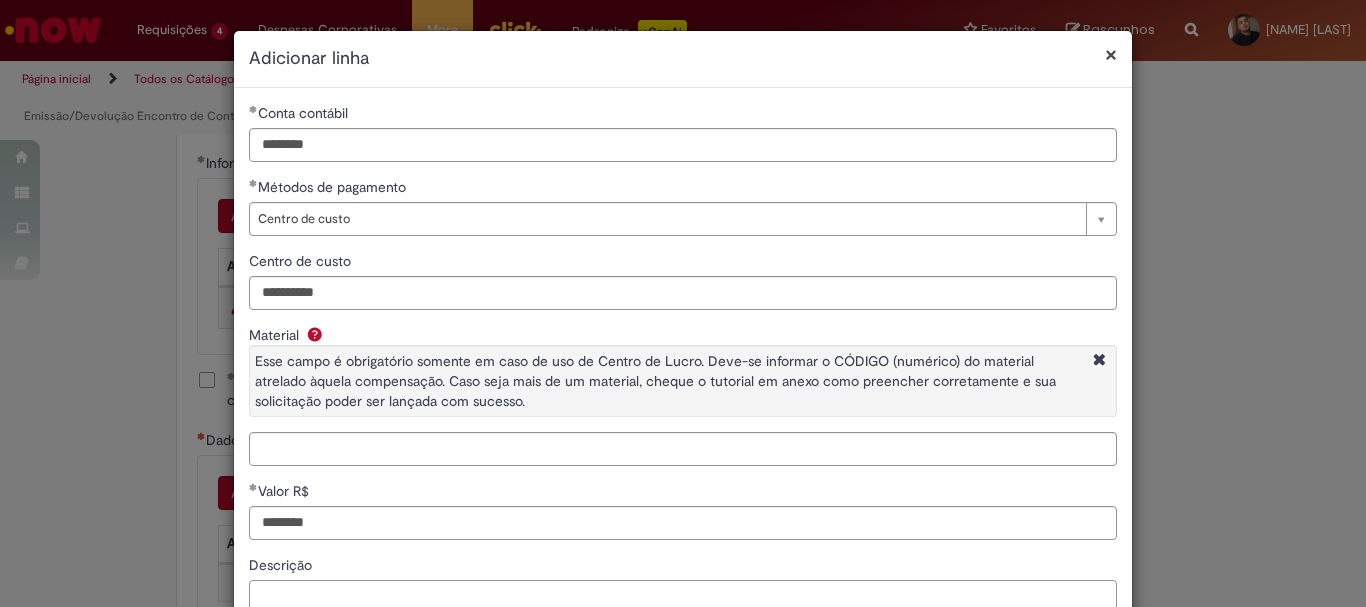 paste on "**********" 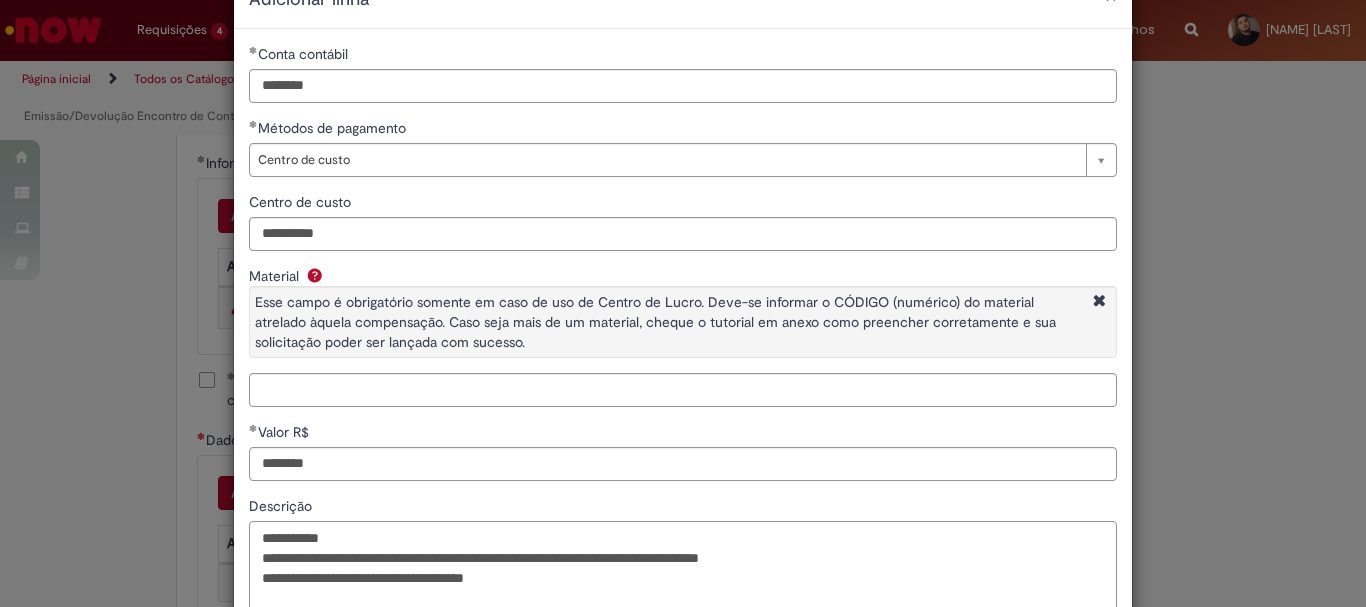 scroll, scrollTop: 193, scrollLeft: 0, axis: vertical 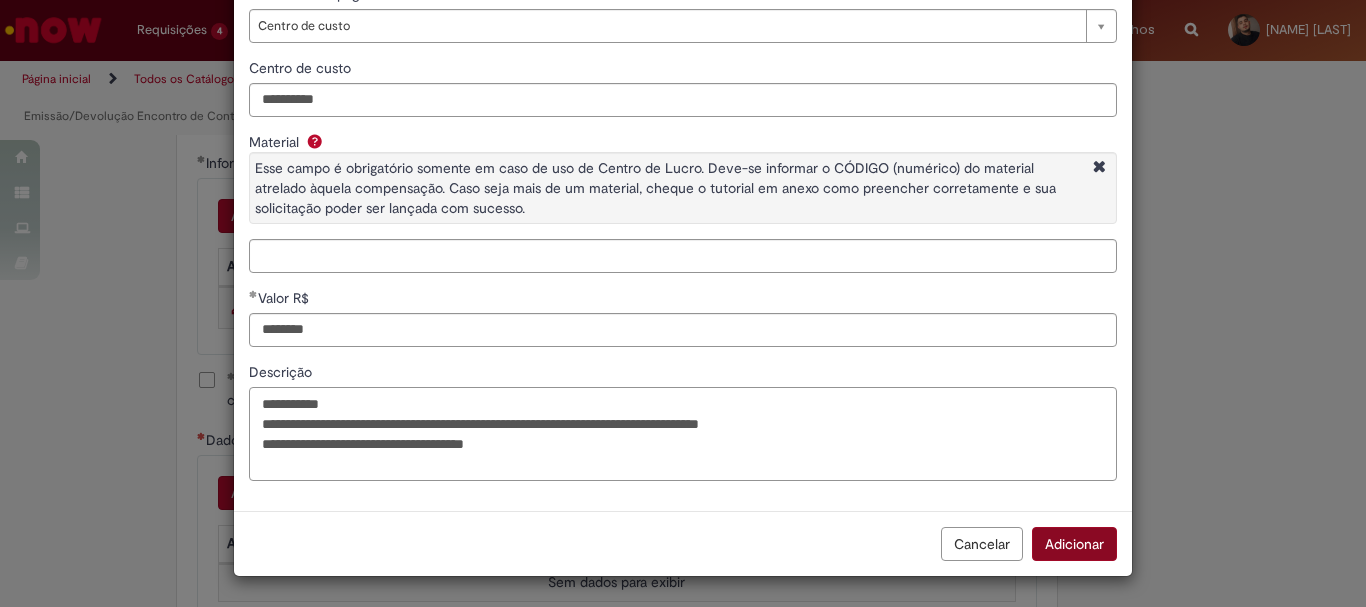 type on "**********" 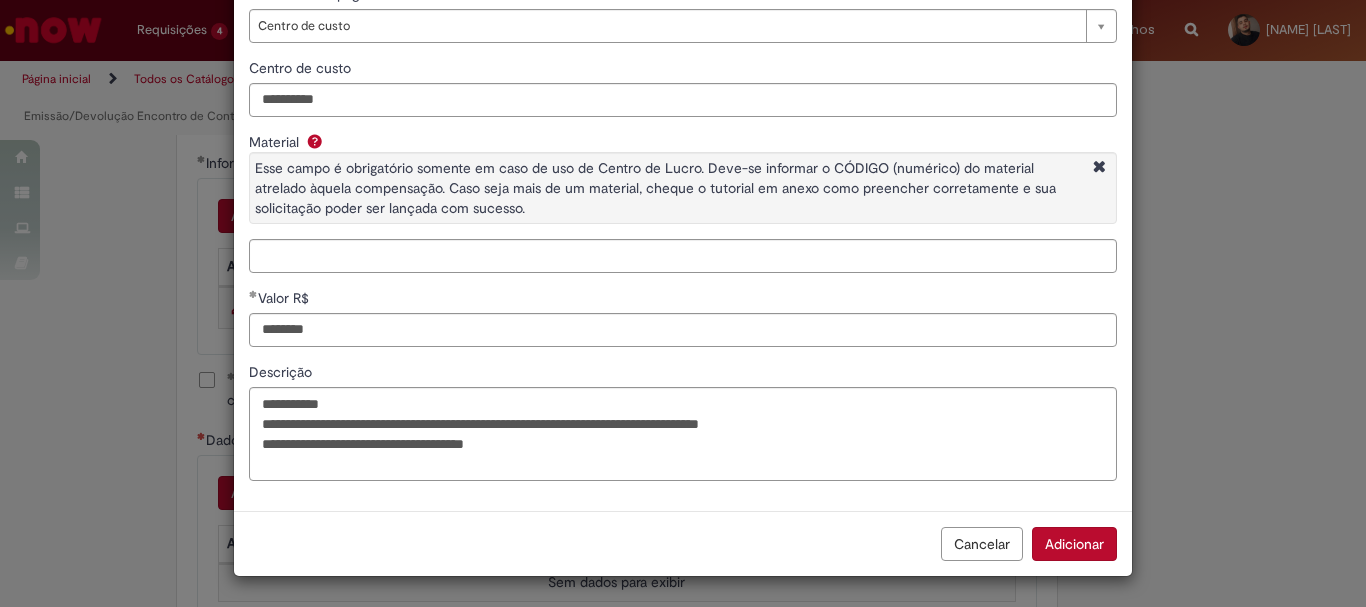 click on "Adicionar" at bounding box center [1074, 544] 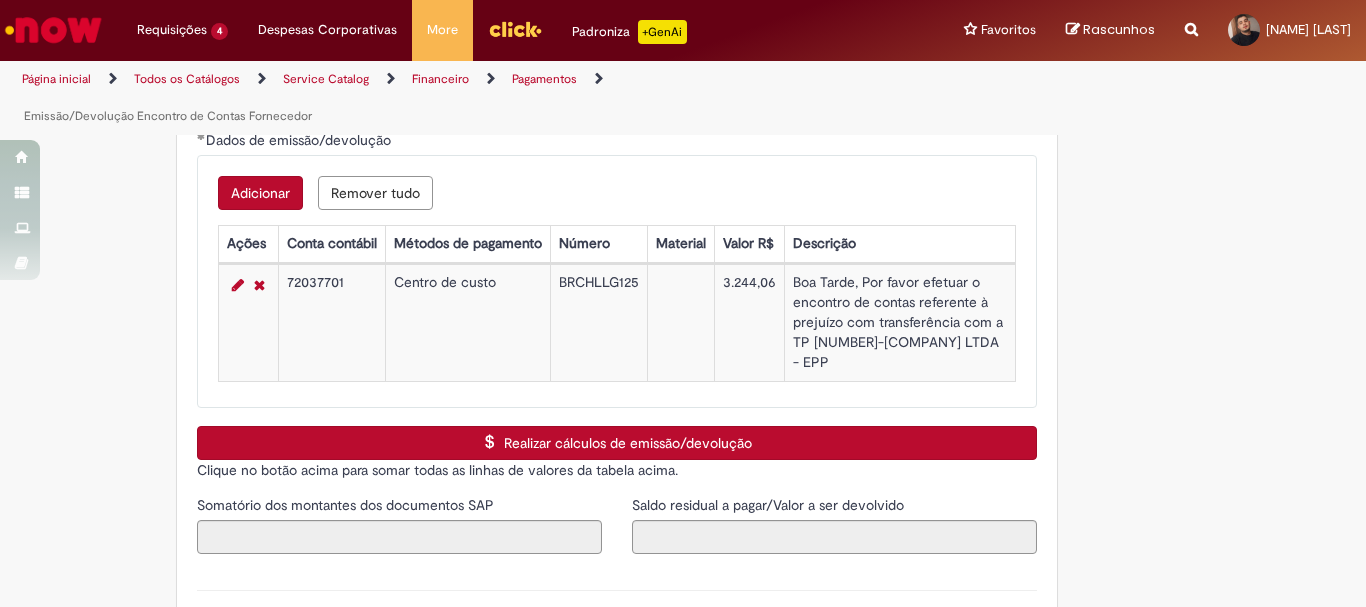 scroll, scrollTop: 2800, scrollLeft: 0, axis: vertical 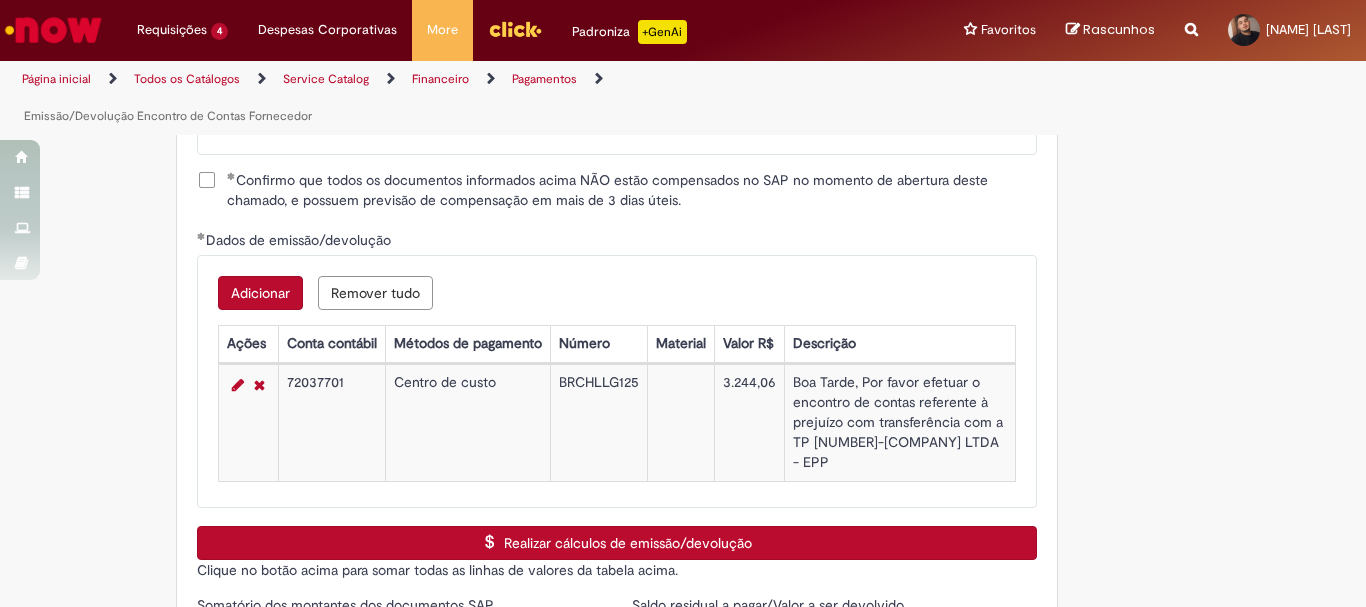 click on "Adicionar" at bounding box center [260, 293] 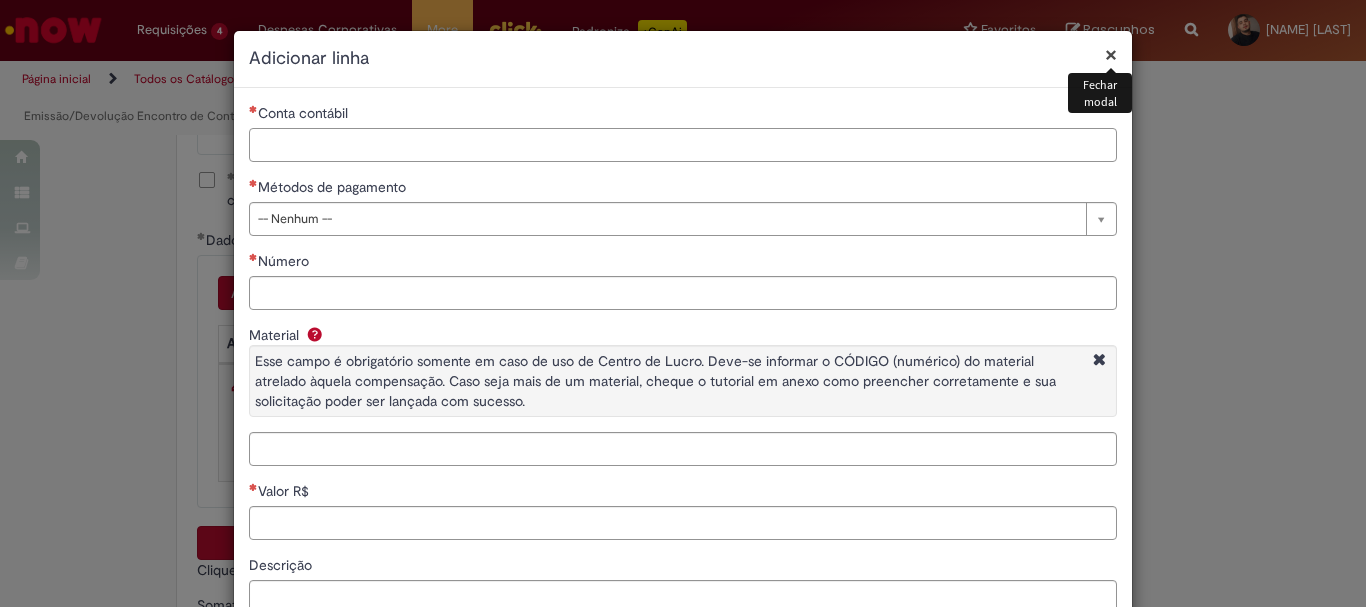 click on "Conta contábil" at bounding box center [683, 145] 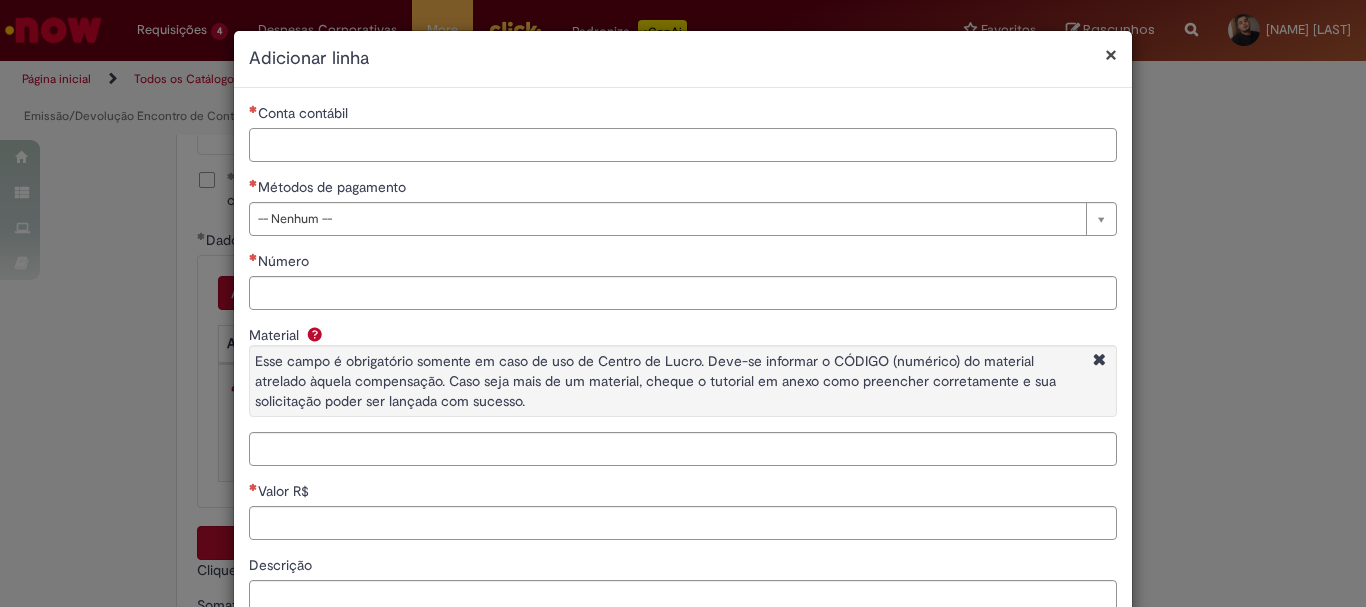 paste on "********" 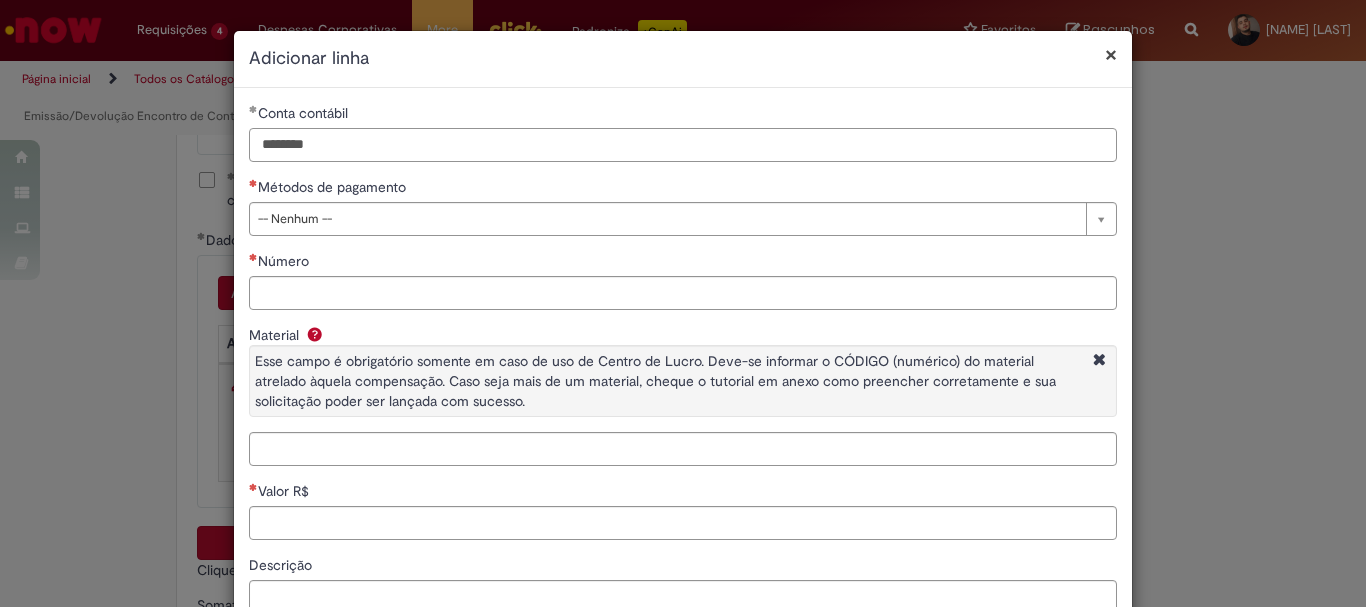 type on "********" 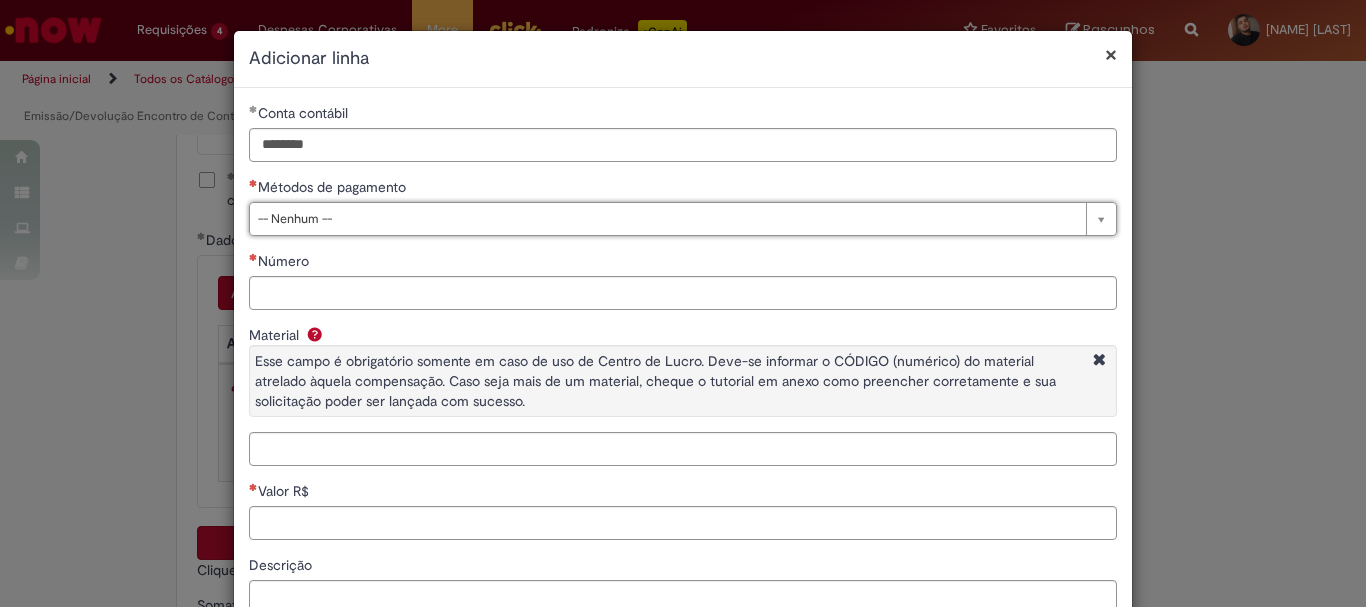 type 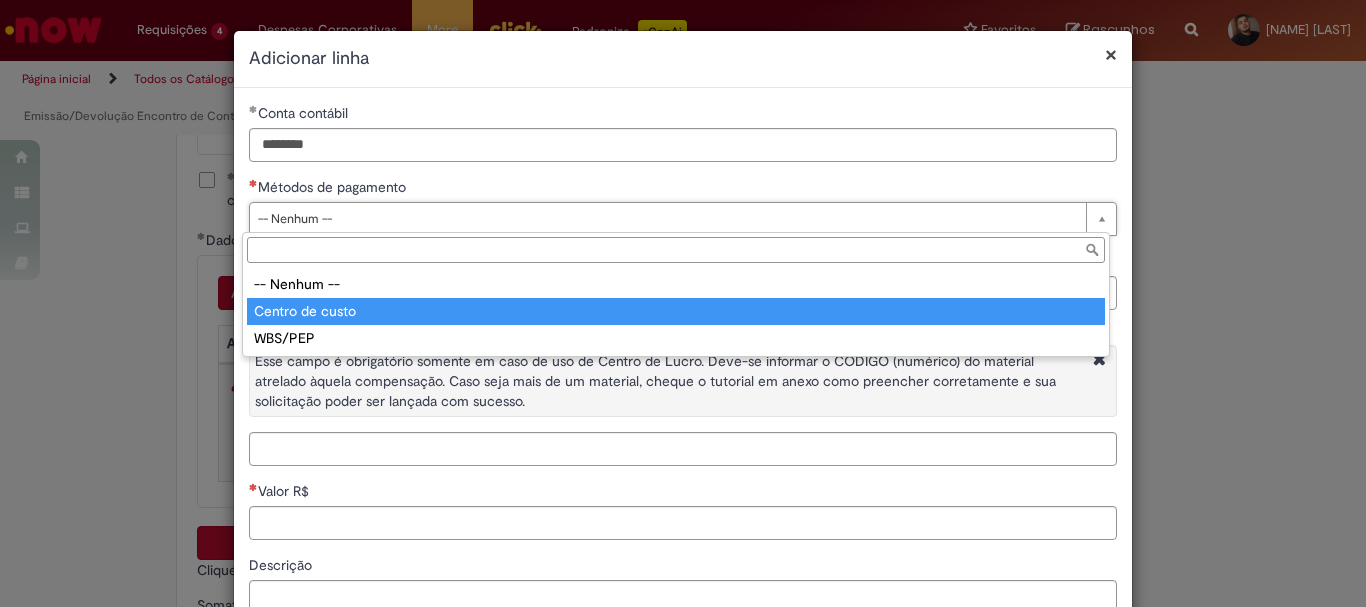 type on "**********" 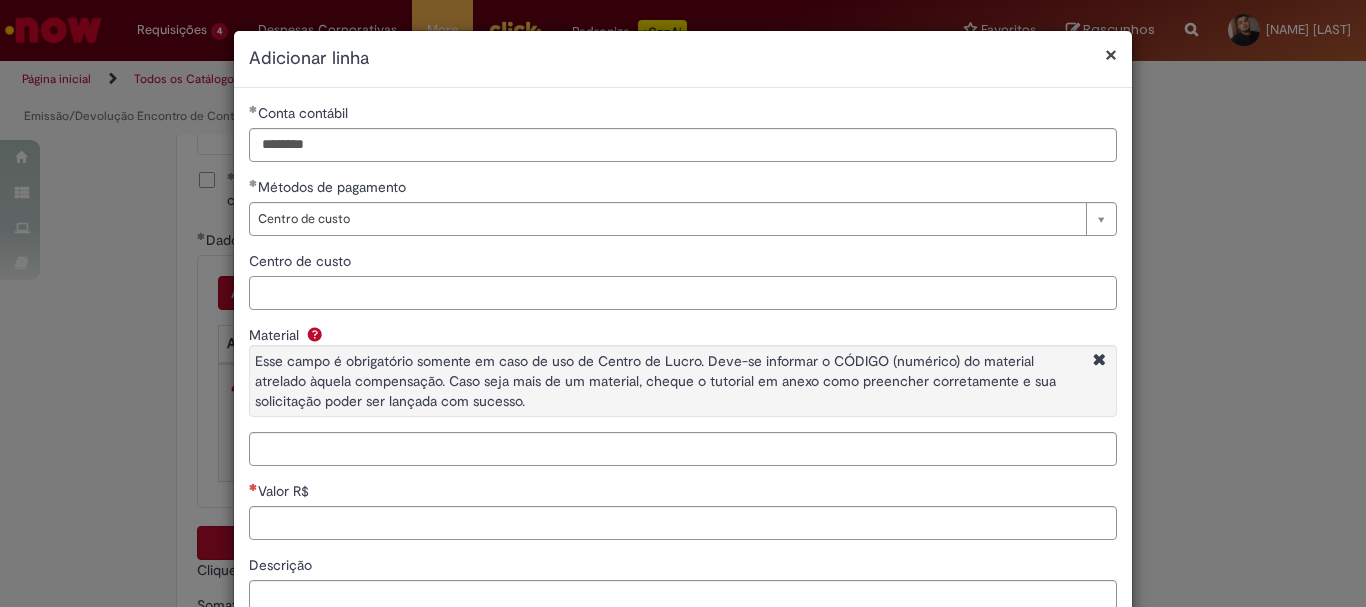 paste on "**********" 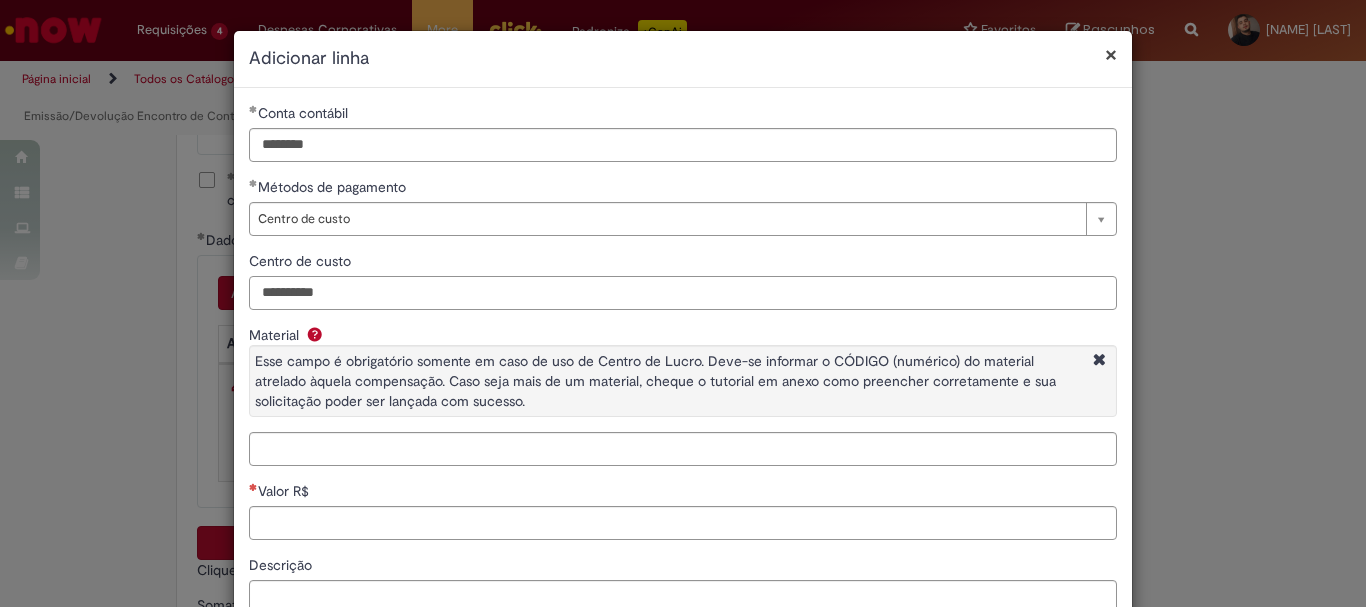 type on "**********" 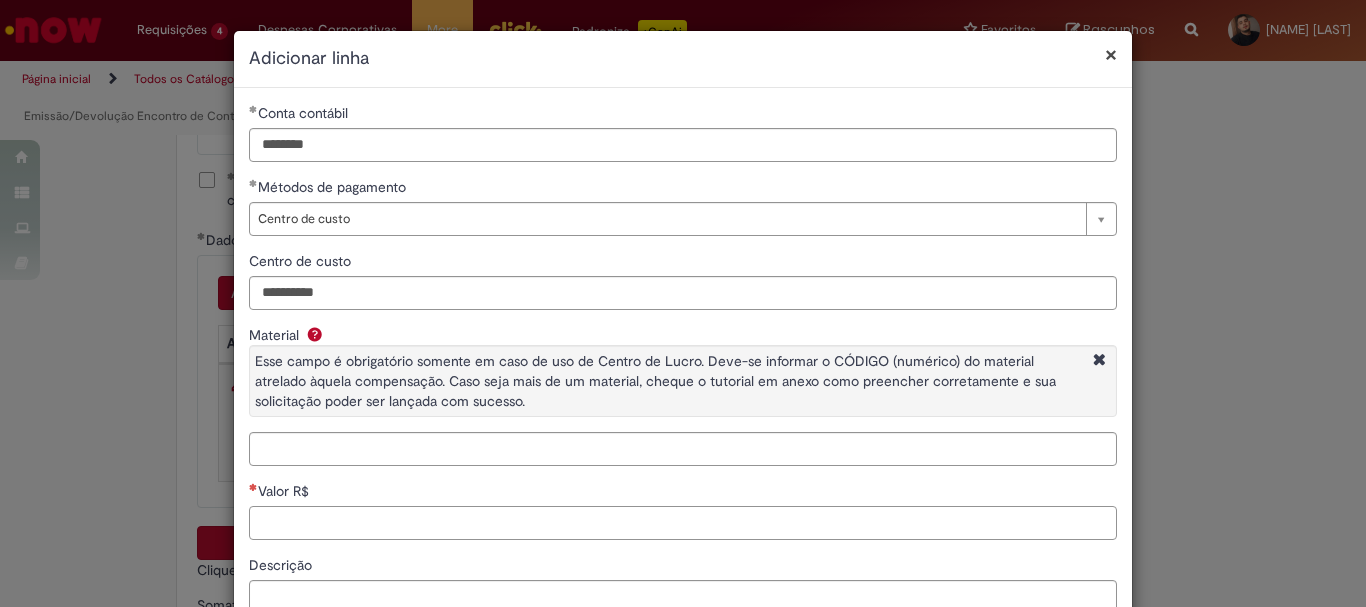 paste on "*****" 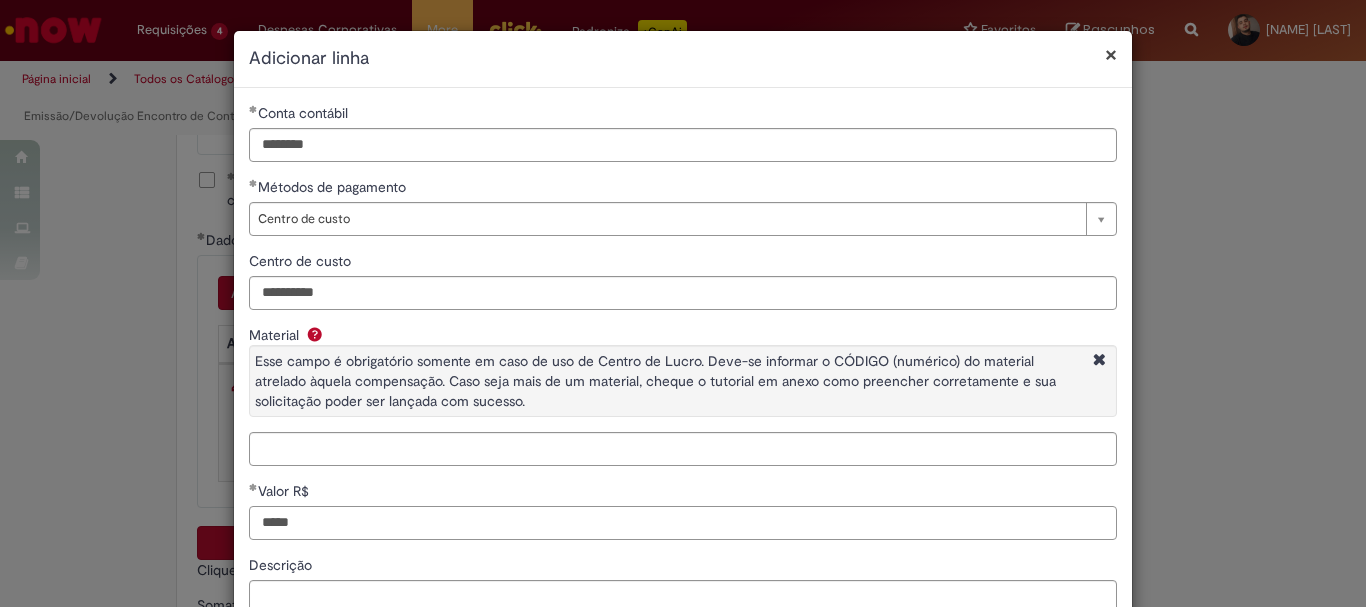 type on "*****" 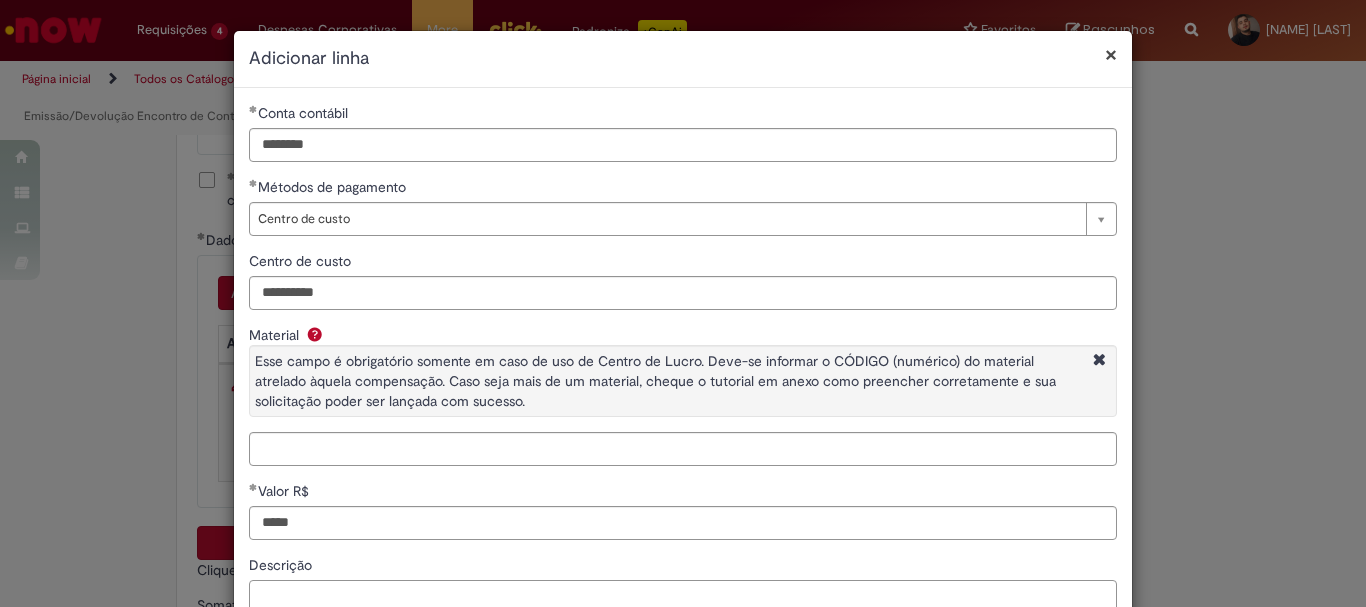 paste on "**********" 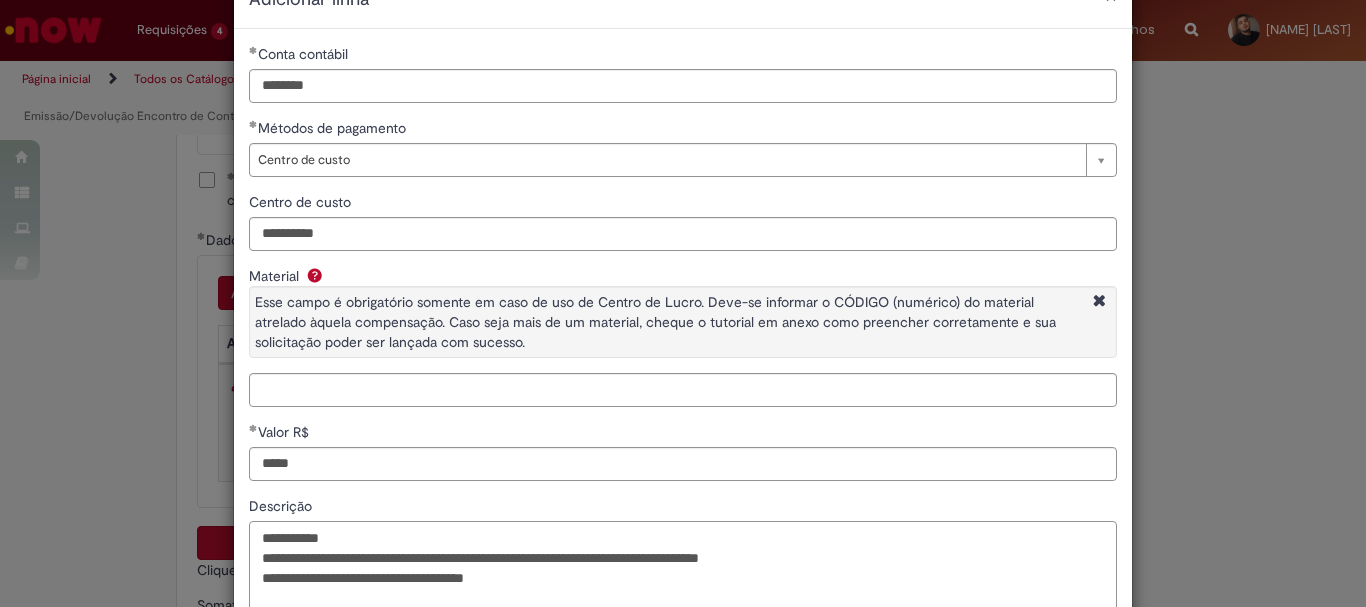 scroll, scrollTop: 193, scrollLeft: 0, axis: vertical 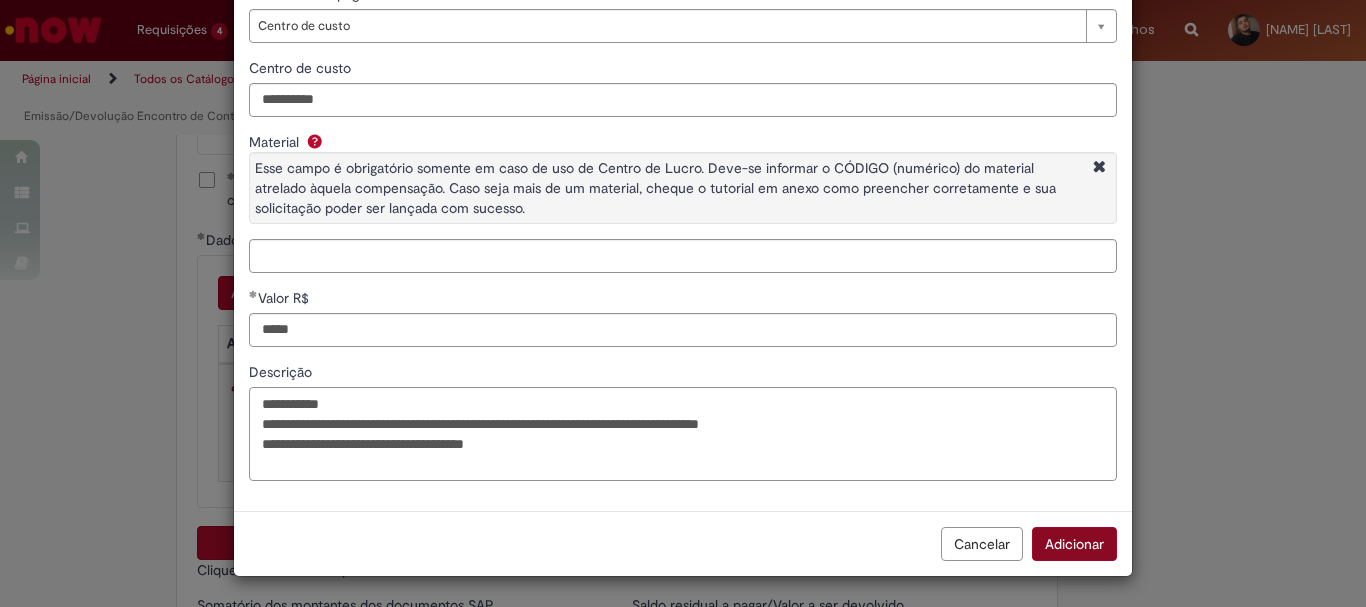 type on "**********" 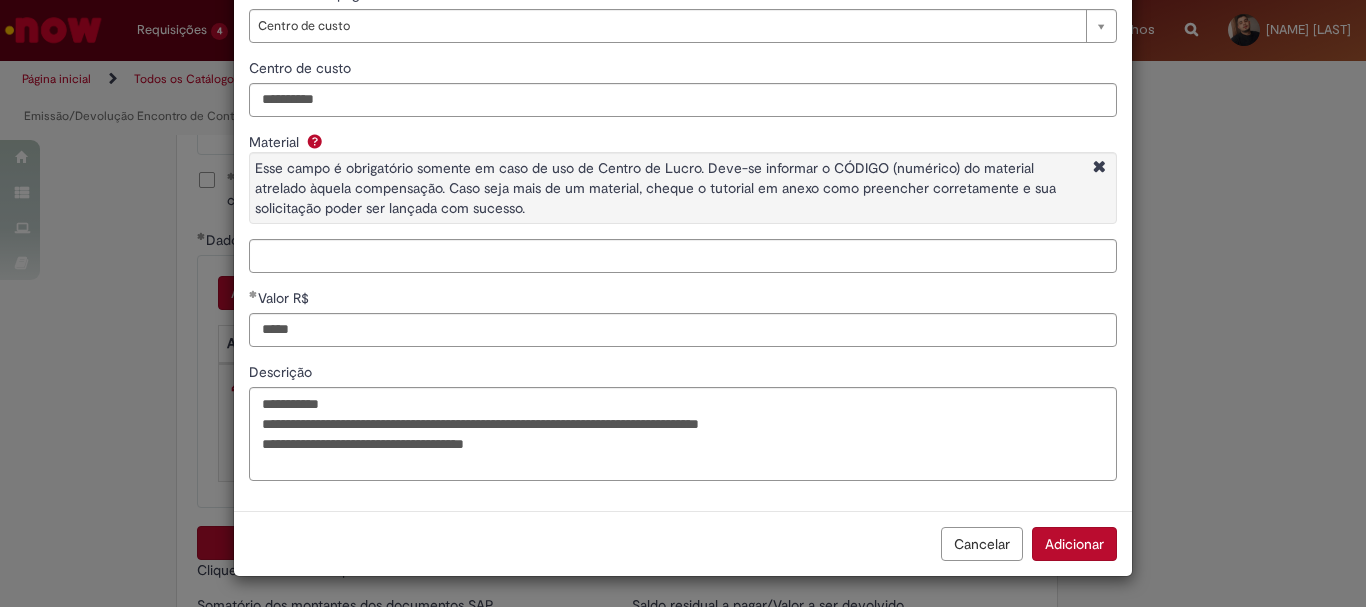 click on "Adicionar" at bounding box center (1074, 544) 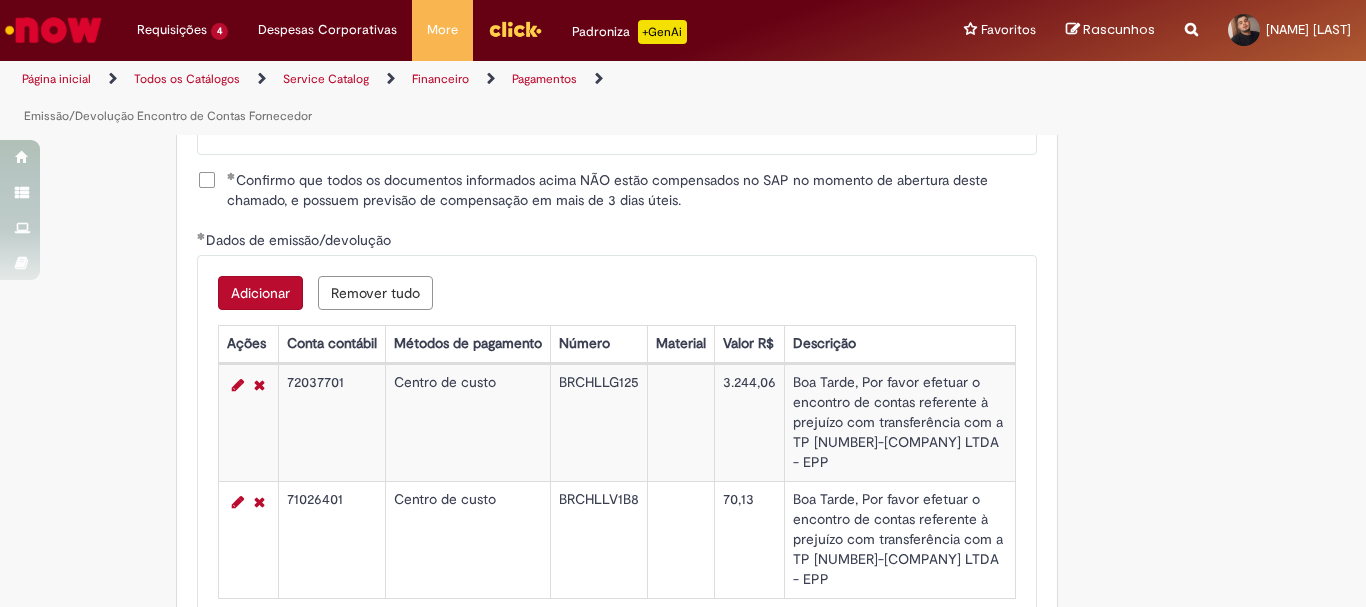 scroll, scrollTop: 3100, scrollLeft: 0, axis: vertical 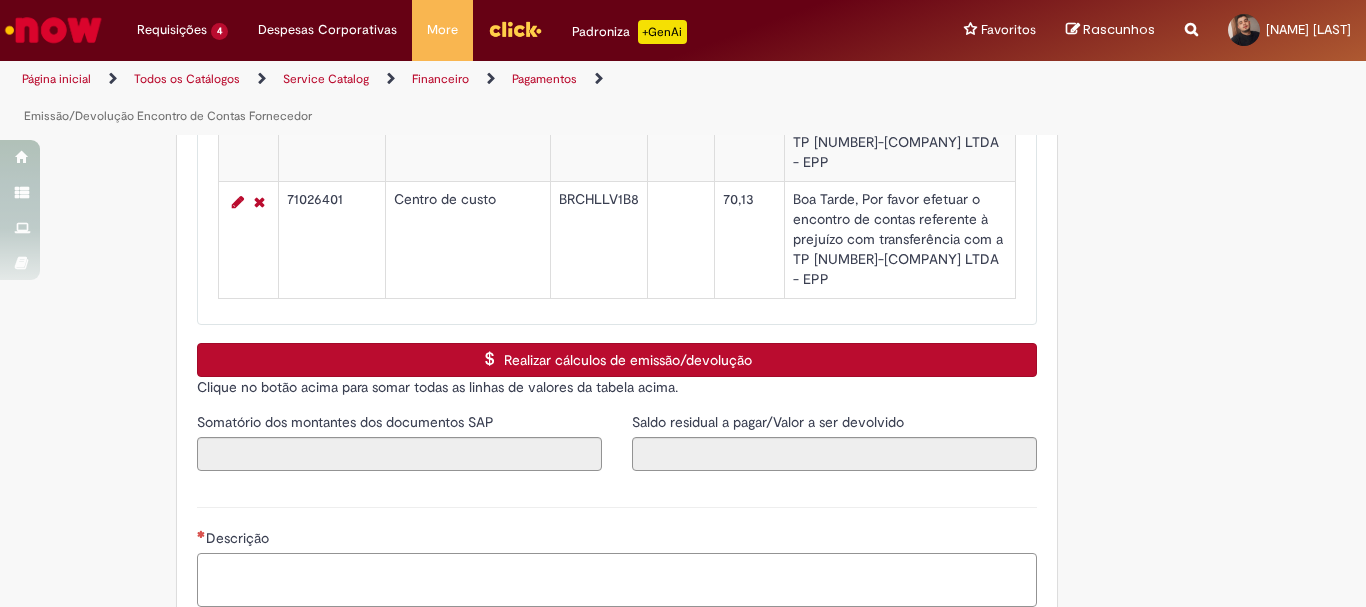 click on "Descrição" at bounding box center (617, 580) 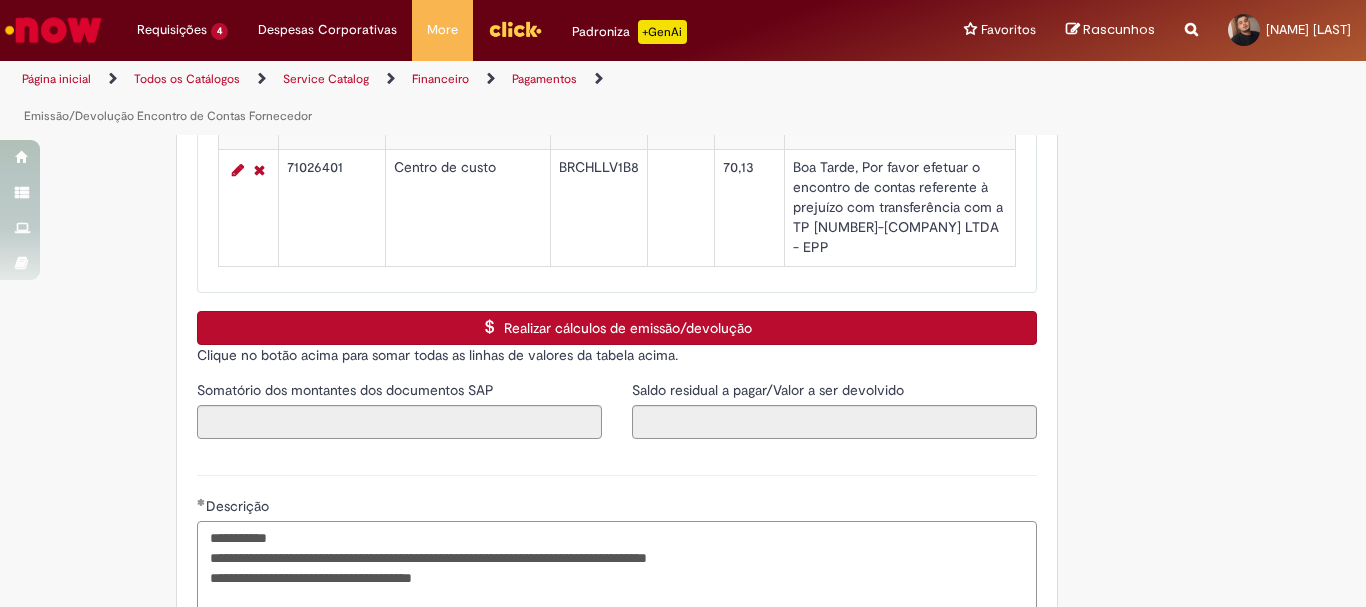 scroll, scrollTop: 2932, scrollLeft: 0, axis: vertical 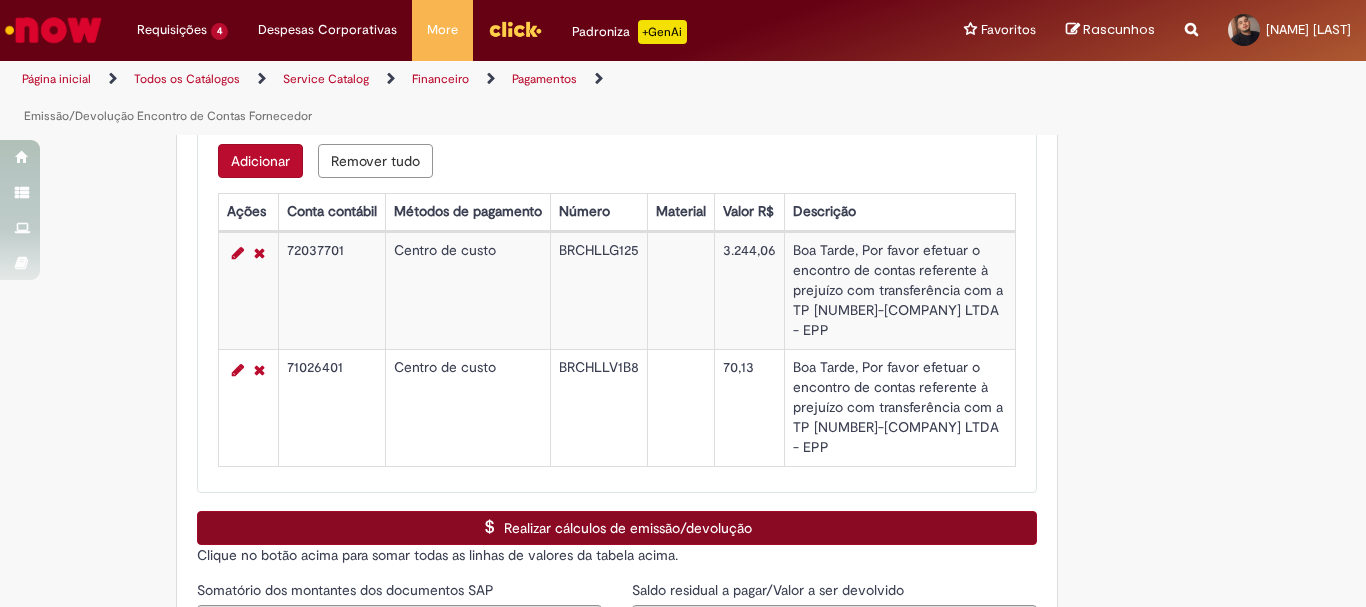 type on "**********" 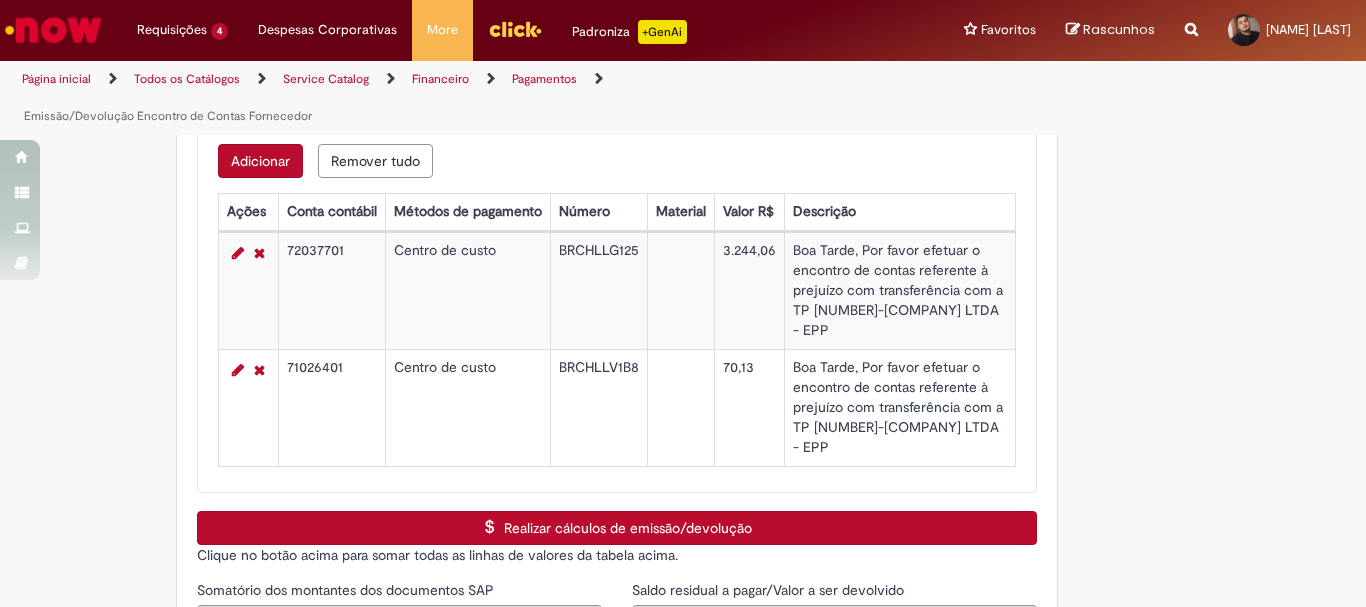 click on "Realizar cálculos de emissão/devolução" at bounding box center [617, 528] 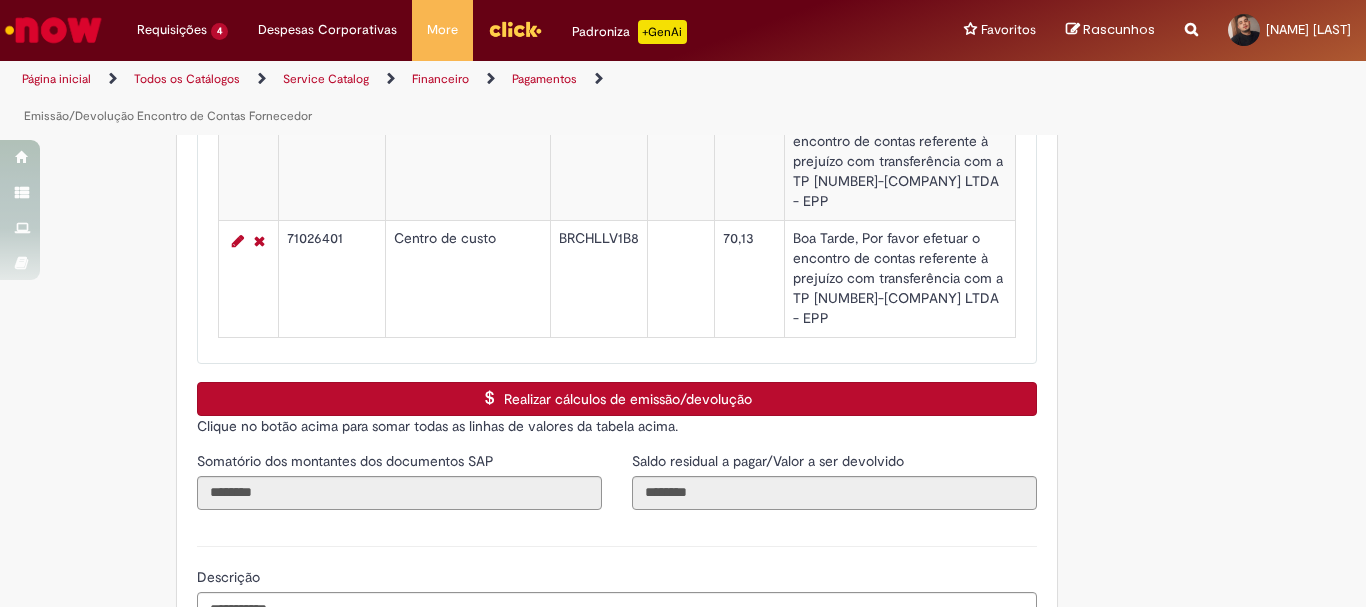 scroll, scrollTop: 3361, scrollLeft: 0, axis: vertical 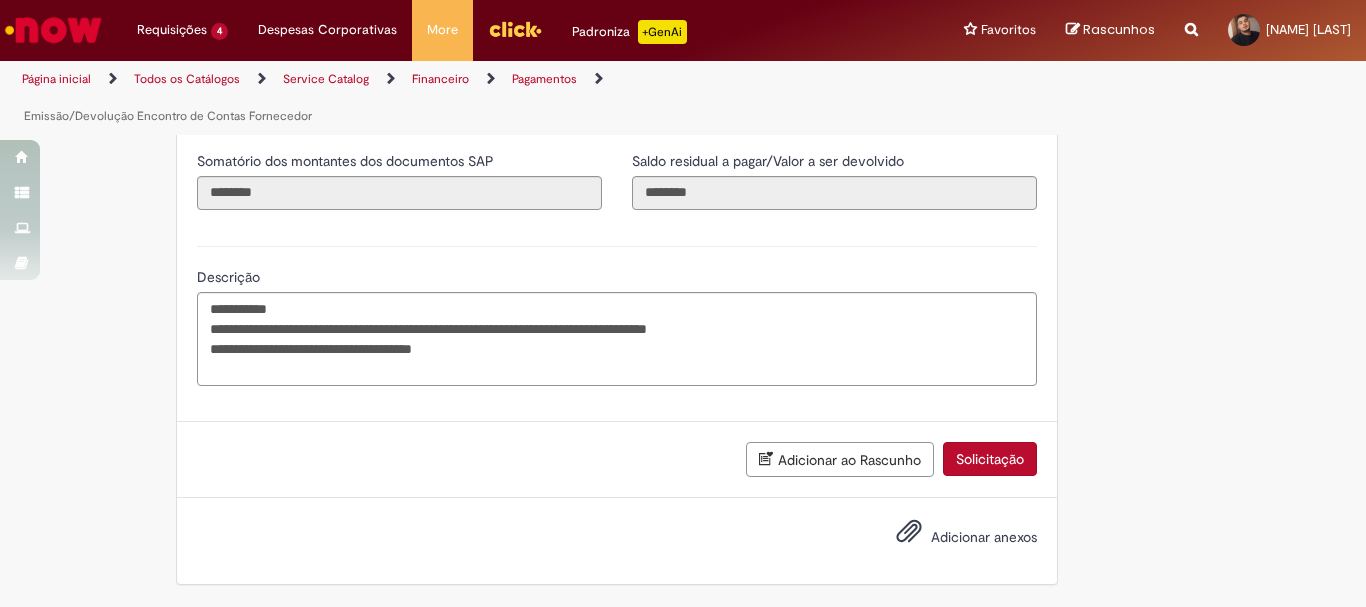 type 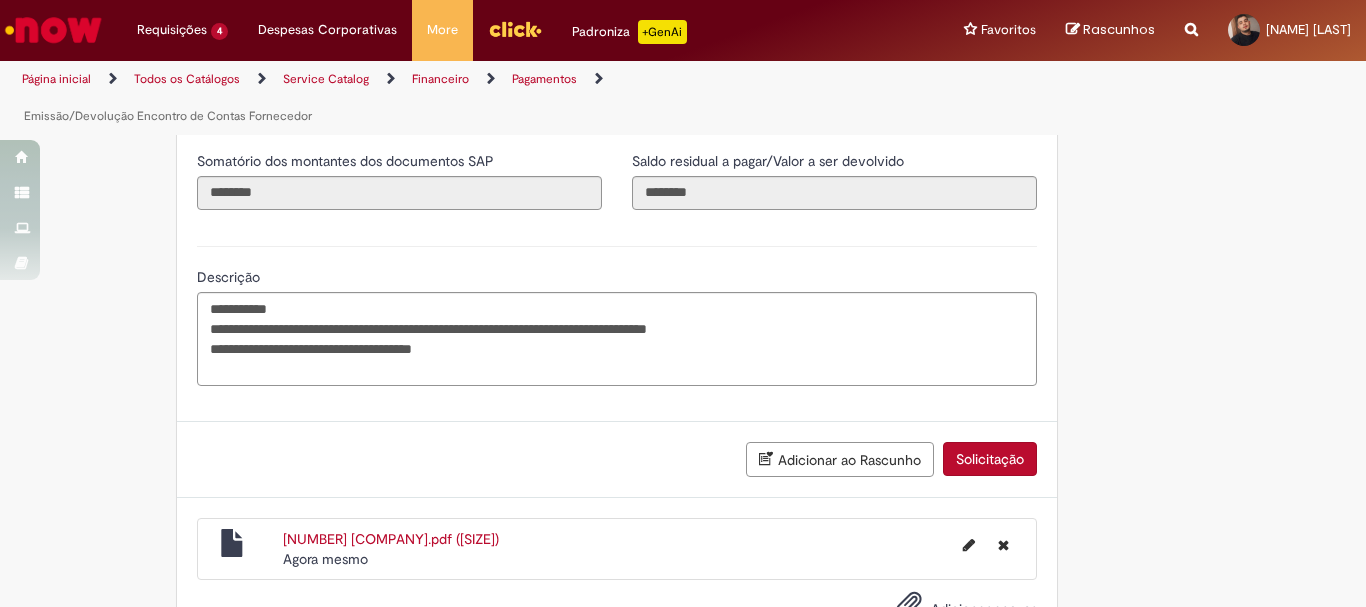 scroll, scrollTop: 3433, scrollLeft: 0, axis: vertical 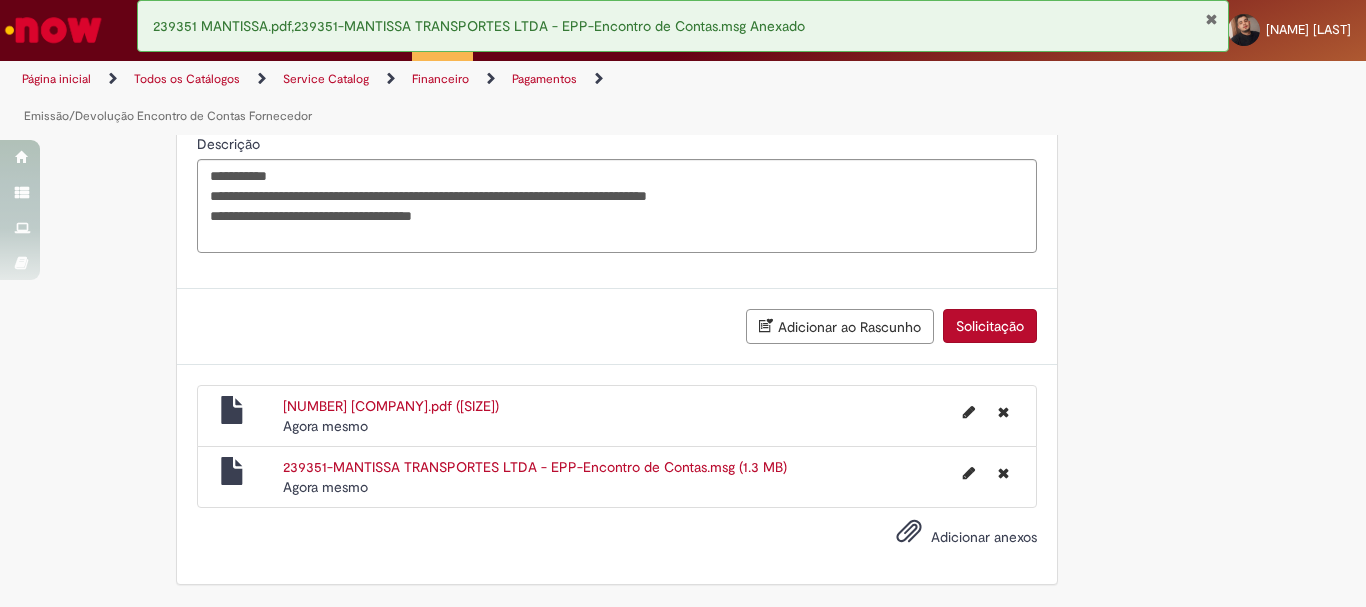 click on "Adicionar anexos" at bounding box center (984, 537) 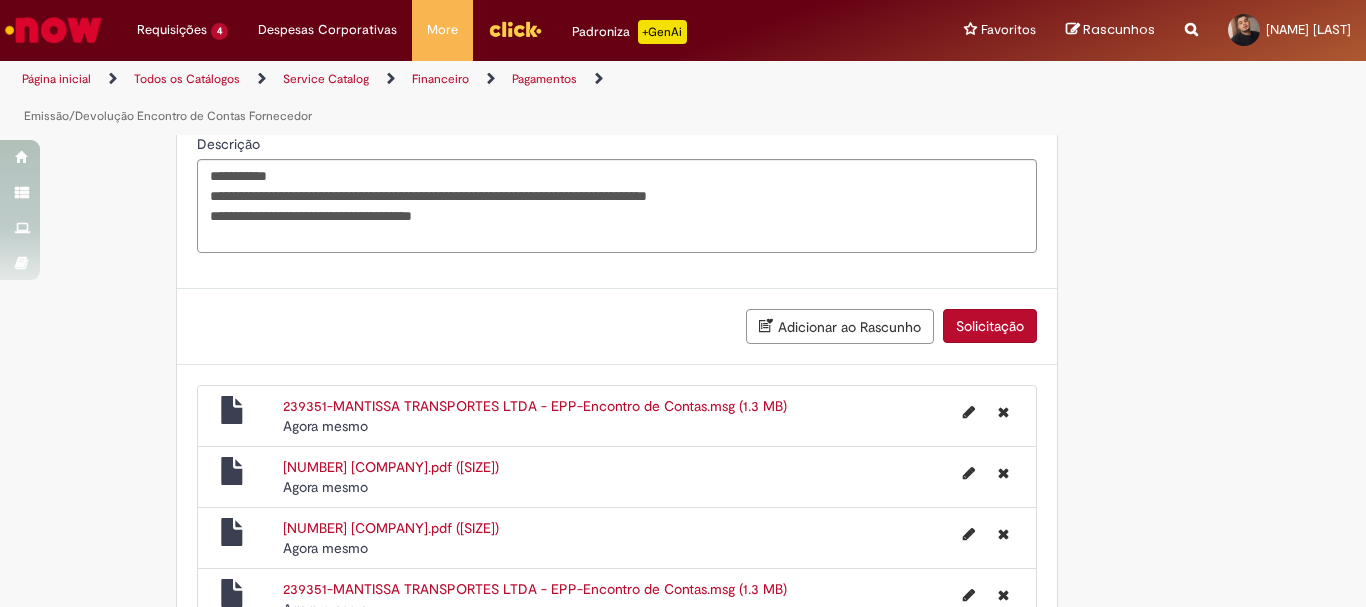 scroll, scrollTop: 3616, scrollLeft: 0, axis: vertical 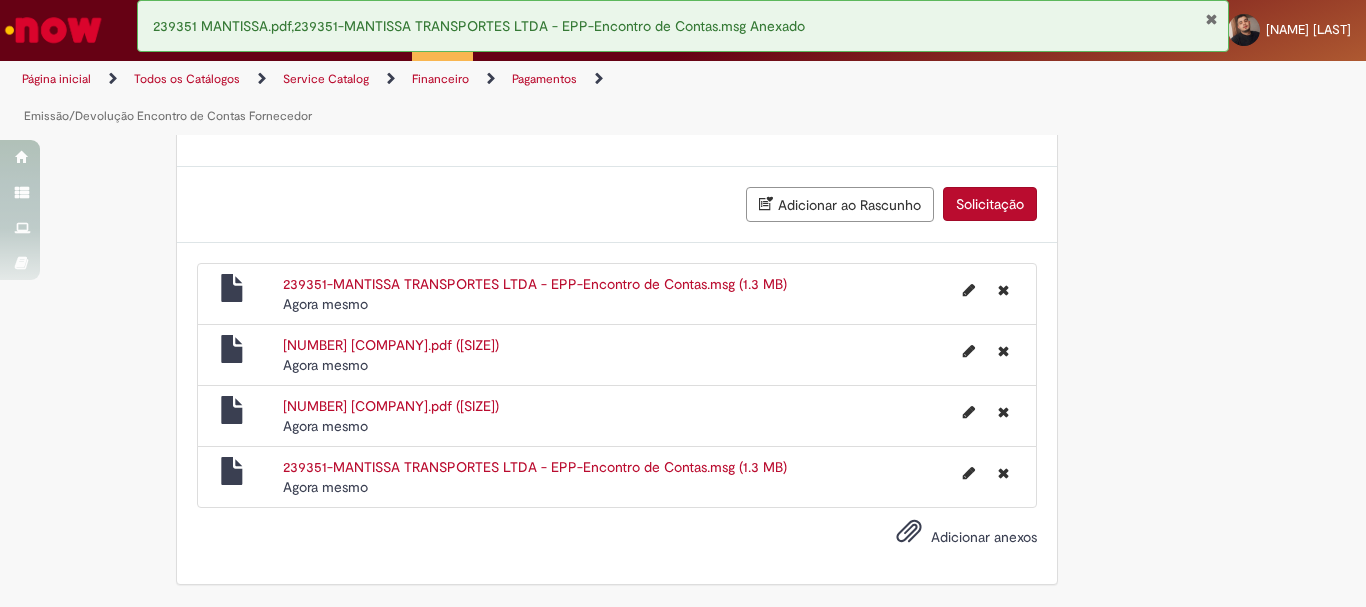 click on "Adicionar anexos" at bounding box center (984, 537) 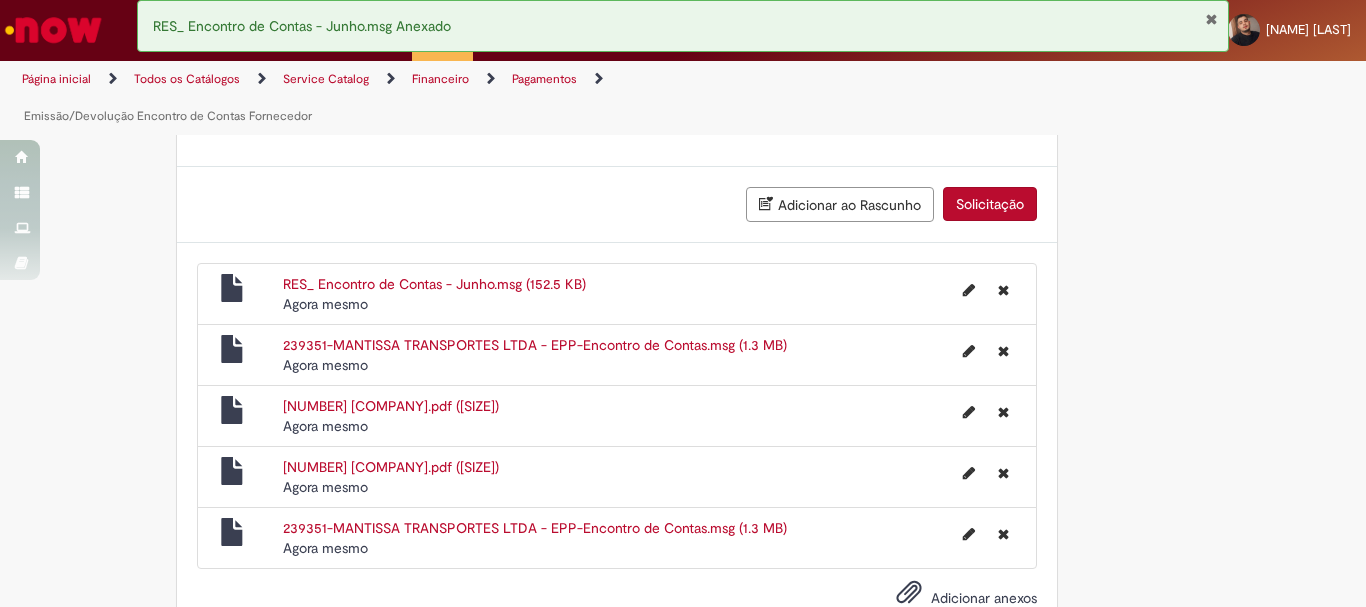 scroll, scrollTop: 3416, scrollLeft: 0, axis: vertical 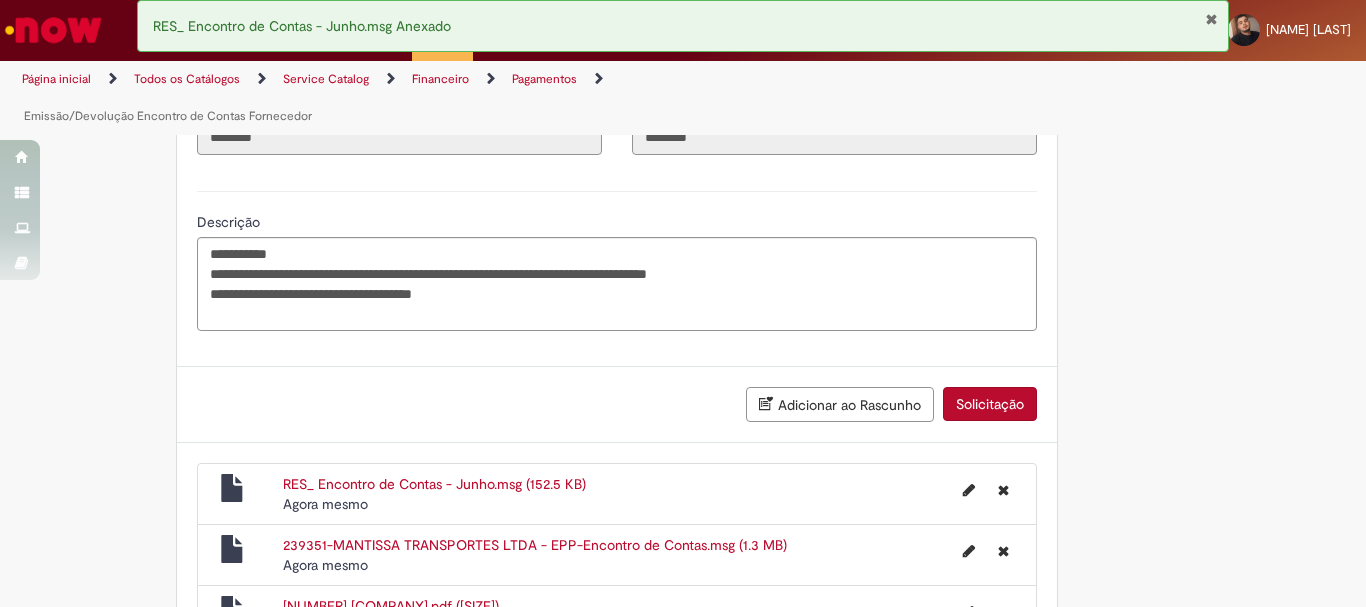 click on "Solicitação" at bounding box center [990, 404] 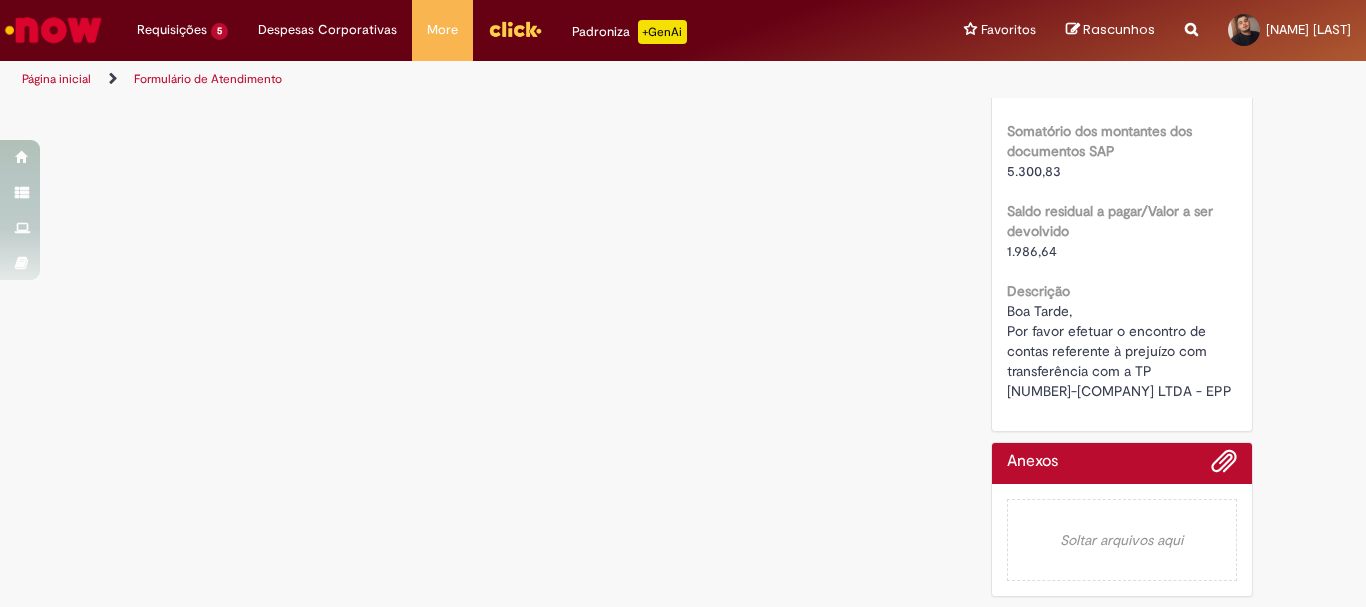 scroll, scrollTop: 0, scrollLeft: 0, axis: both 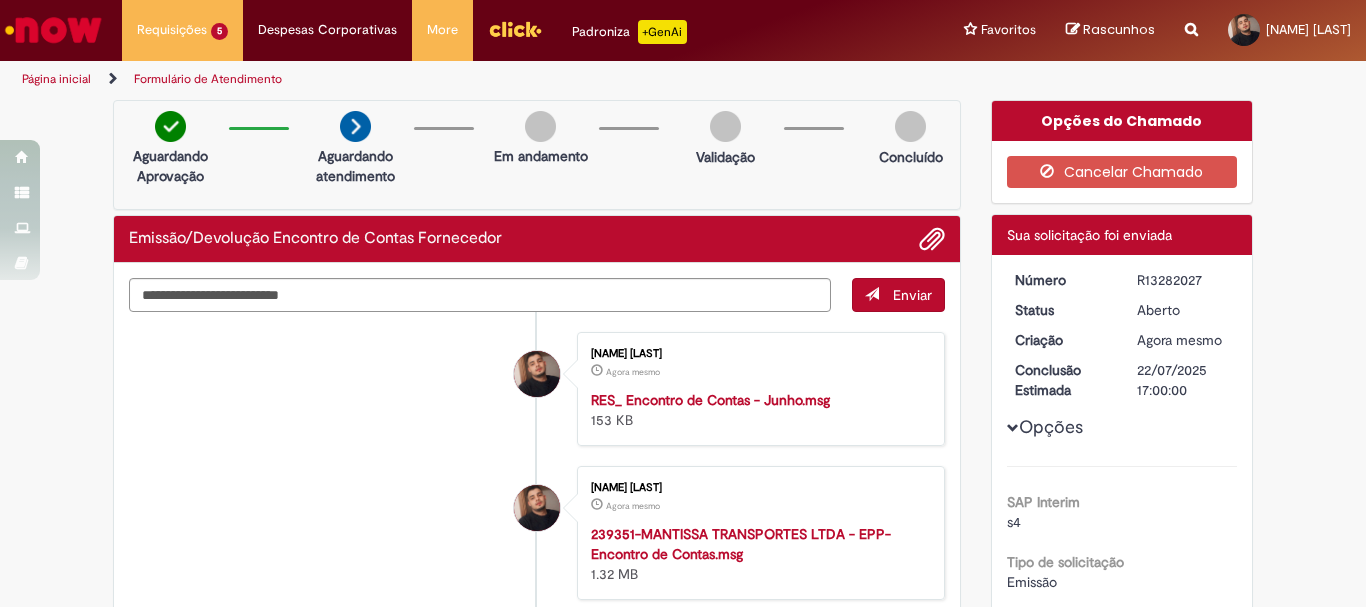 click on "R13282027" at bounding box center (1183, 280) 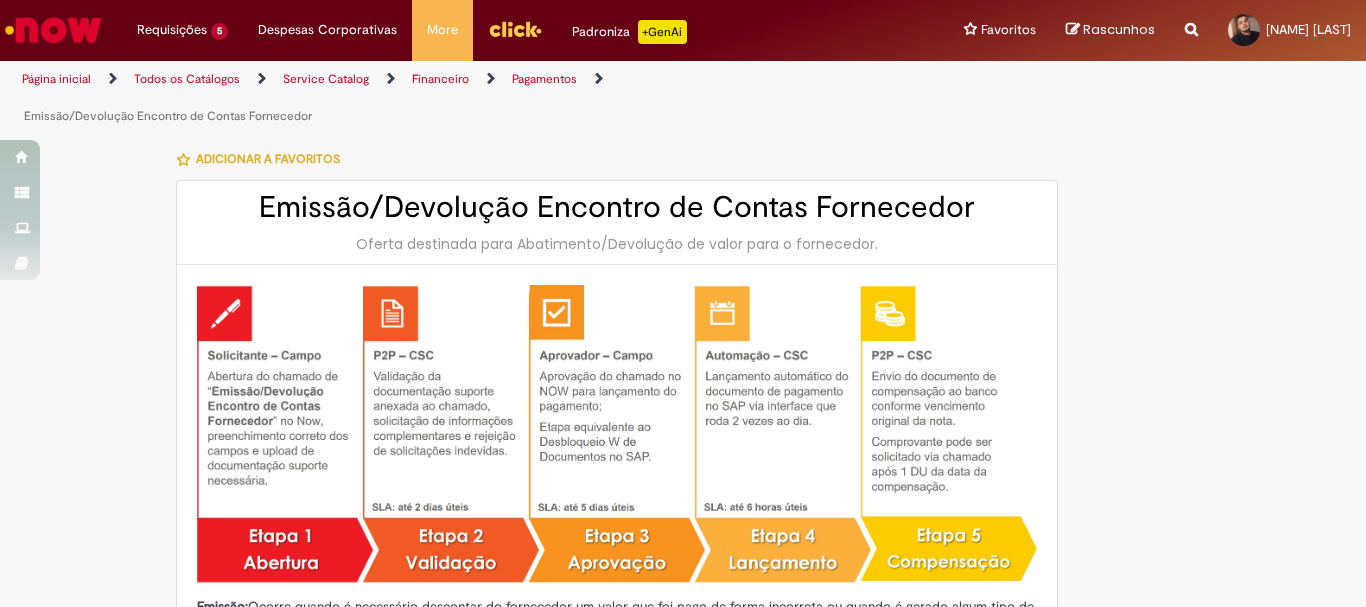 type on "********" 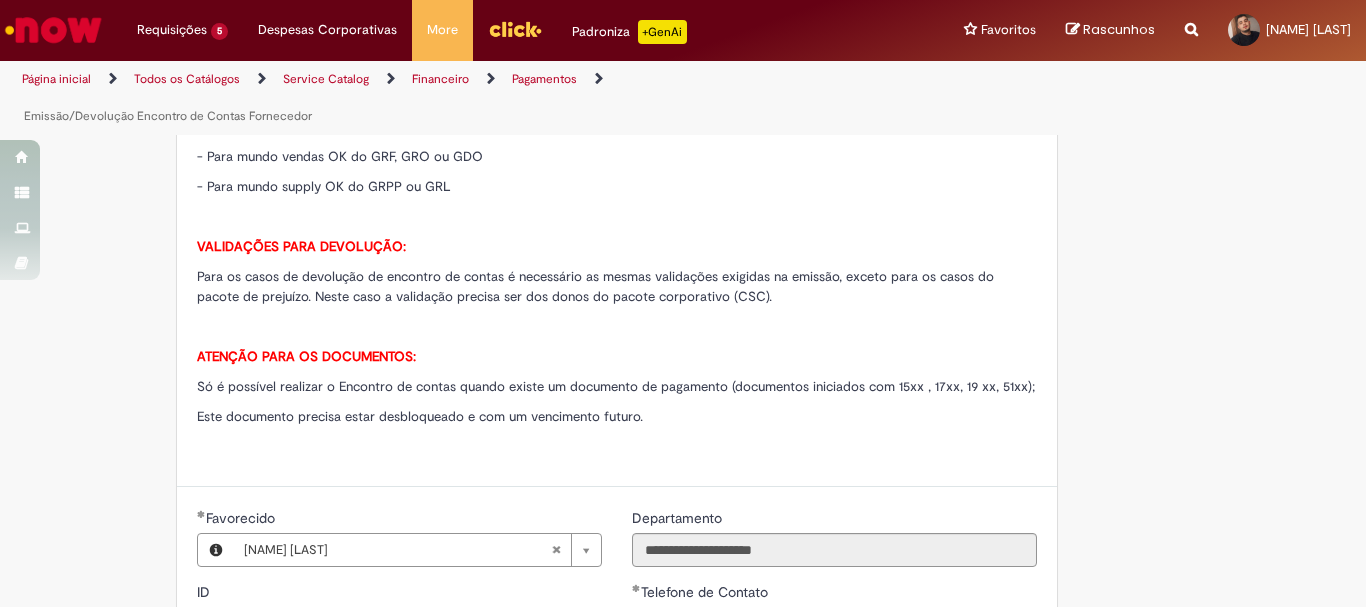 scroll, scrollTop: 900, scrollLeft: 0, axis: vertical 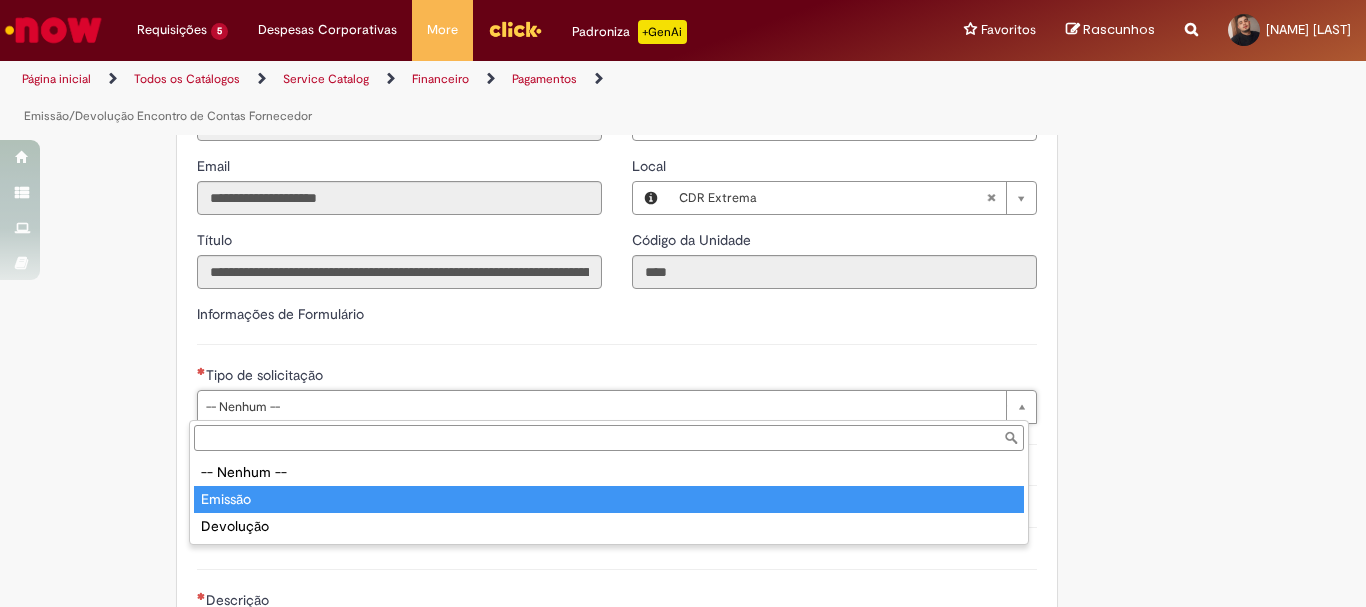type on "*******" 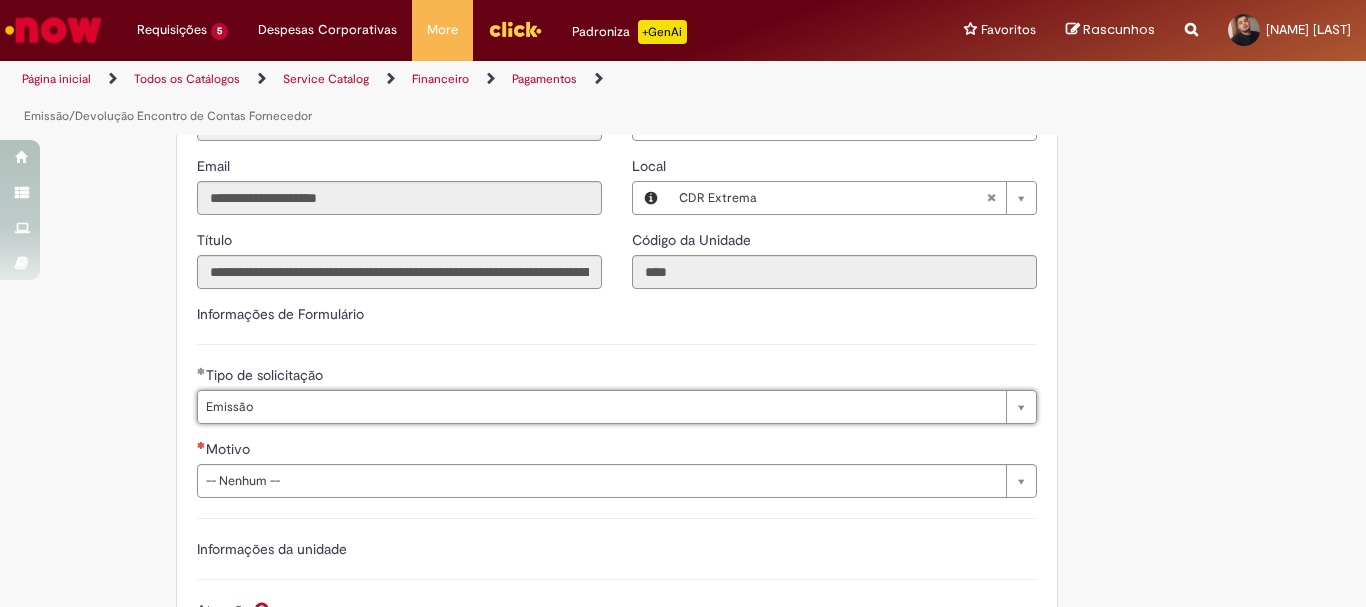 scroll, scrollTop: 1300, scrollLeft: 0, axis: vertical 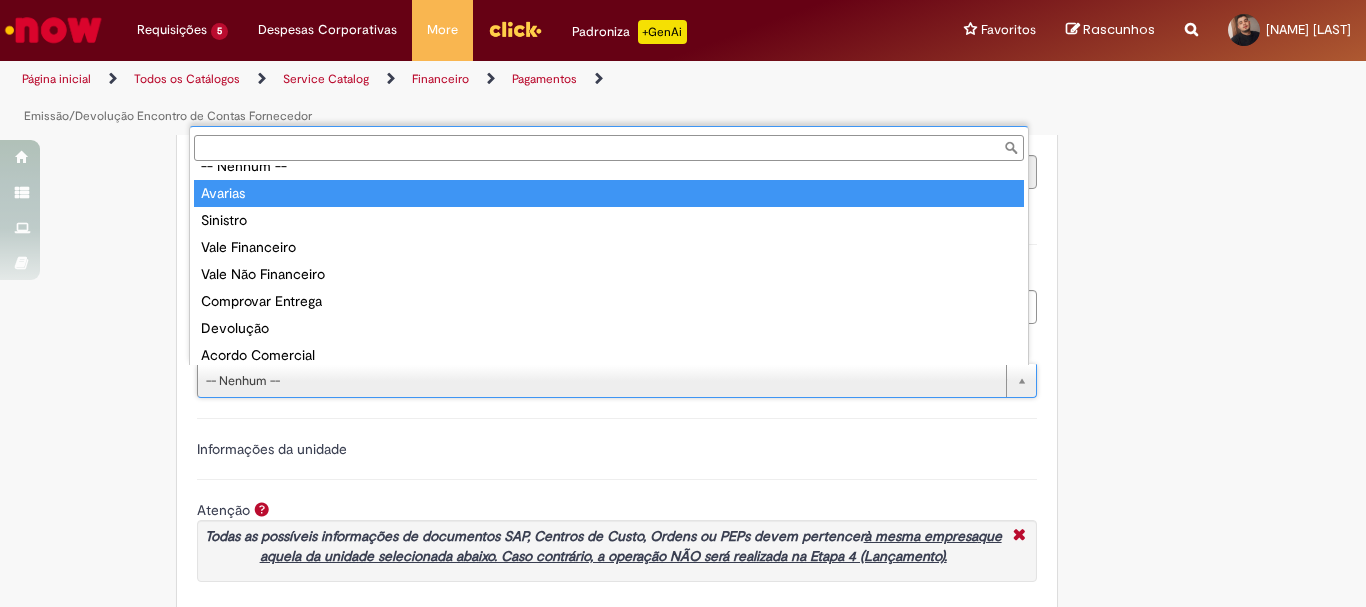 type on "*******" 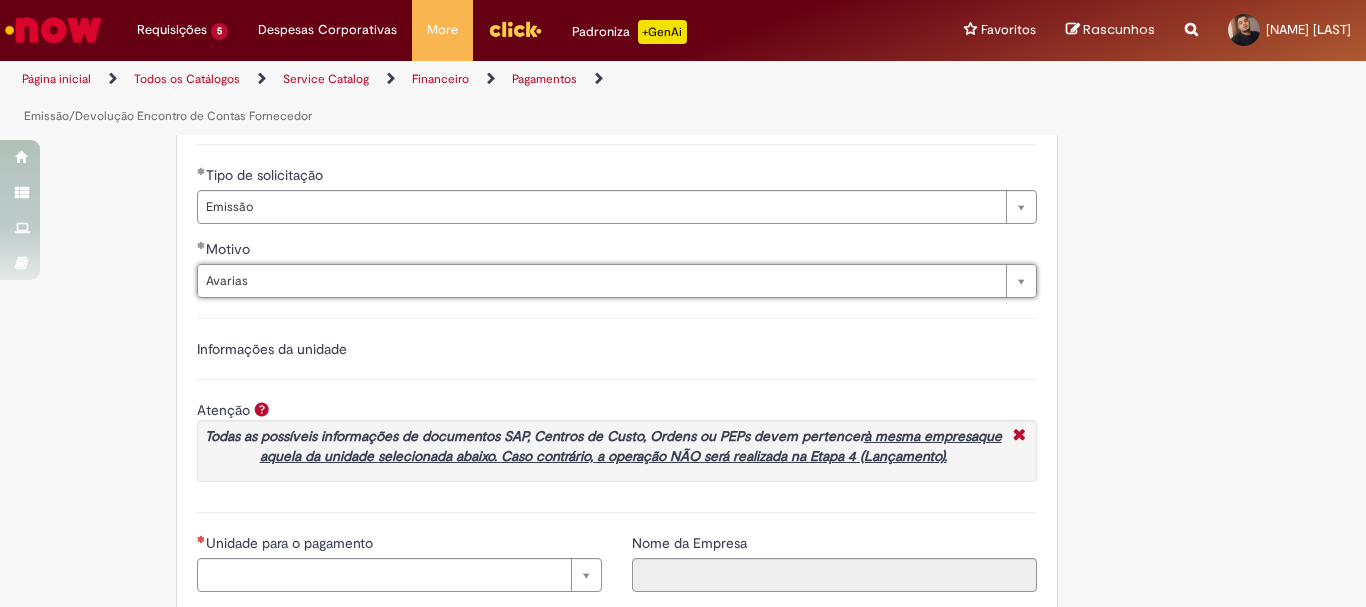 scroll, scrollTop: 1500, scrollLeft: 0, axis: vertical 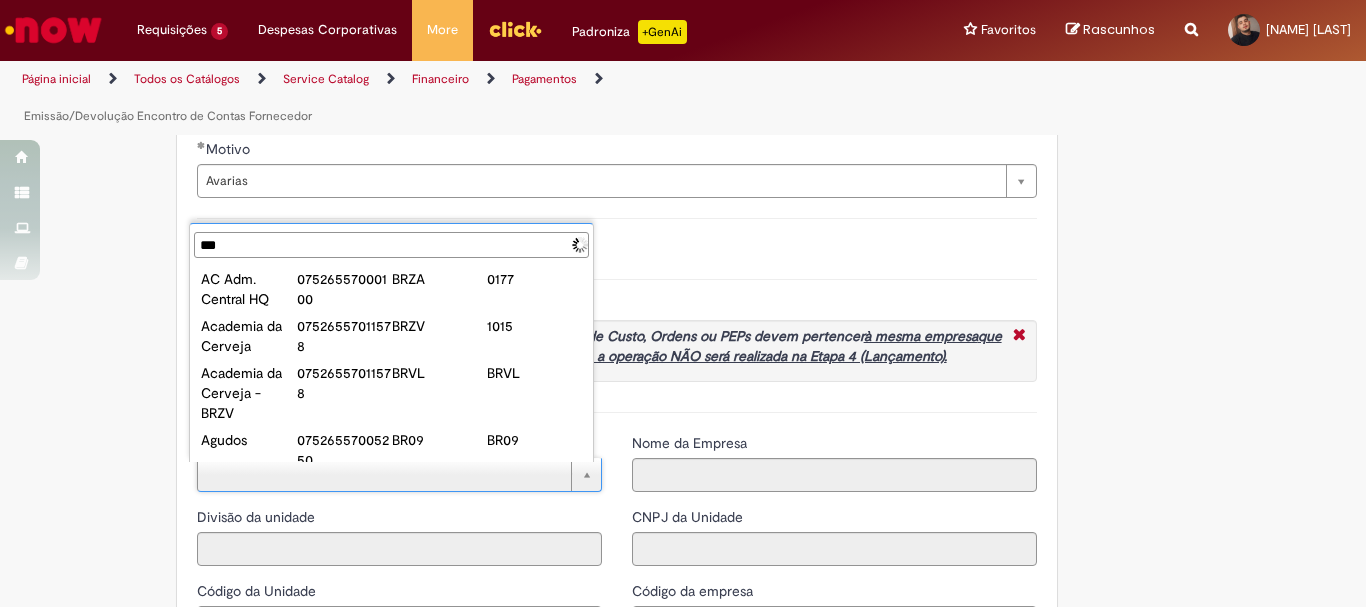 type on "****" 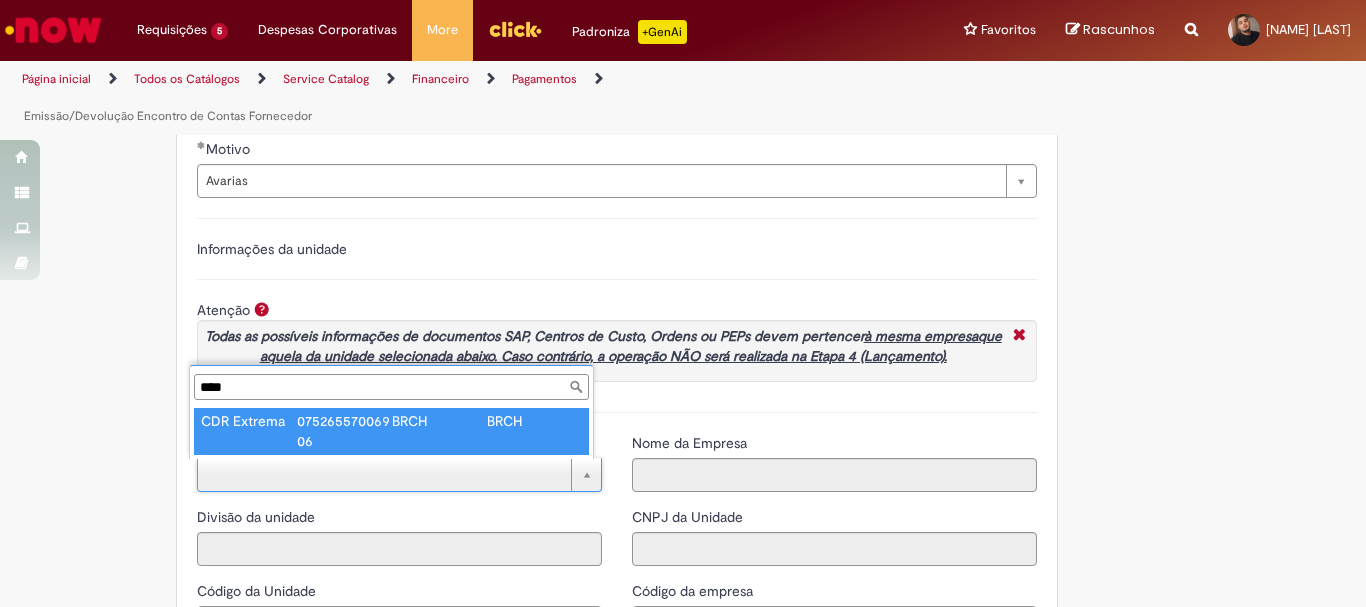 type on "**********" 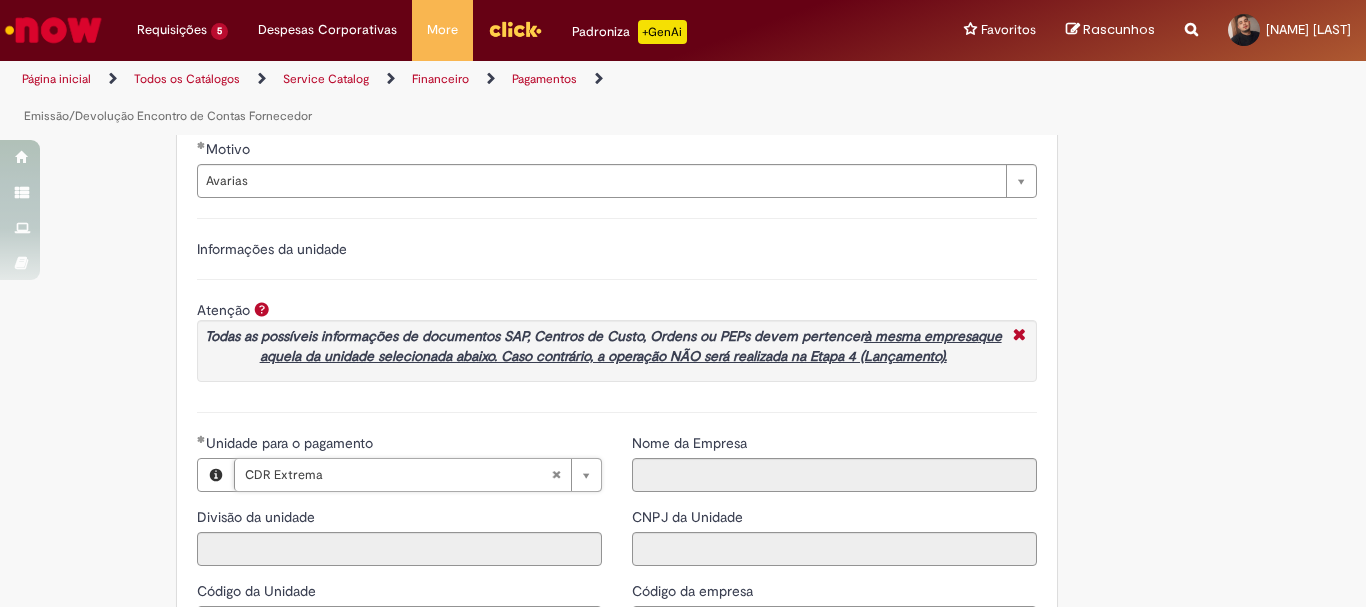 type on "****" 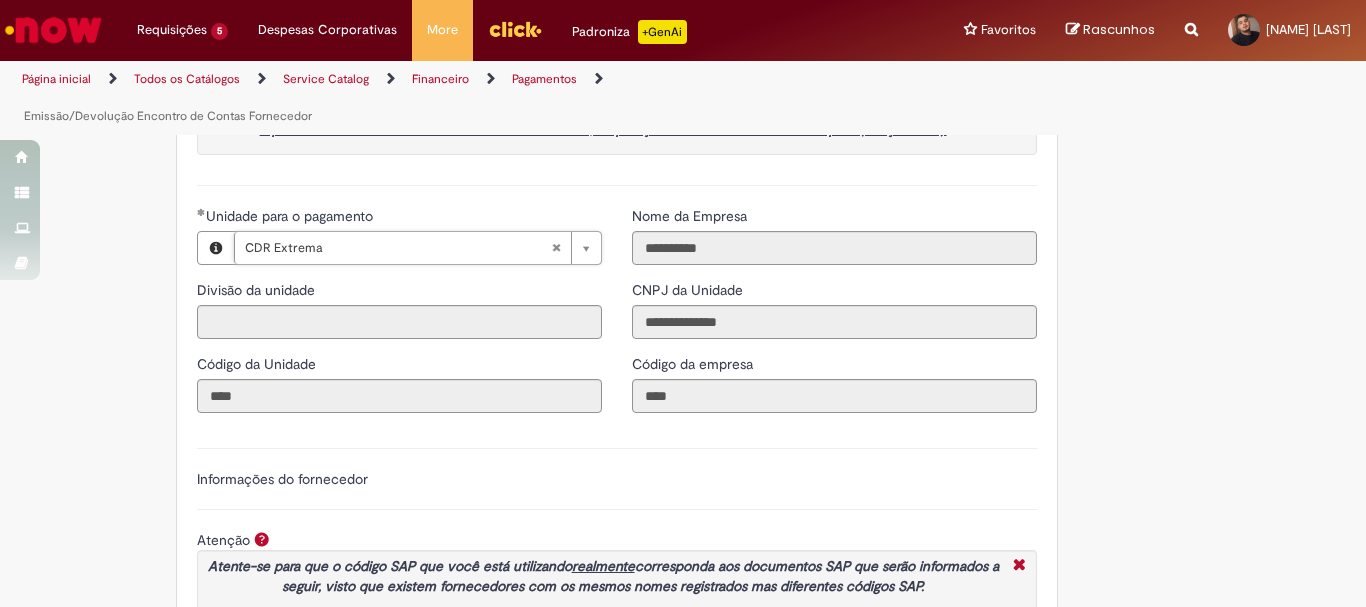scroll, scrollTop: 2200, scrollLeft: 0, axis: vertical 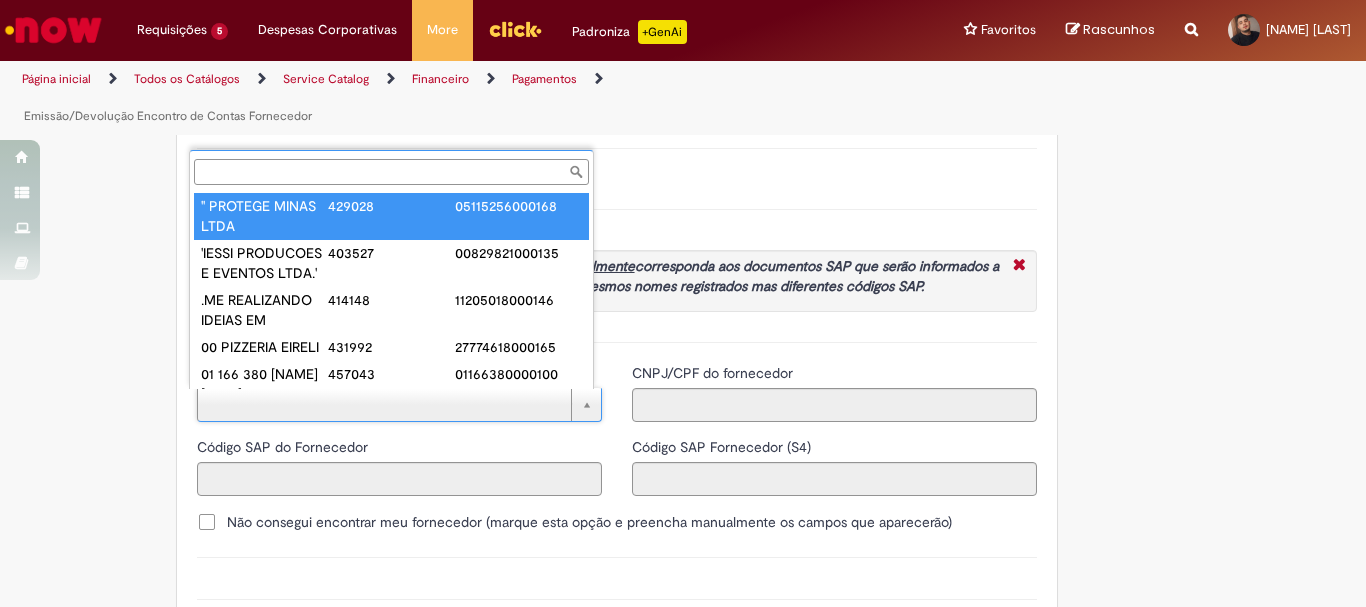 paste on "******" 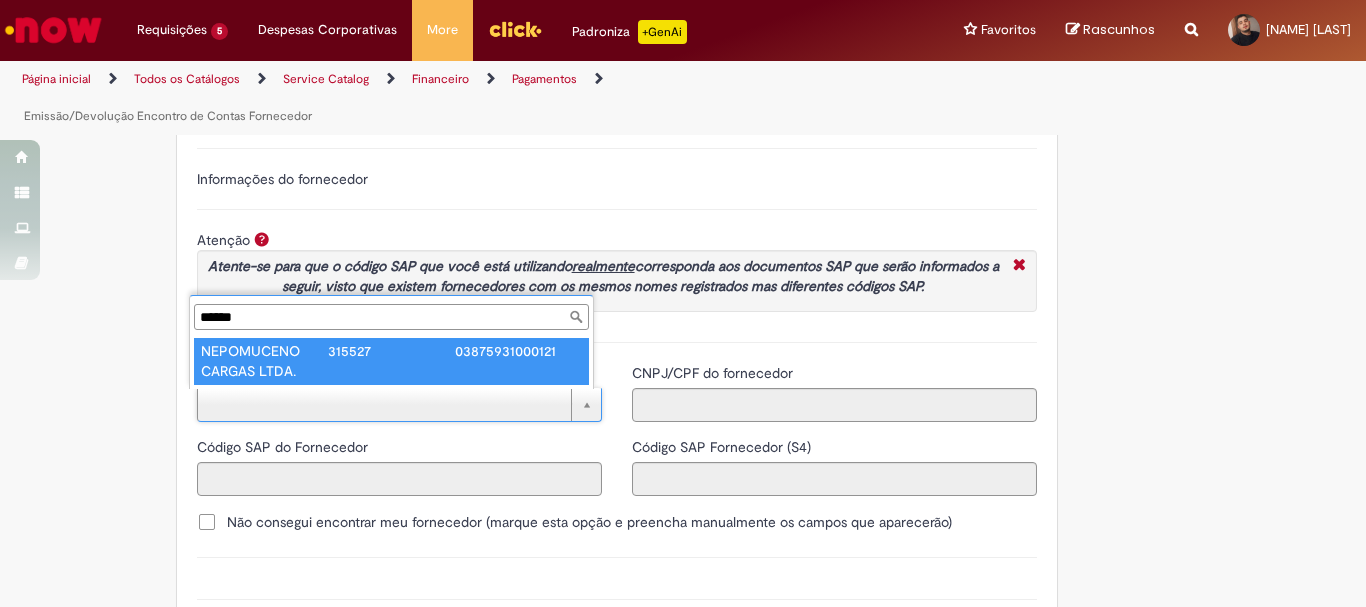 type on "**********" 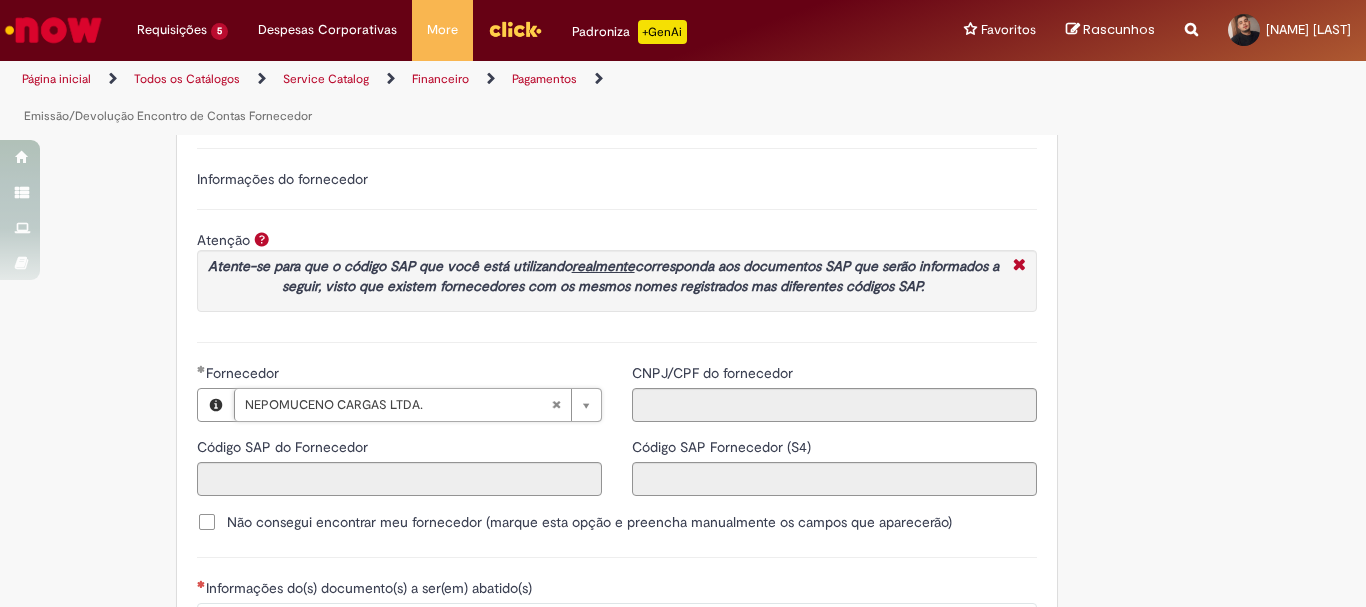 type on "******" 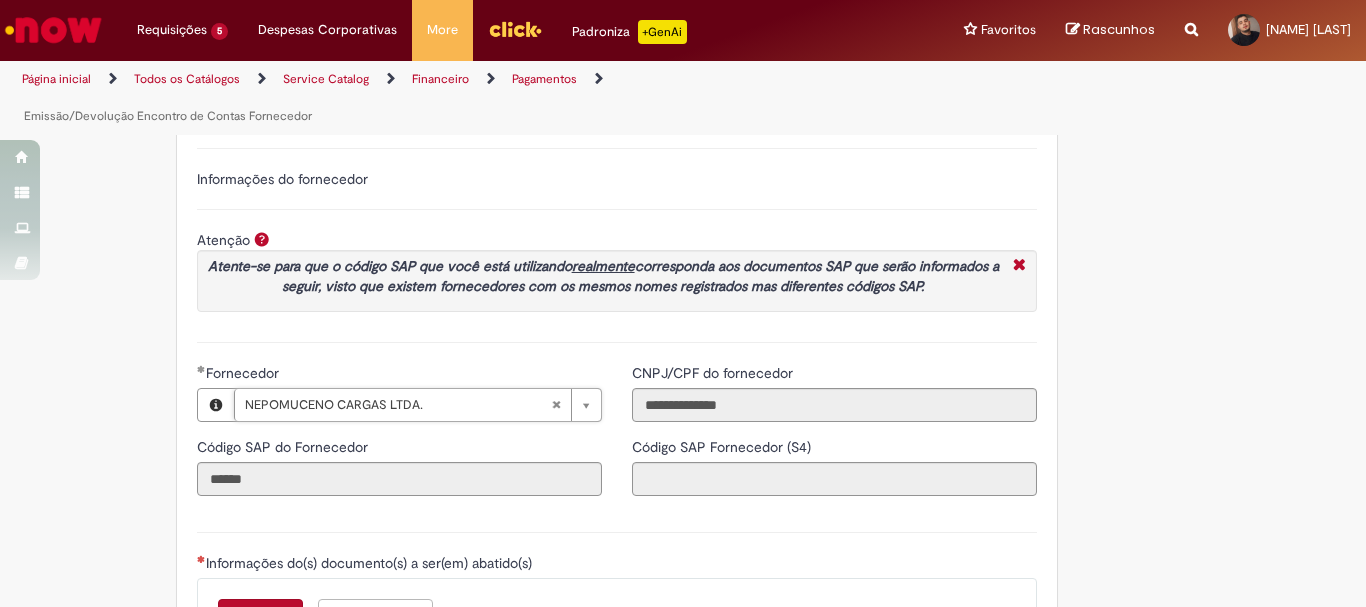 type on "**********" 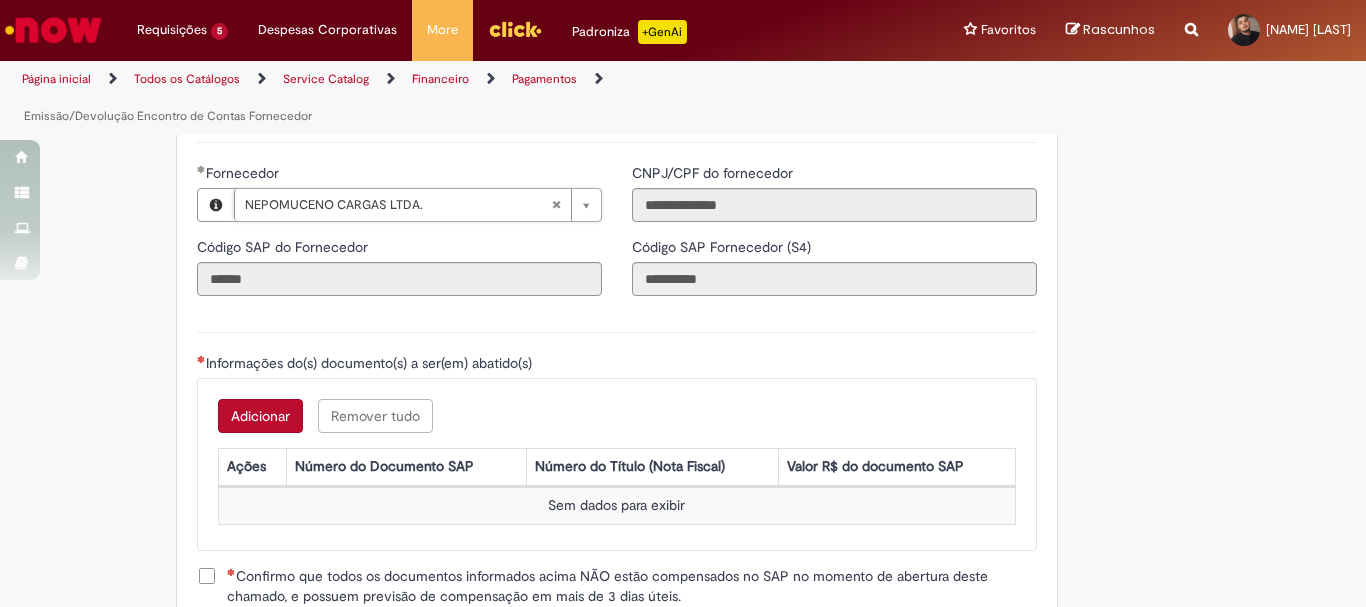 scroll, scrollTop: 2500, scrollLeft: 0, axis: vertical 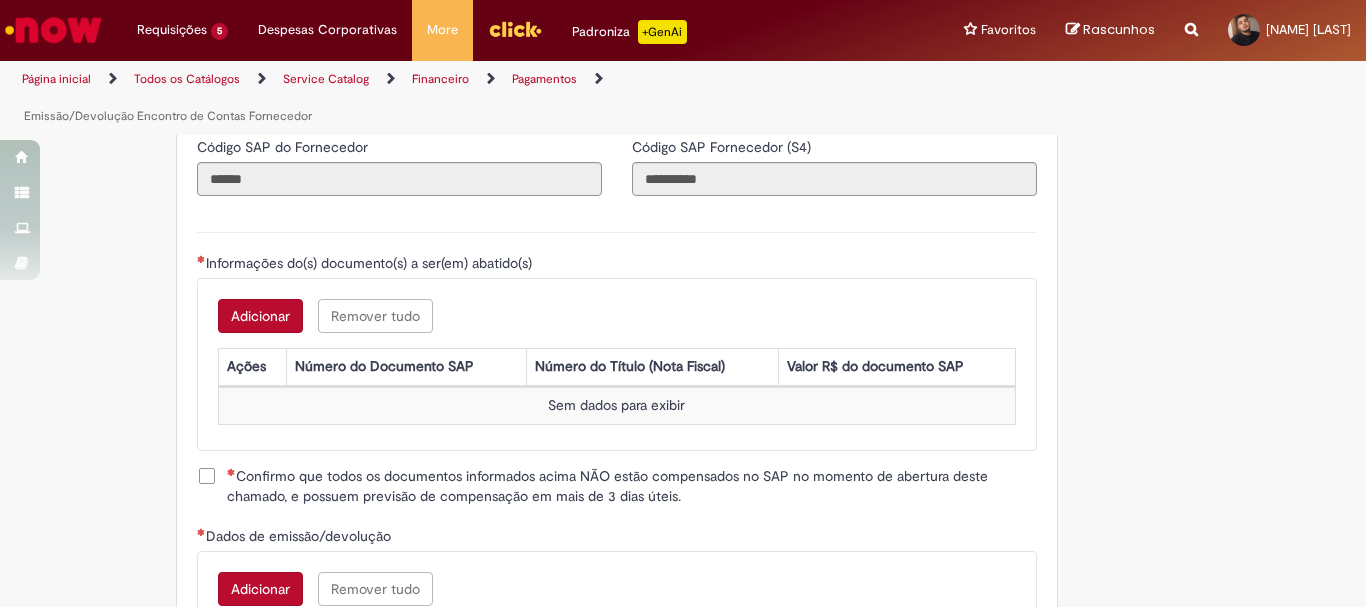 click on "Adicionar" at bounding box center (260, 316) 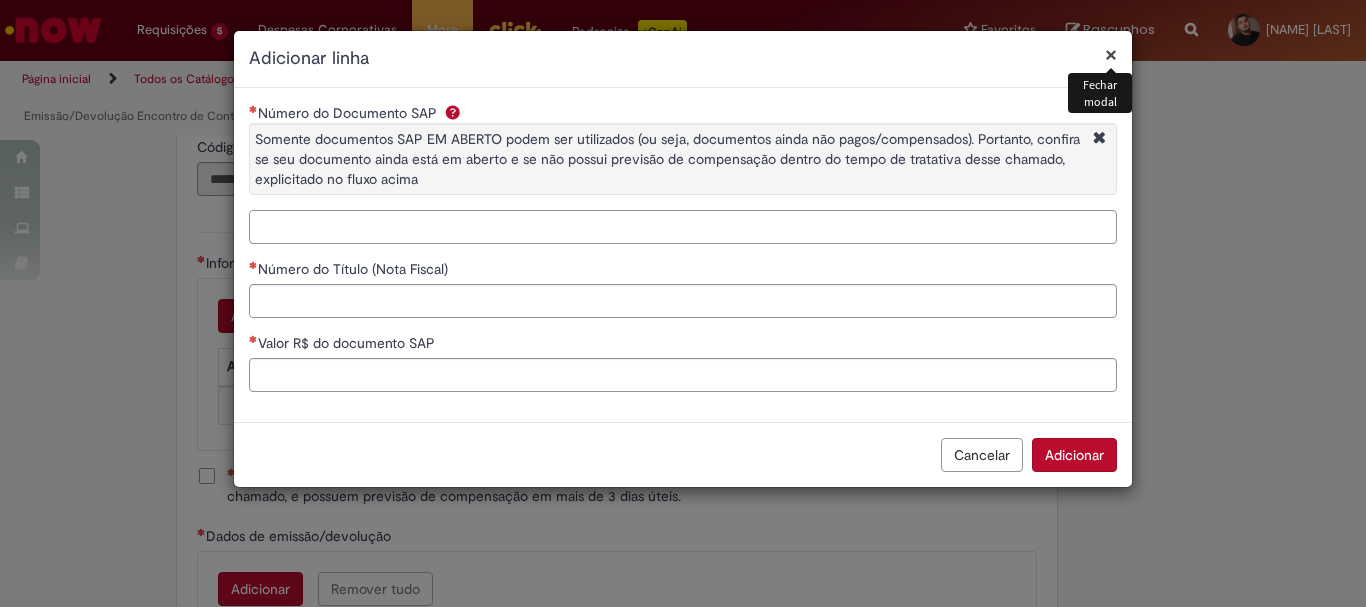 click on "Número do Documento SAP Somente documentos SAP EM ABERTO podem ser utilizados (ou seja, documentos ainda não pagos/compensados). Portanto, confira se seu documento ainda está em aberto e se não possui previsão de compensação dentro do tempo de tratativa desse chamado, explicitado no fluxo acima" at bounding box center (683, 227) 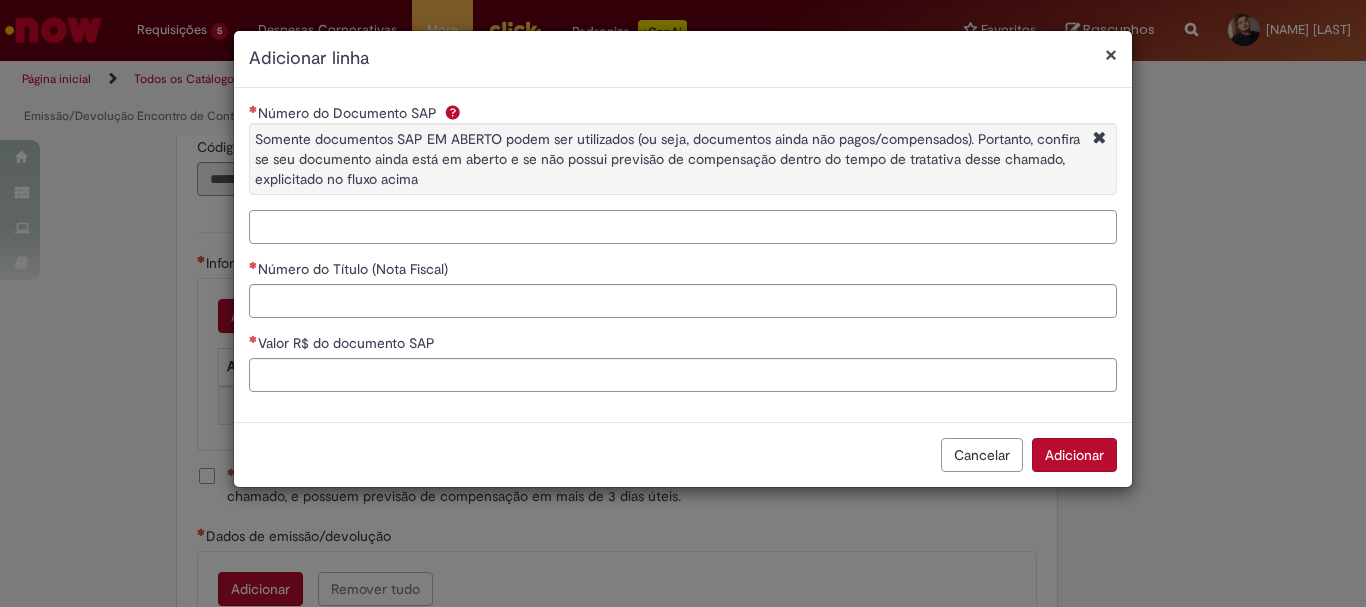 paste on "**********" 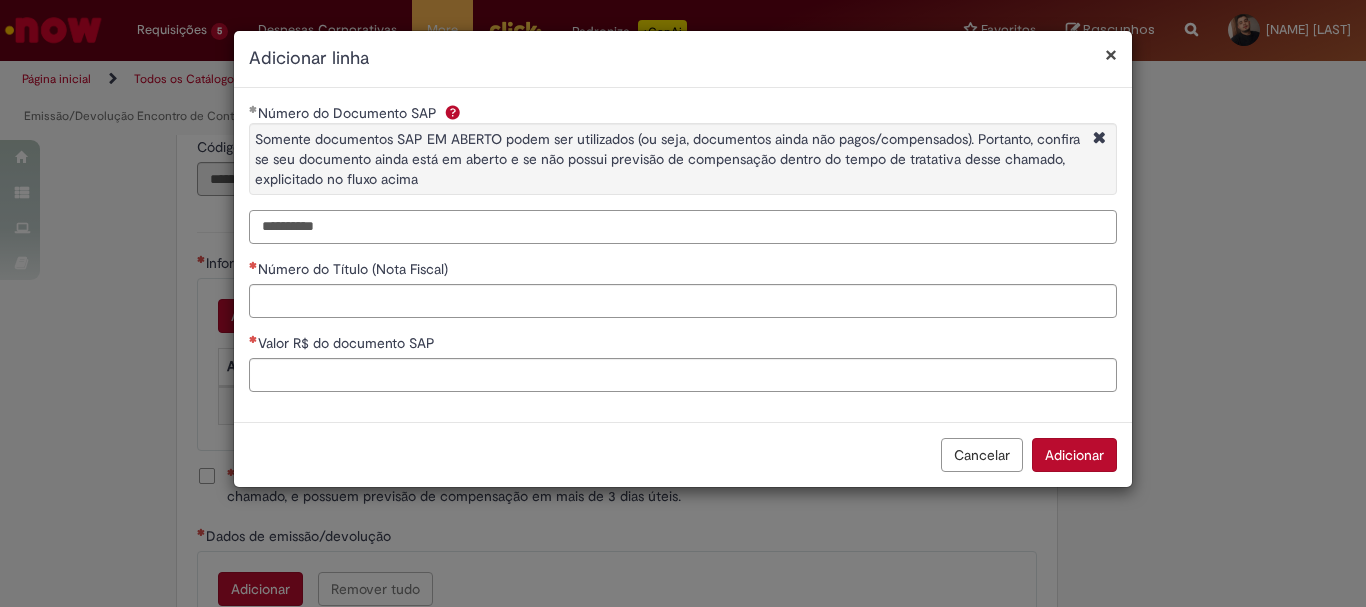 type on "**********" 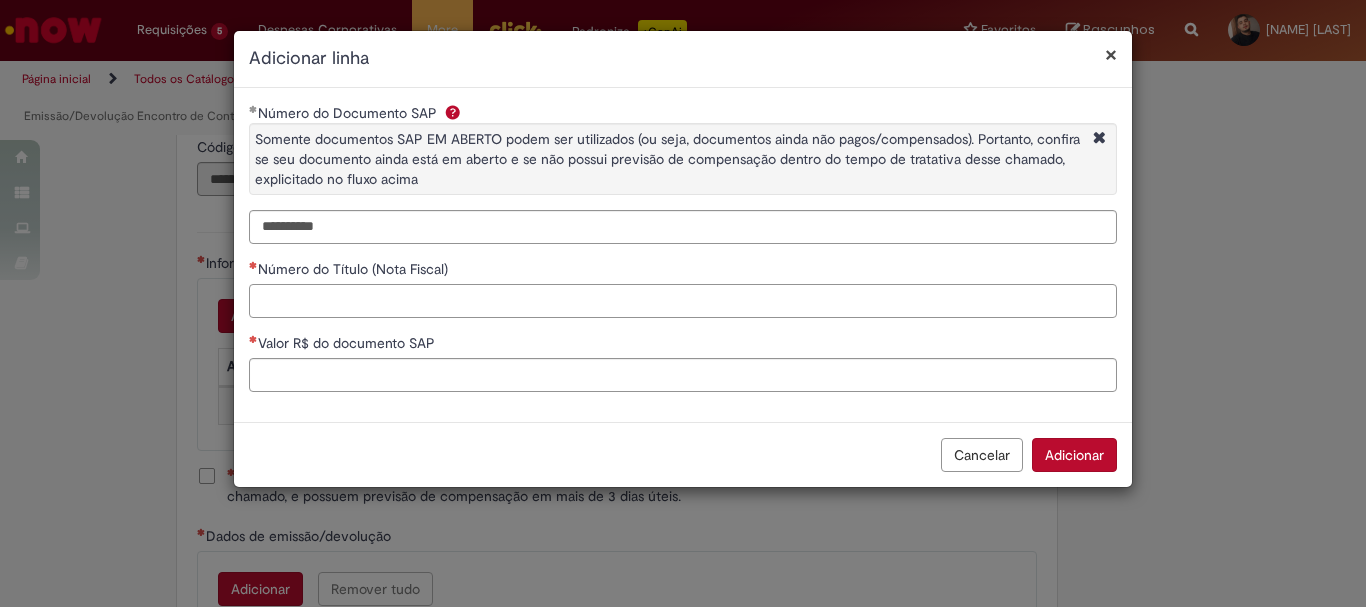 paste on "*********" 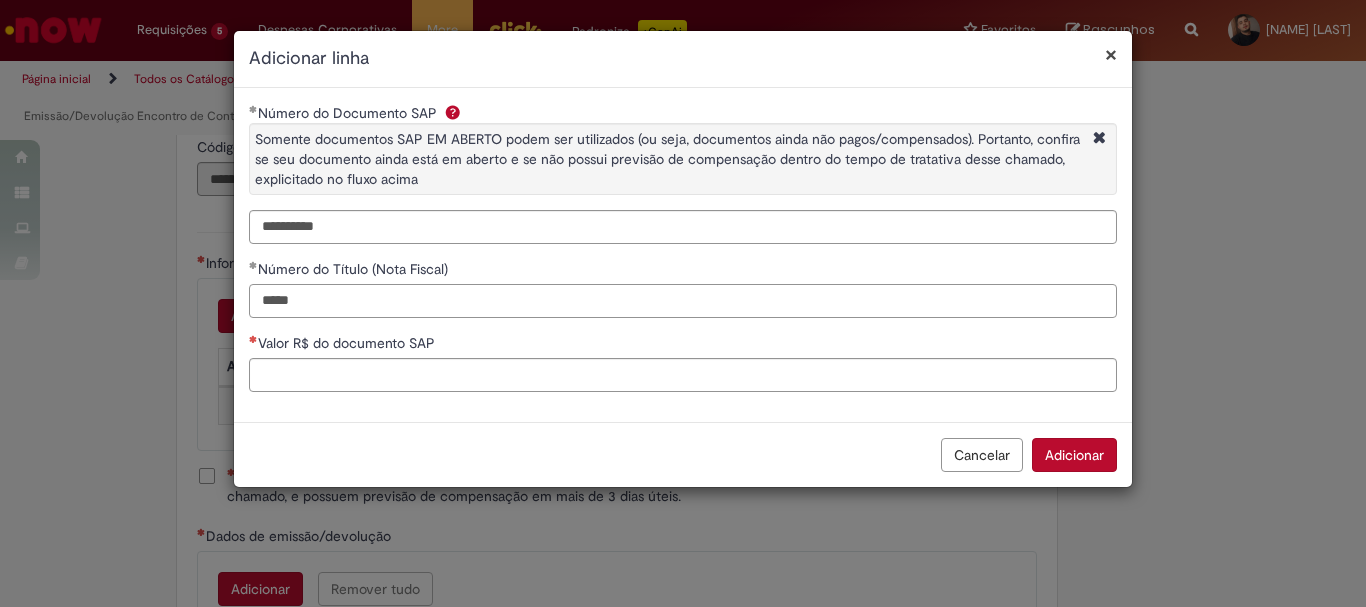 type on "*****" 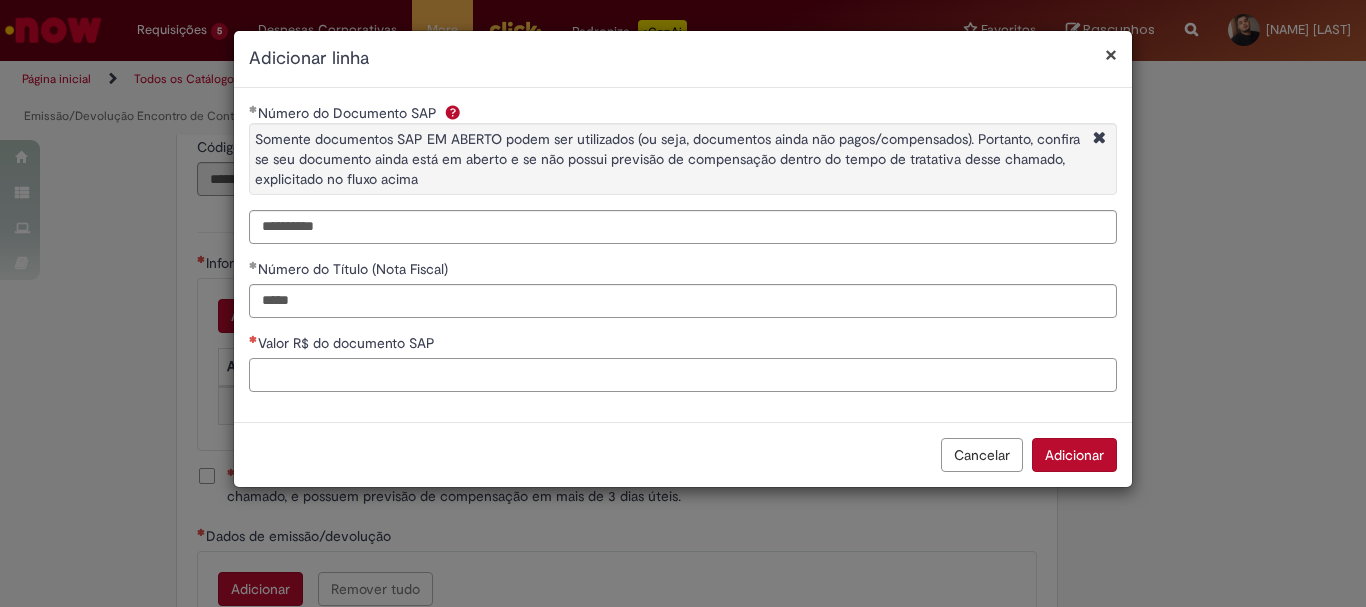 paste on "********" 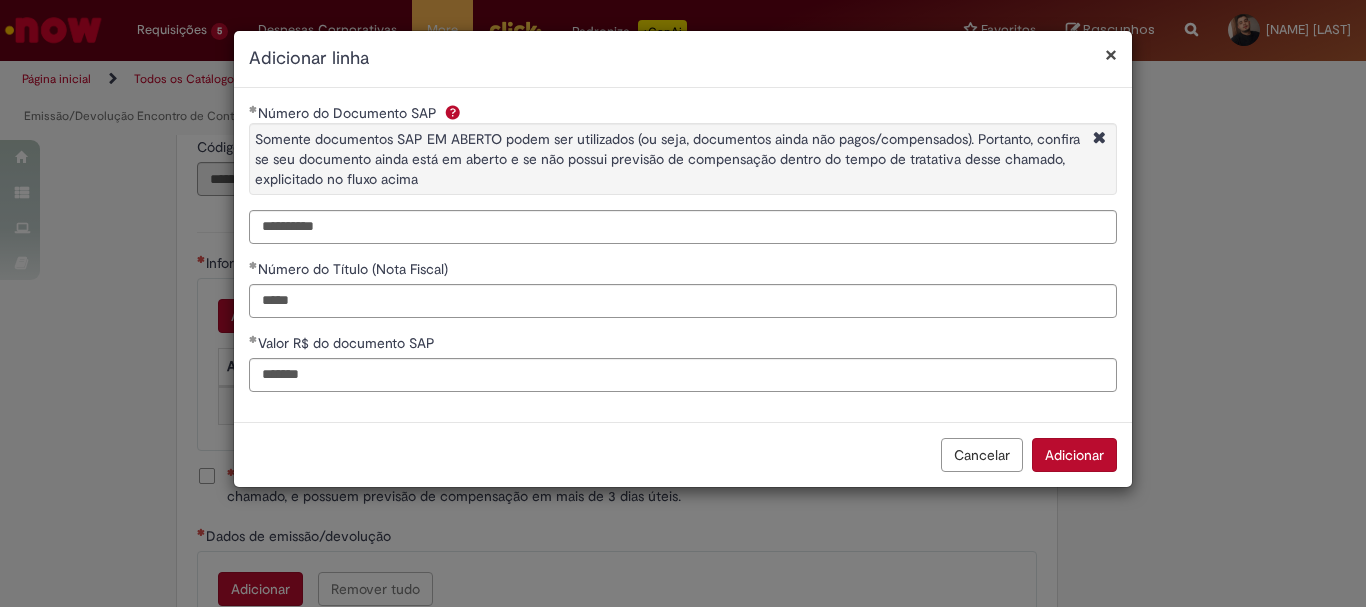 type on "********" 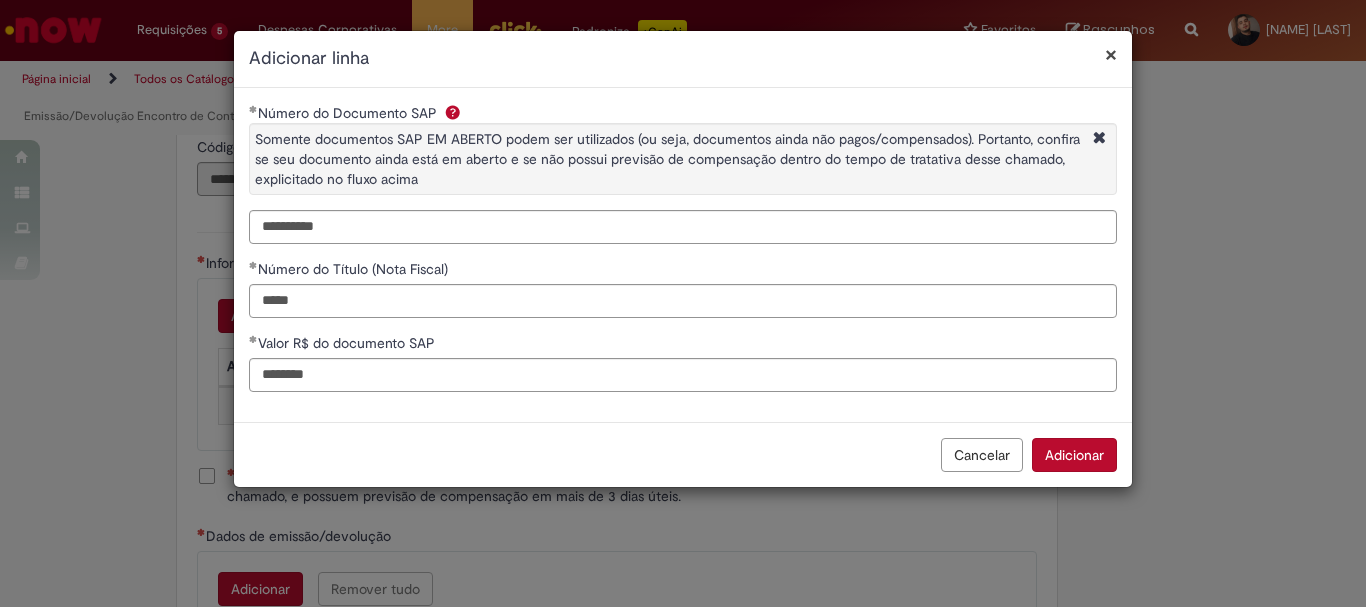 click on "Adicionar" at bounding box center [1074, 455] 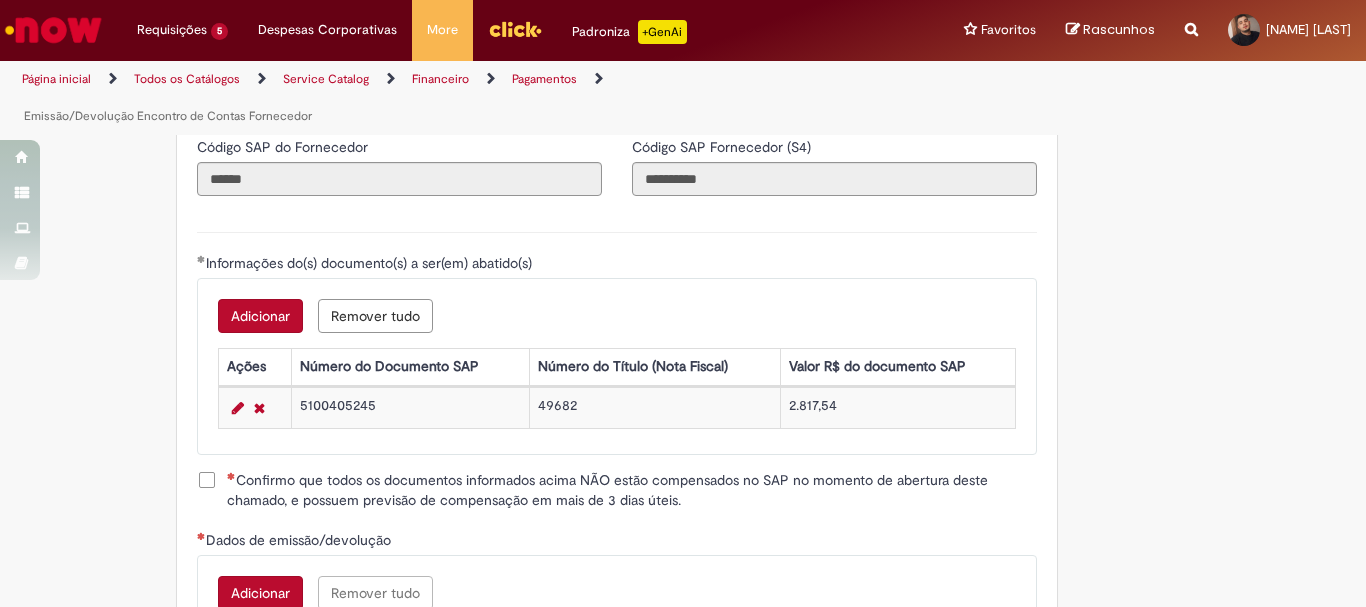 scroll, scrollTop: 2600, scrollLeft: 0, axis: vertical 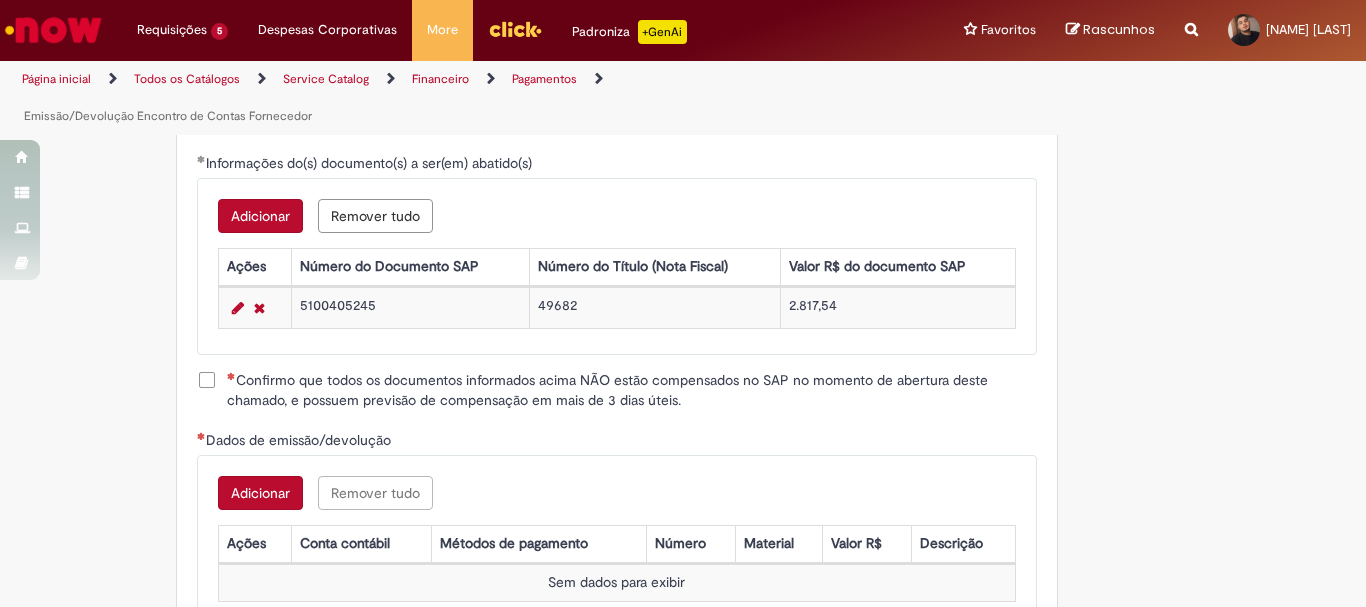 click on "Confirmo que todos os documentos informados acima NÃO estão compensados no SAP no momento de abertura deste chamado, e possuem previsão de compensação em mais de 3 dias úteis." at bounding box center [632, 390] 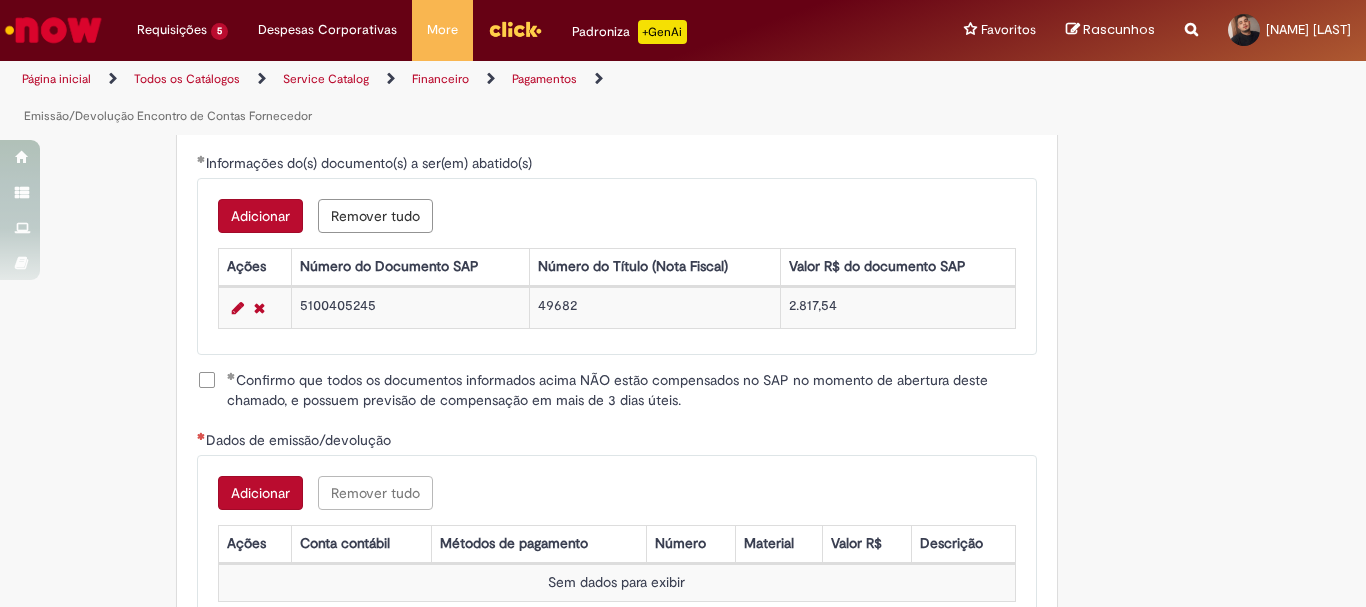 scroll, scrollTop: 2800, scrollLeft: 0, axis: vertical 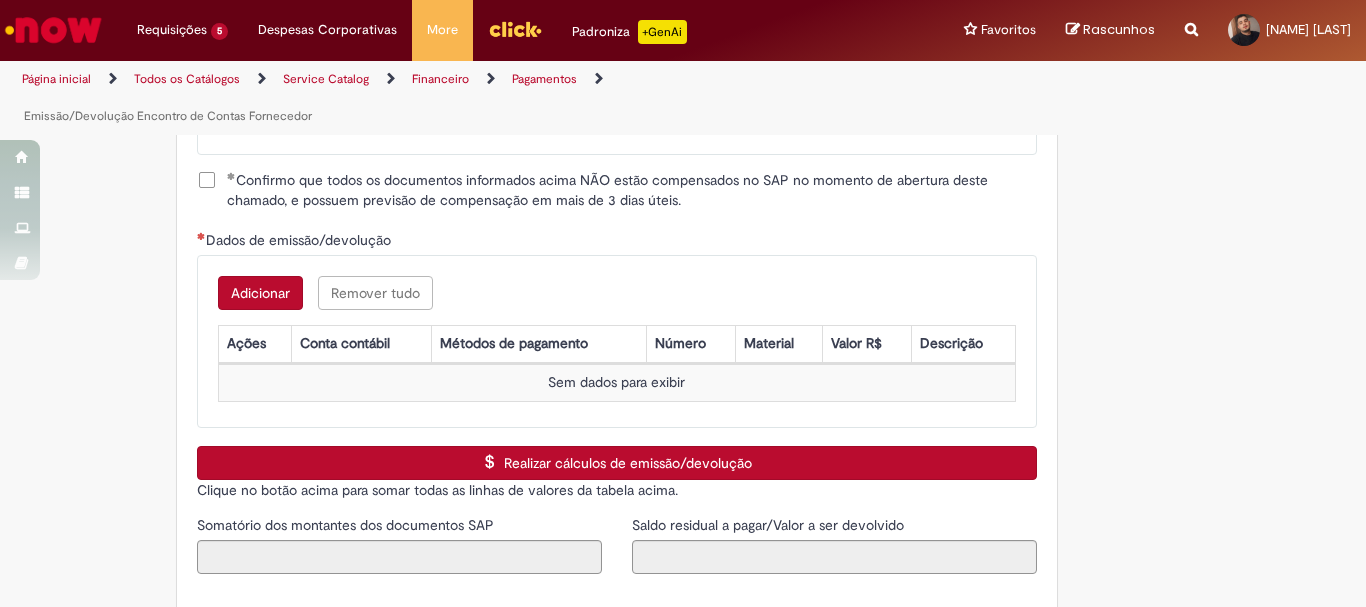 click on "Adicionar" at bounding box center (260, 293) 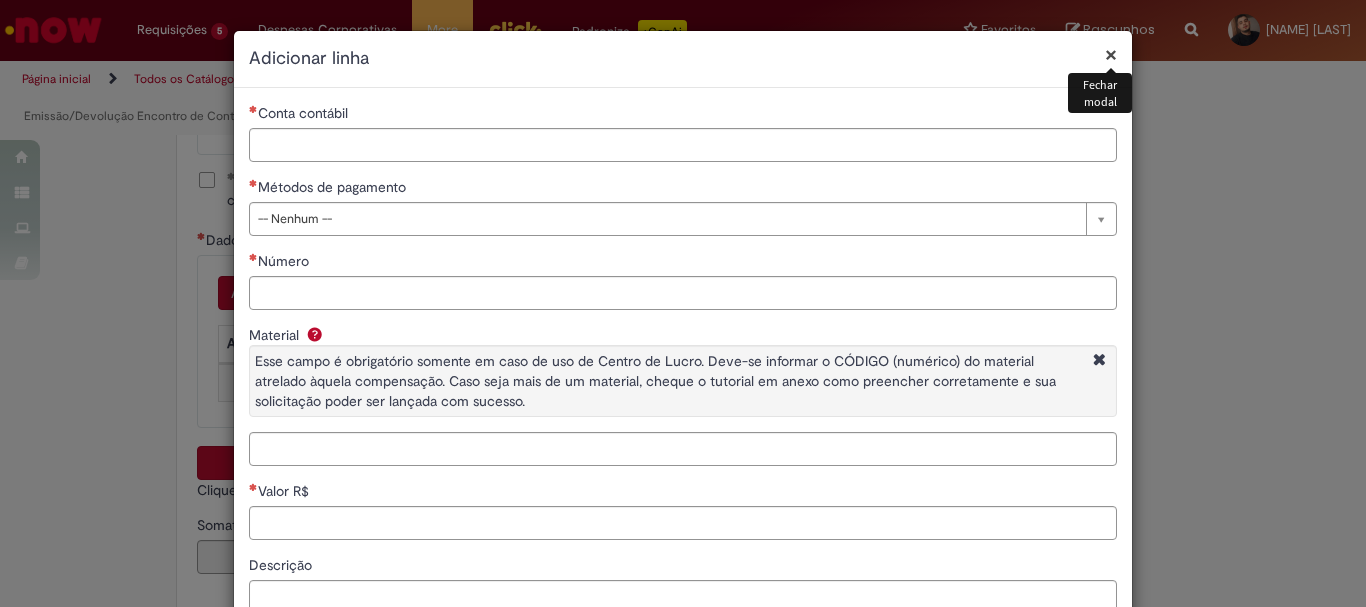 type 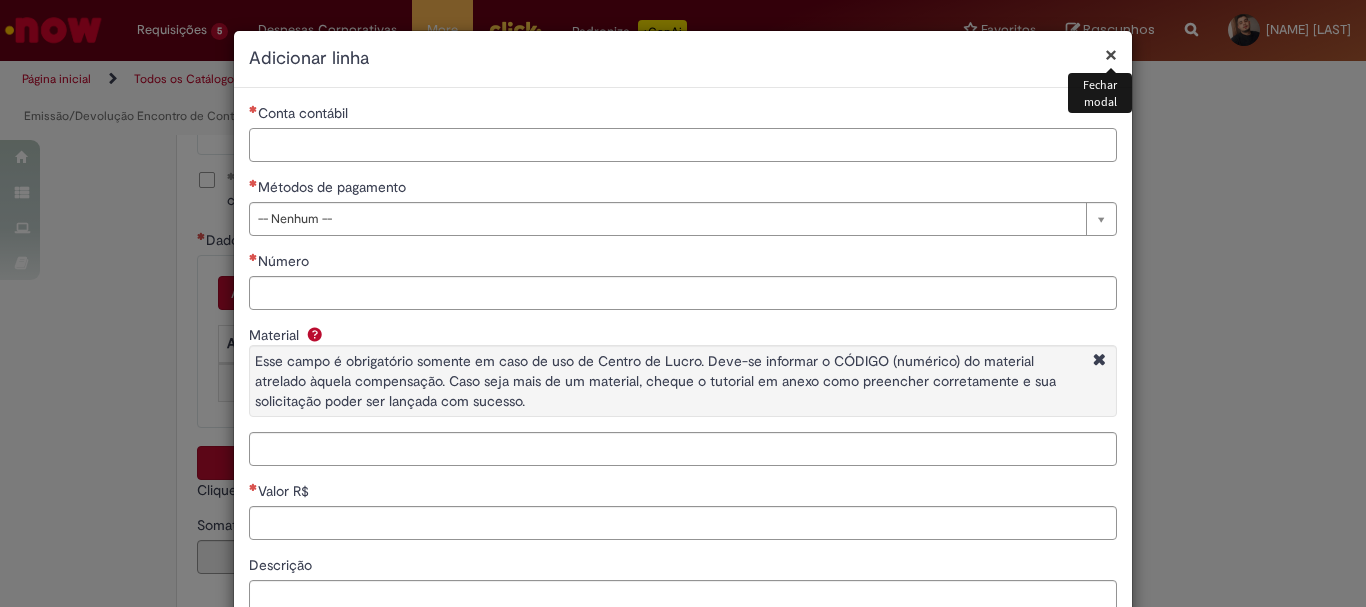 click on "Conta contábil" at bounding box center [683, 145] 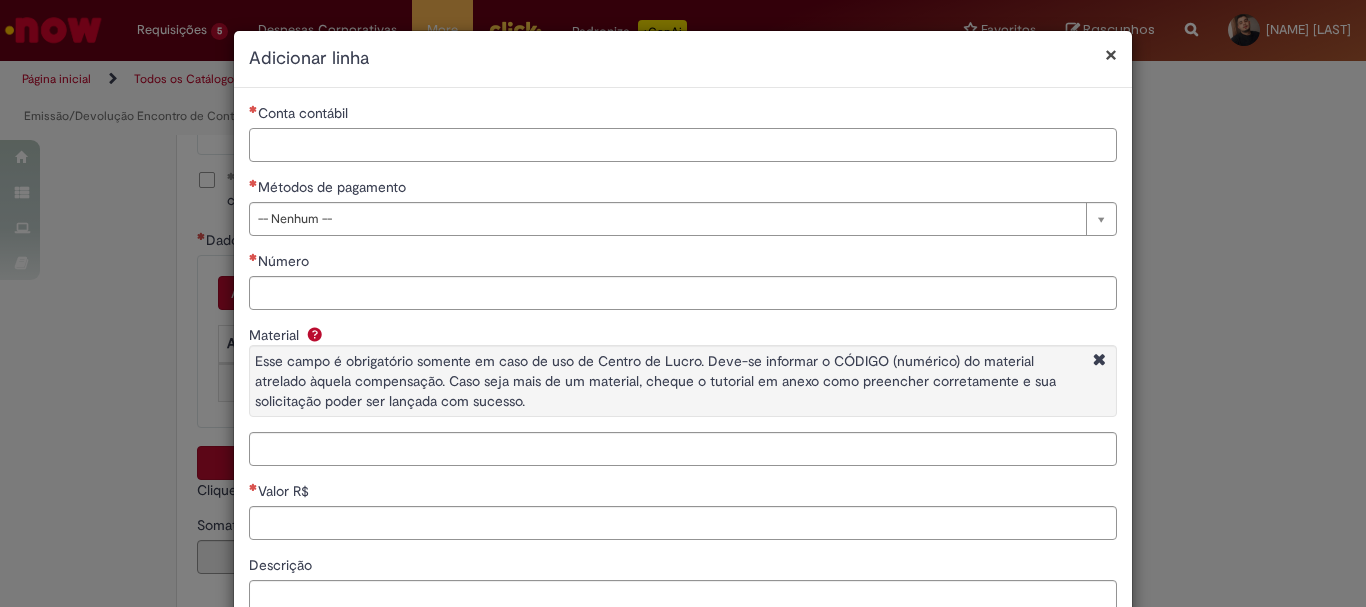 paste on "********" 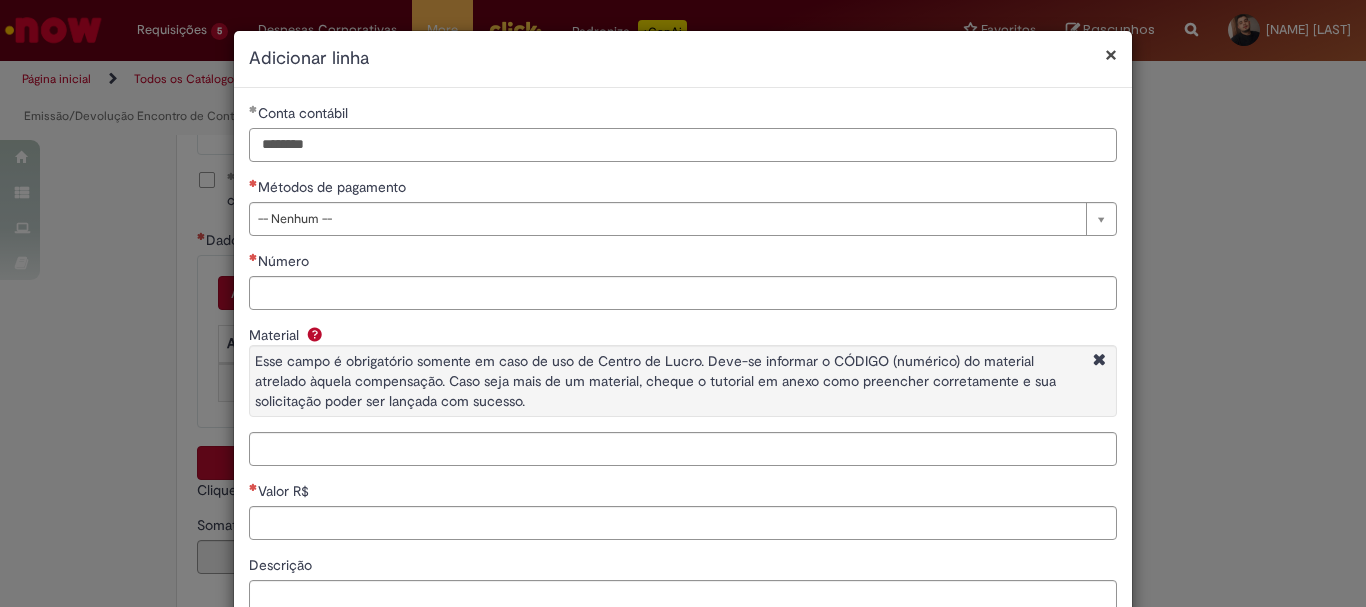 type on "********" 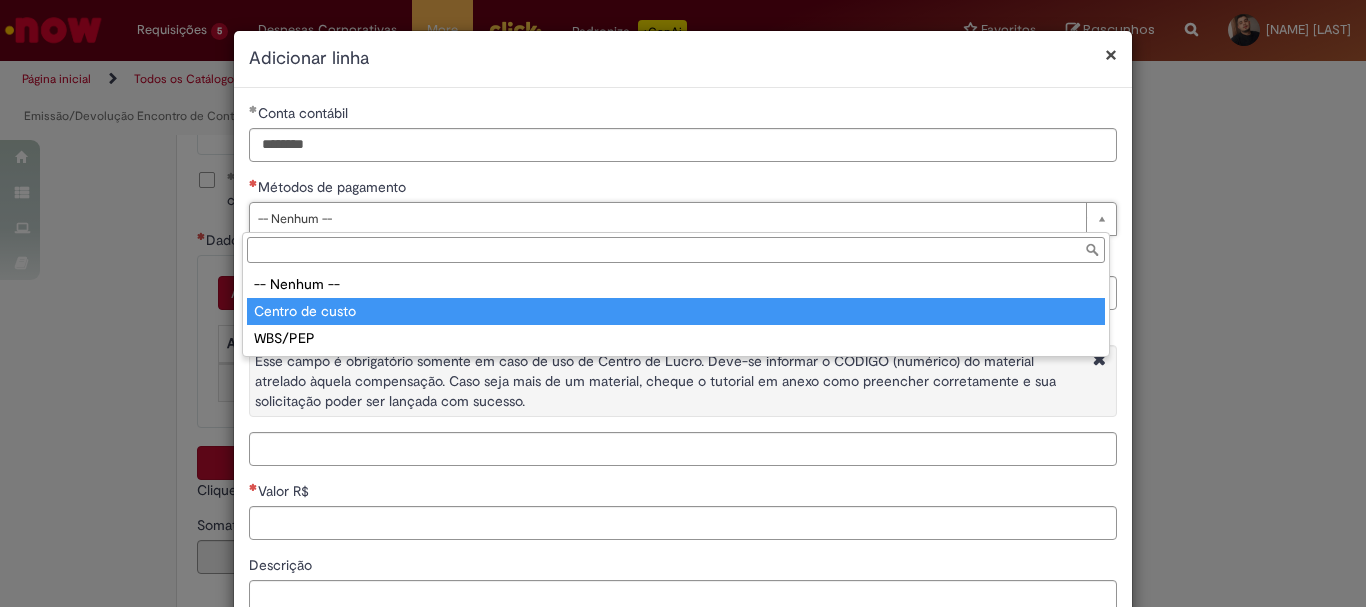 type on "**********" 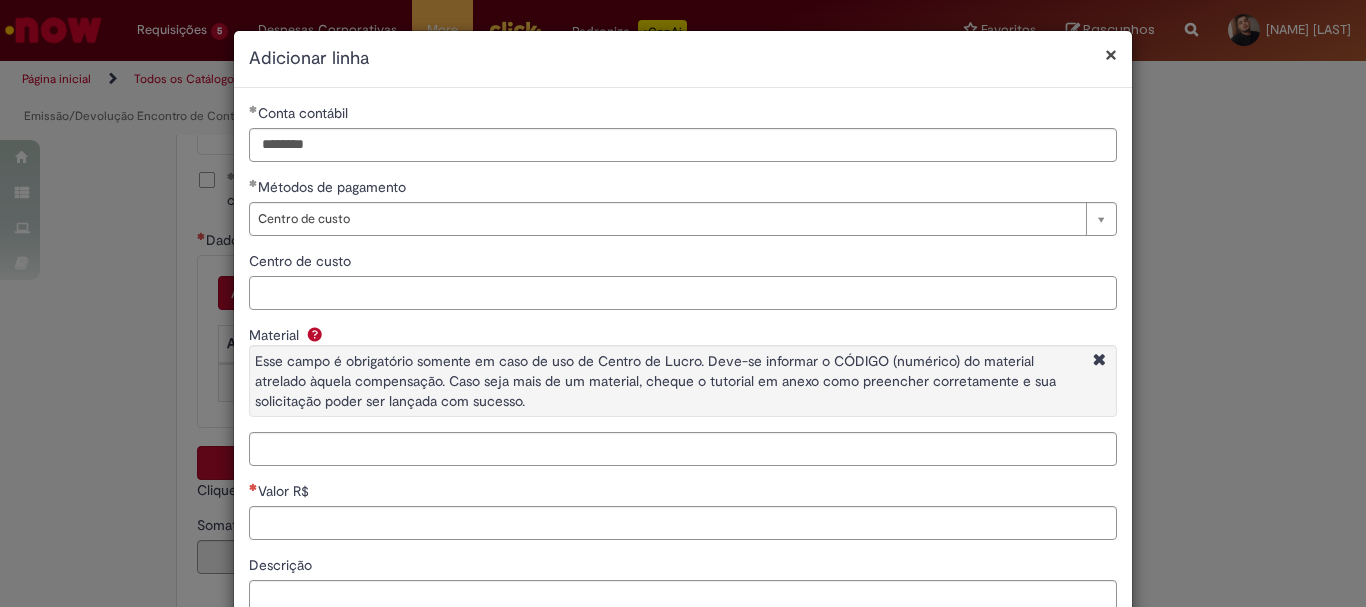 paste on "**********" 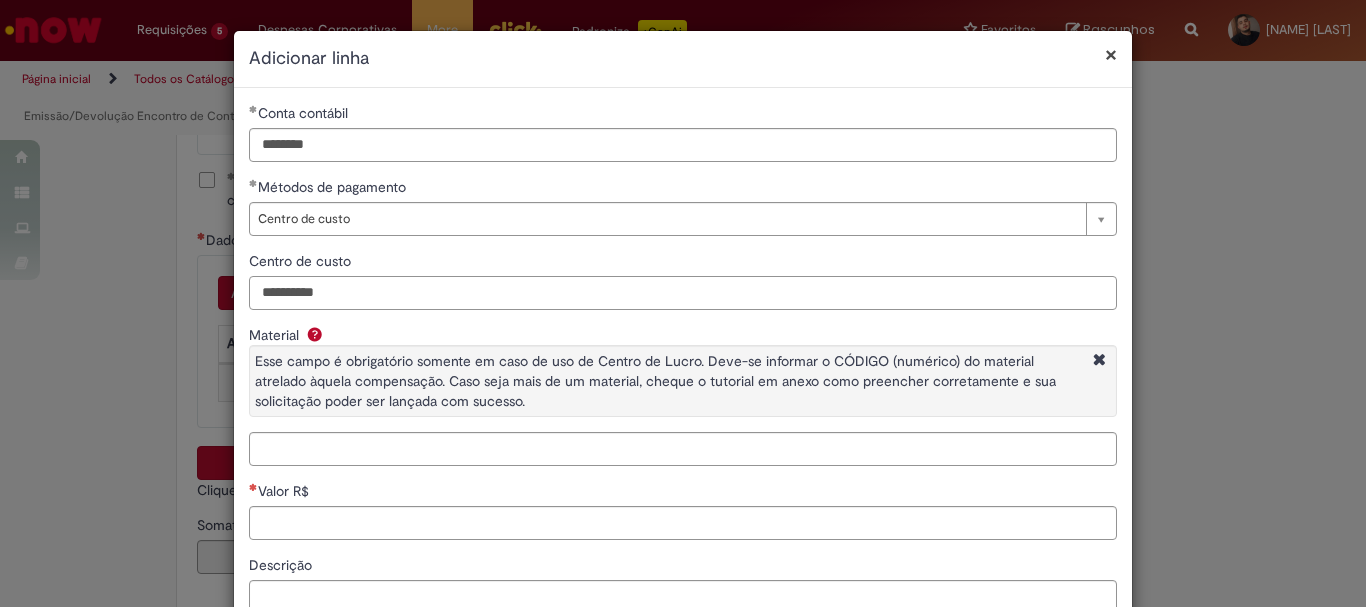 type on "**********" 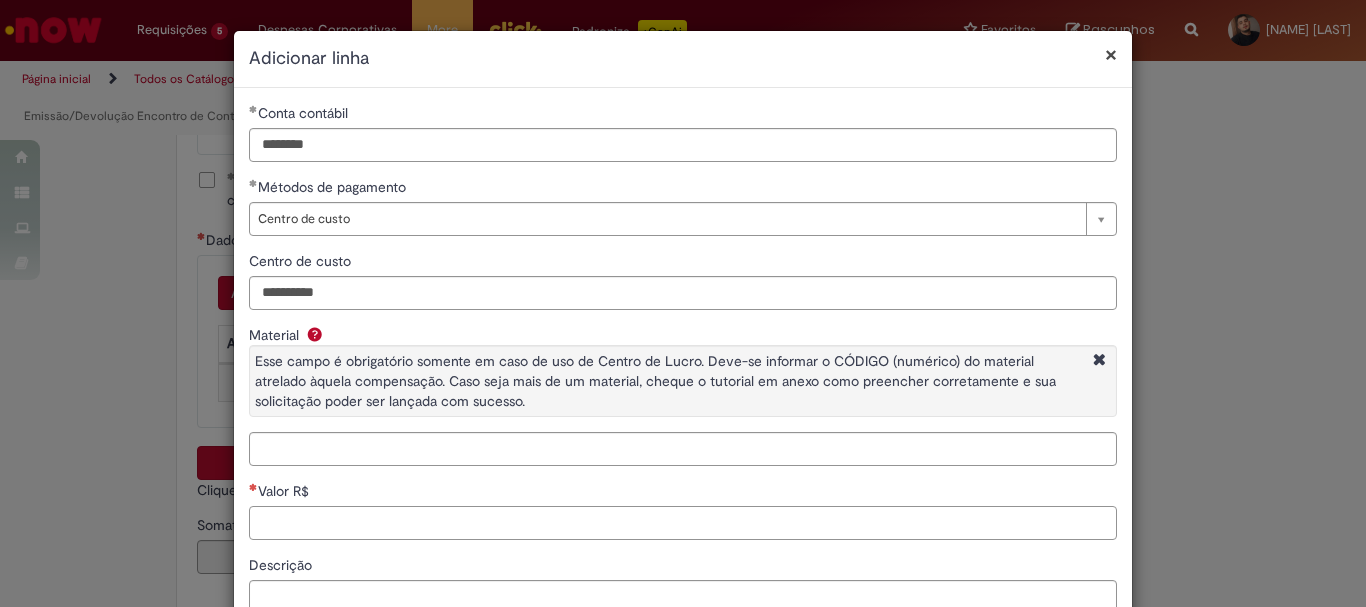 paste on "******" 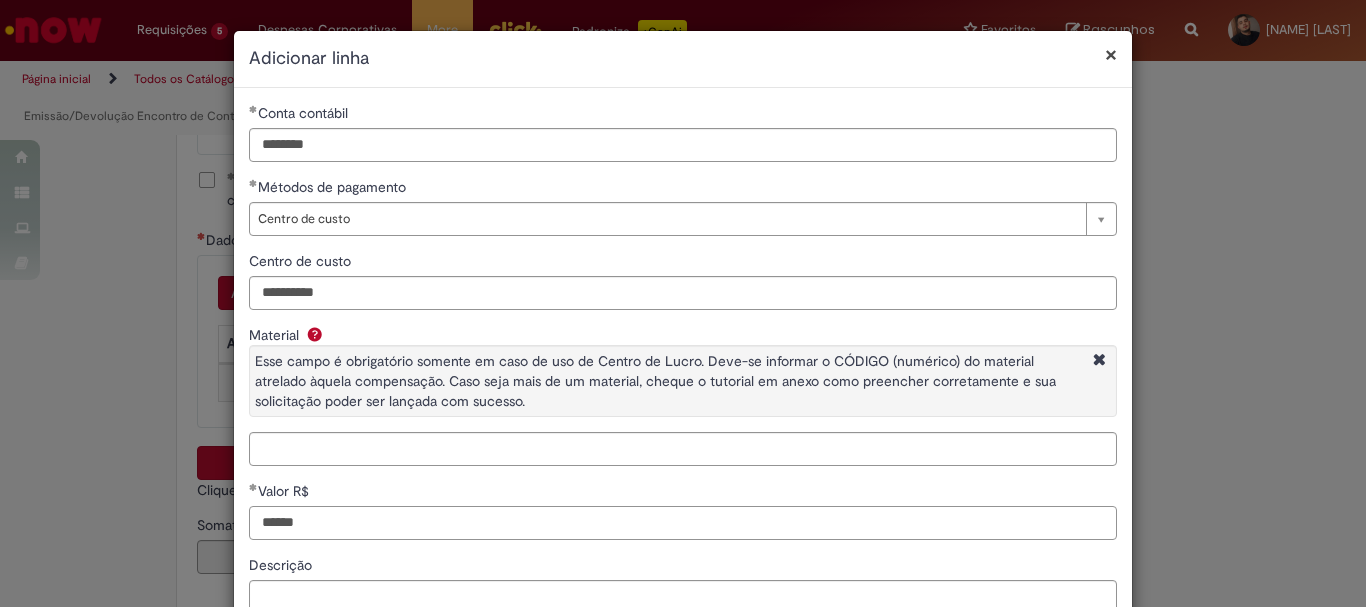 type on "******" 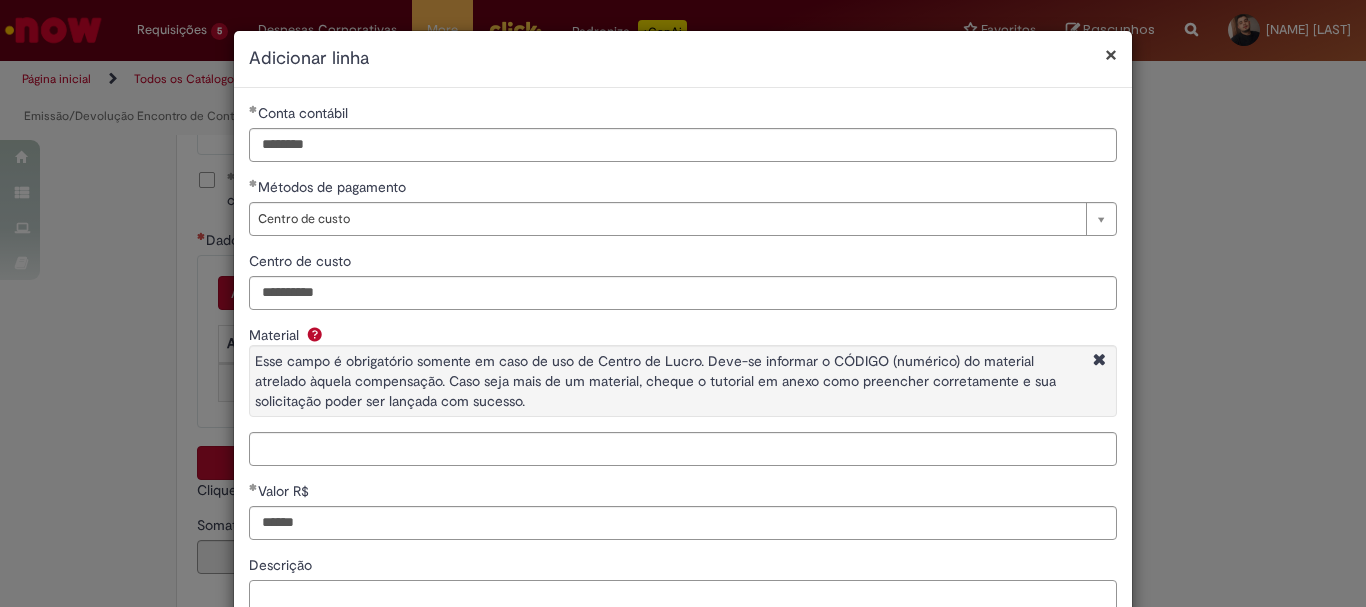 paste on "**********" 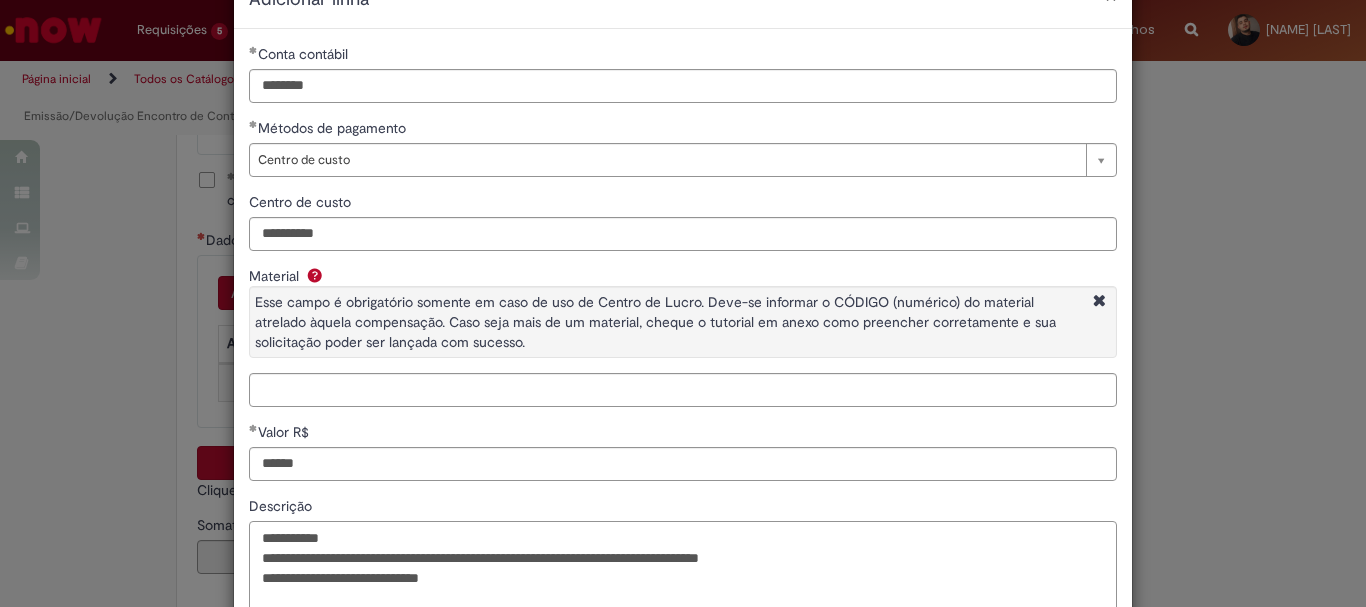 scroll, scrollTop: 193, scrollLeft: 0, axis: vertical 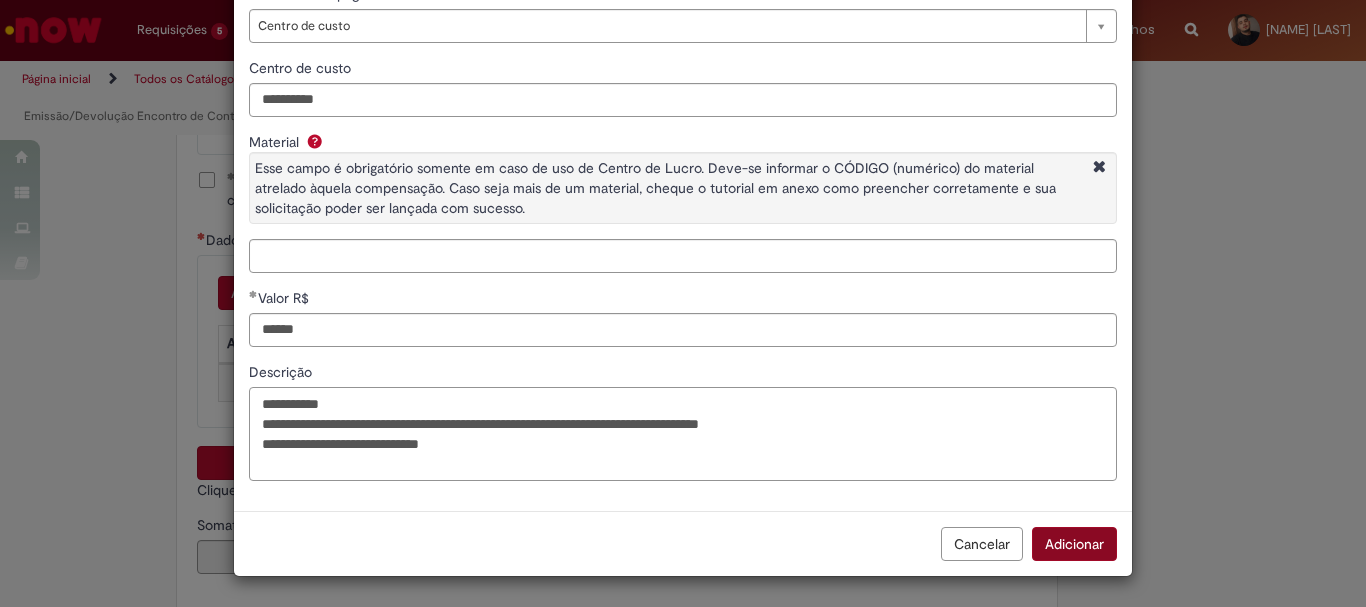 type on "**********" 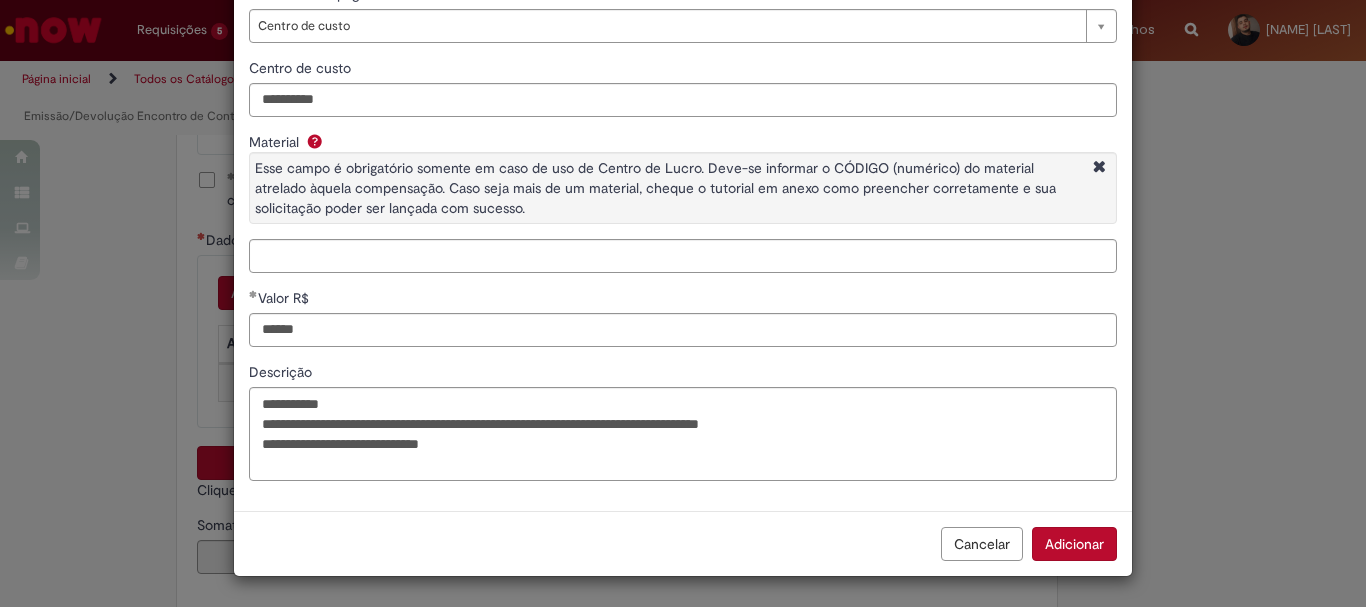 click on "Adicionar" at bounding box center [1074, 544] 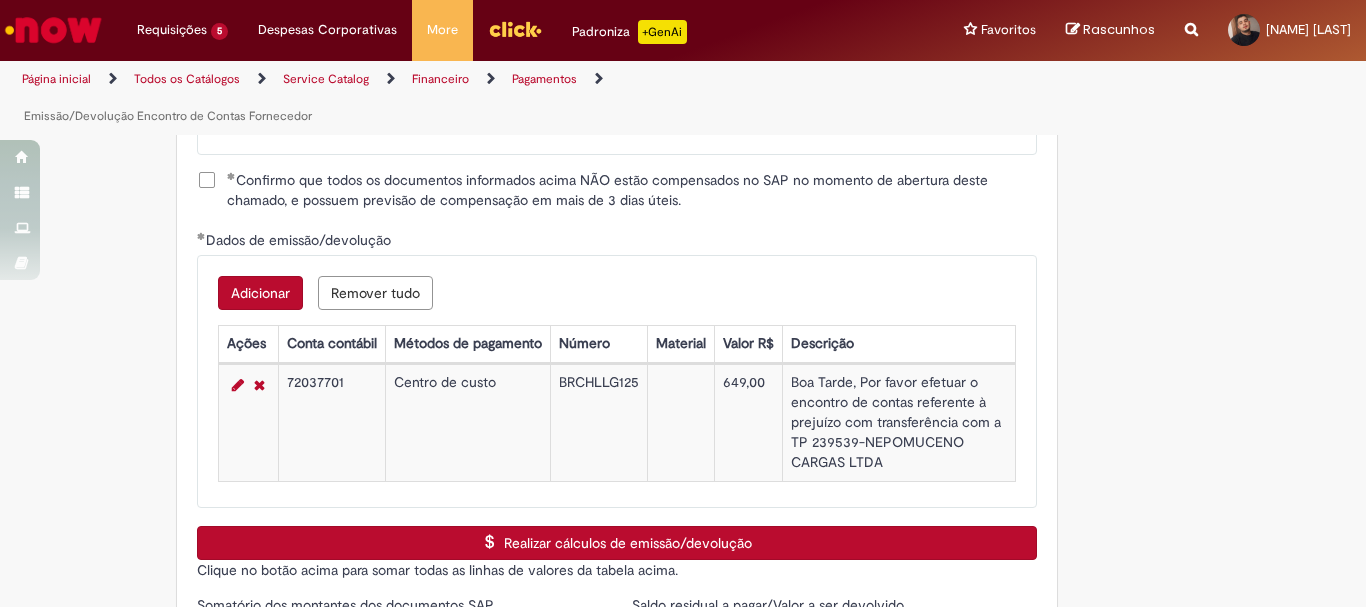 click on "Adicionar" at bounding box center [260, 293] 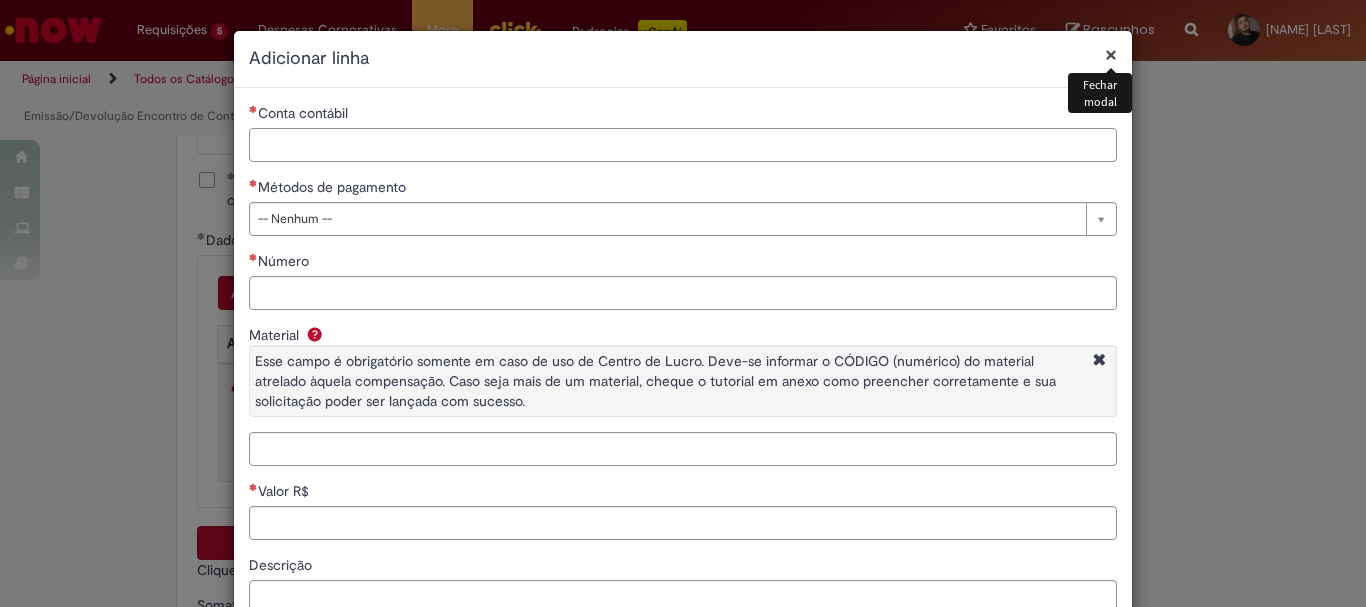 click on "Conta contábil" at bounding box center (683, 145) 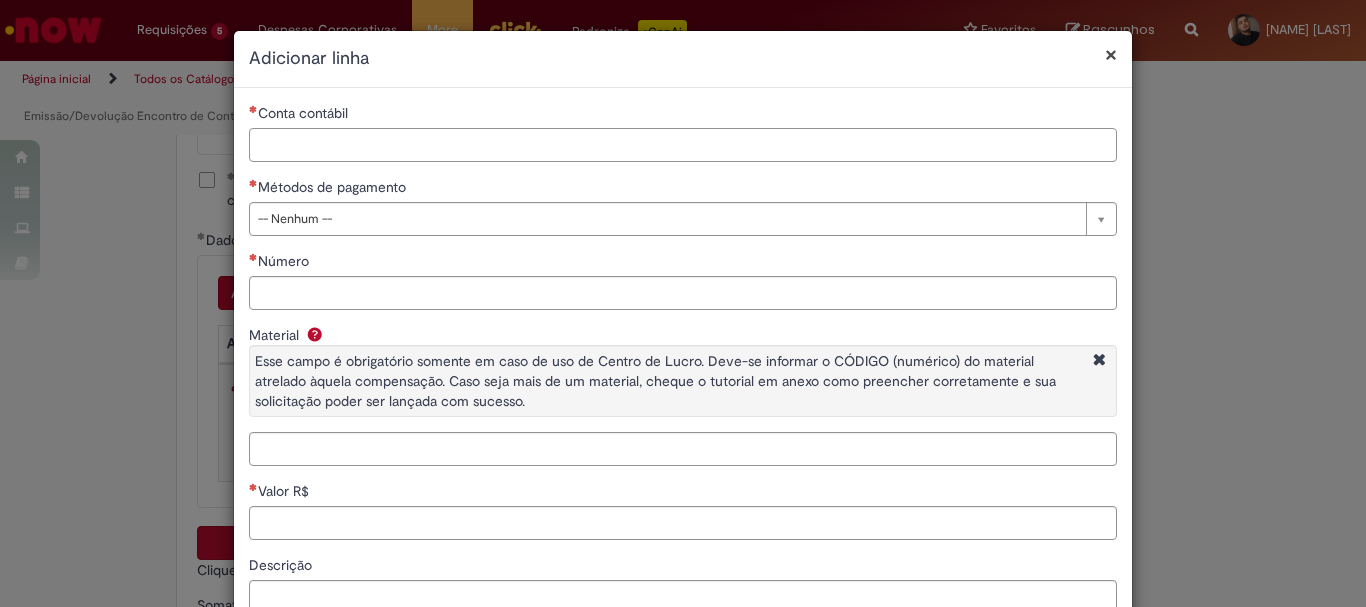paste on "********" 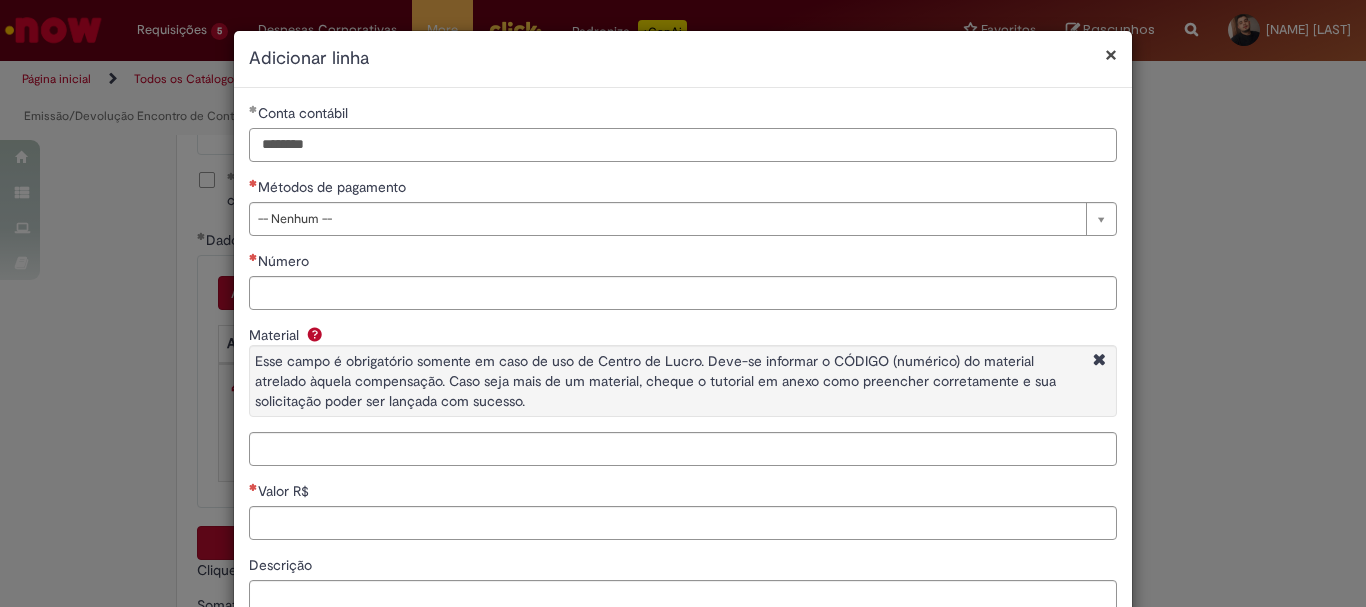 type on "********" 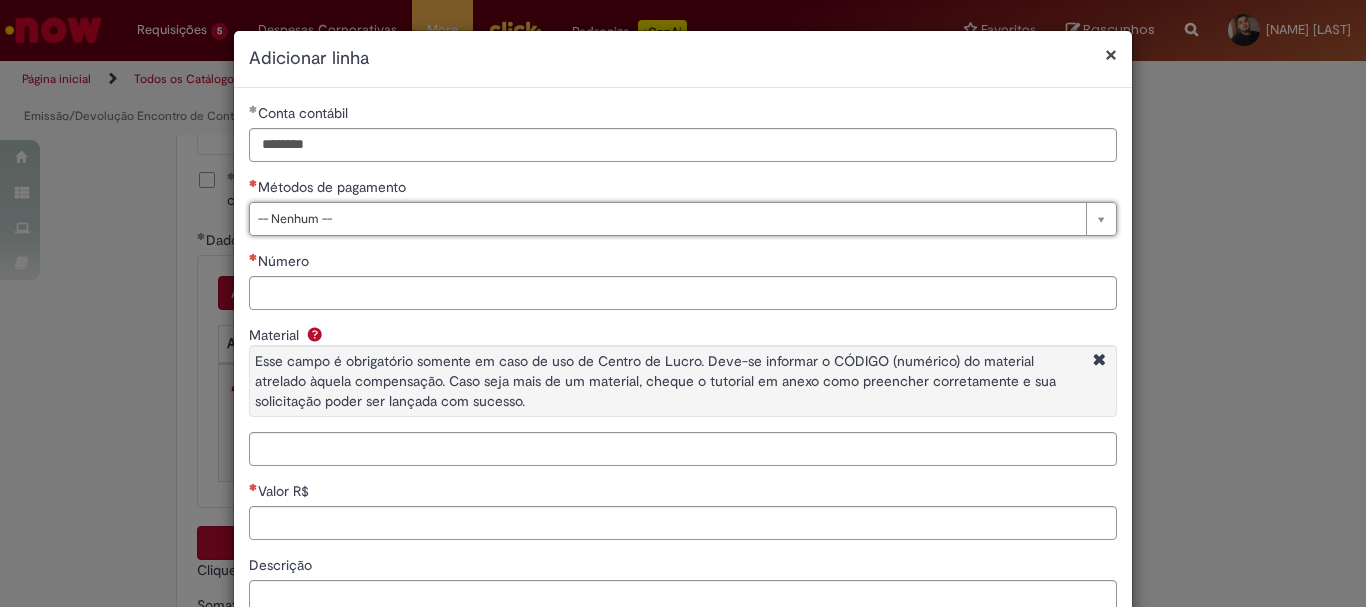 type 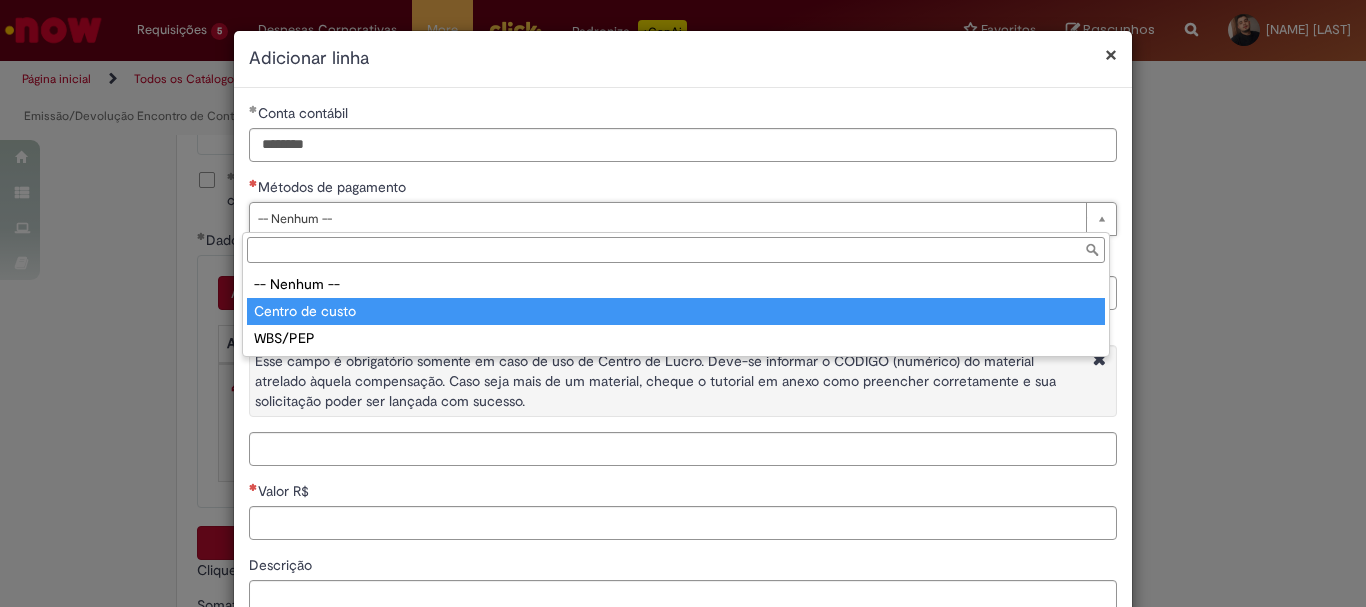type 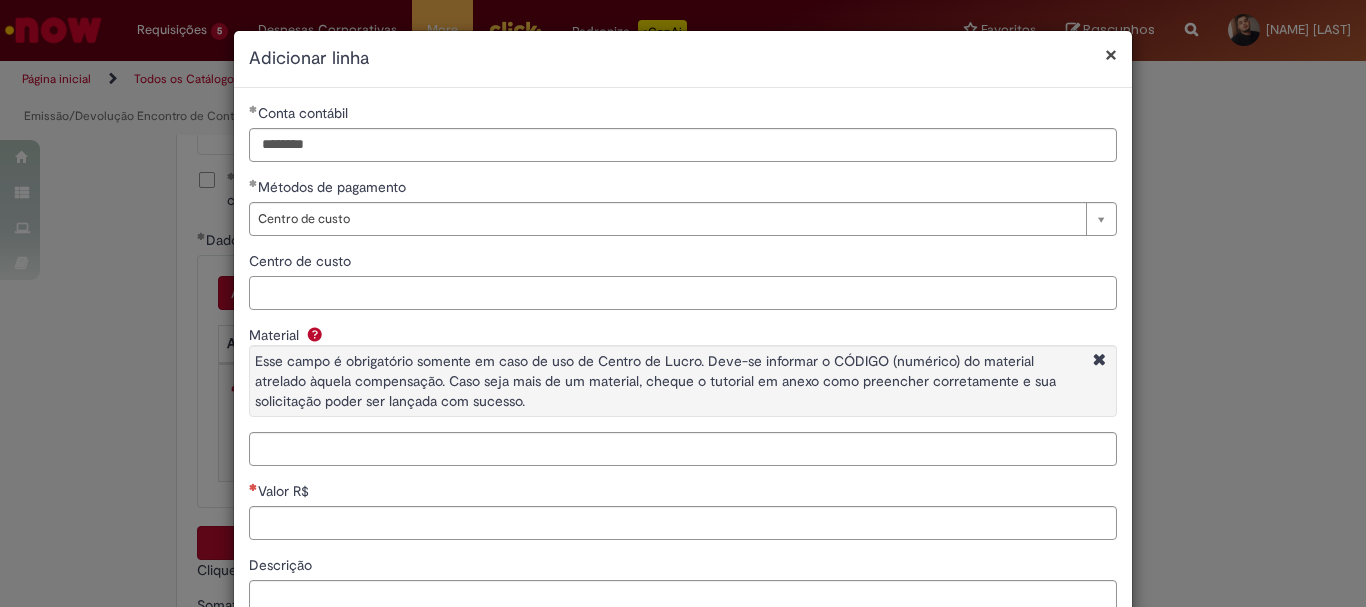 paste on "**********" 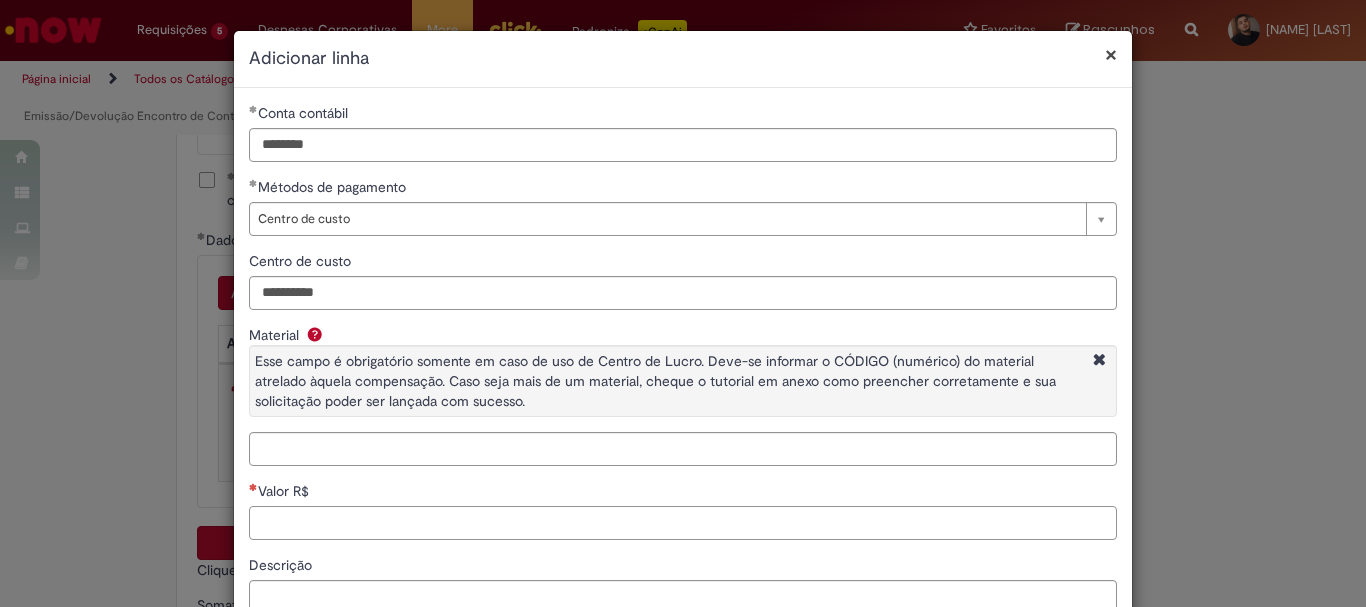 paste on "******" 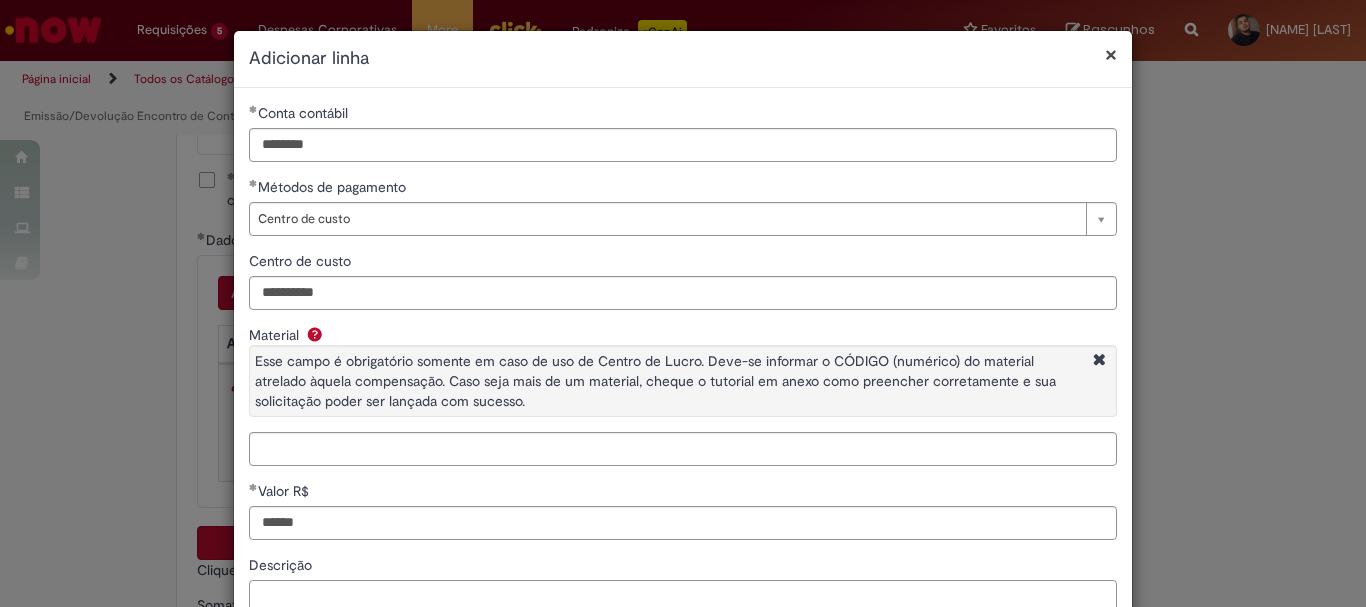 paste on "**********" 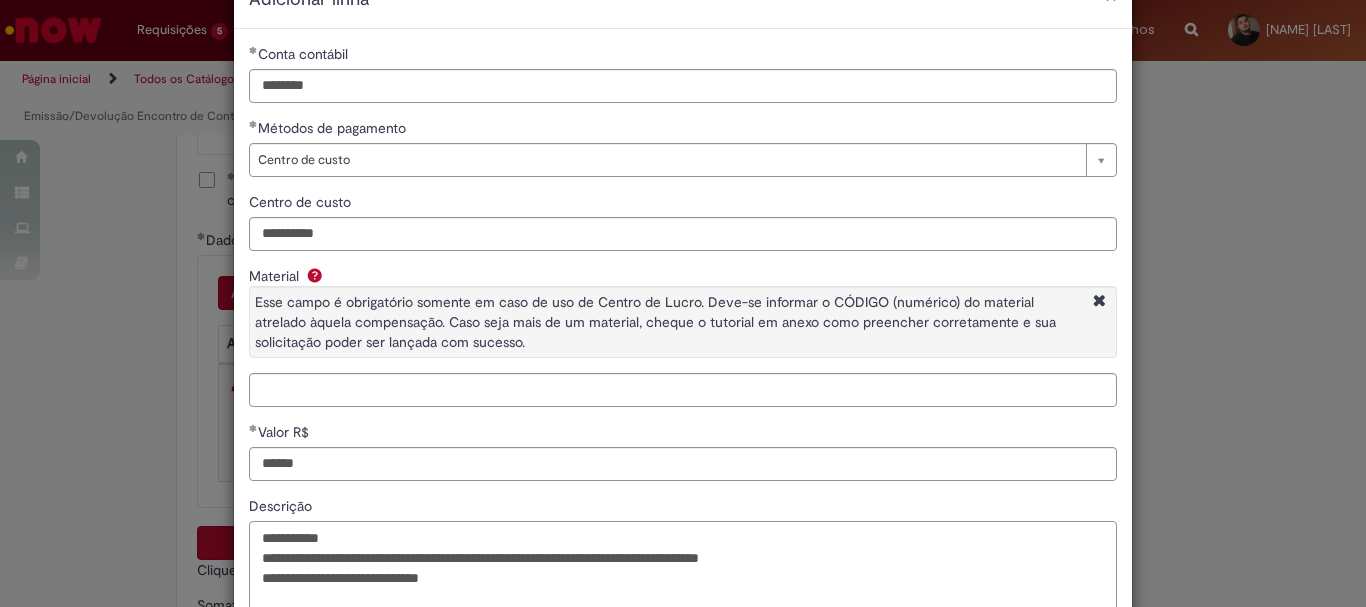 scroll, scrollTop: 193, scrollLeft: 0, axis: vertical 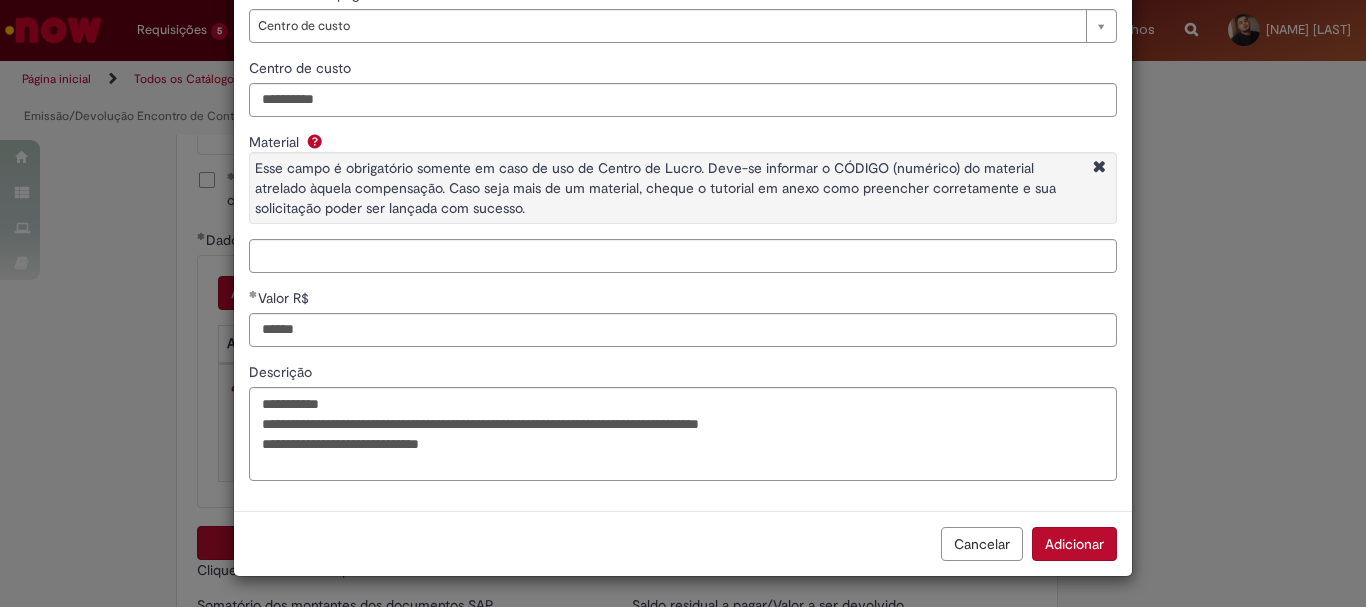 click on "Adicionar" at bounding box center (1074, 544) 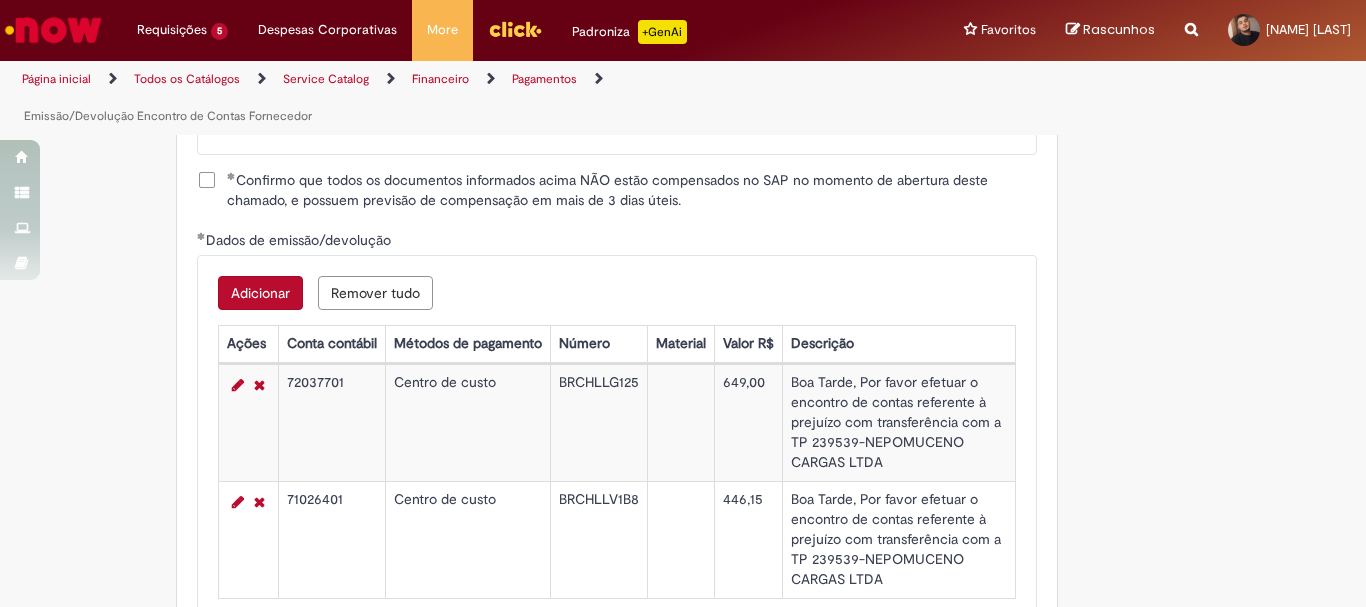 scroll, scrollTop: 3100, scrollLeft: 0, axis: vertical 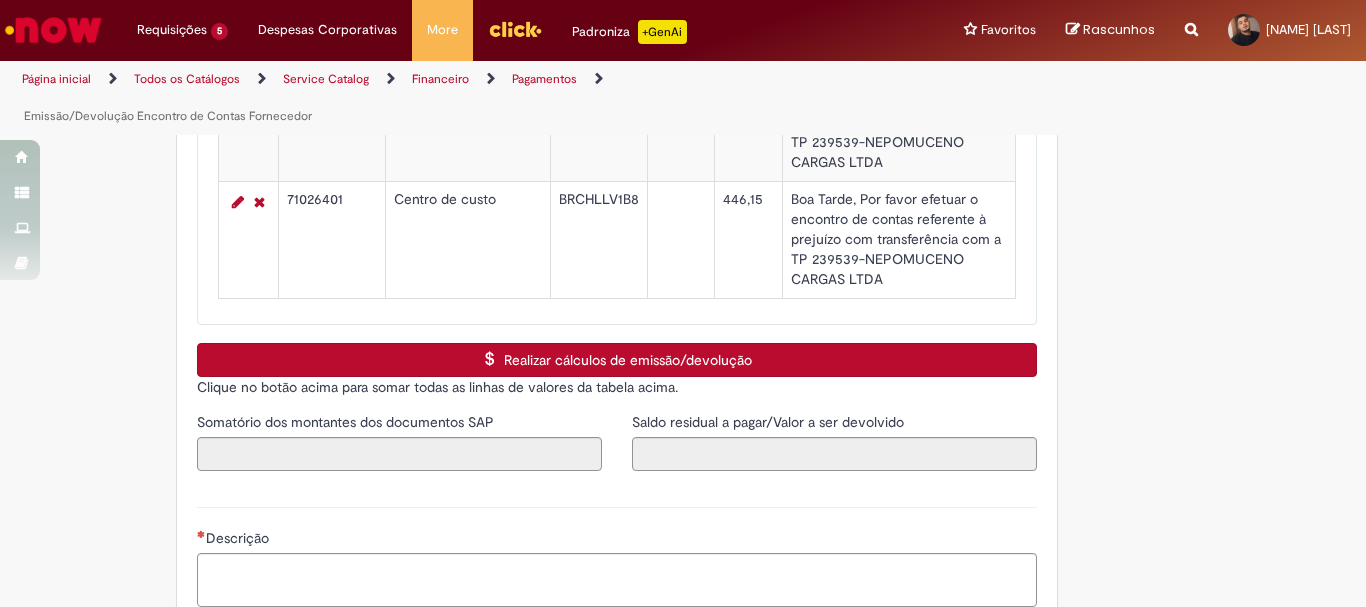 click on "Realizar cálculos de emissão/devolução" at bounding box center [617, 360] 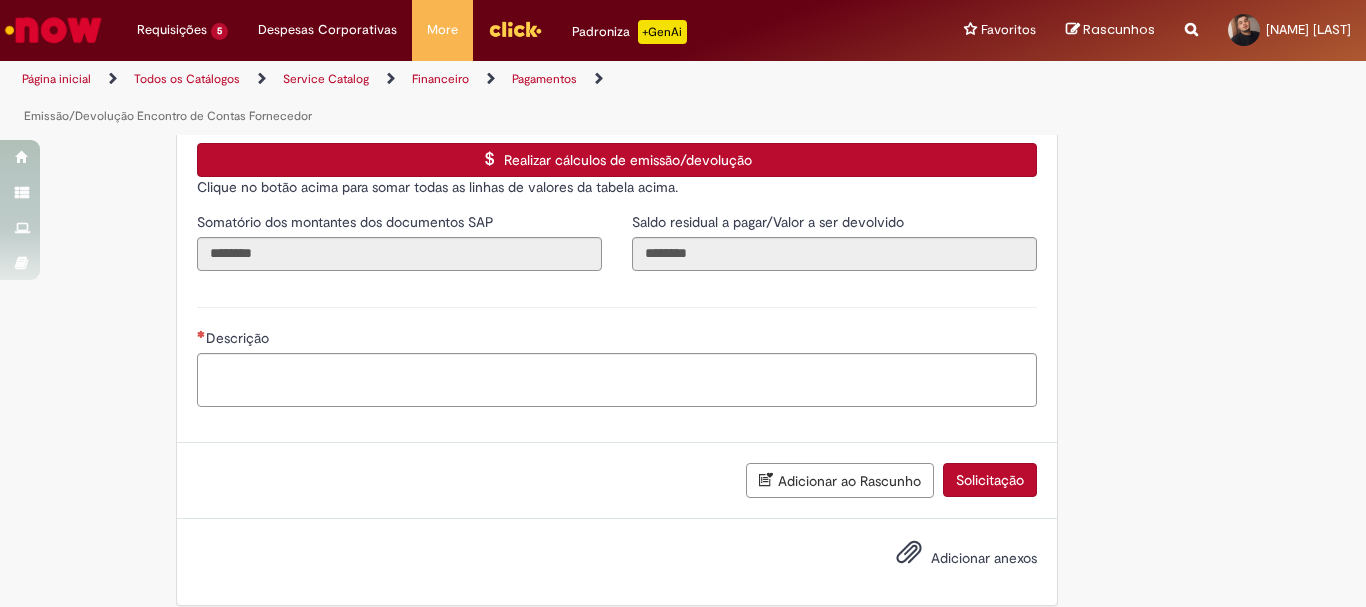 scroll, scrollTop: 3321, scrollLeft: 0, axis: vertical 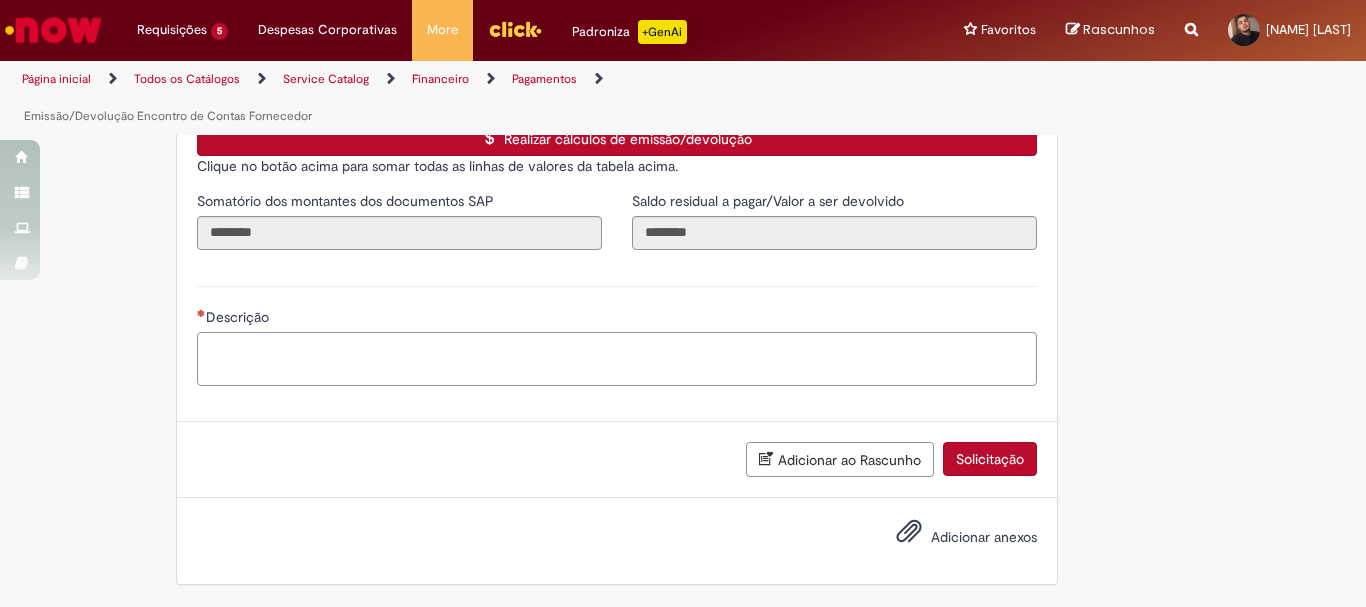 click on "Descrição" at bounding box center [617, 359] 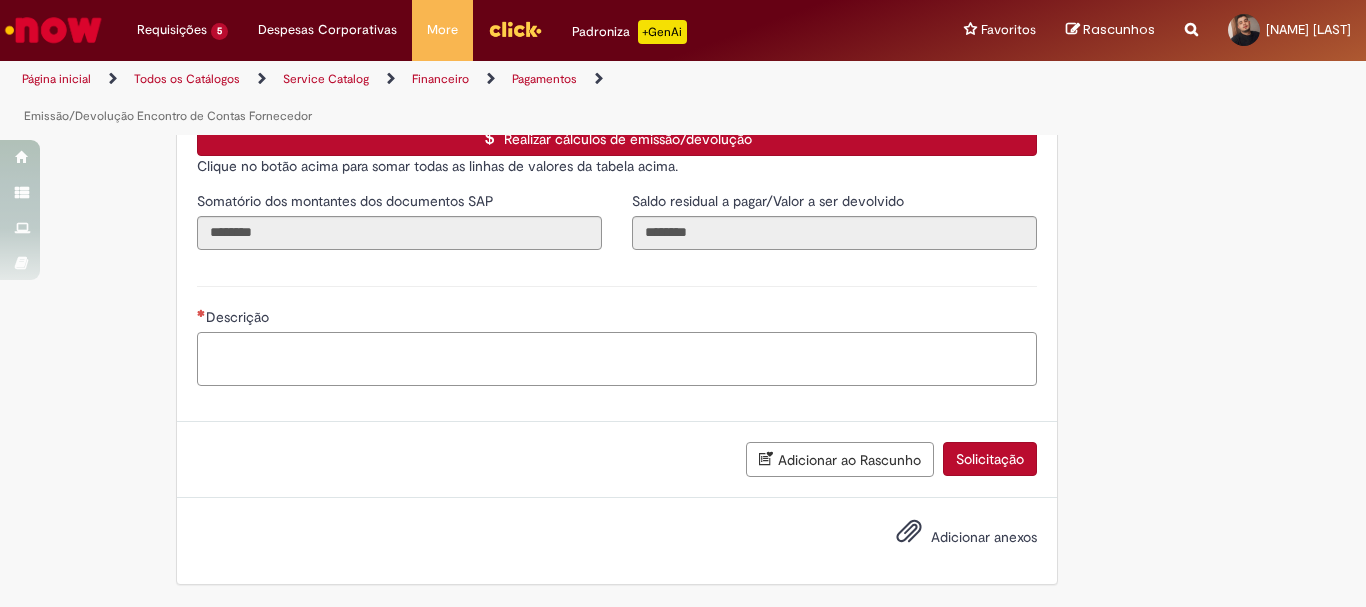 paste on "**********" 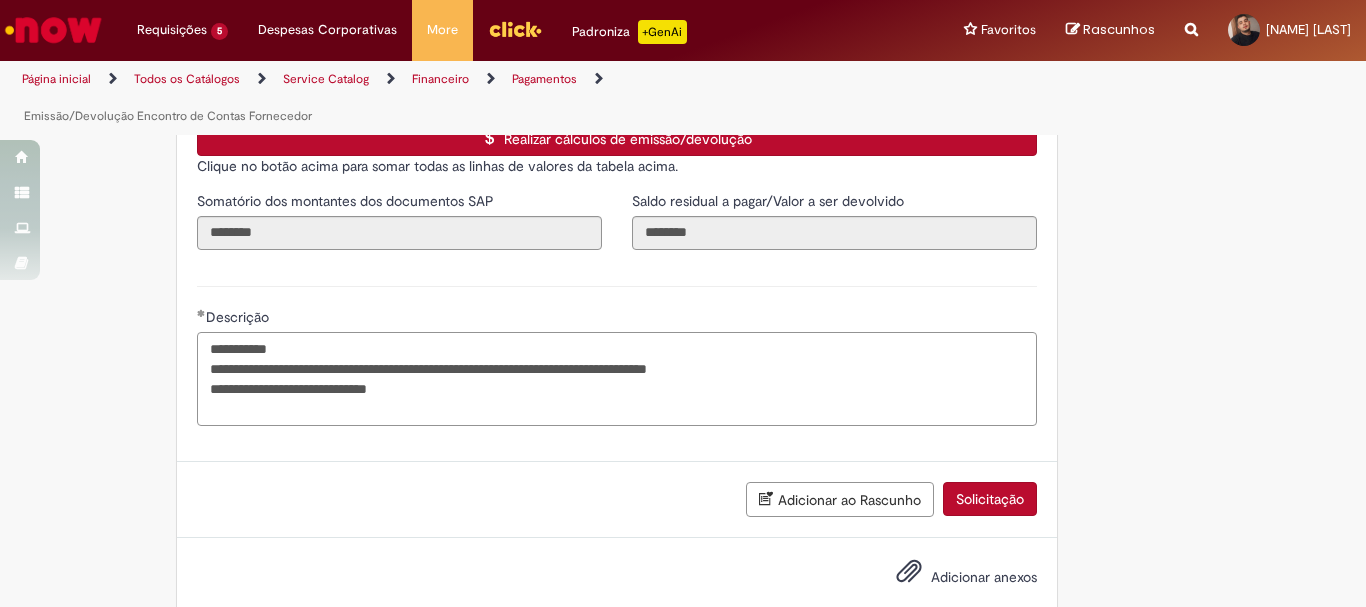 click on "**********" at bounding box center (617, 379) 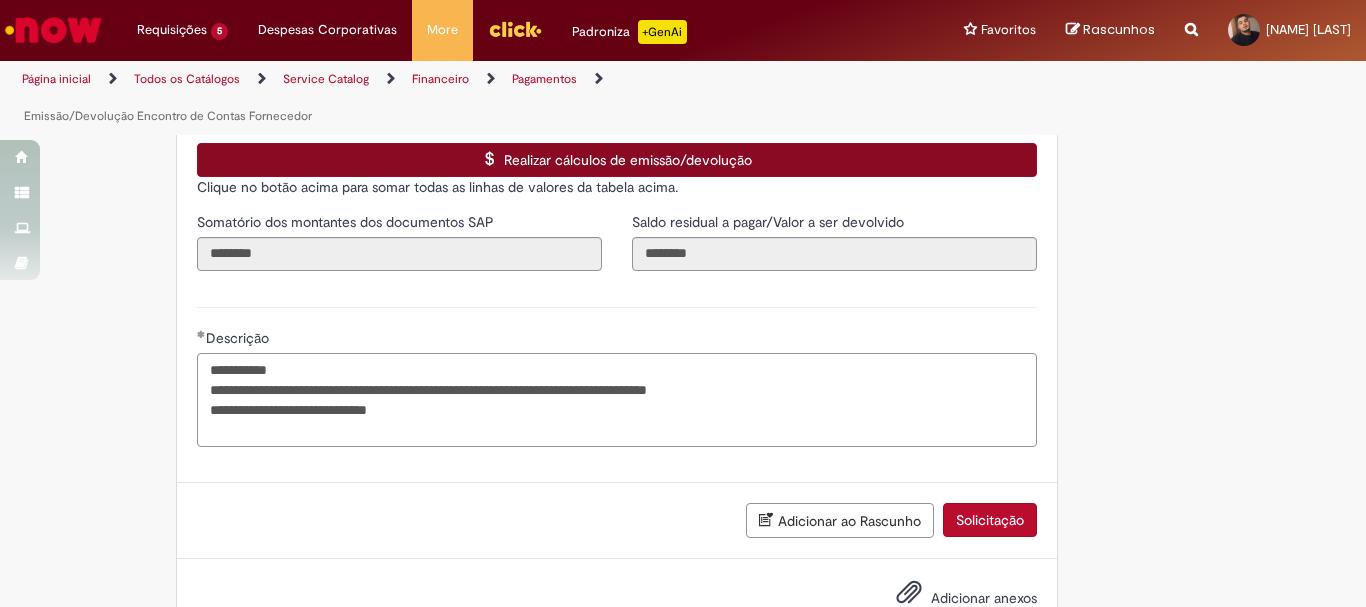 scroll, scrollTop: 3361, scrollLeft: 0, axis: vertical 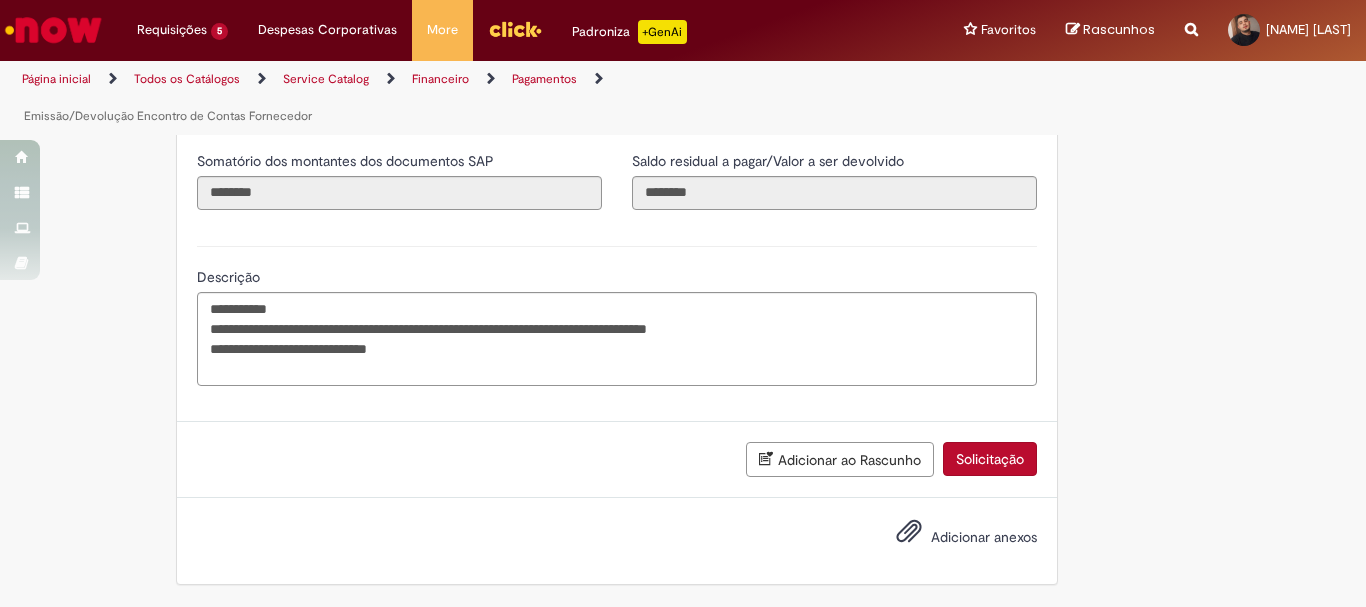 click on "Adicionar anexos" at bounding box center (984, 537) 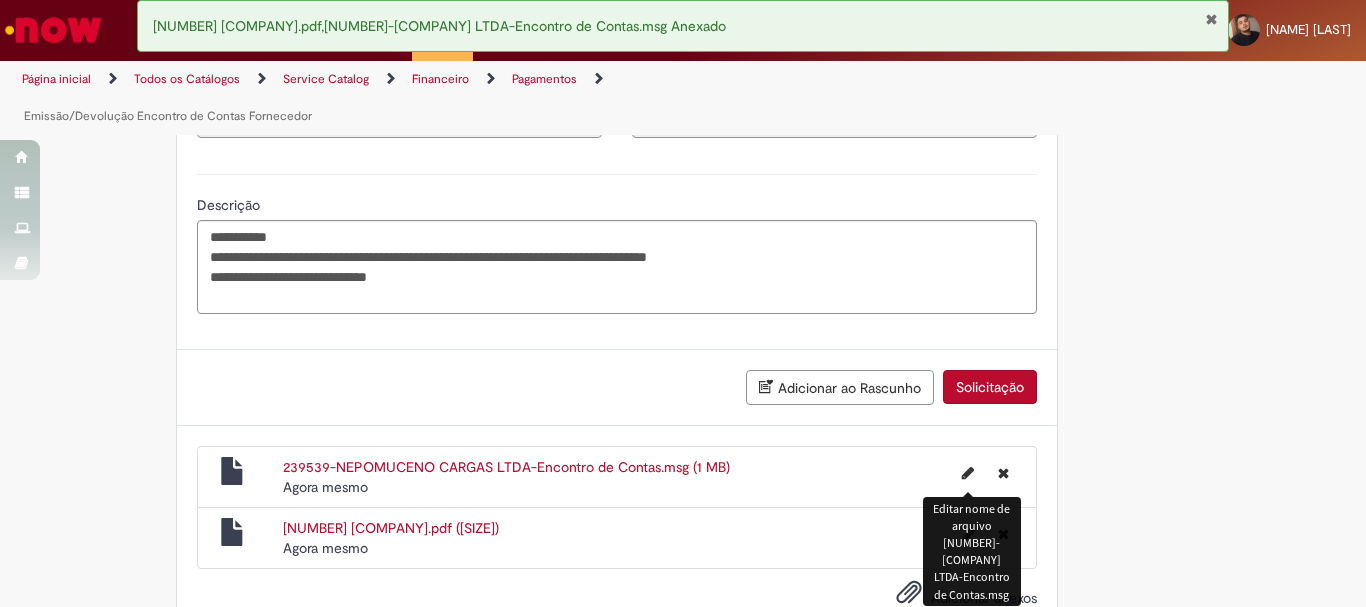 scroll, scrollTop: 3494, scrollLeft: 0, axis: vertical 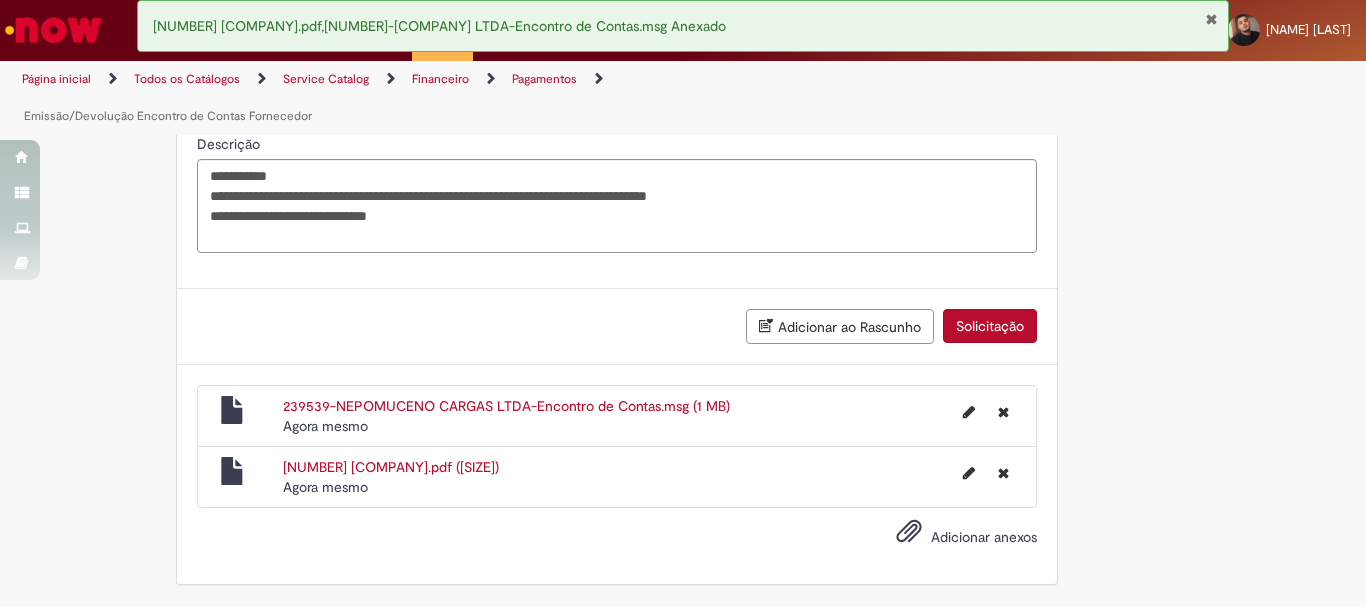 click on "Adicionar anexos" at bounding box center (984, 537) 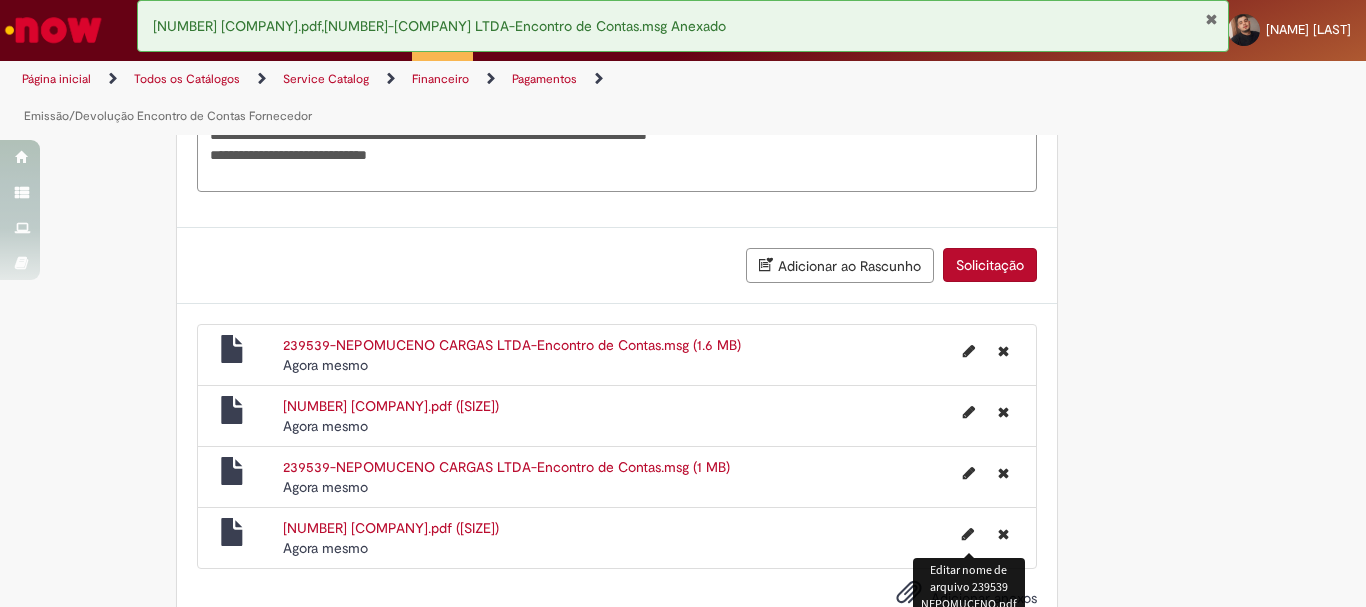 scroll, scrollTop: 3616, scrollLeft: 0, axis: vertical 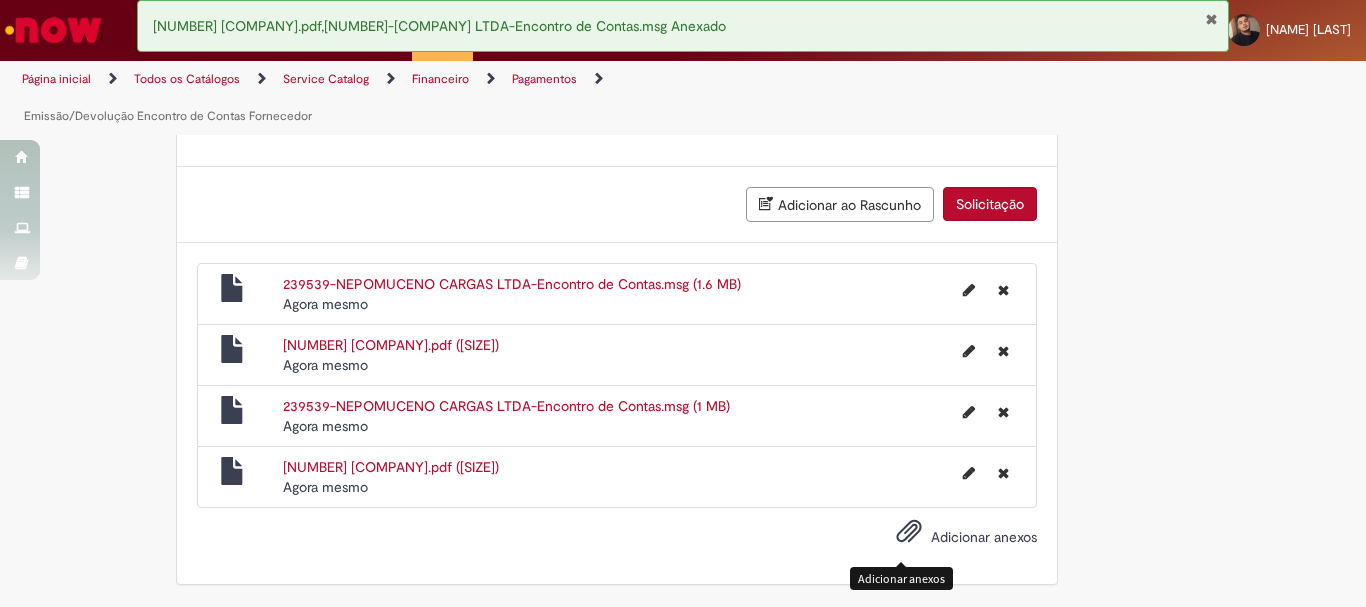 click on "Adicionar anexos" at bounding box center [952, 538] 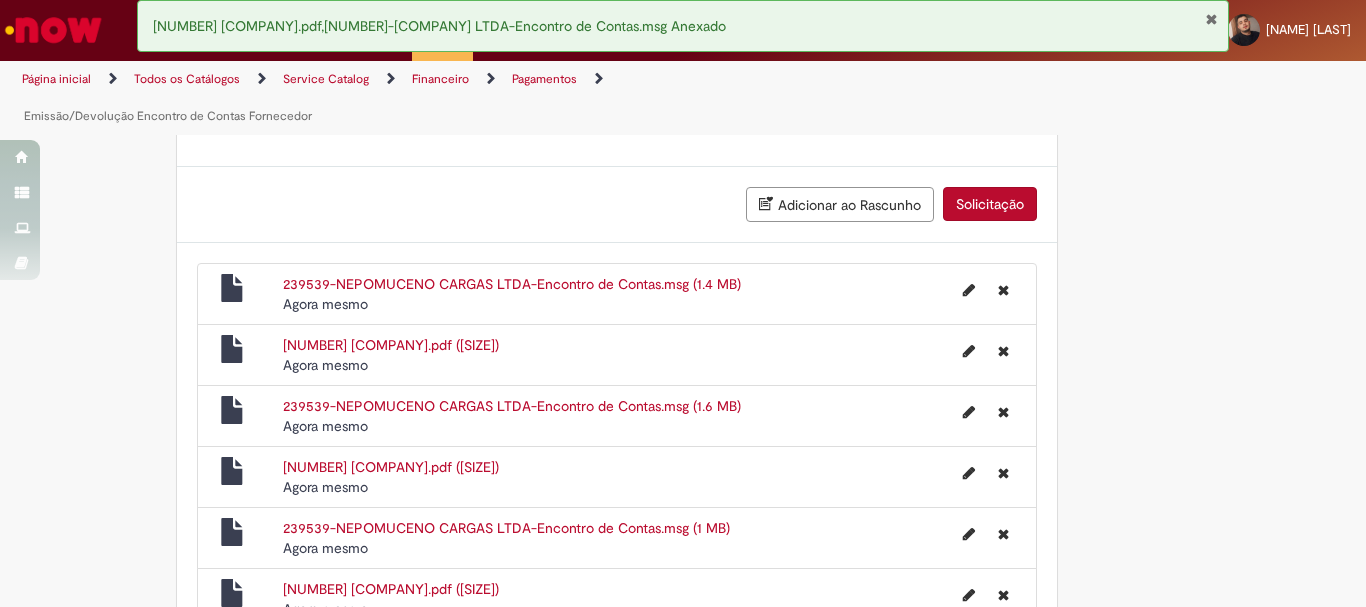 scroll, scrollTop: 3738, scrollLeft: 0, axis: vertical 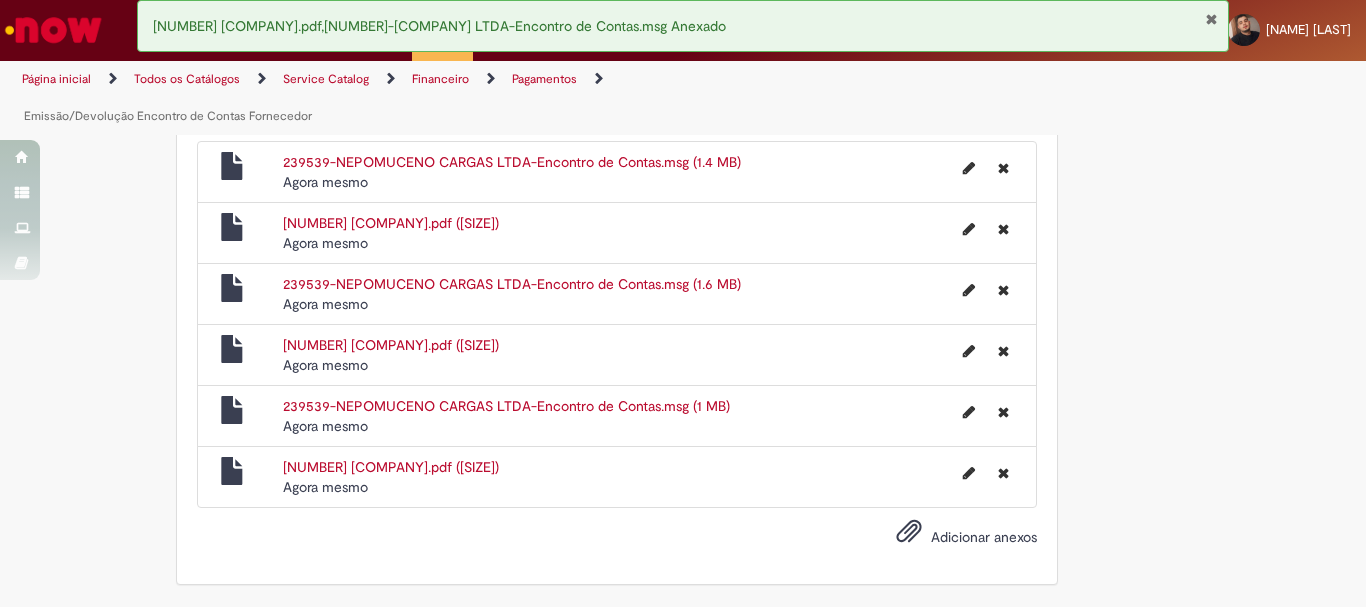 click on "Adicionar anexos" at bounding box center [984, 537] 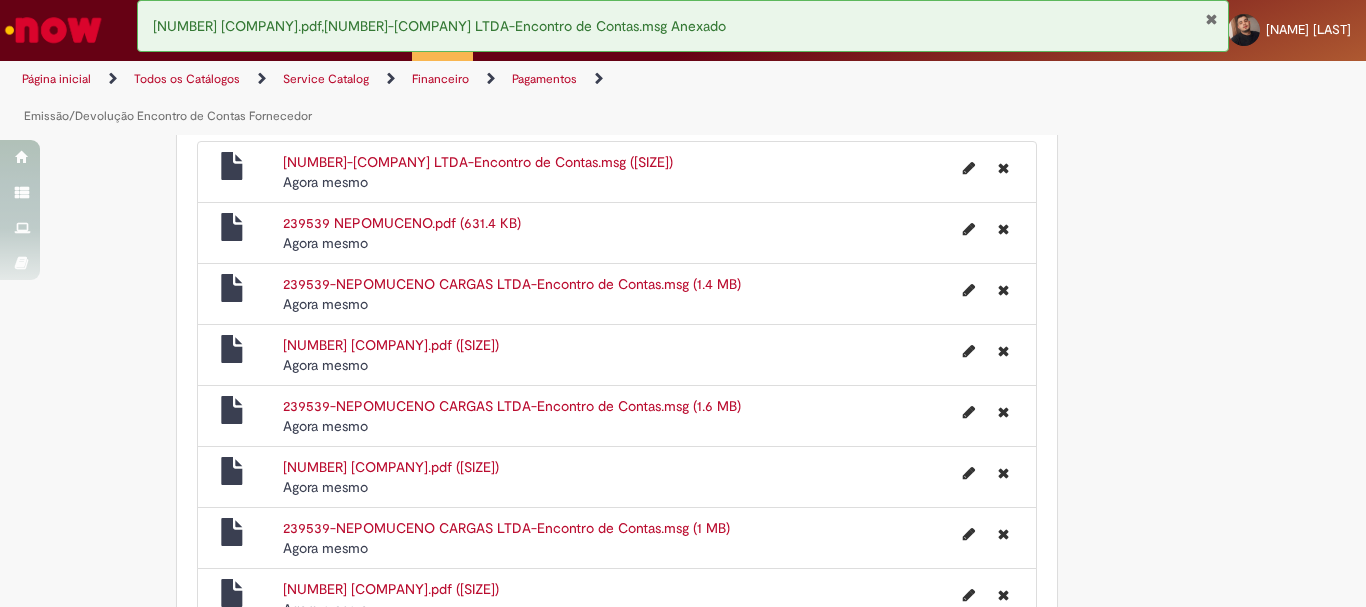 scroll, scrollTop: 3860, scrollLeft: 0, axis: vertical 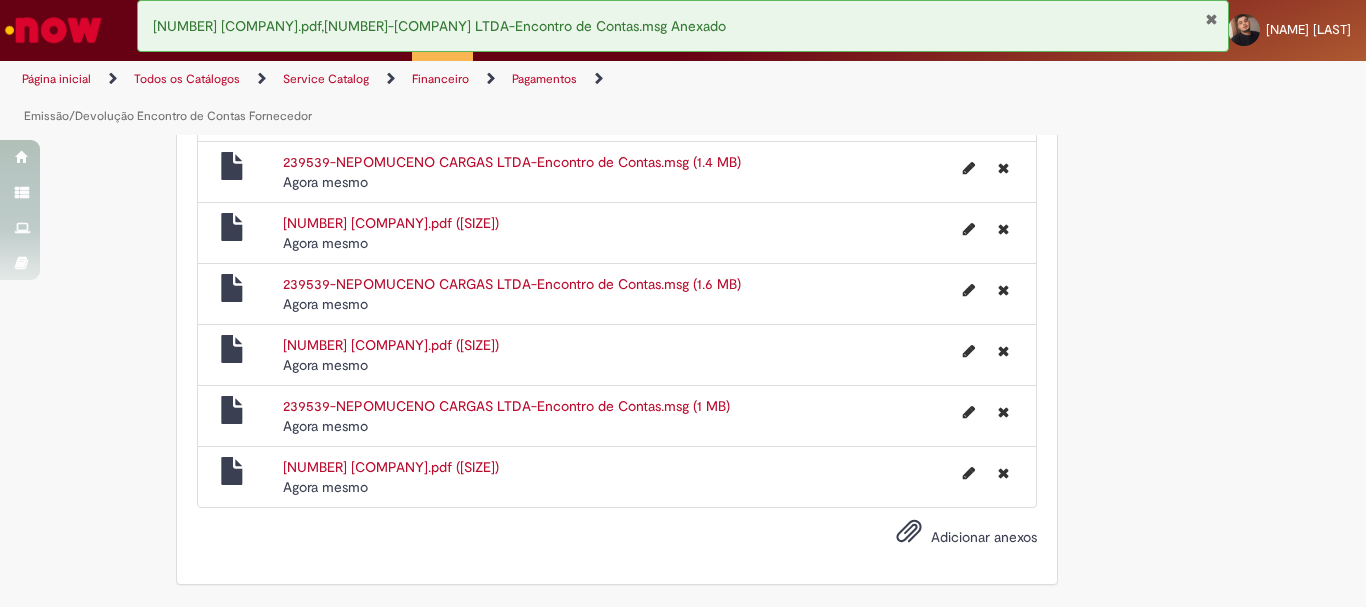 click on "Adicionar anexos" at bounding box center (984, 537) 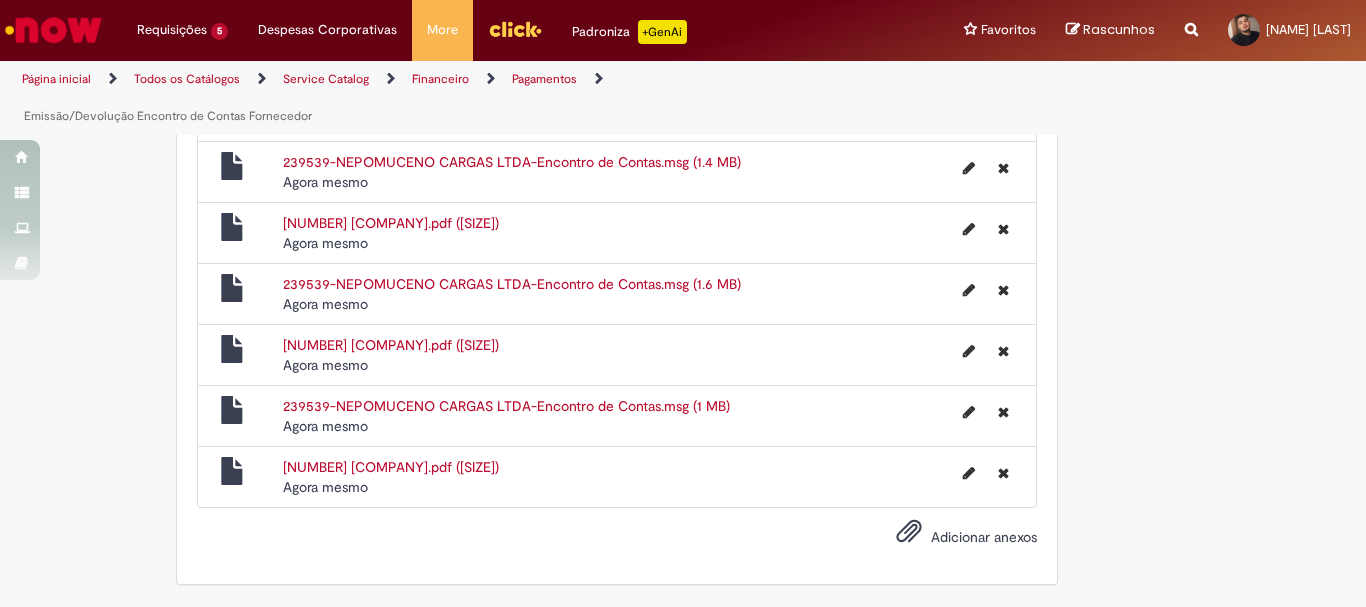 scroll, scrollTop: 3621, scrollLeft: 0, axis: vertical 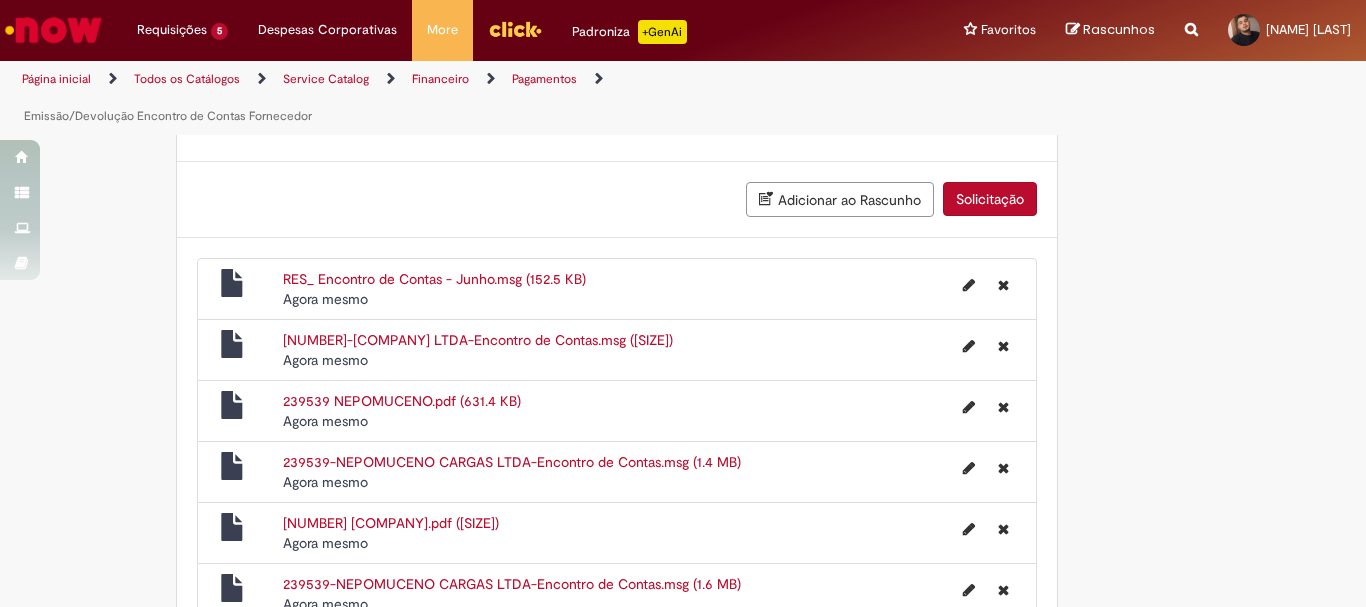 click on "Solicitação" at bounding box center (990, 199) 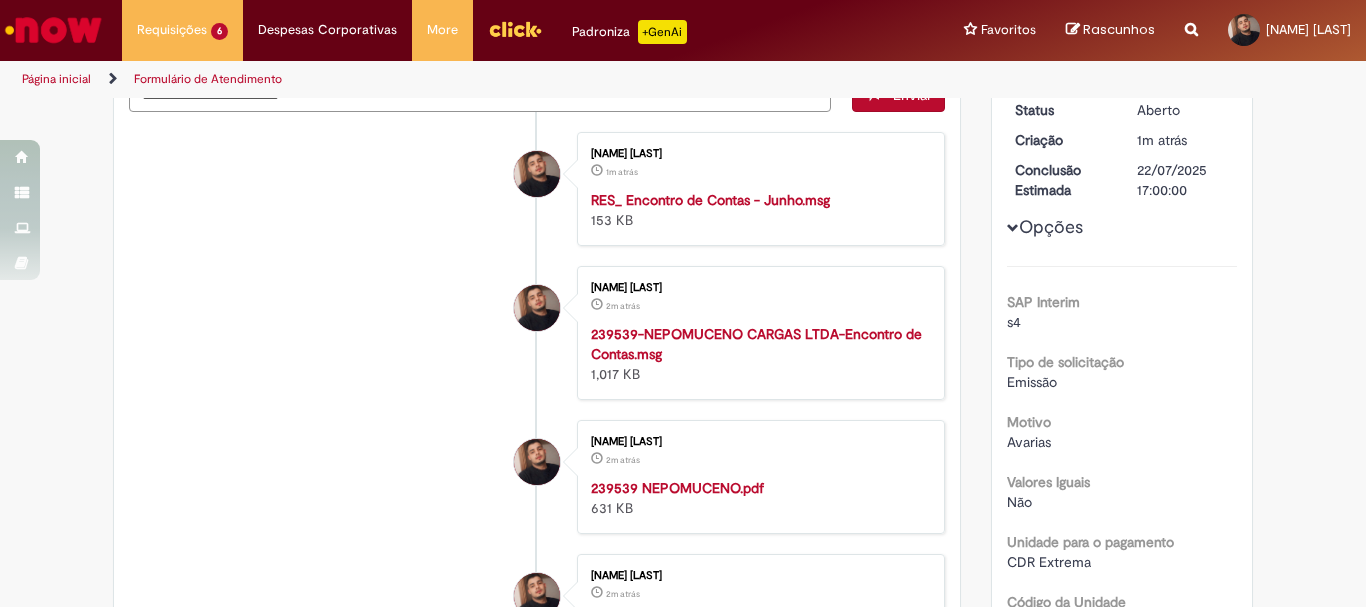 scroll, scrollTop: 0, scrollLeft: 0, axis: both 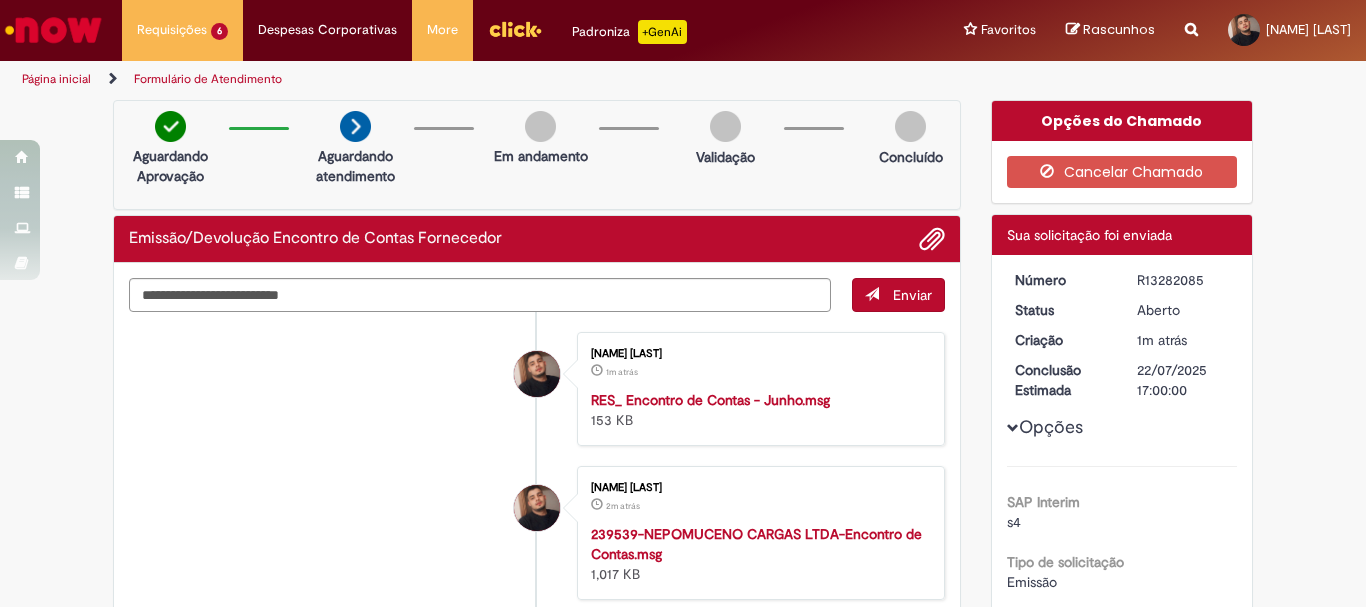 click on "R13282085" at bounding box center (1183, 280) 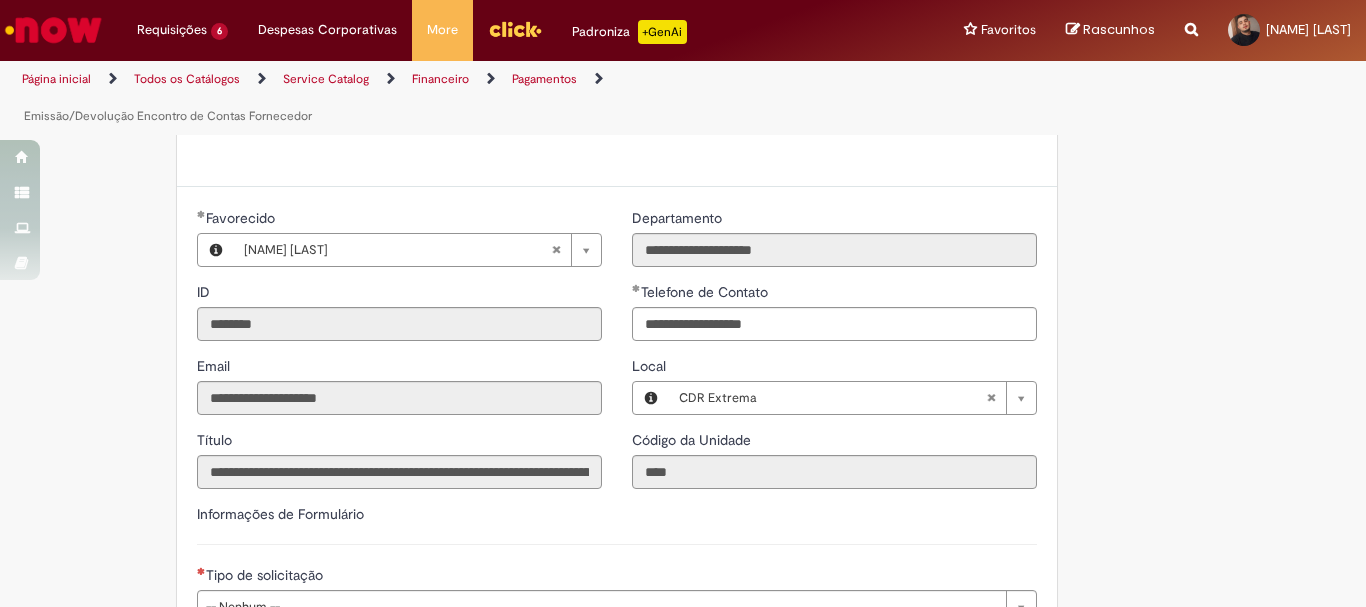 scroll, scrollTop: 1200, scrollLeft: 0, axis: vertical 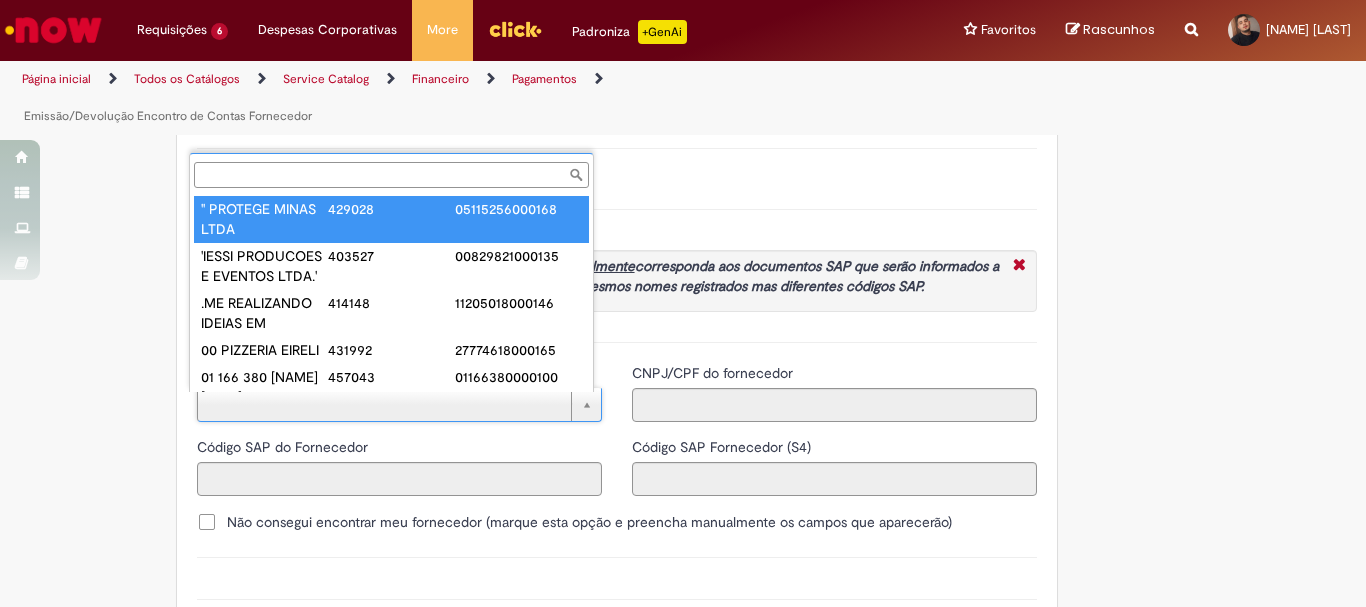 click on "Fornecedor" at bounding box center [391, 175] 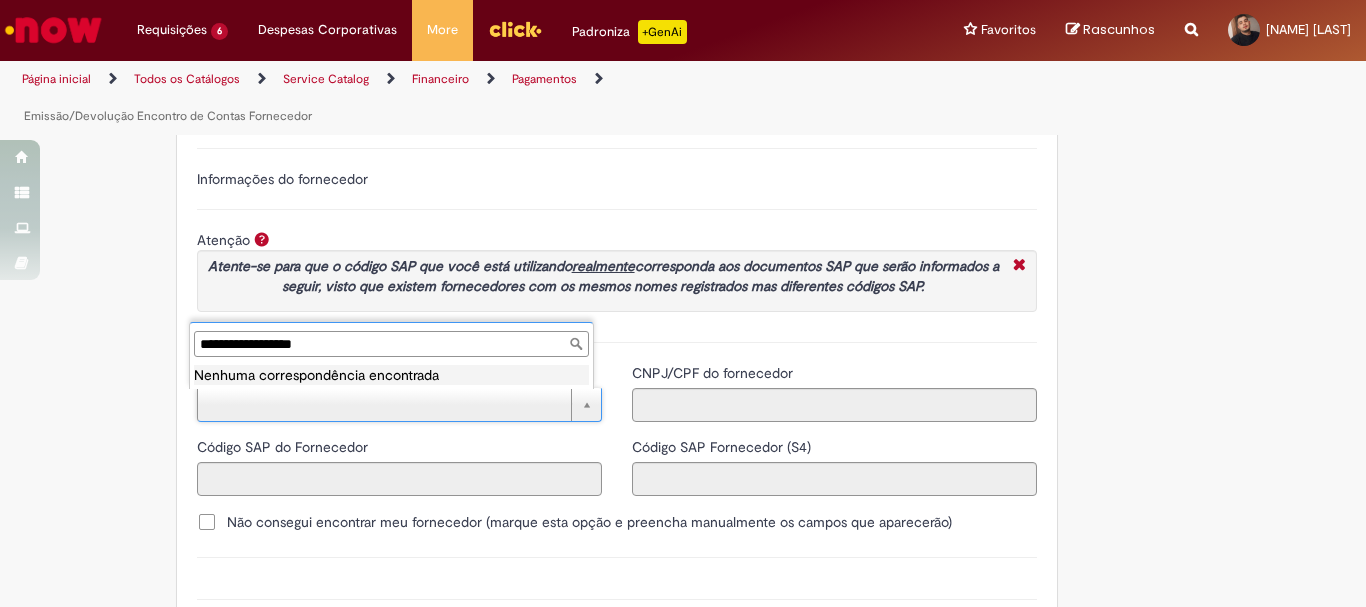click on "**********" at bounding box center [391, 344] 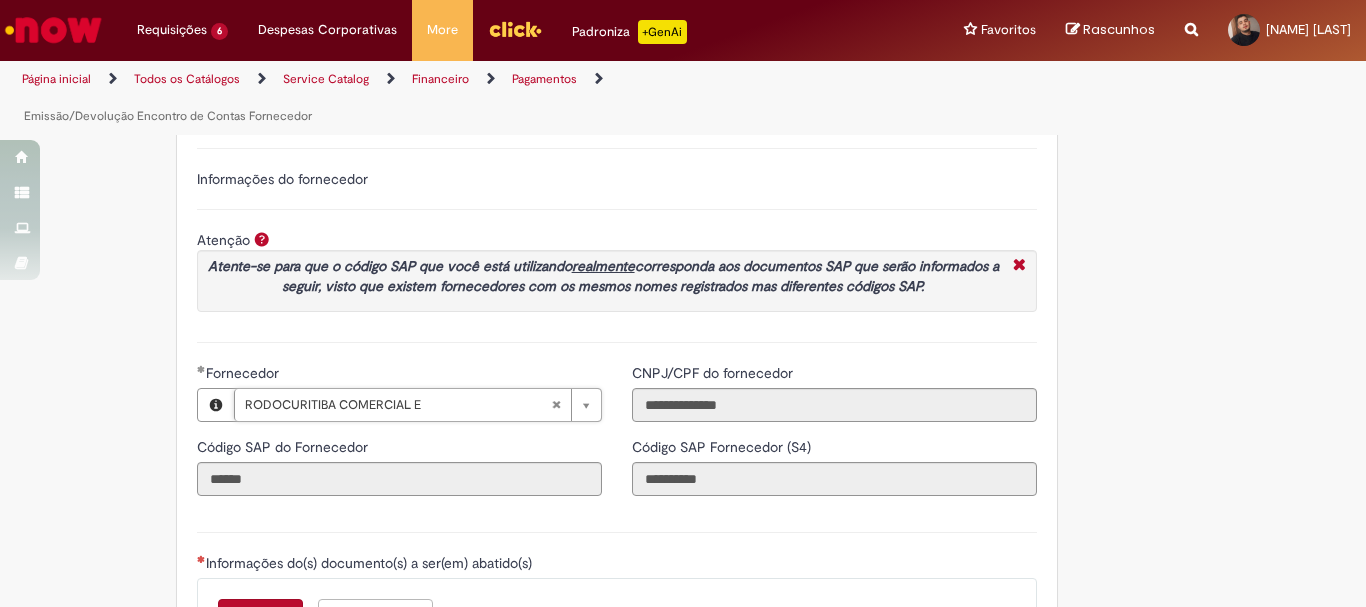 scroll, scrollTop: 2400, scrollLeft: 0, axis: vertical 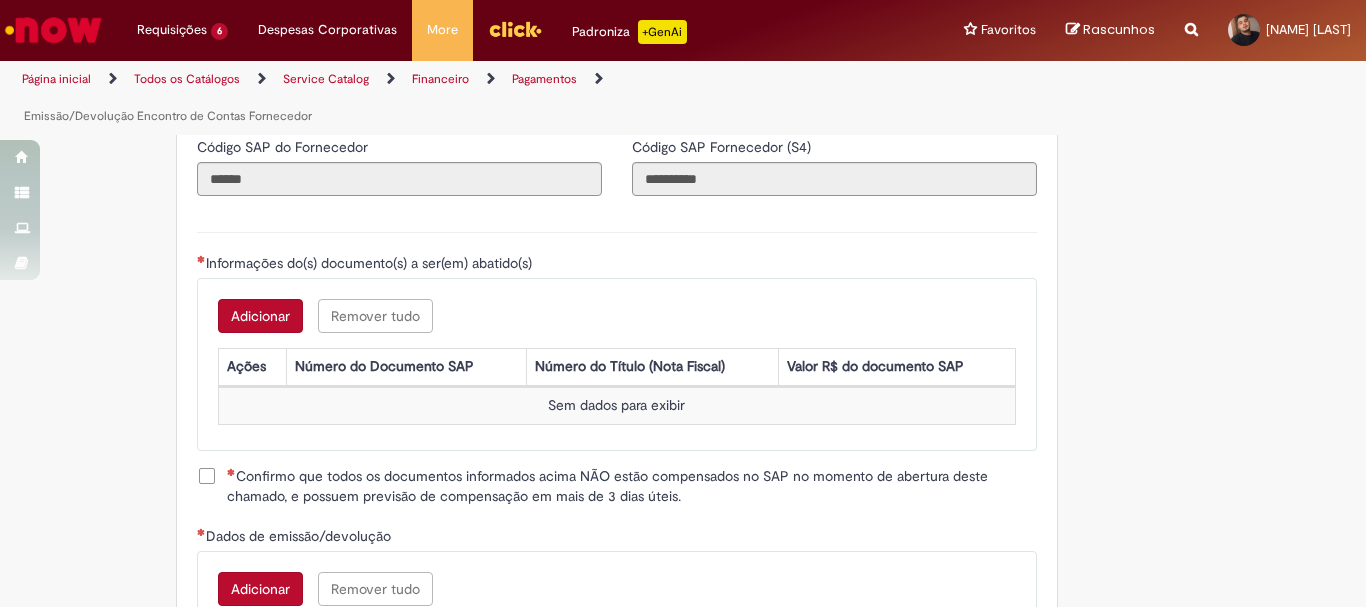 click on "Adicionar" at bounding box center [260, 316] 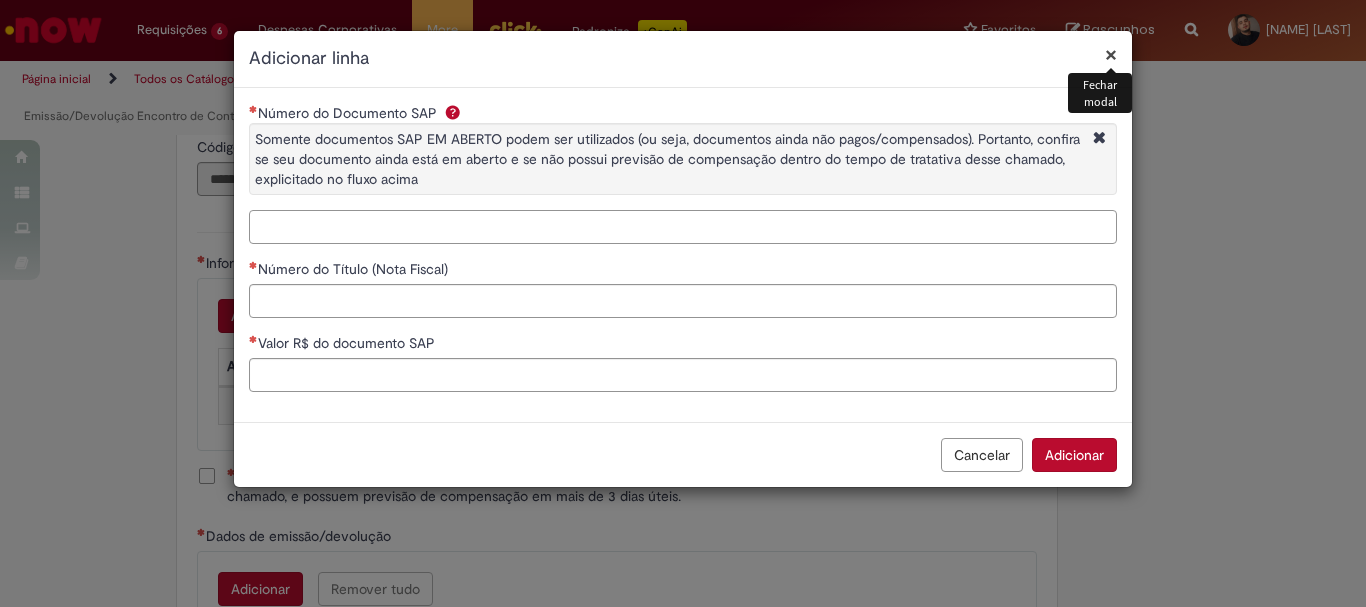 click on "Número do Documento SAP Somente documentos SAP EM ABERTO podem ser utilizados (ou seja, documentos ainda não pagos/compensados). Portanto, confira se seu documento ainda está em aberto e se não possui previsão de compensação dentro do tempo de tratativa desse chamado, explicitado no fluxo acima" at bounding box center [683, 227] 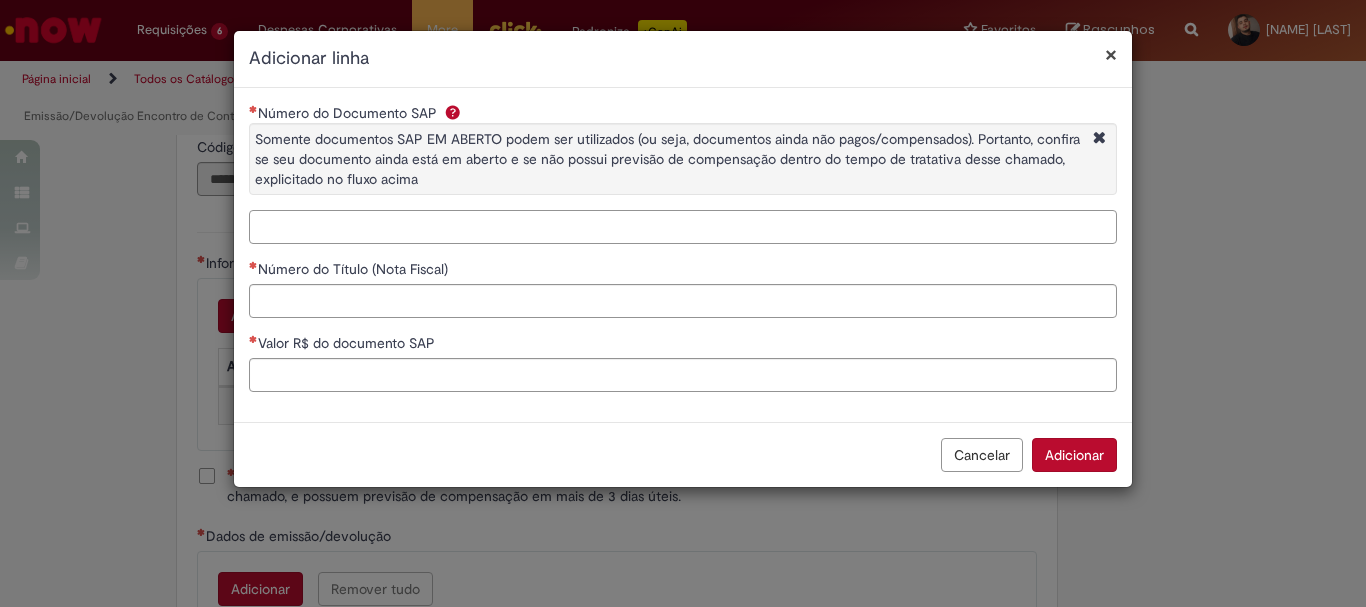 paste on "**********" 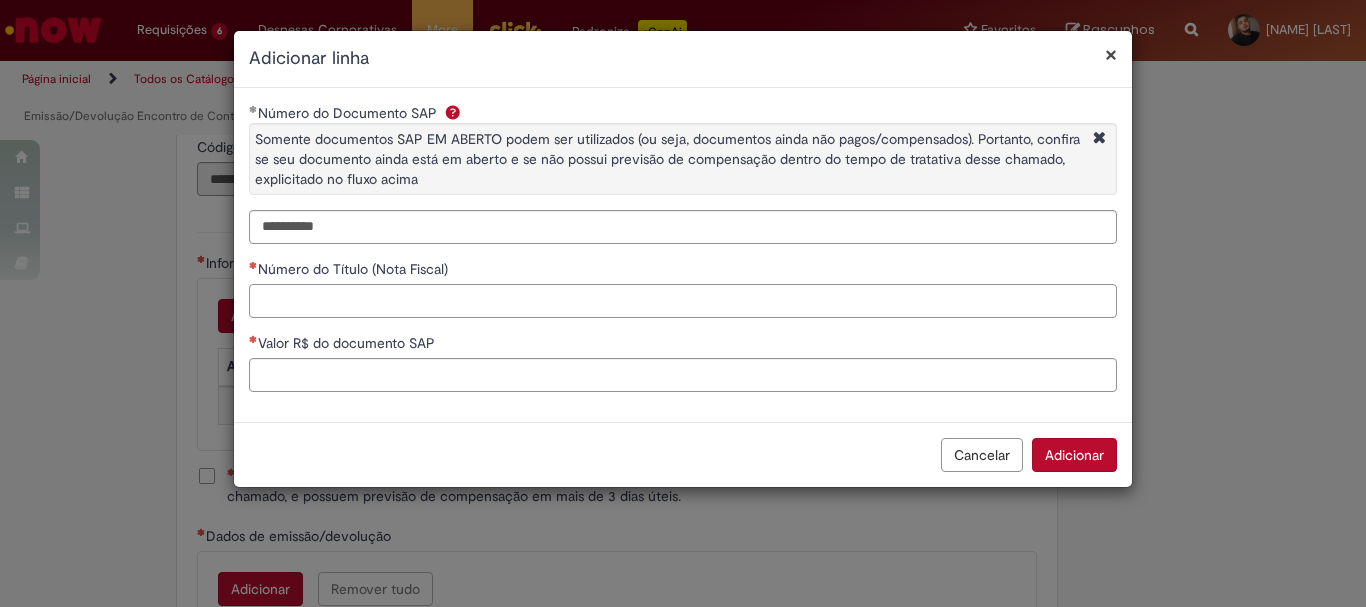 paste on "******" 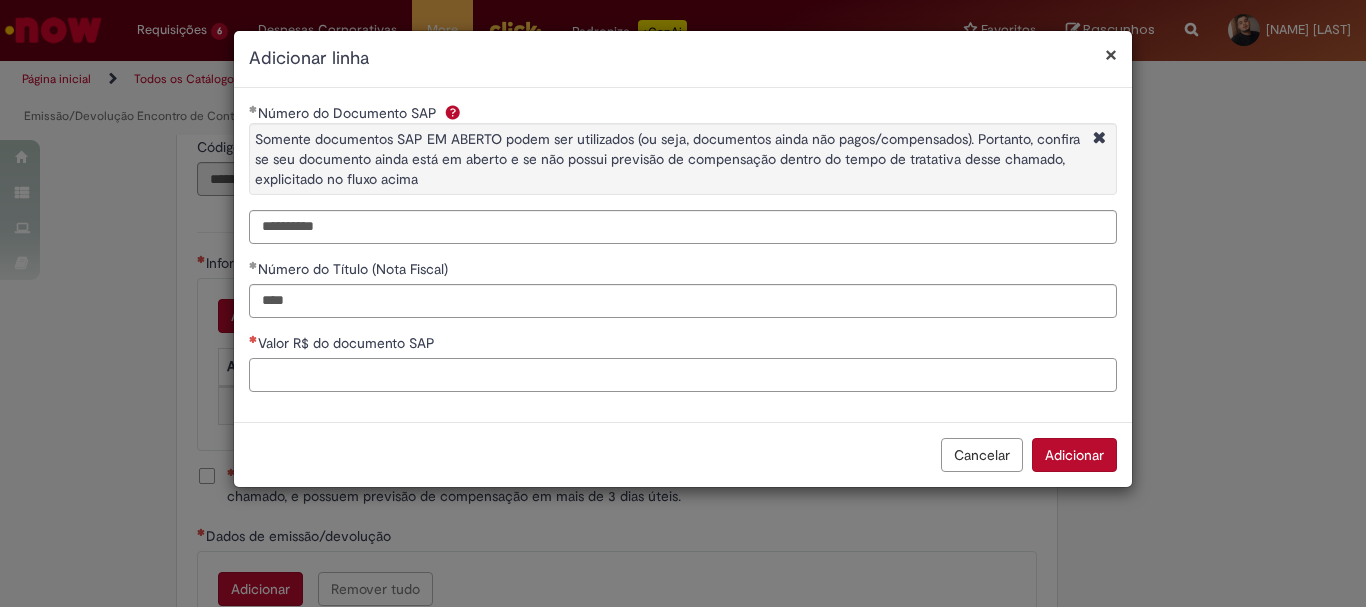 paste on "********" 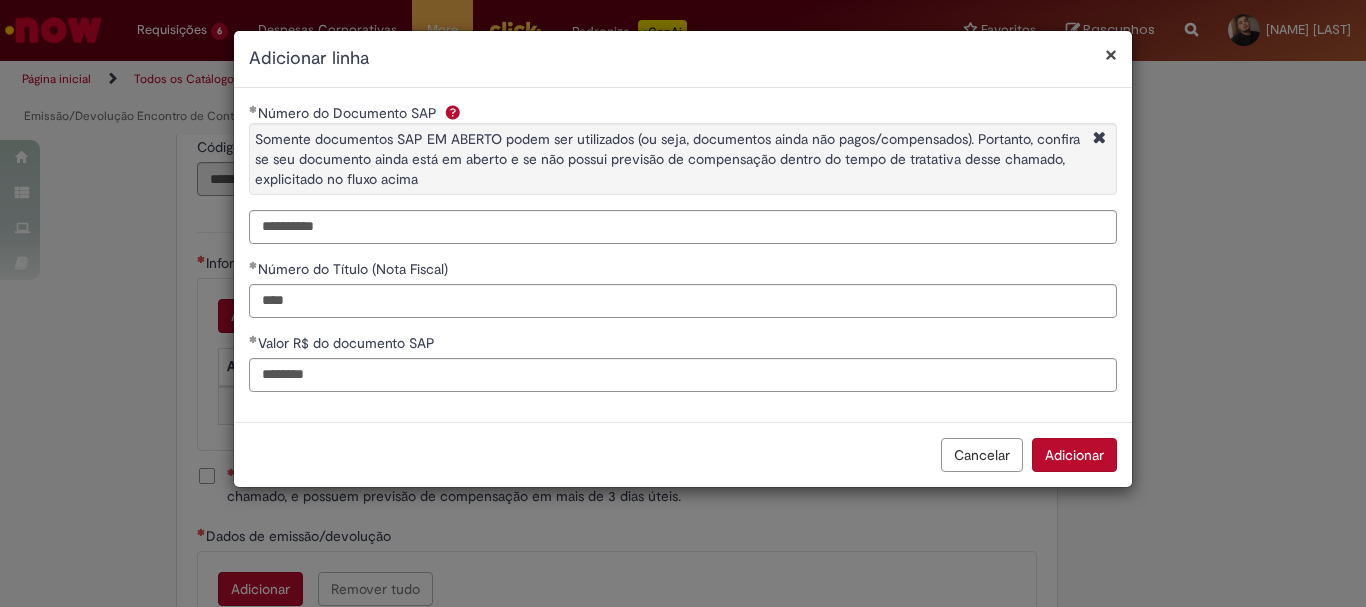 click on "Adicionar" at bounding box center (1074, 455) 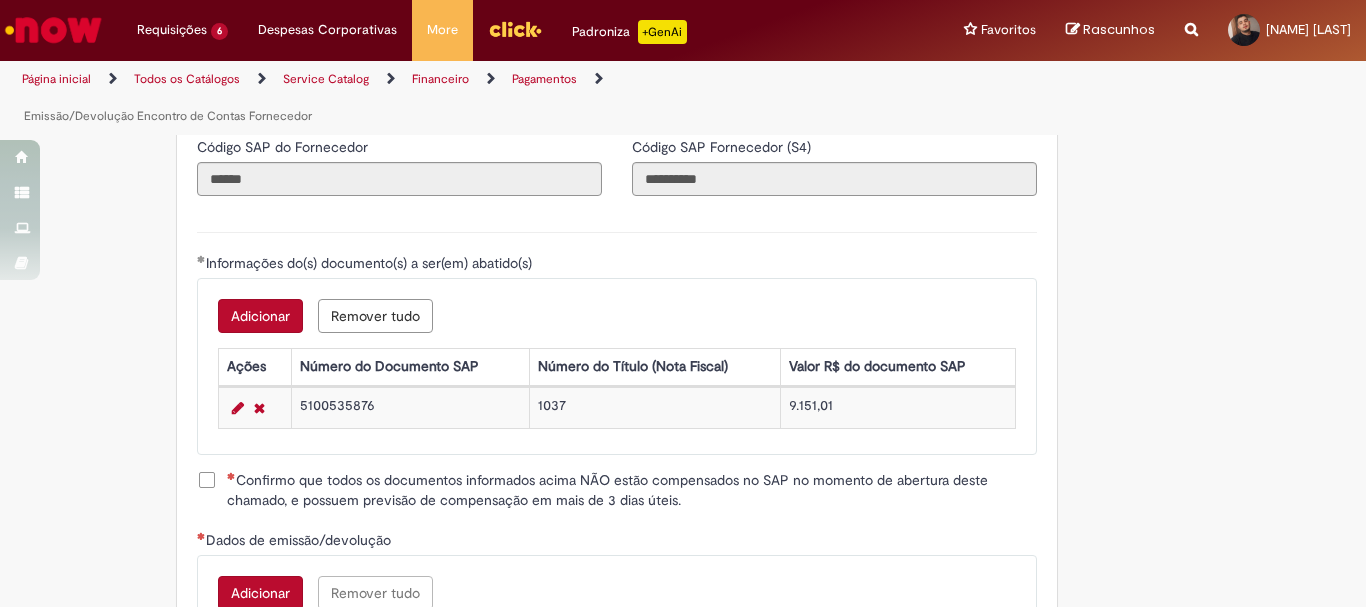 click on "Confirmo que todos os documentos informados acima NÃO estão compensados no SAP no momento de abertura deste chamado, e possuem previsão de compensação em mais de 3 dias úteis." at bounding box center [617, 492] 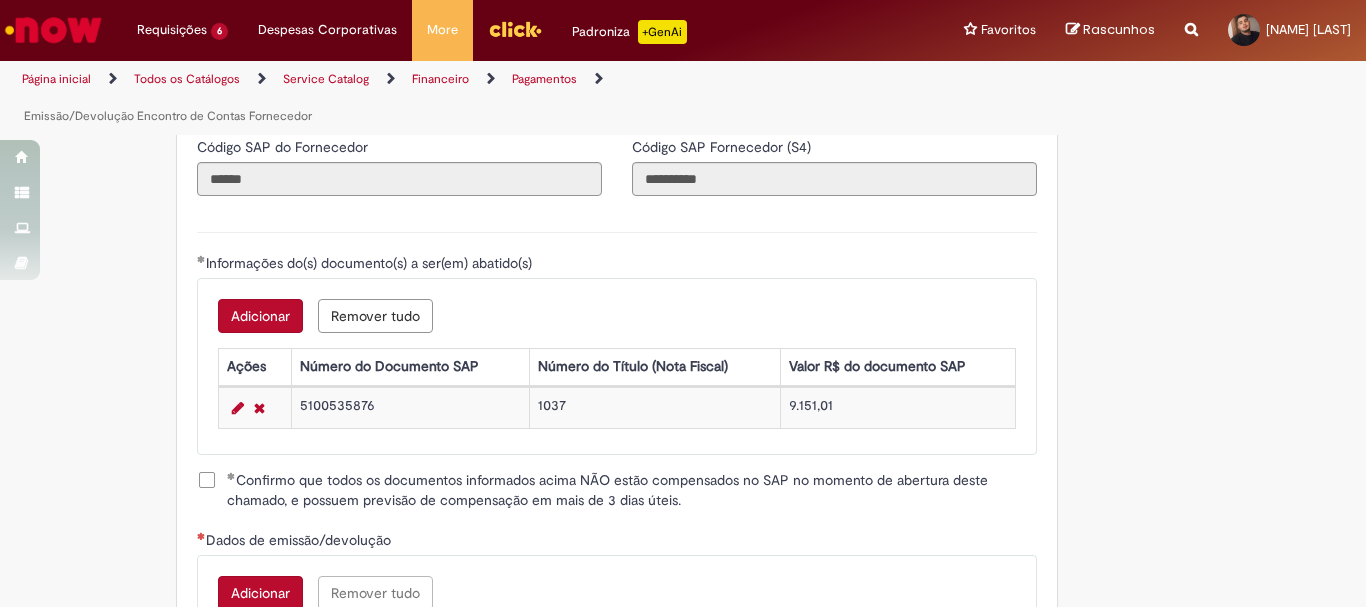 scroll, scrollTop: 2700, scrollLeft: 0, axis: vertical 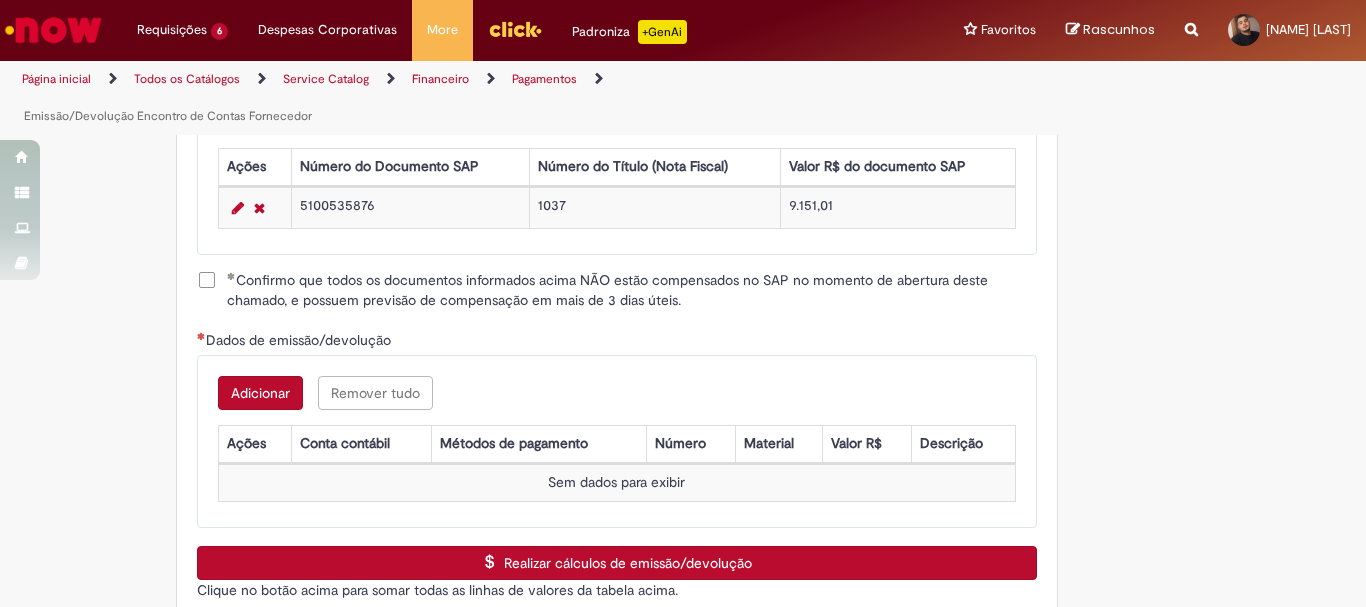 click on "Adicionar" at bounding box center (260, 393) 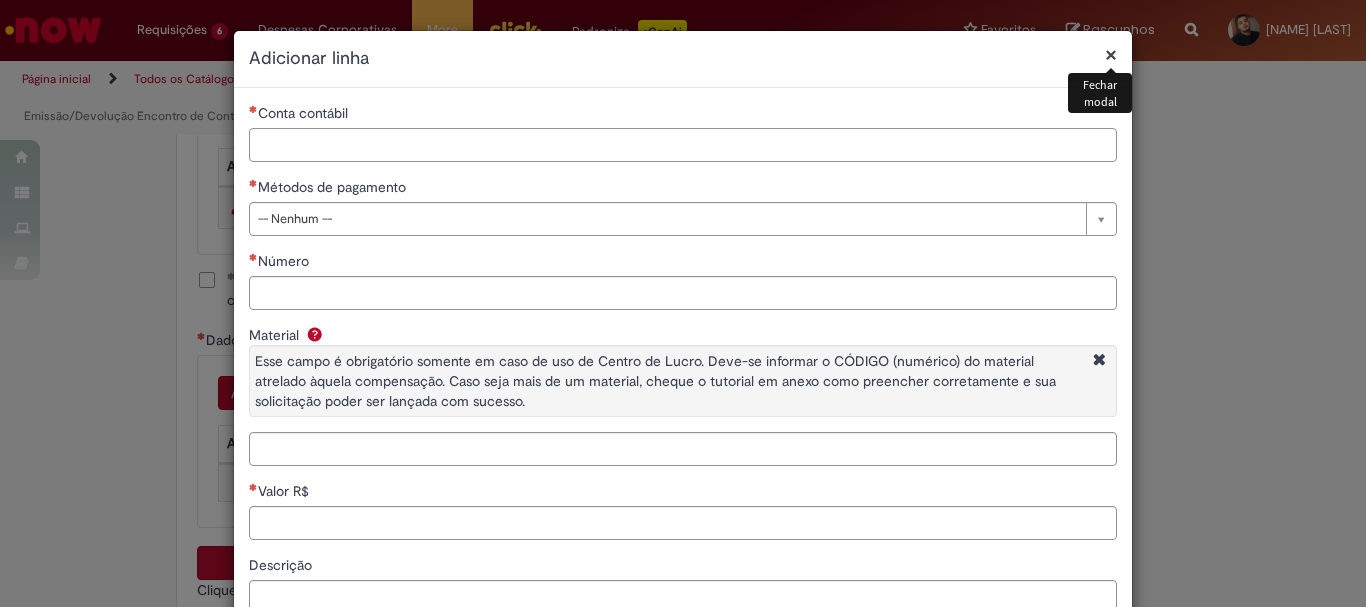 click on "Conta contábil" at bounding box center [683, 145] 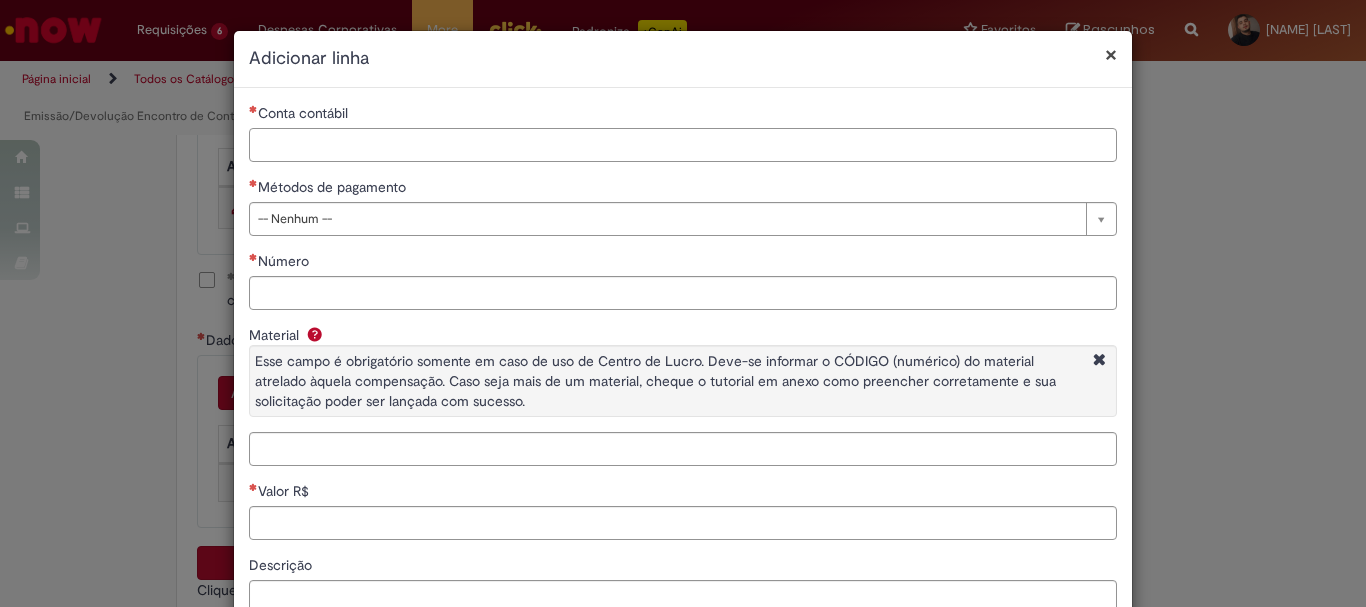 paste on "********" 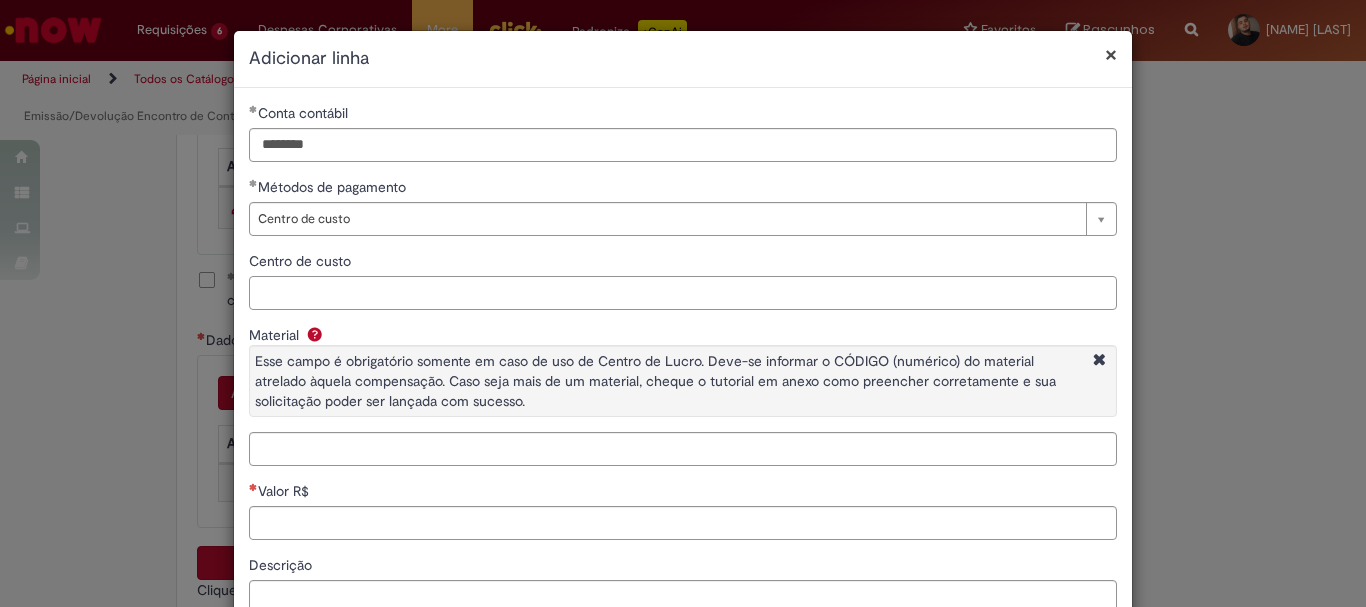 paste on "**********" 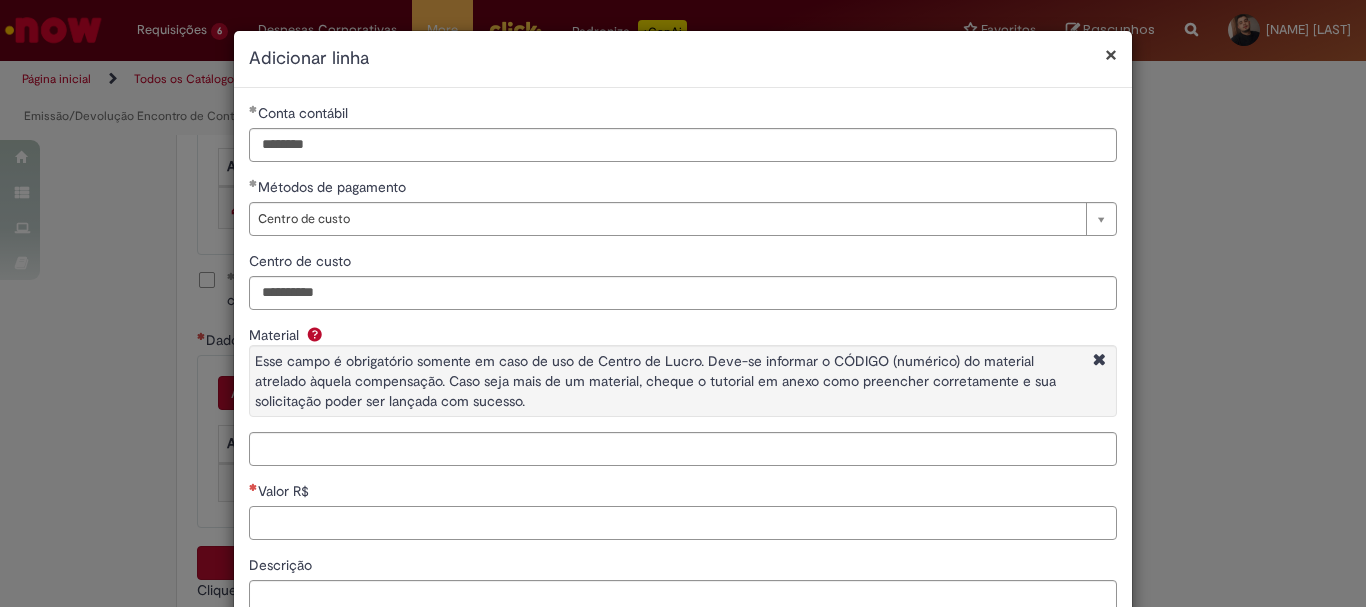 paste on "*****" 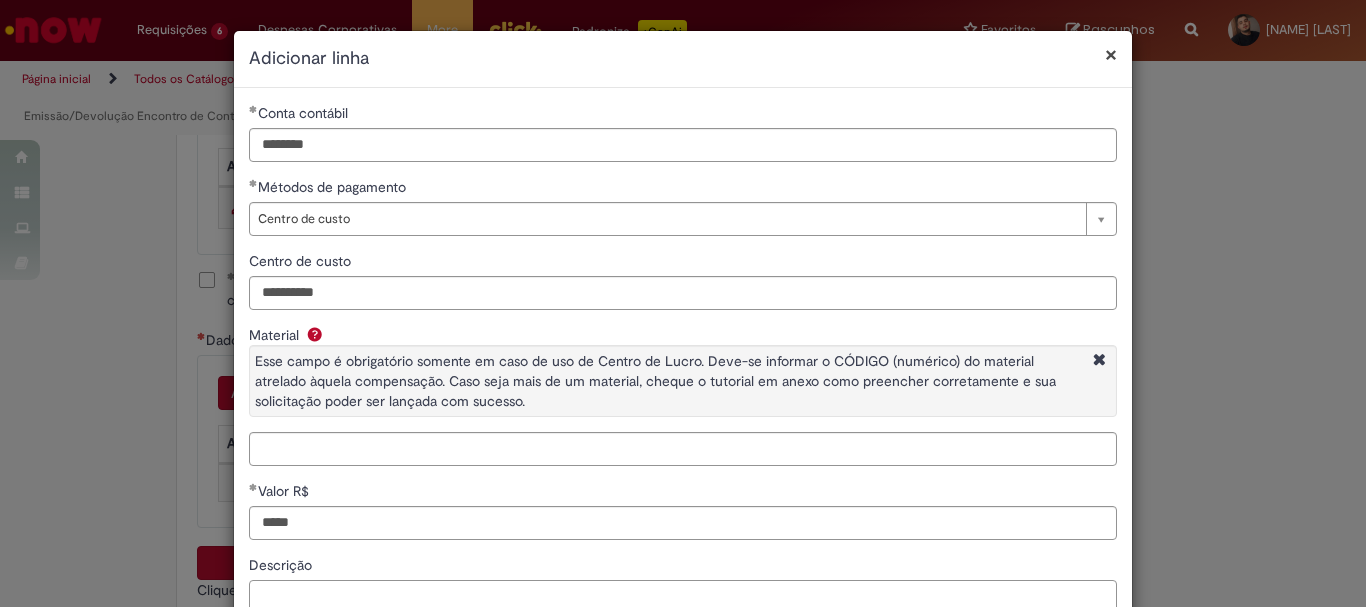 paste on "**********" 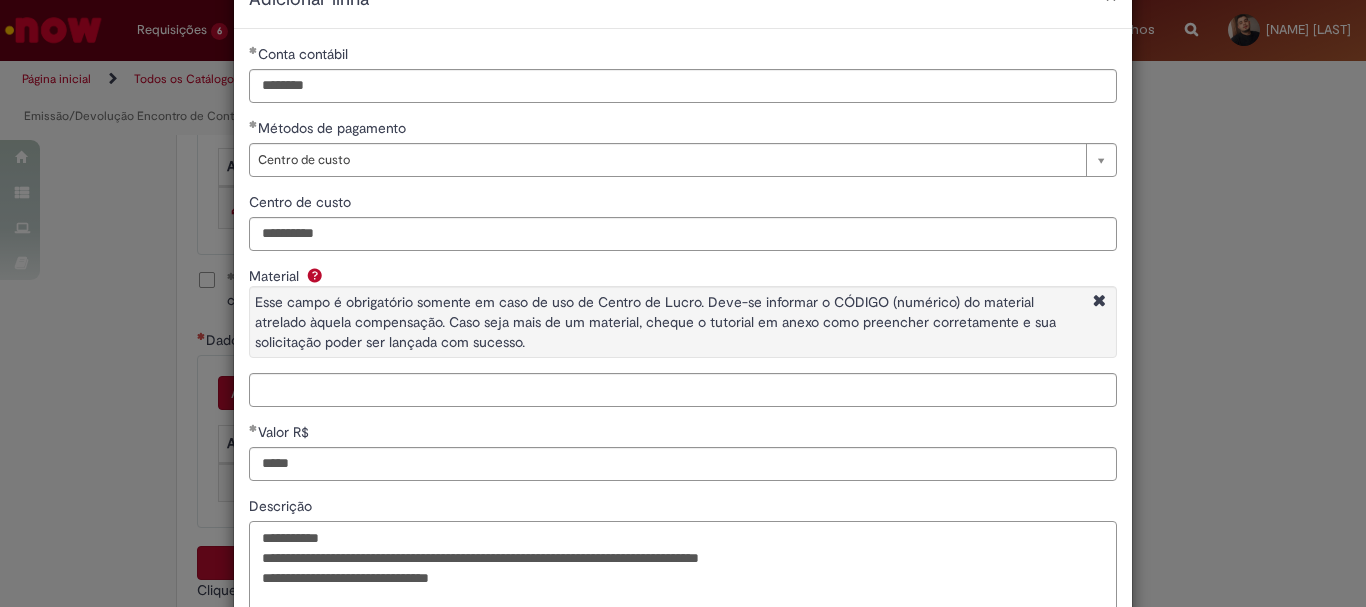 scroll, scrollTop: 193, scrollLeft: 0, axis: vertical 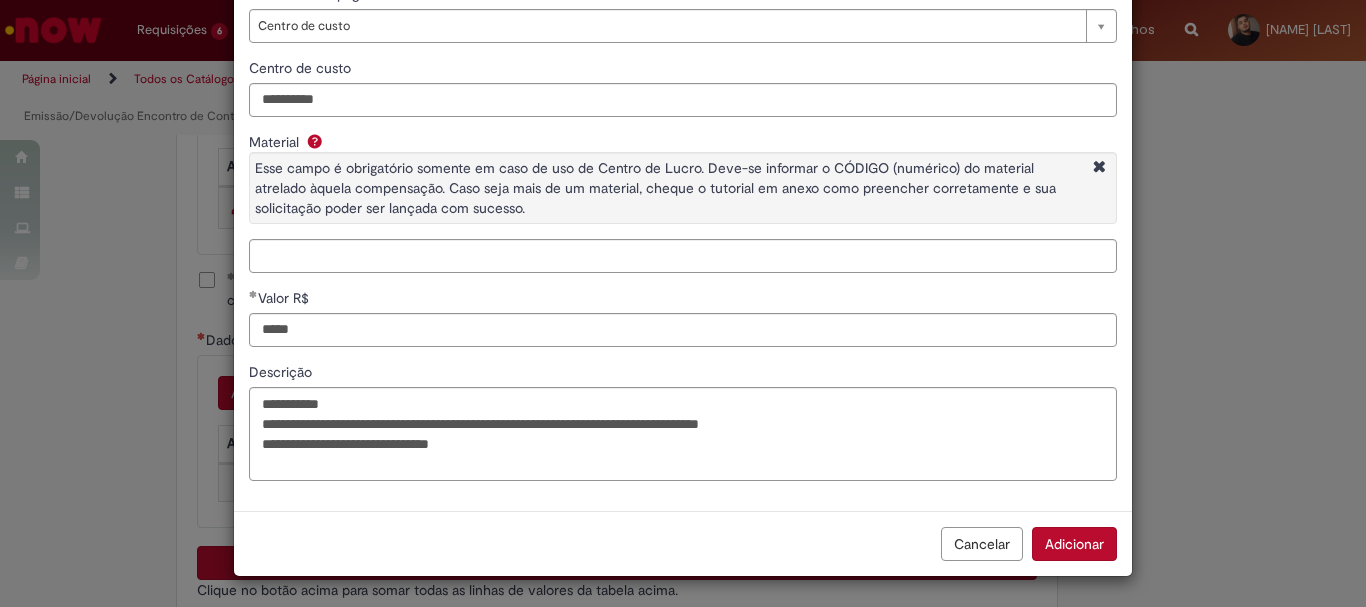 click on "Adicionar" at bounding box center (1074, 544) 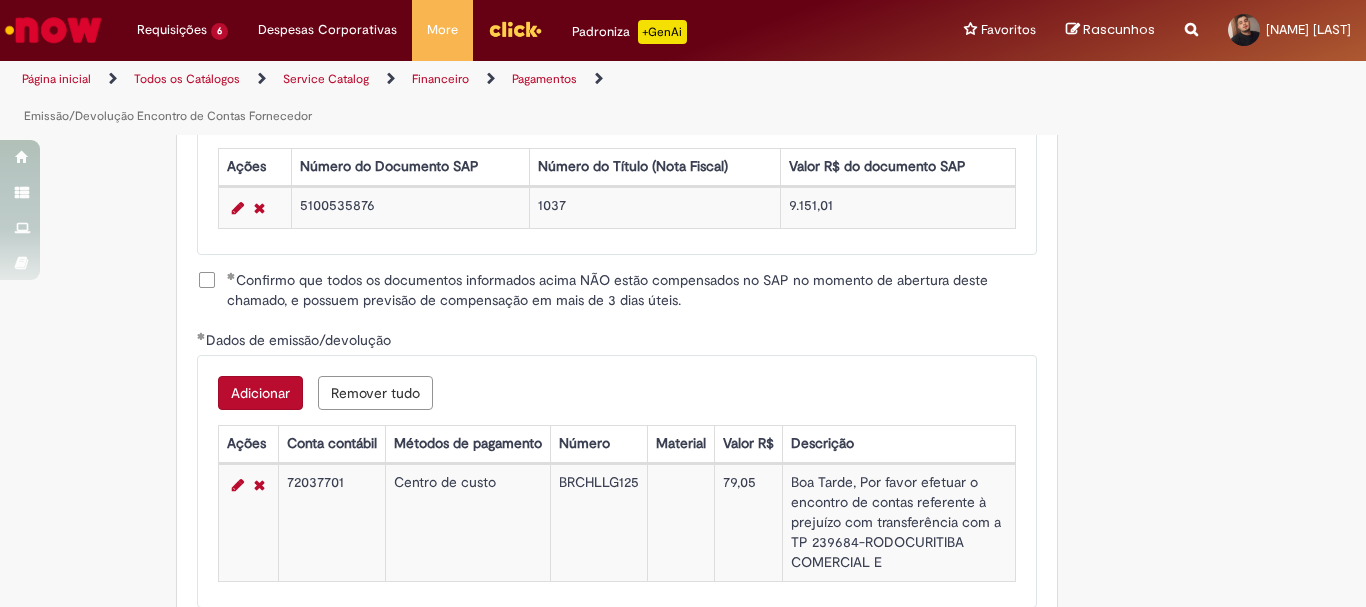 scroll, scrollTop: 2900, scrollLeft: 0, axis: vertical 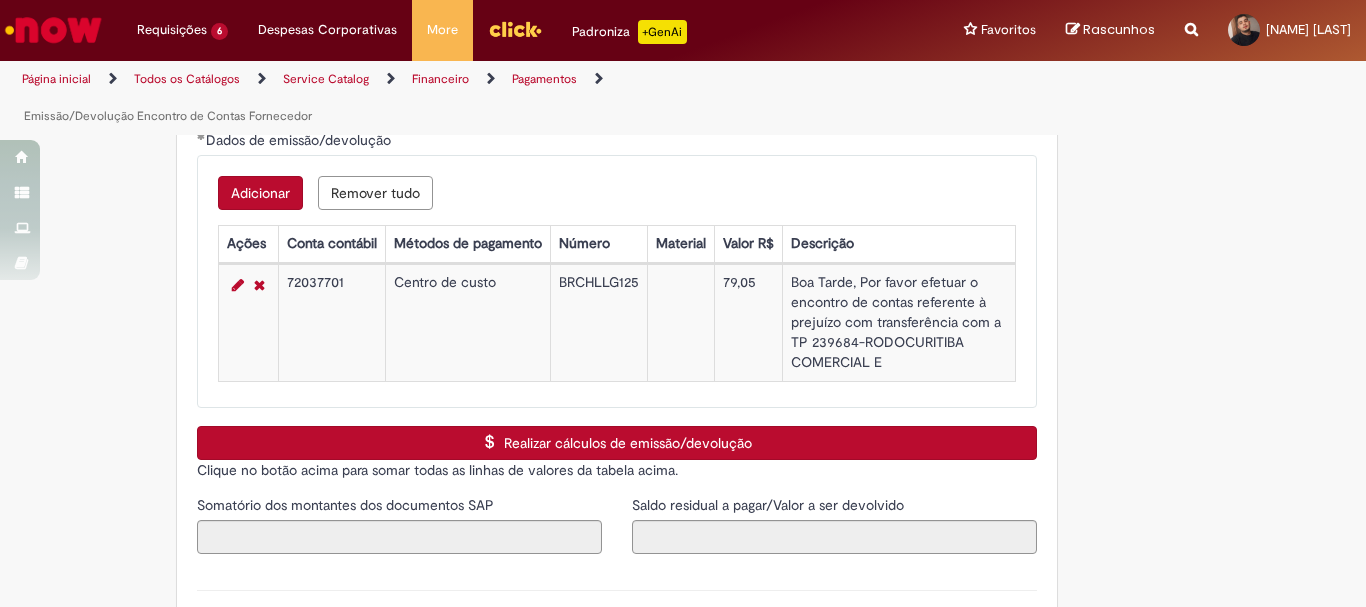 click on "Adicionar" at bounding box center [260, 193] 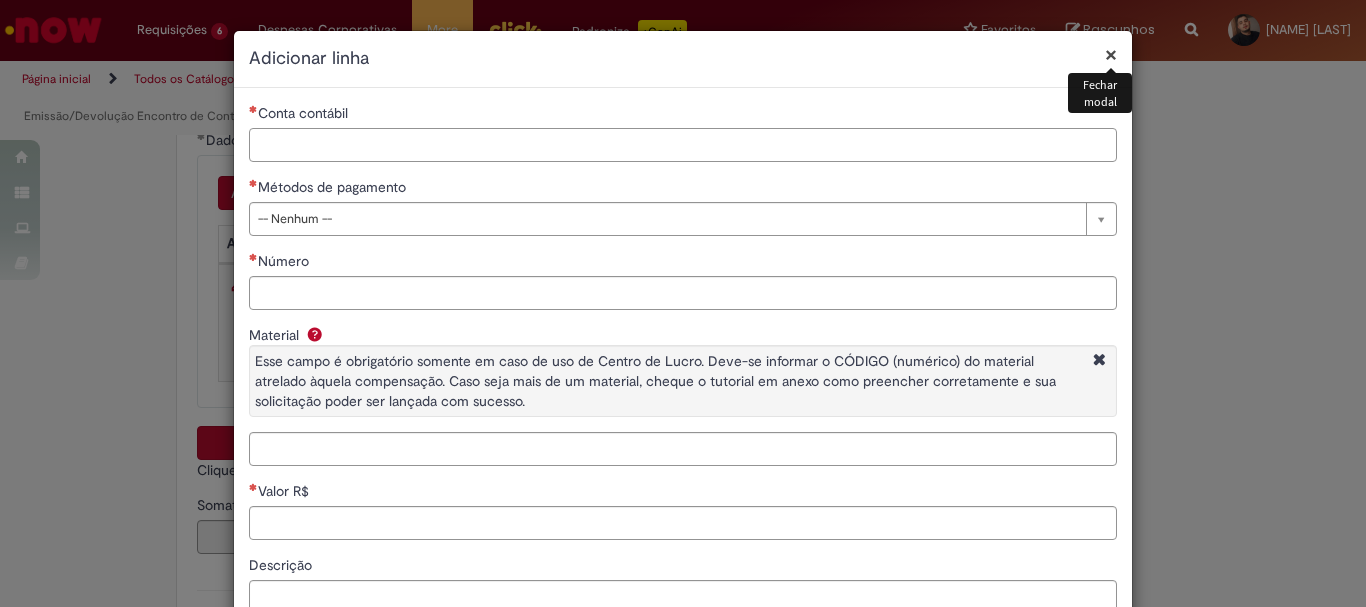 click on "Conta contábil" at bounding box center [683, 145] 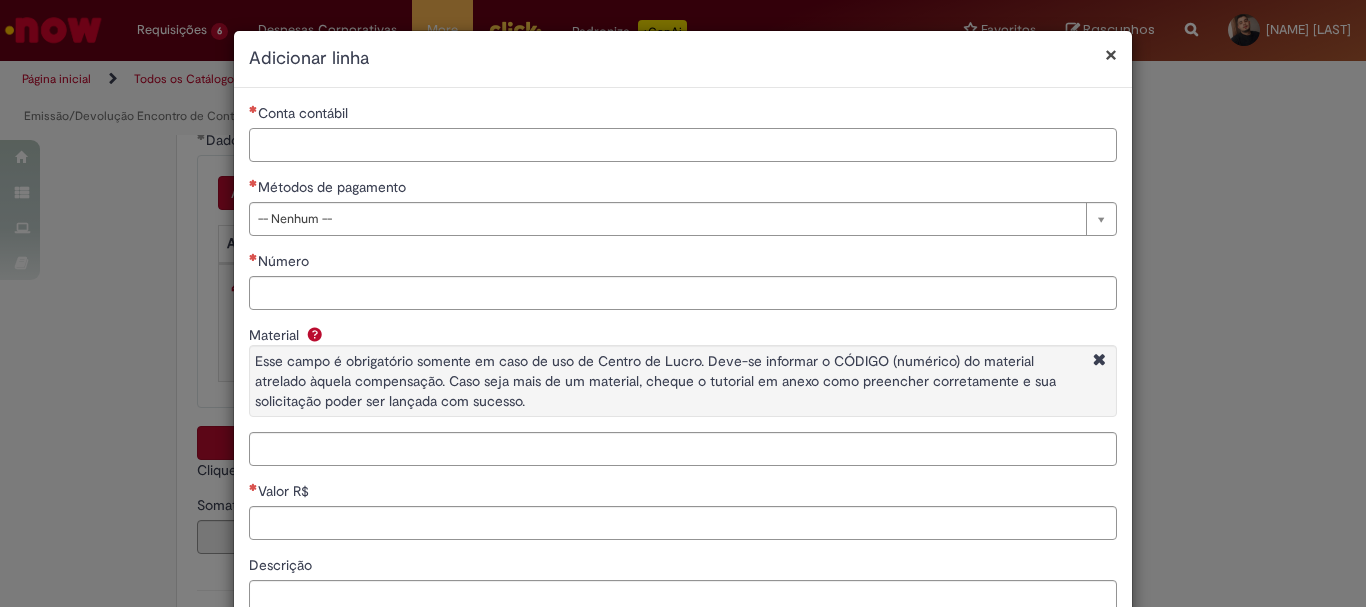 paste on "********" 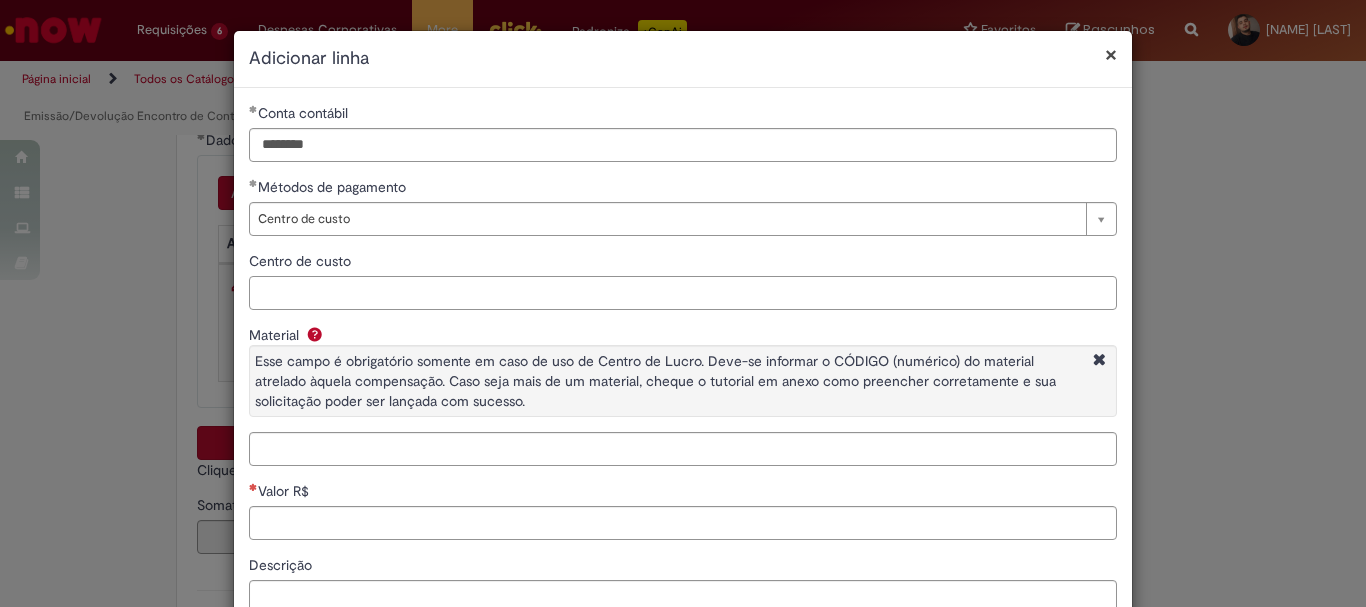 paste on "**********" 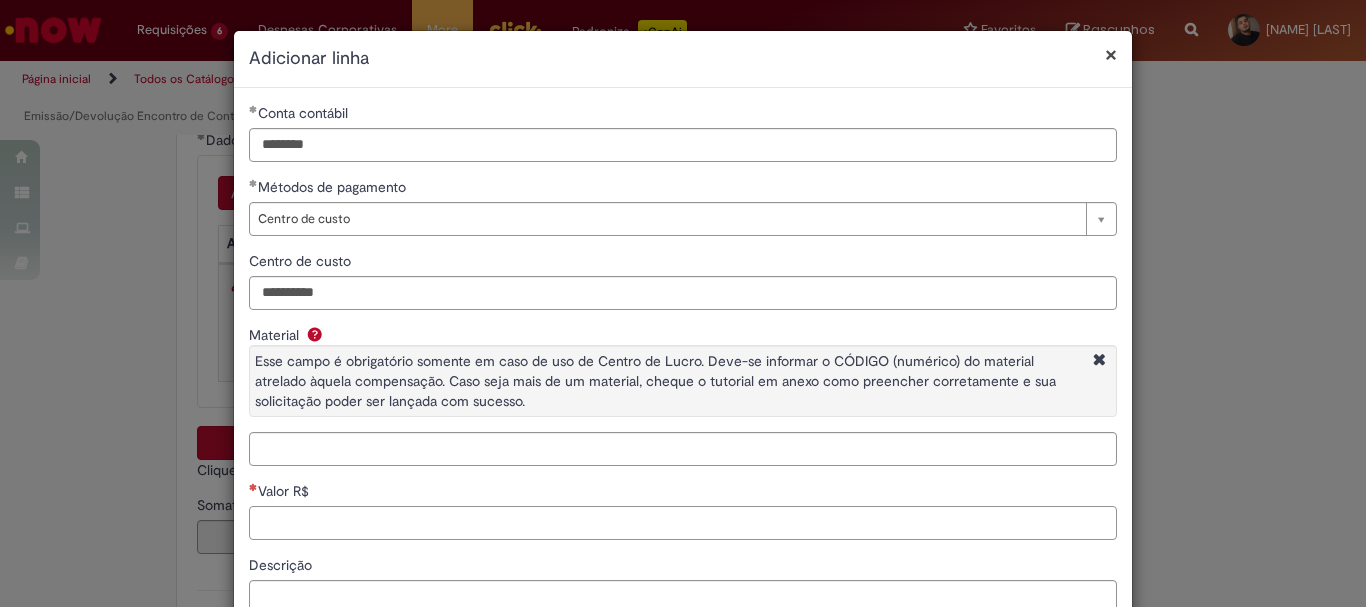paste on "*****" 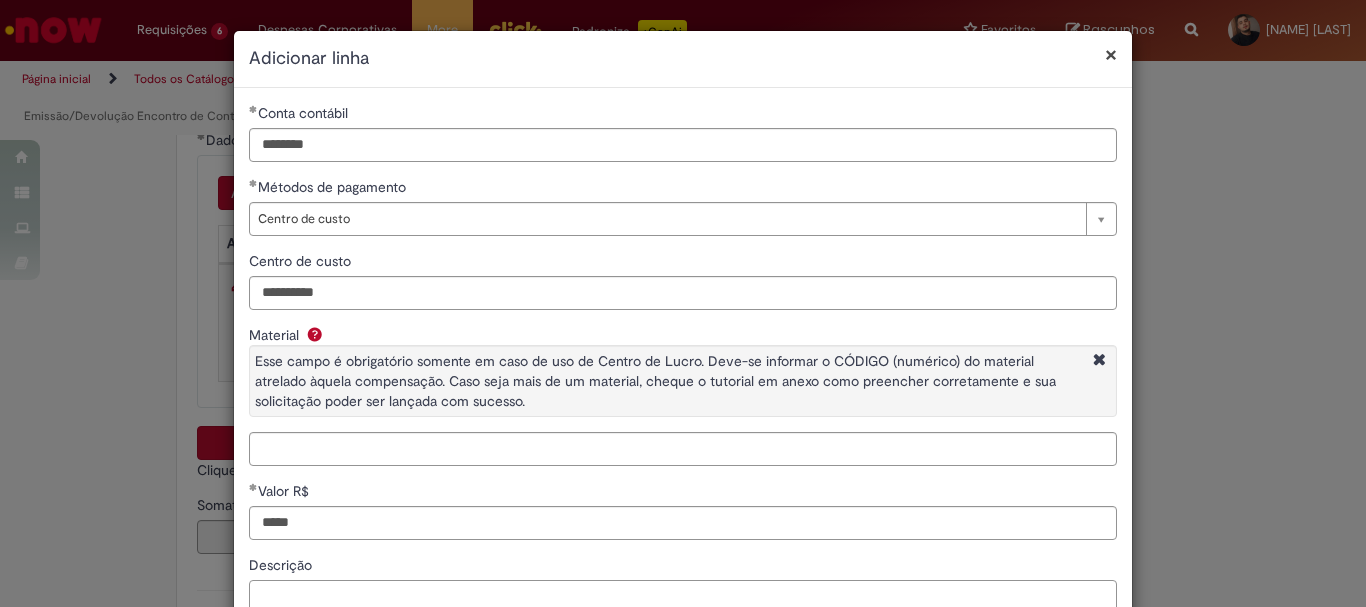 paste on "**********" 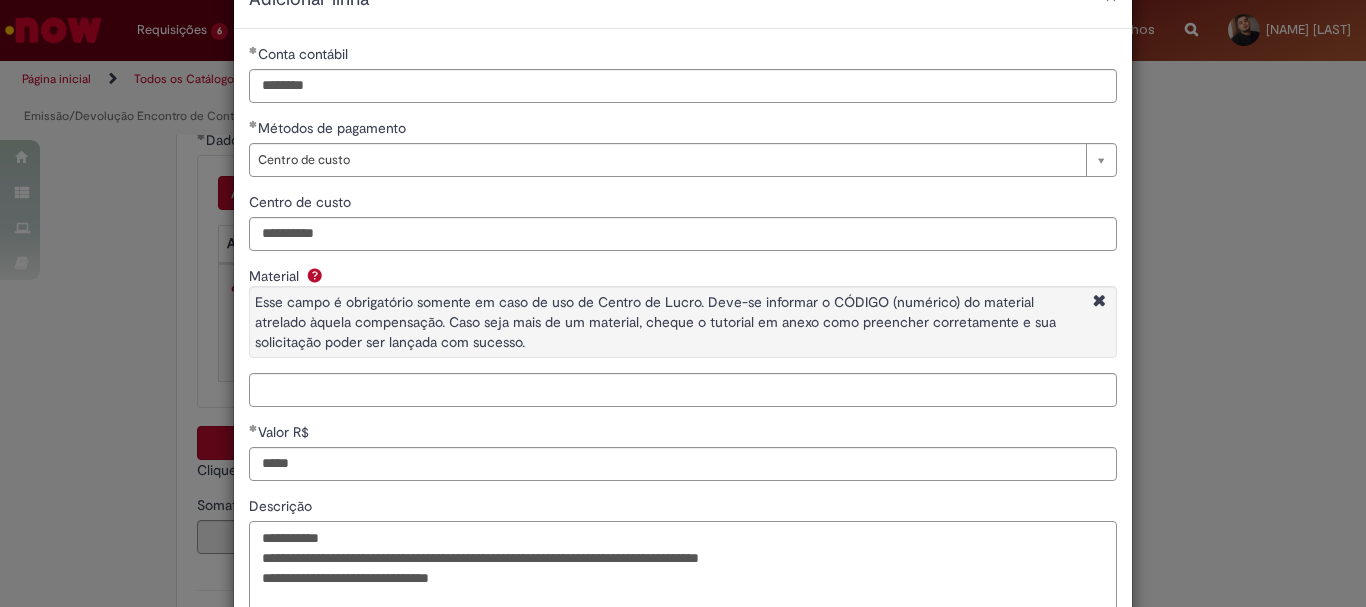 scroll, scrollTop: 193, scrollLeft: 0, axis: vertical 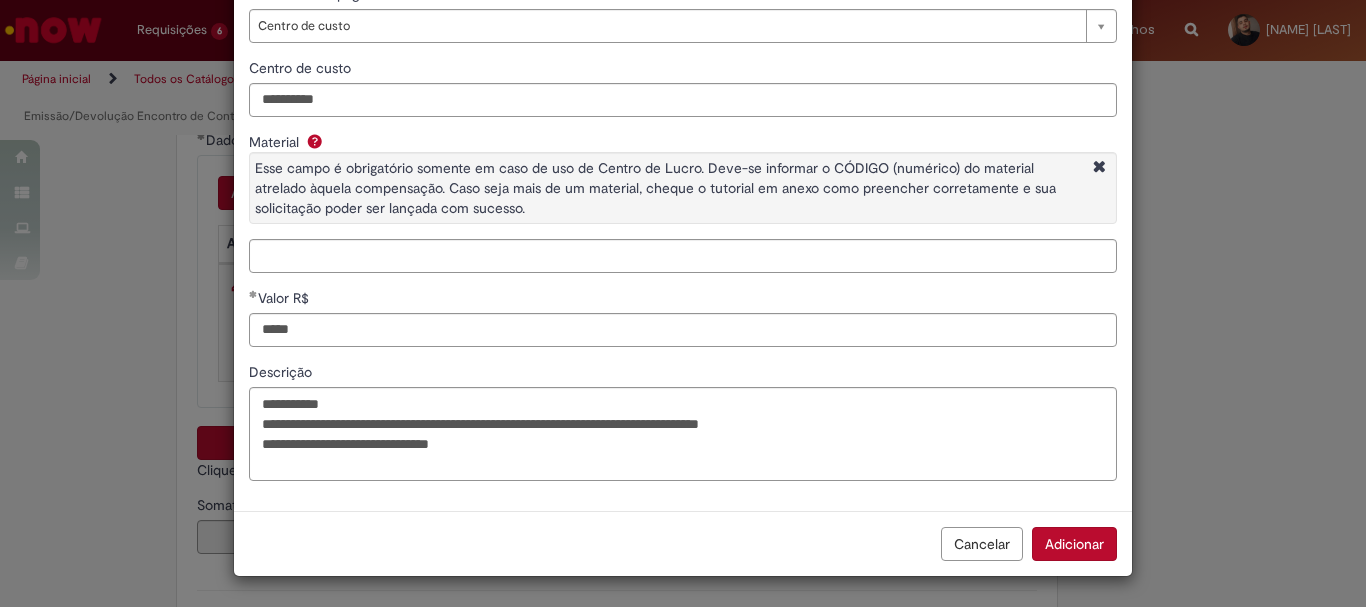 click on "Adicionar" at bounding box center [1074, 544] 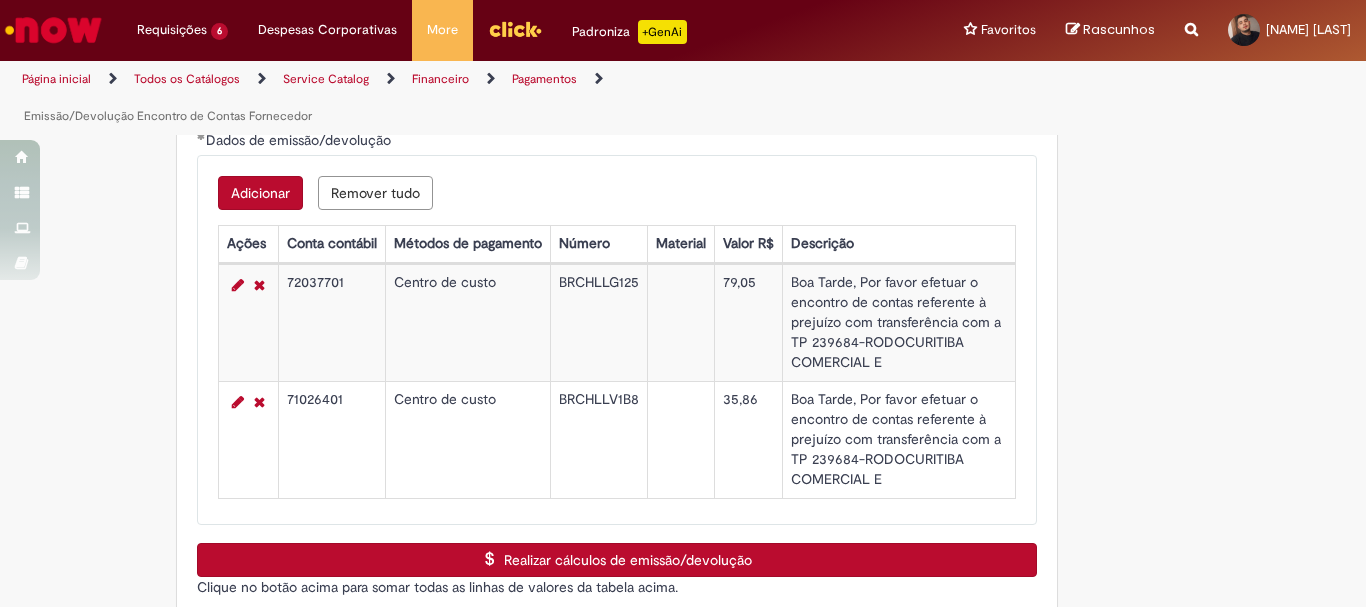 scroll, scrollTop: 3000, scrollLeft: 0, axis: vertical 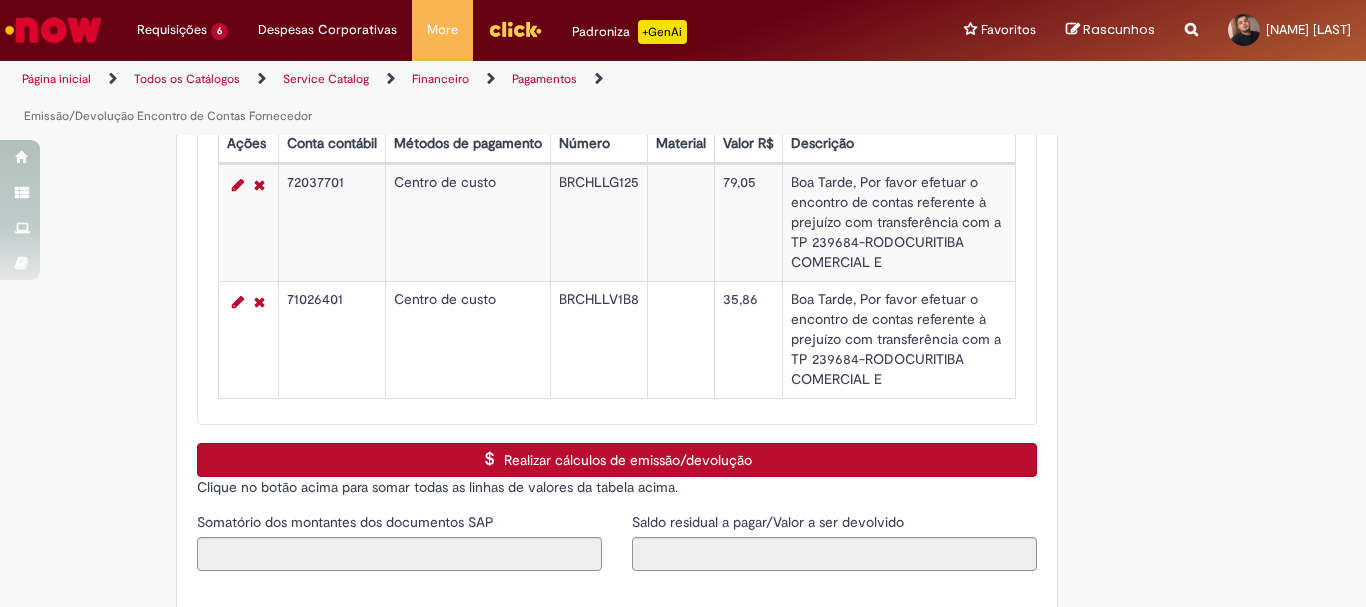 click on "Realizar cálculos de emissão/devolução" at bounding box center [617, 460] 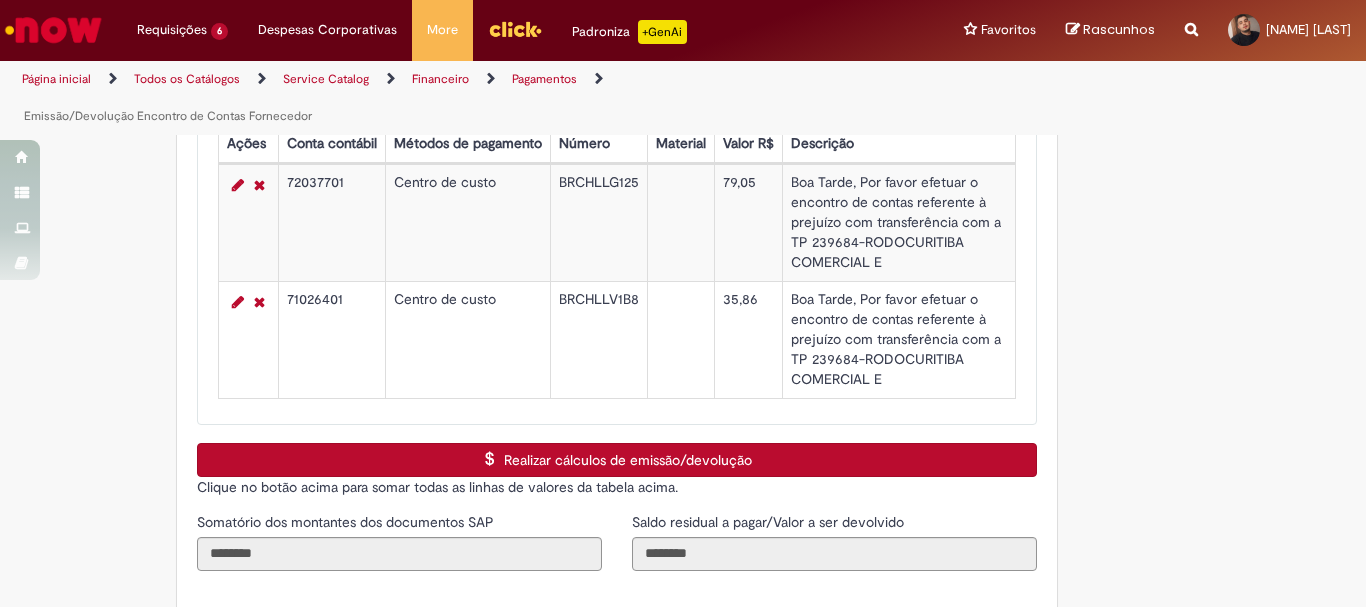 scroll, scrollTop: 3200, scrollLeft: 0, axis: vertical 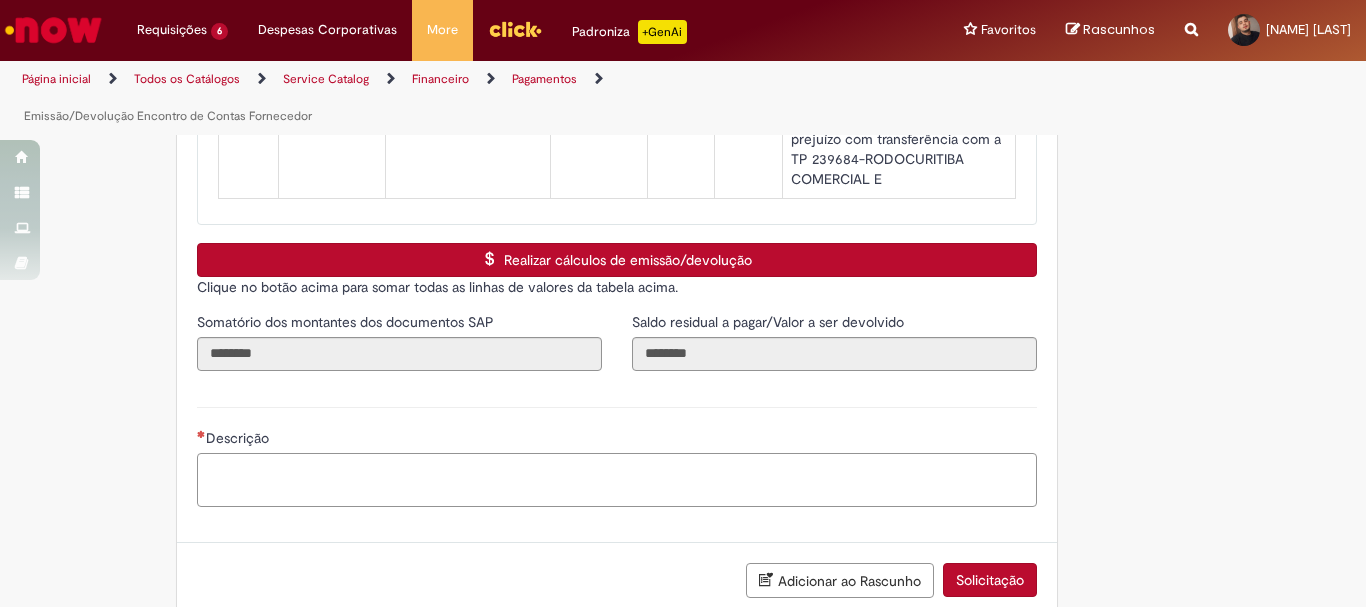 click on "Descrição" at bounding box center [617, 480] 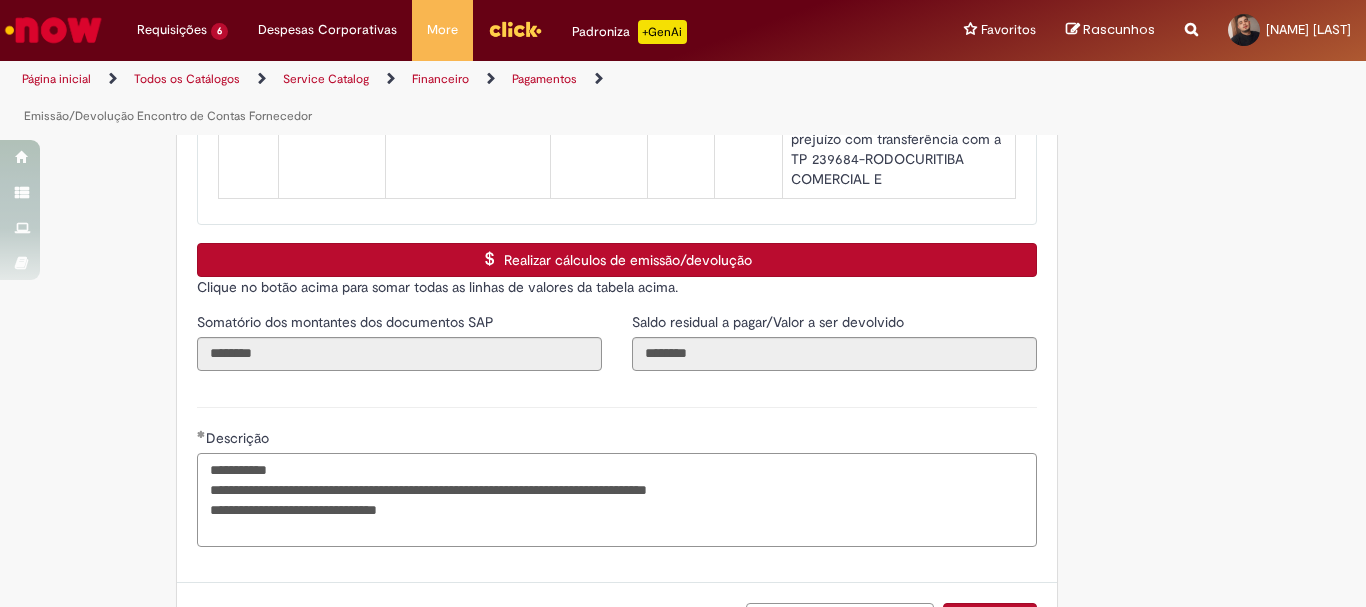 scroll, scrollTop: 3361, scrollLeft: 0, axis: vertical 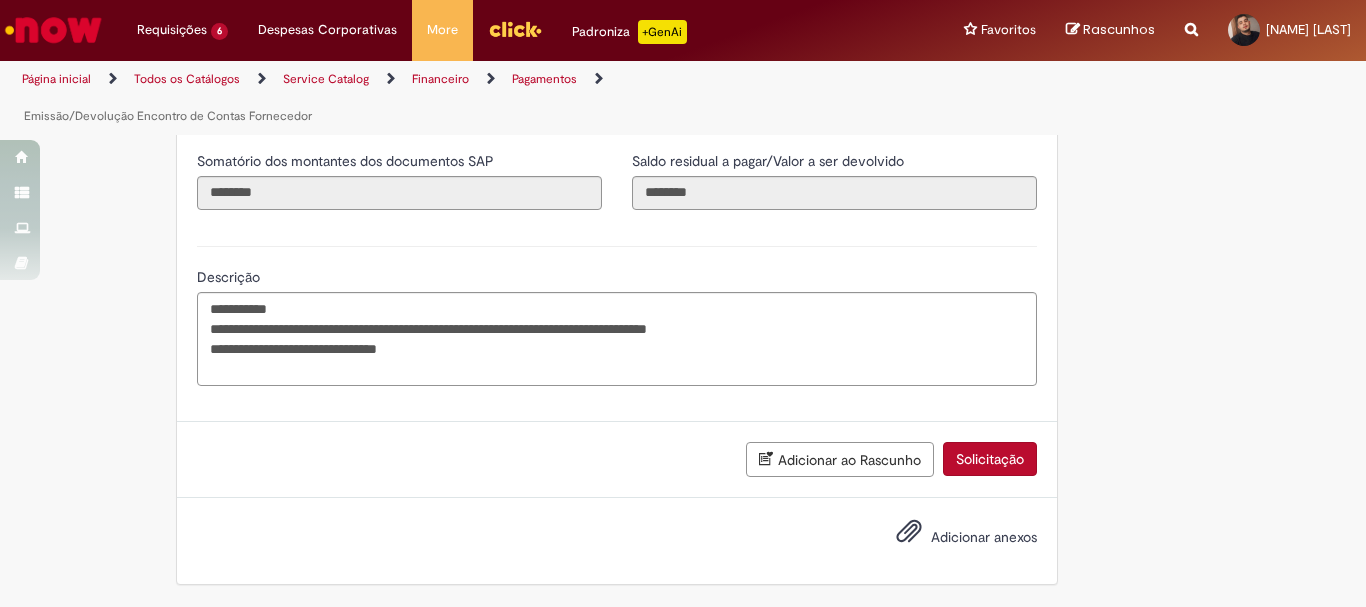click on "Adicionar anexos" at bounding box center [984, 537] 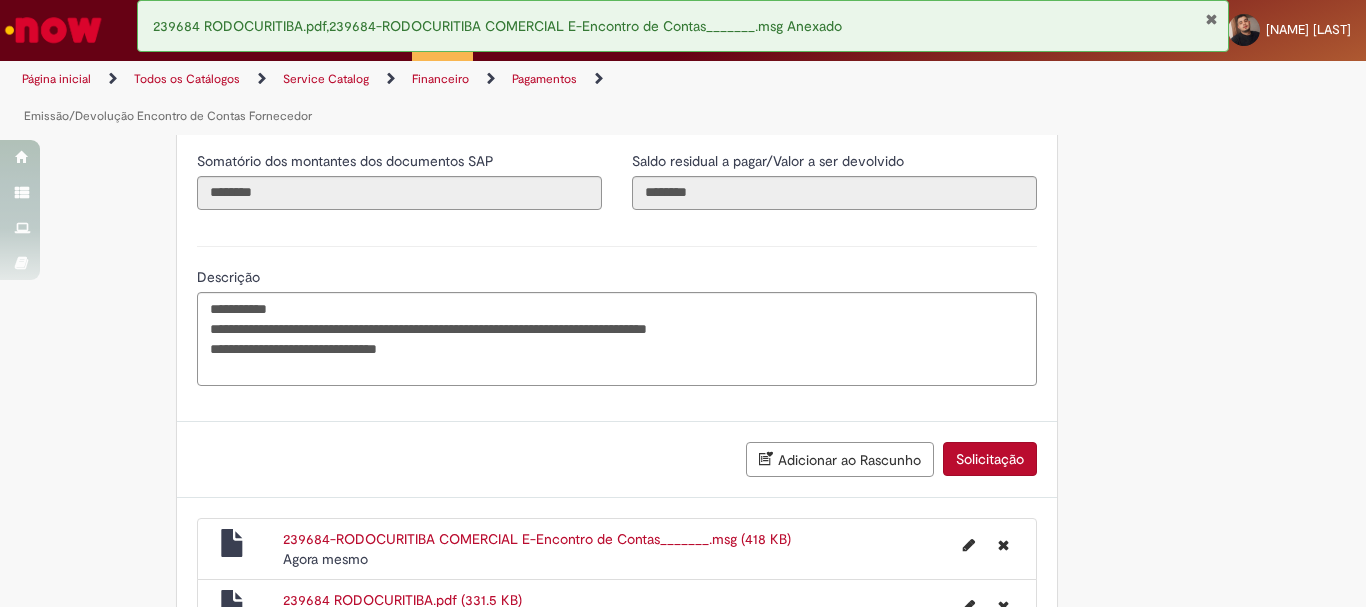 scroll, scrollTop: 3494, scrollLeft: 0, axis: vertical 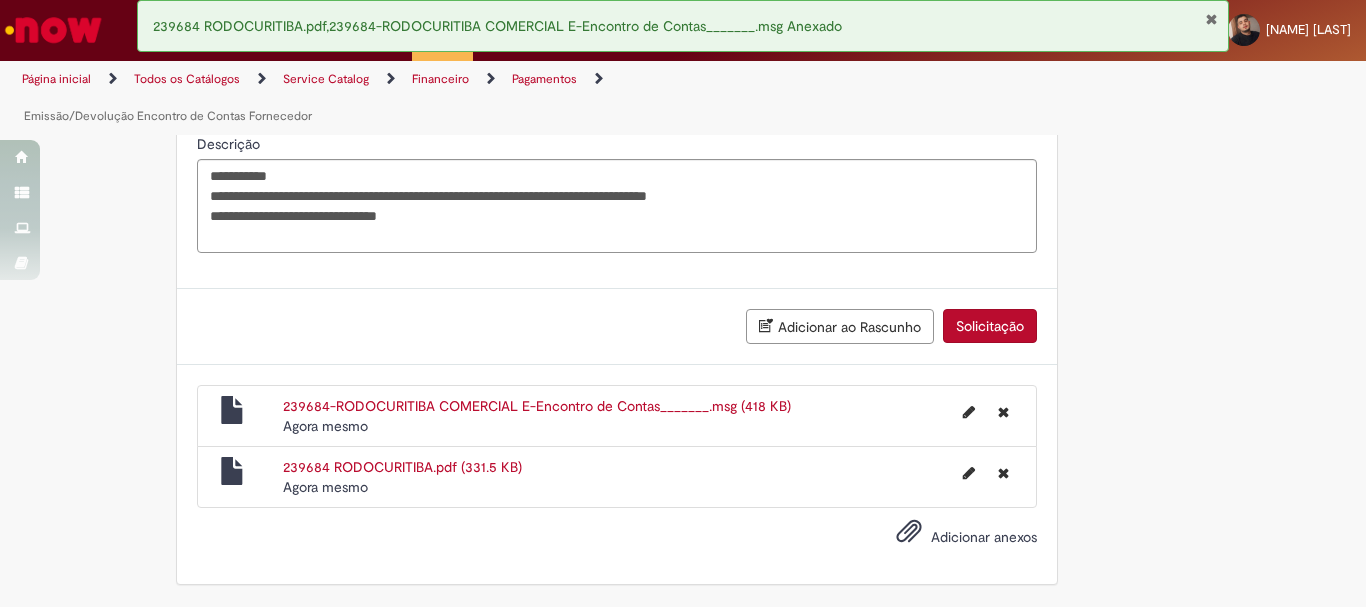 click on "Adicionar anexos" at bounding box center (984, 537) 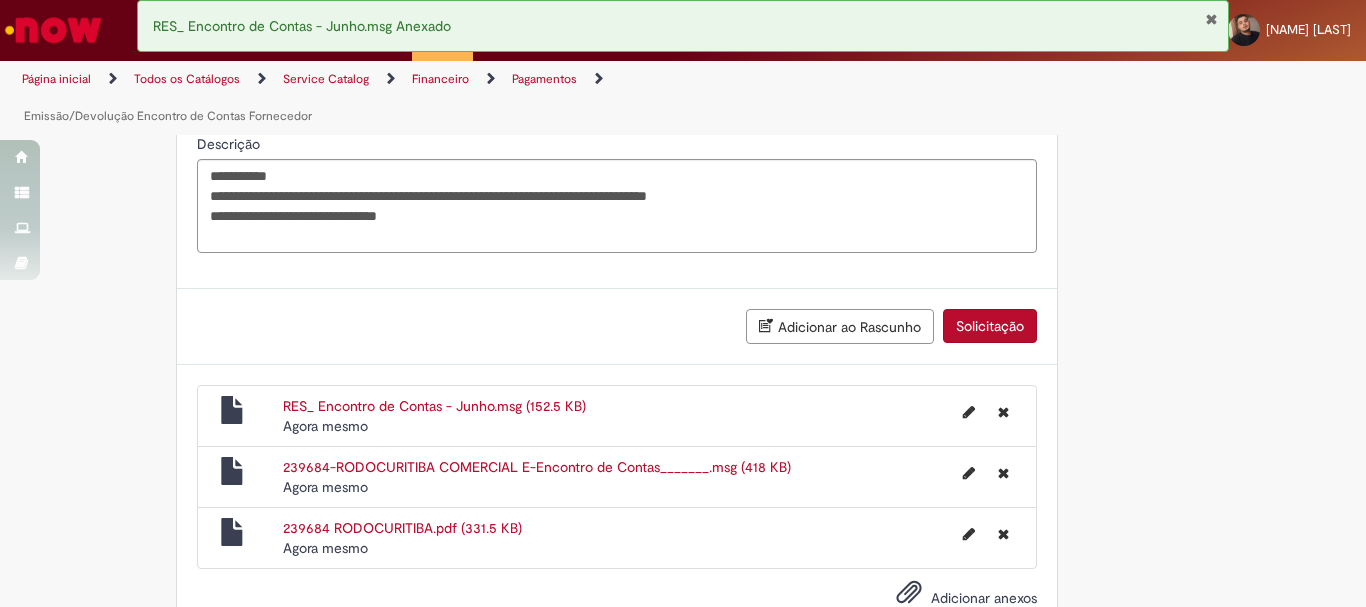 scroll, scrollTop: 3294, scrollLeft: 0, axis: vertical 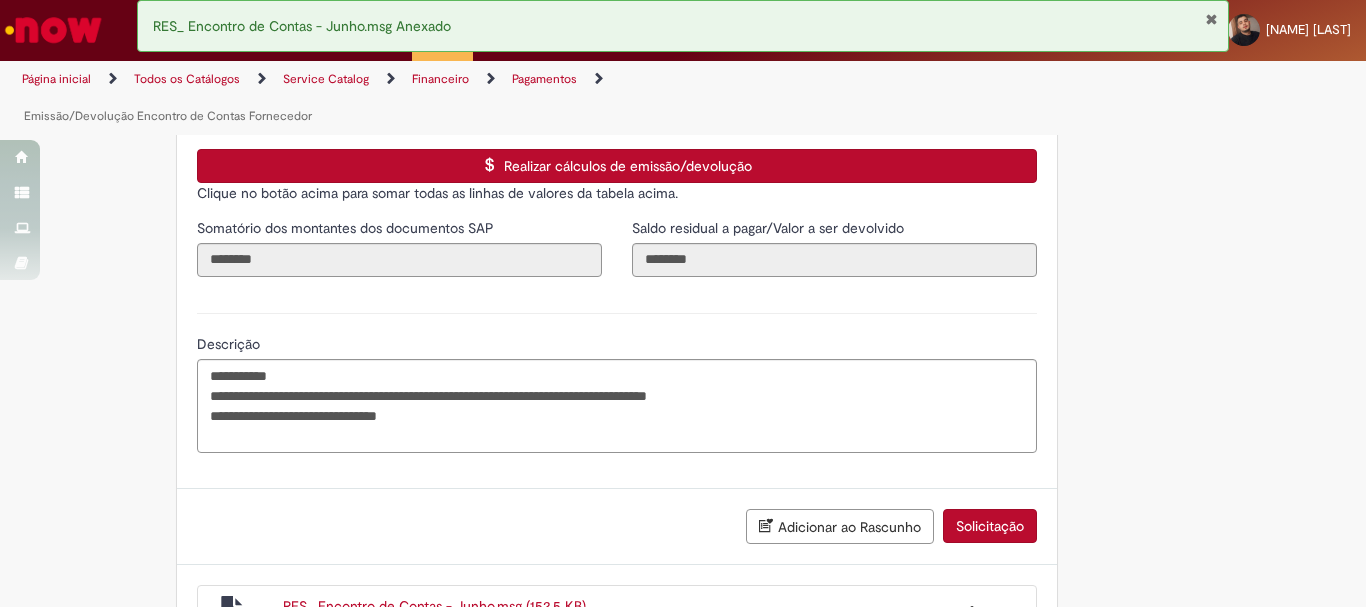click on "Solicitação" at bounding box center (990, 526) 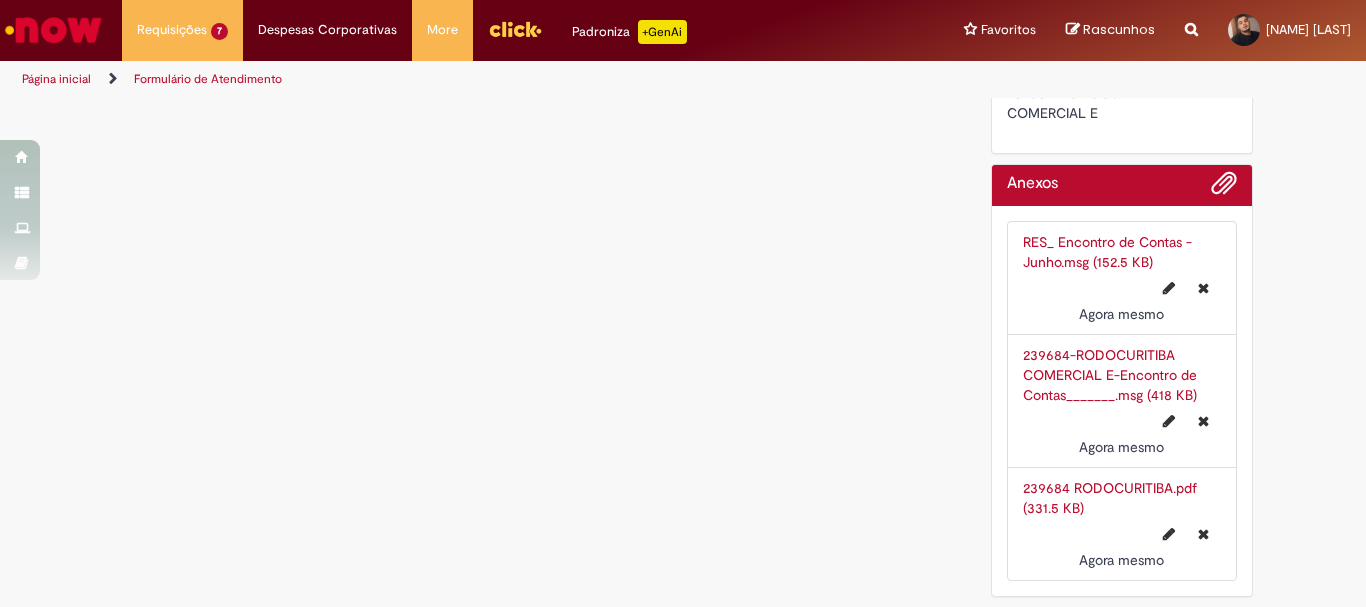 scroll, scrollTop: 0, scrollLeft: 0, axis: both 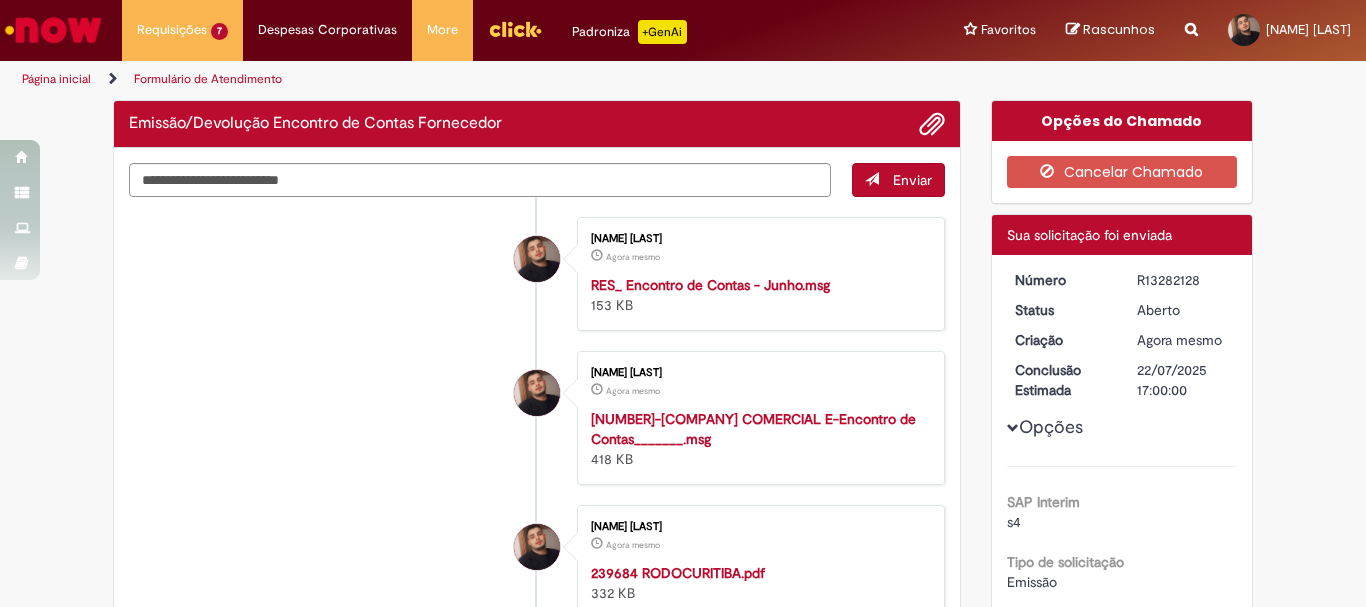 click on "R13282128" at bounding box center [1183, 280] 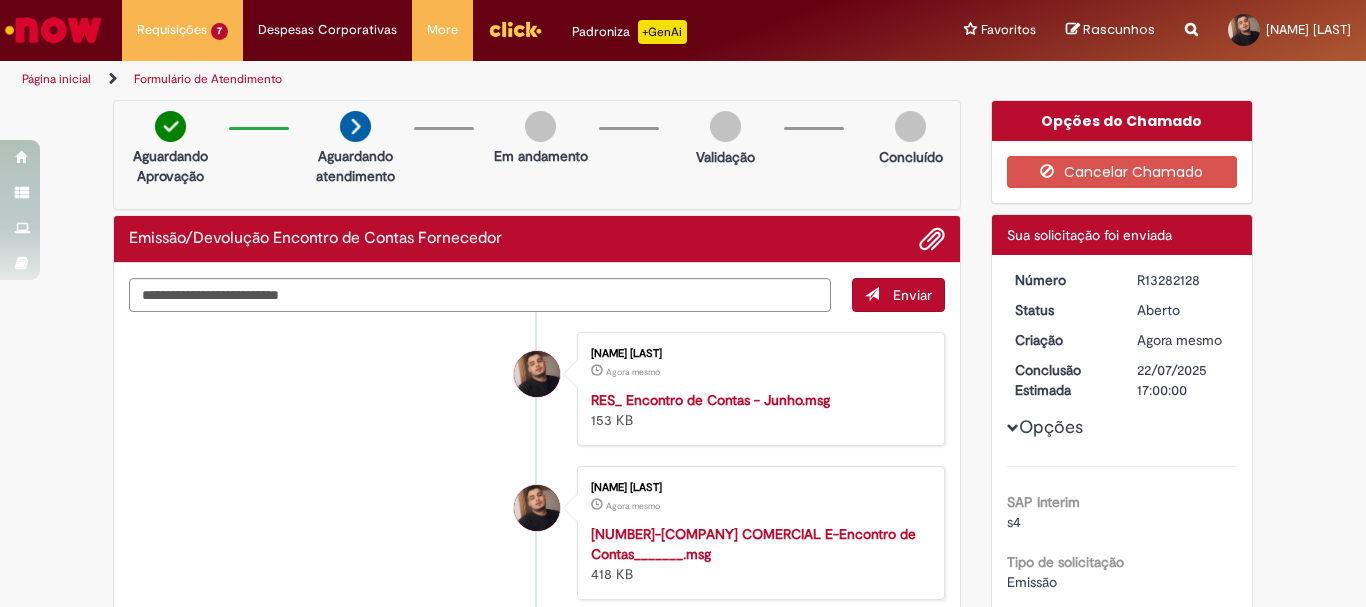 copy on "R13282128" 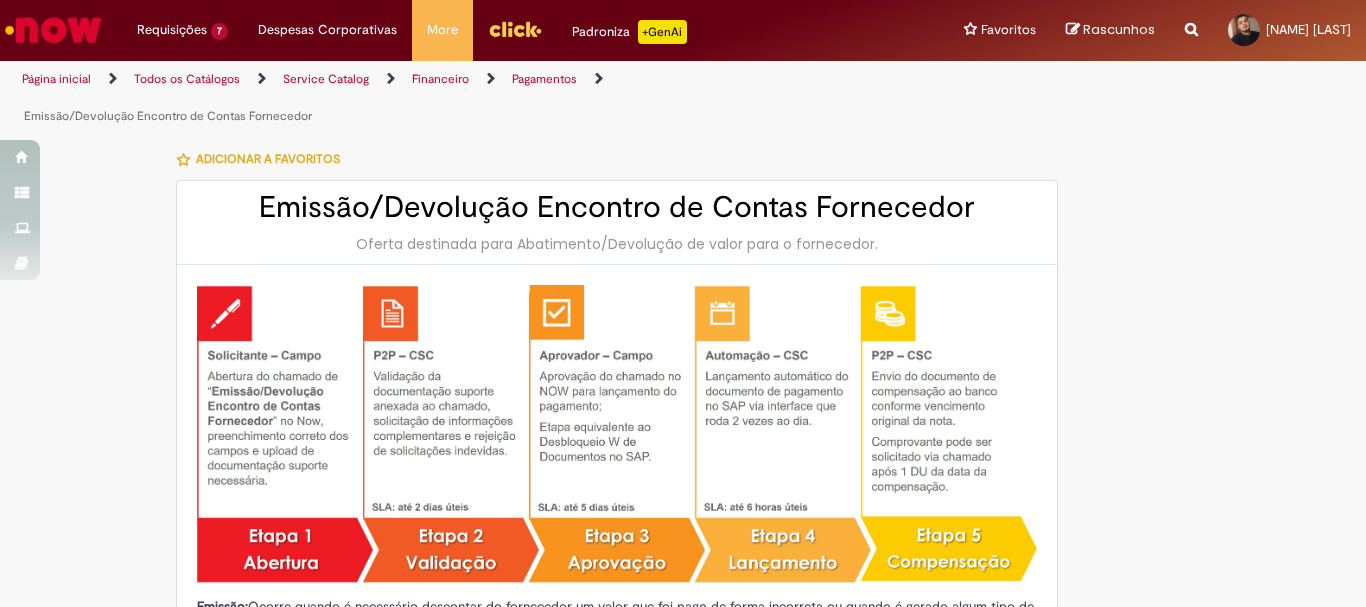 scroll, scrollTop: 300, scrollLeft: 0, axis: vertical 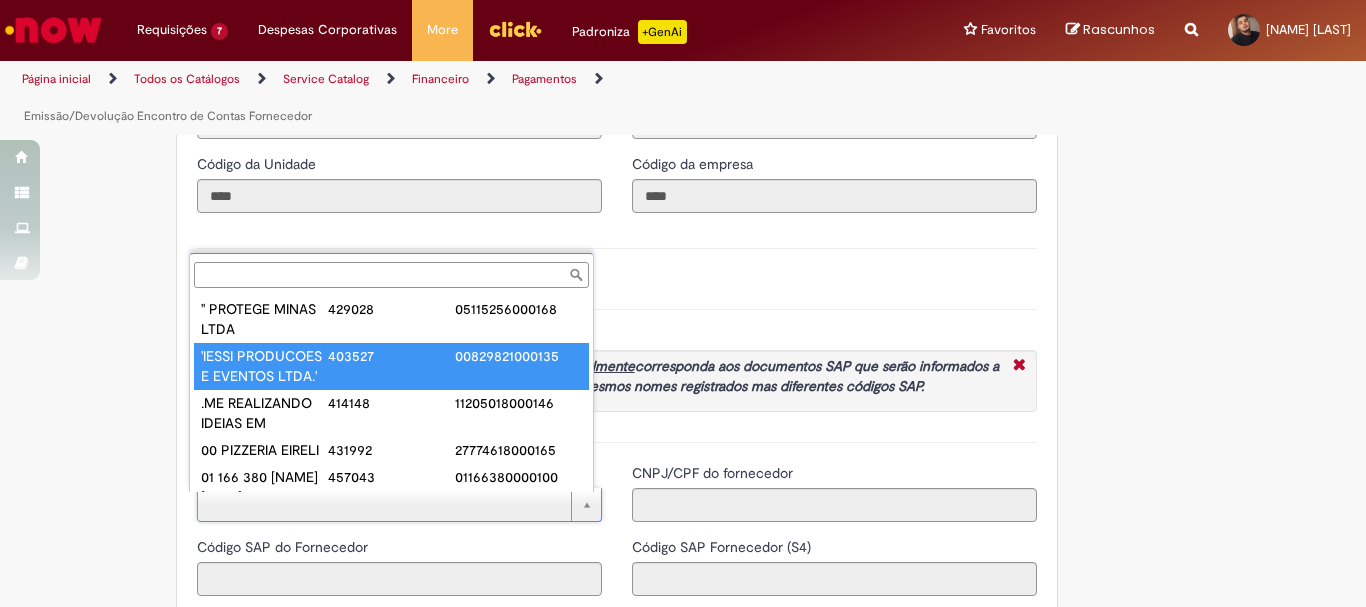 paste on "******" 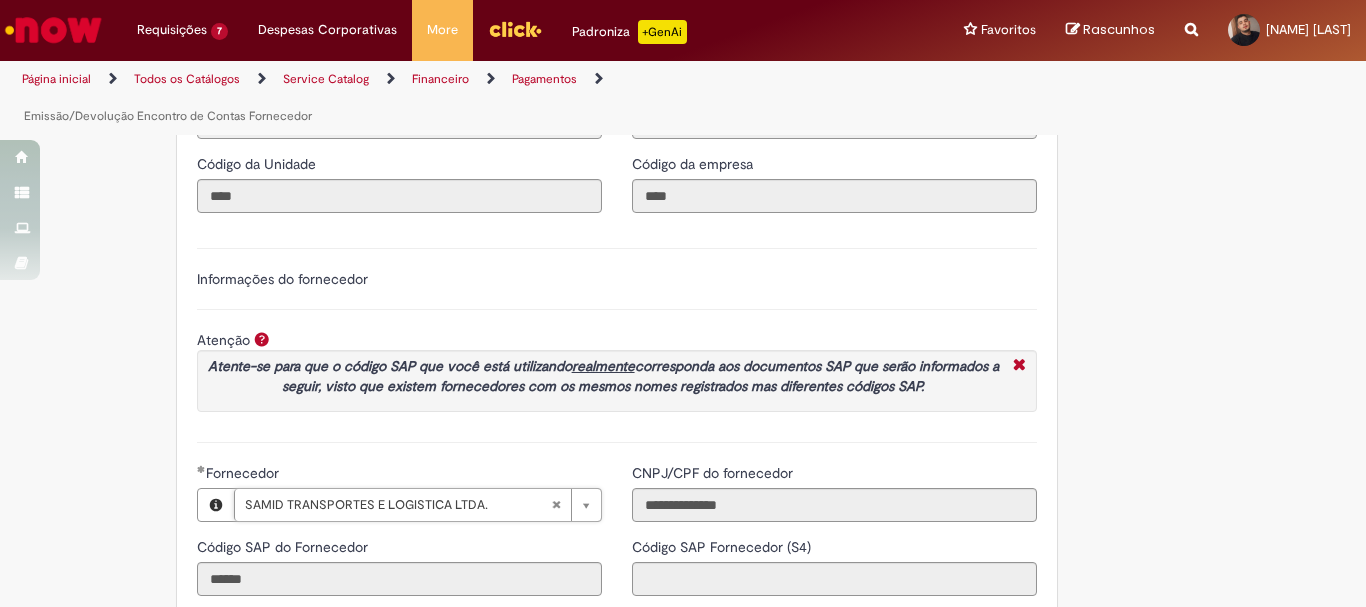 scroll, scrollTop: 2300, scrollLeft: 0, axis: vertical 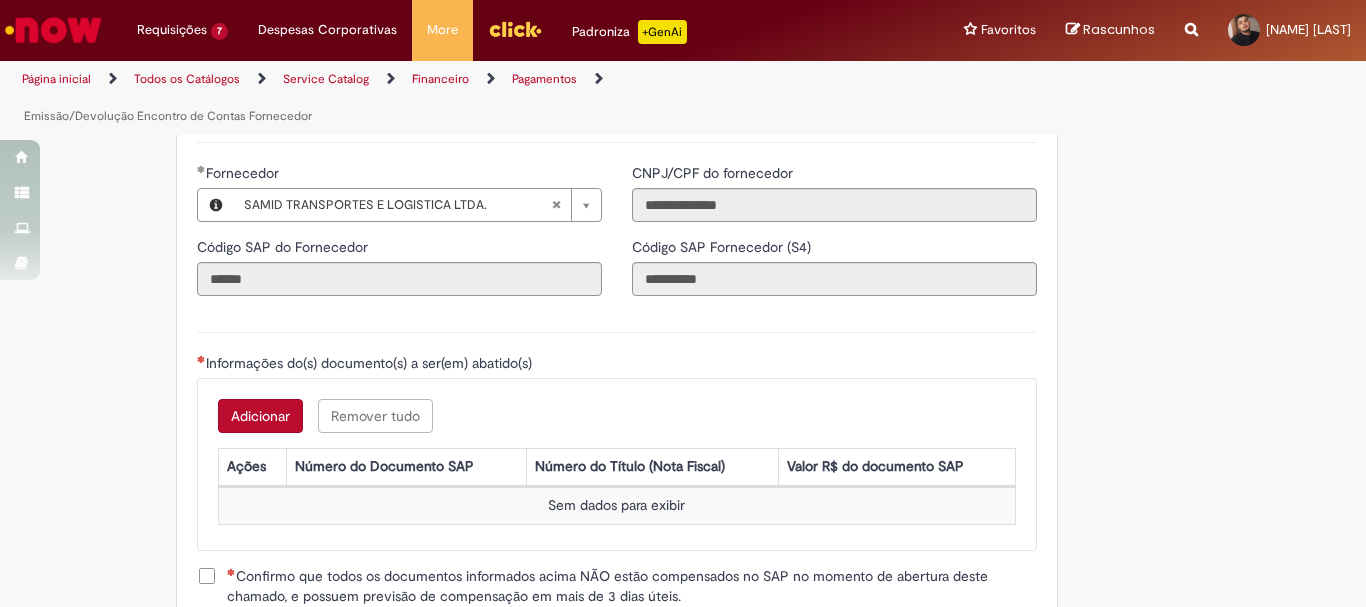 click on "Adicionar" at bounding box center (260, 416) 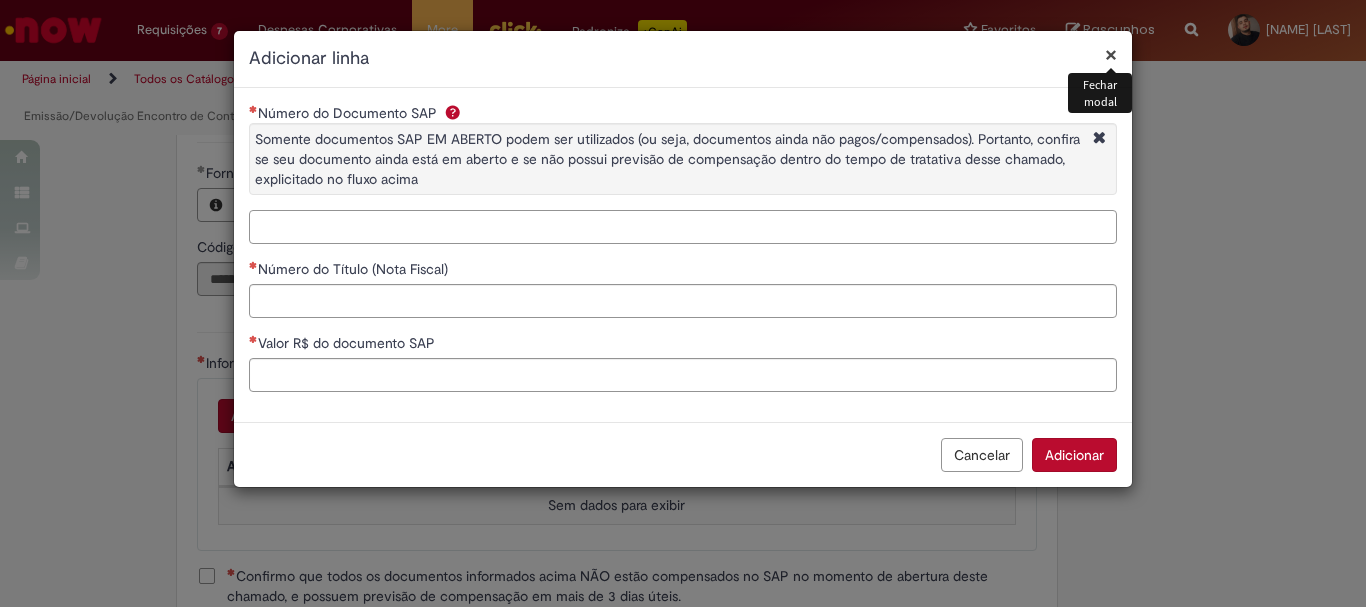 click on "Número do Documento SAP Somente documentos SAP EM ABERTO podem ser utilizados (ou seja, documentos ainda não pagos/compensados). Portanto, confira se seu documento ainda está em aberto e se não possui previsão de compensação dentro do tempo de tratativa desse chamado, explicitado no fluxo acima" at bounding box center (683, 227) 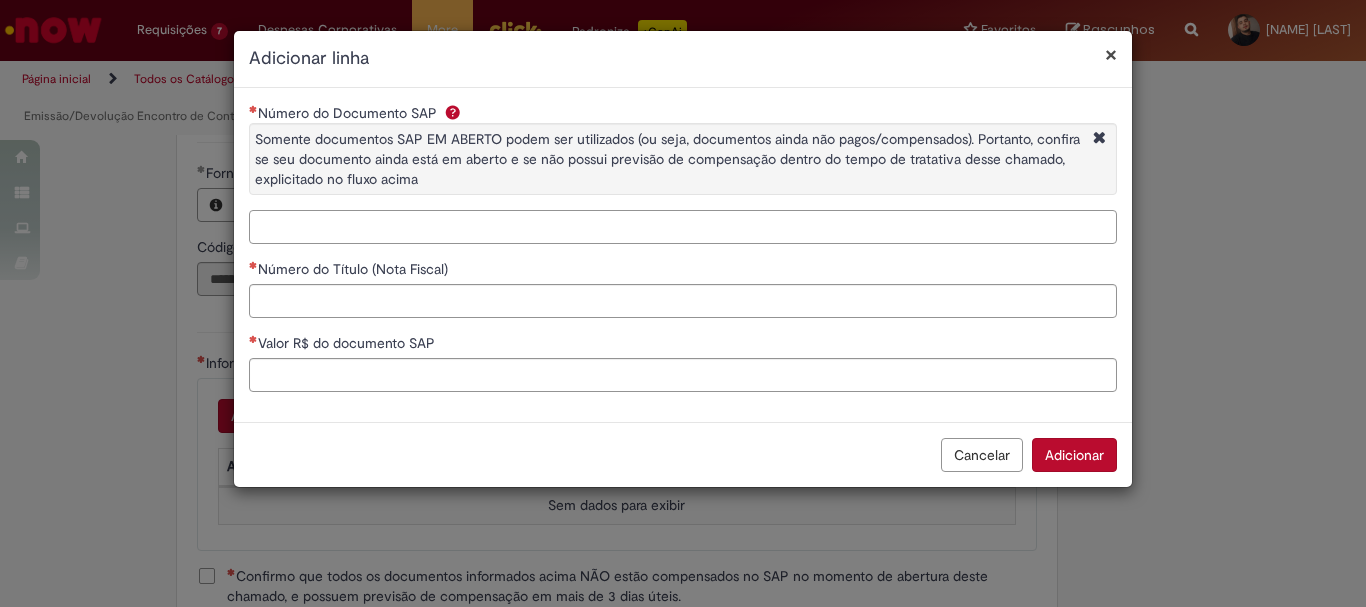 paste on "**********" 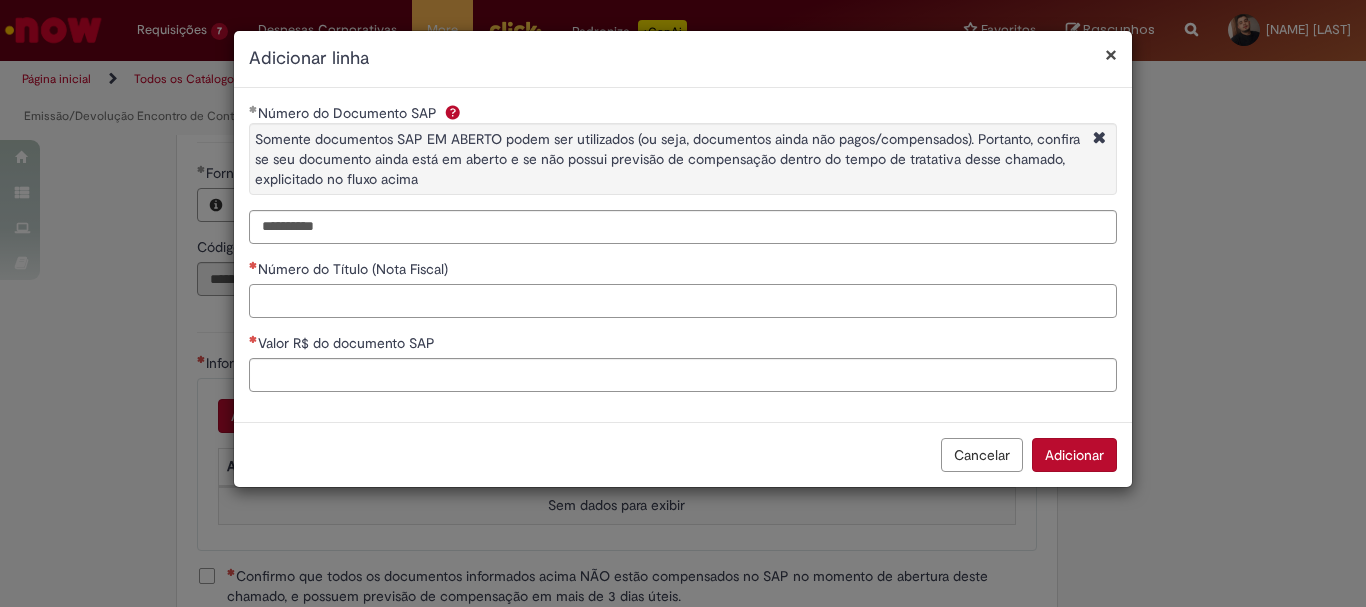 paste on "******" 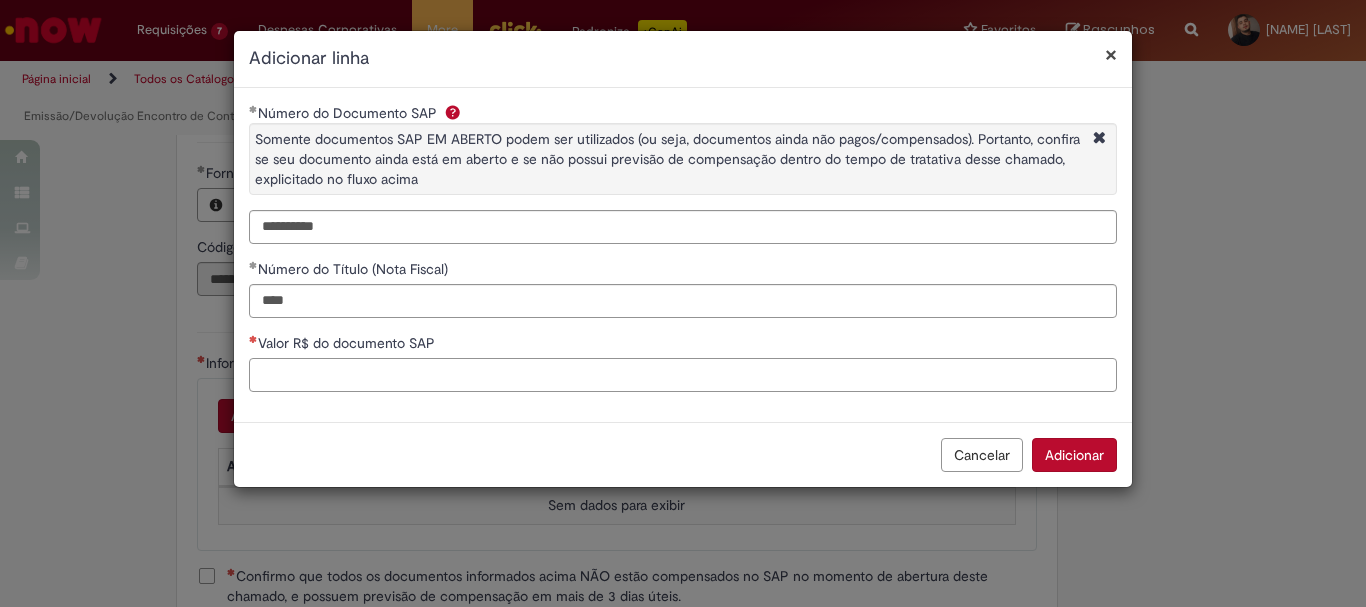 paste on "********" 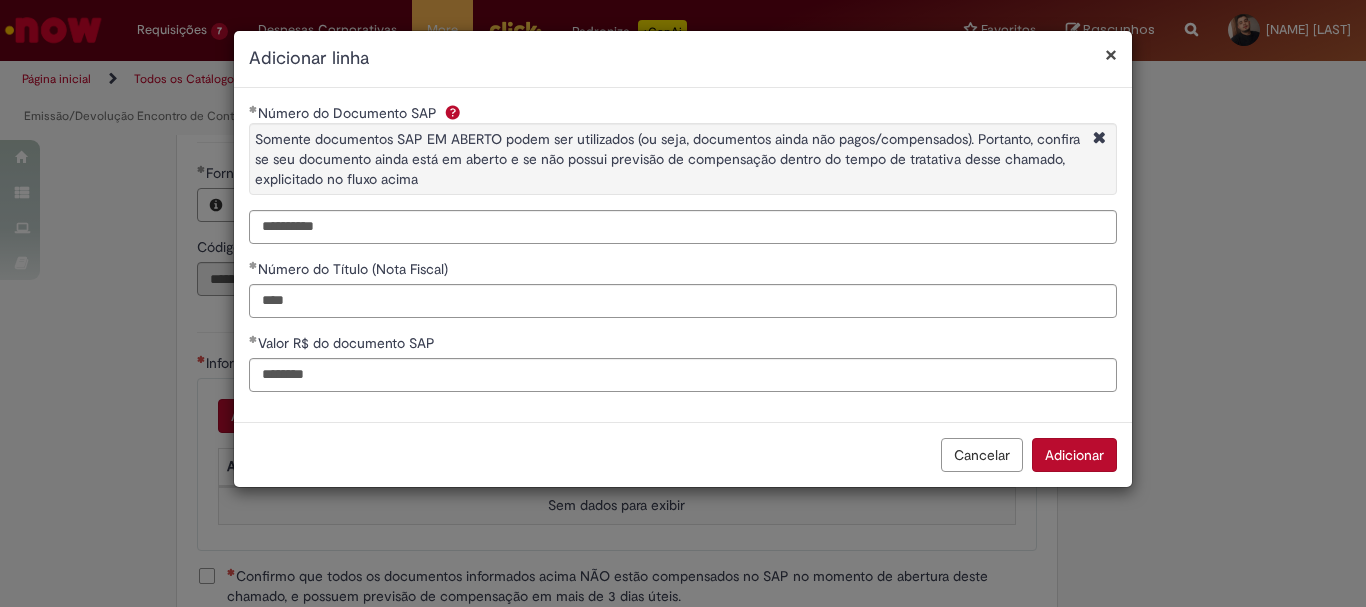 click on "Adicionar" at bounding box center (1074, 455) 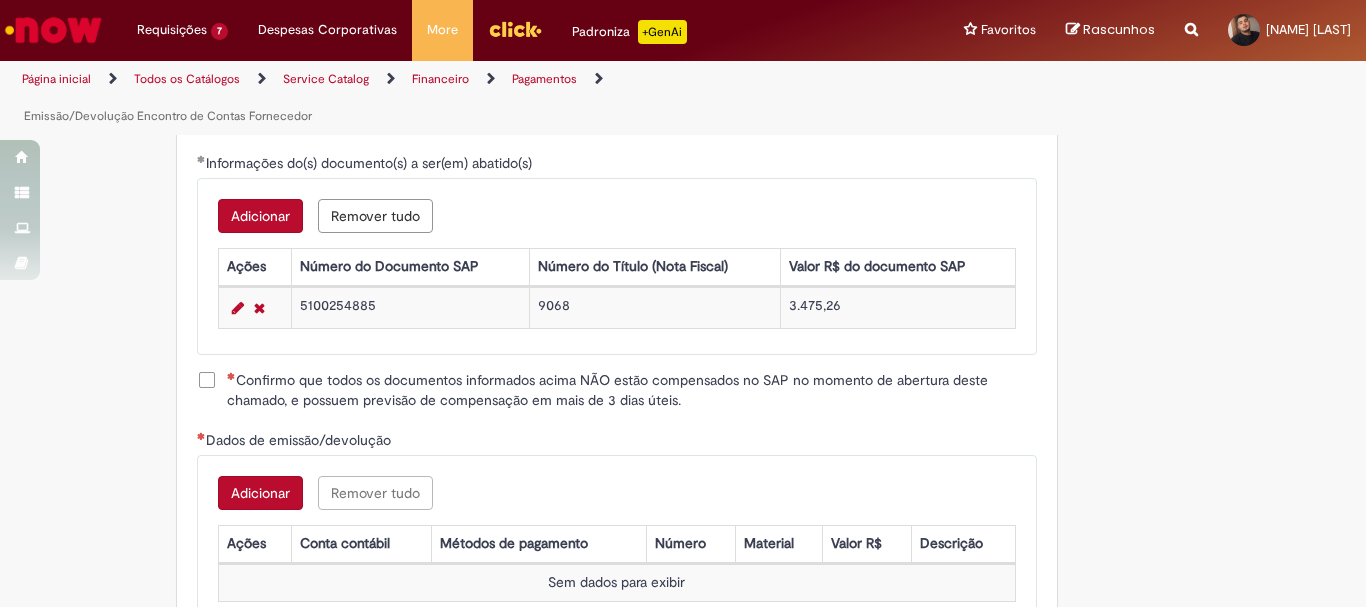 scroll, scrollTop: 2700, scrollLeft: 0, axis: vertical 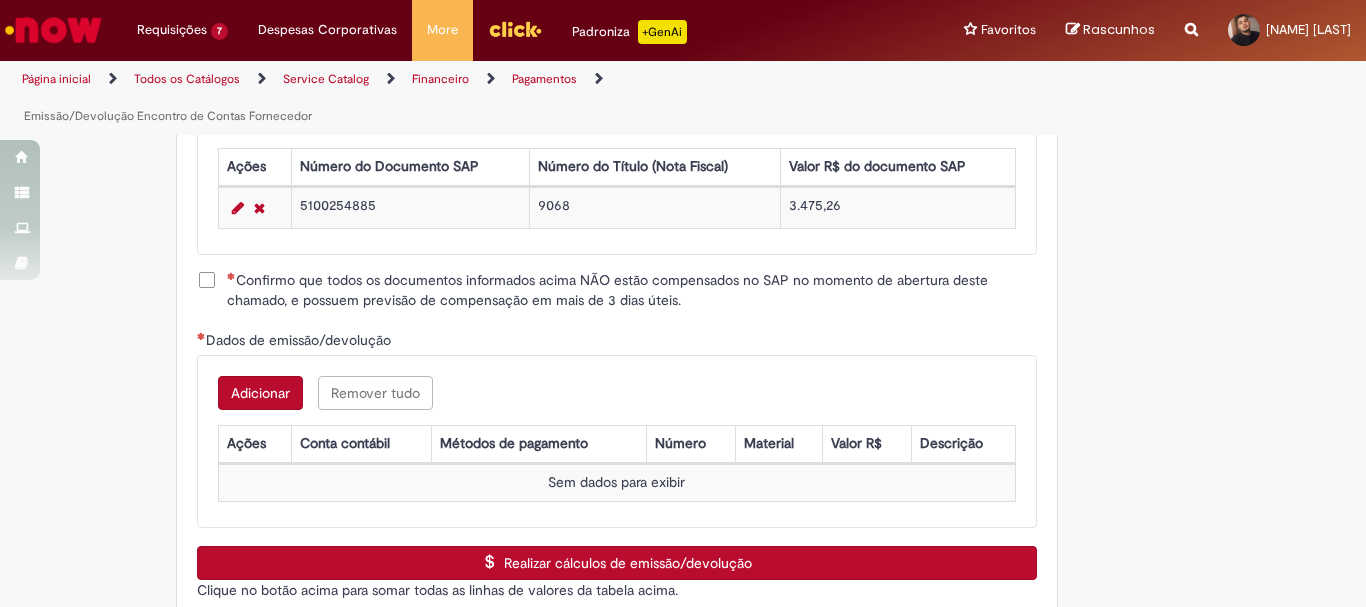 click on "Confirmo que todos os documentos informados acima NÃO estão compensados no SAP no momento de abertura deste chamado, e possuem previsão de compensação em mais de 3 dias úteis." at bounding box center (632, 290) 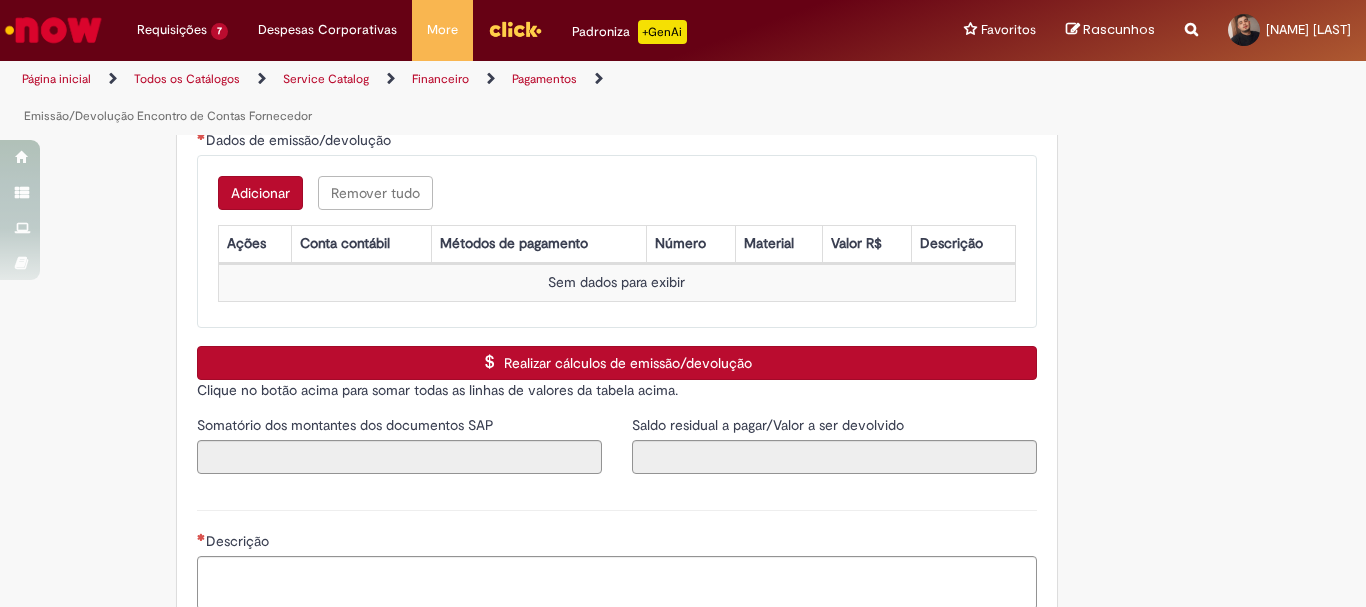 scroll, scrollTop: 2800, scrollLeft: 0, axis: vertical 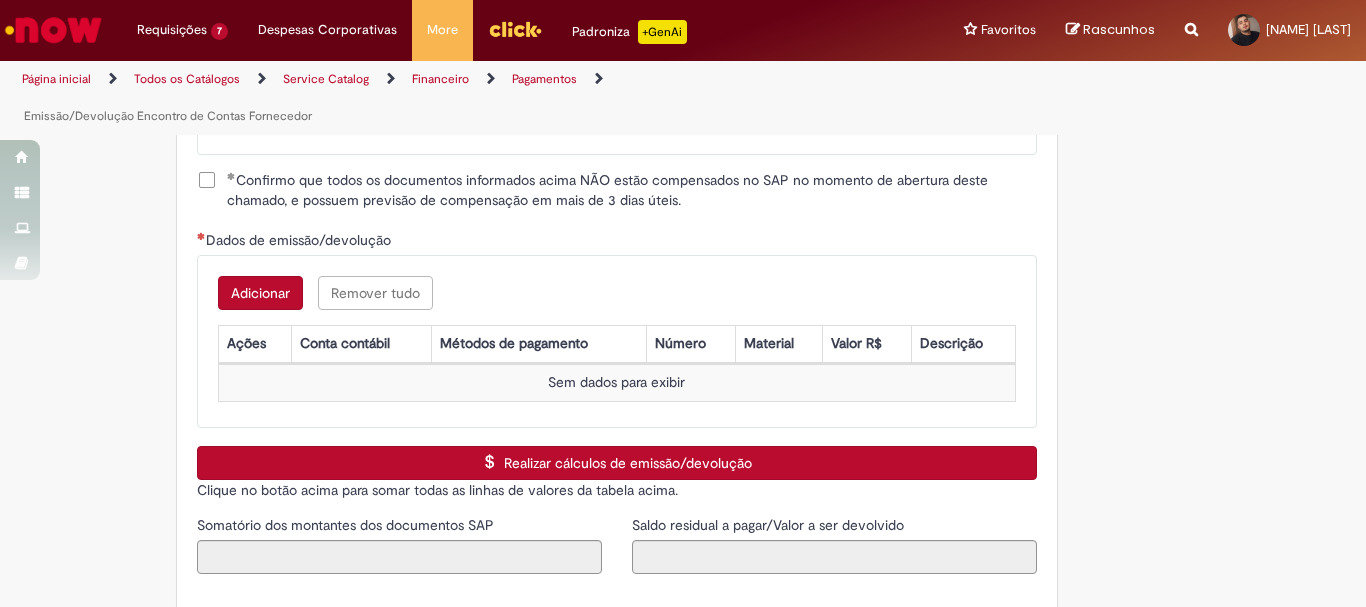 click on "Adicionar" at bounding box center (260, 293) 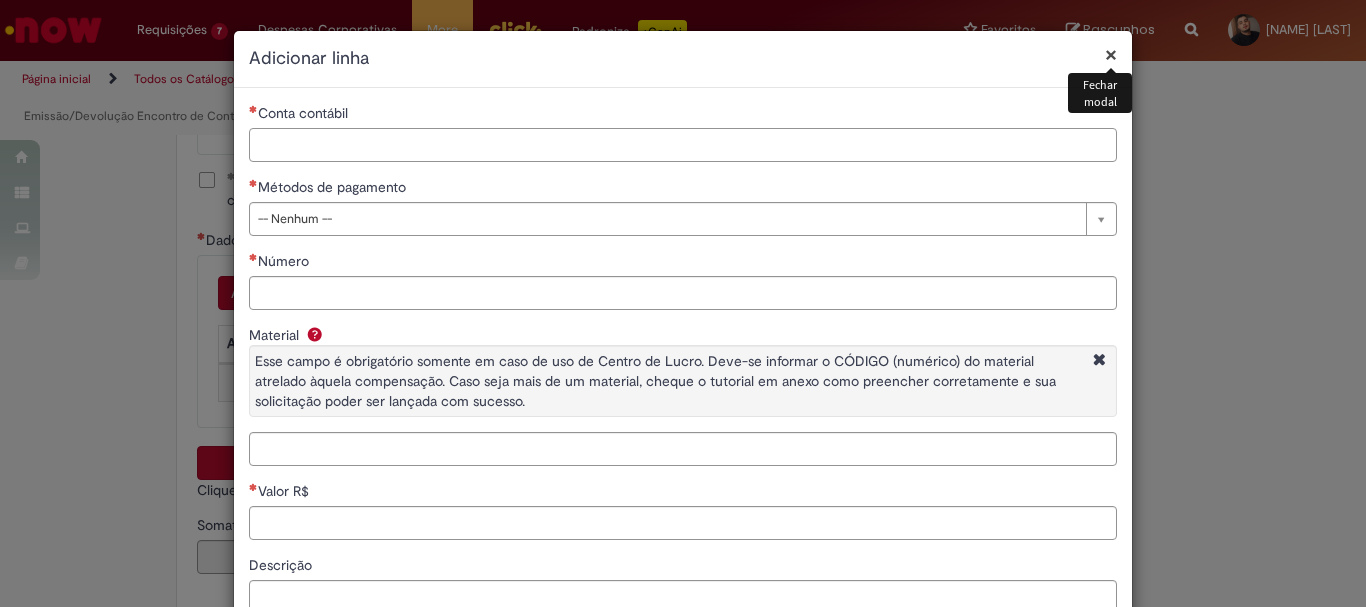 click on "Conta contábil" at bounding box center (683, 145) 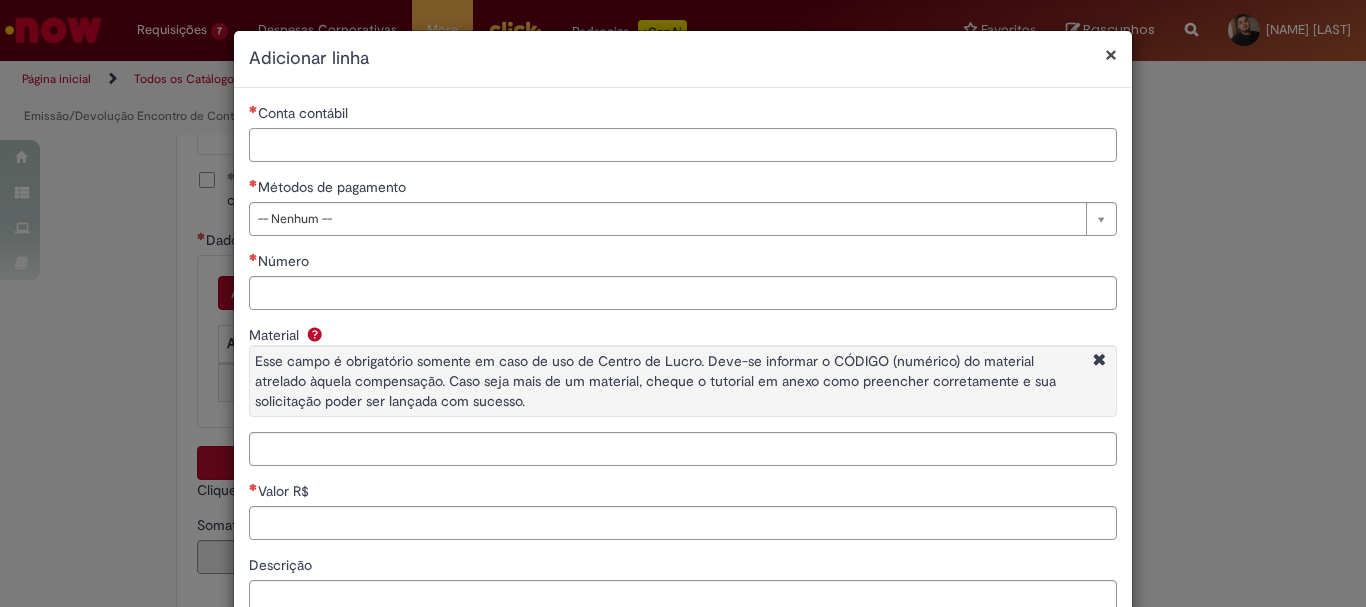 paste on "********" 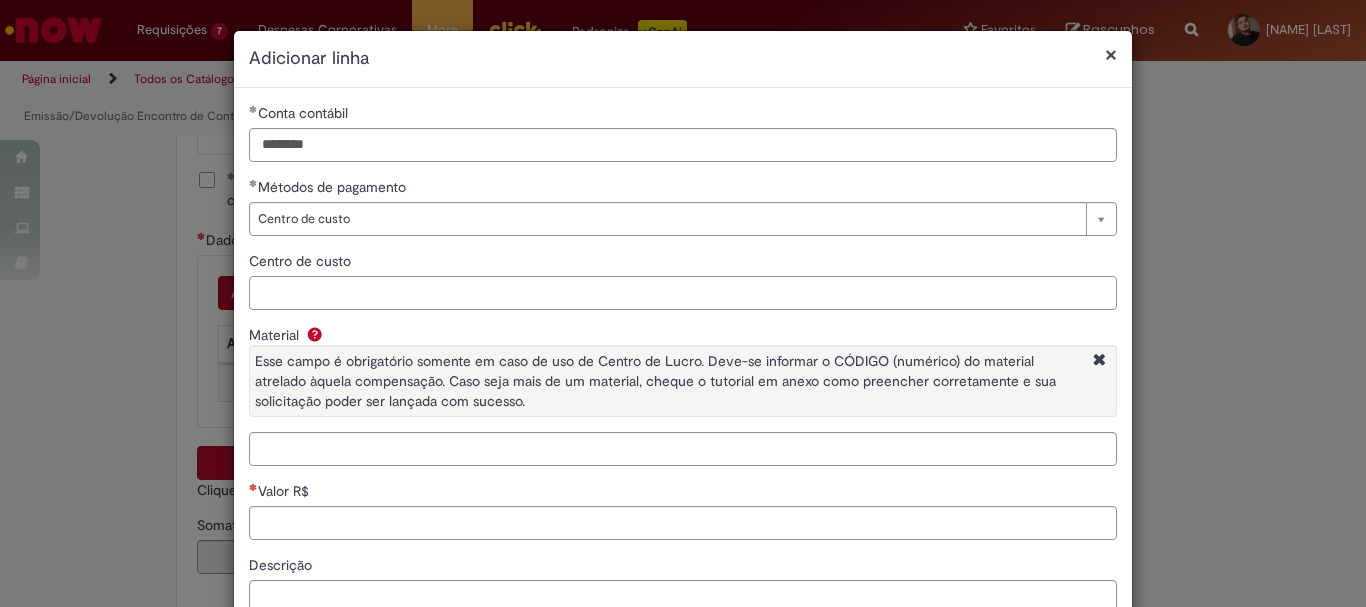 paste on "**********" 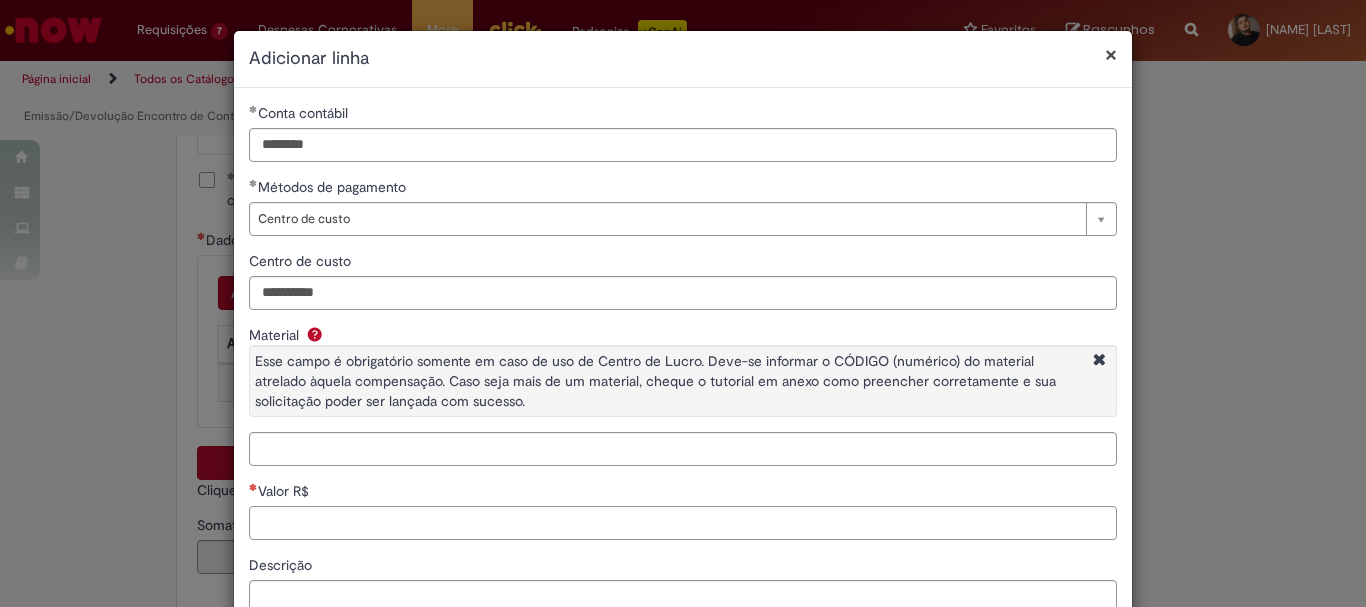 paste on "******" 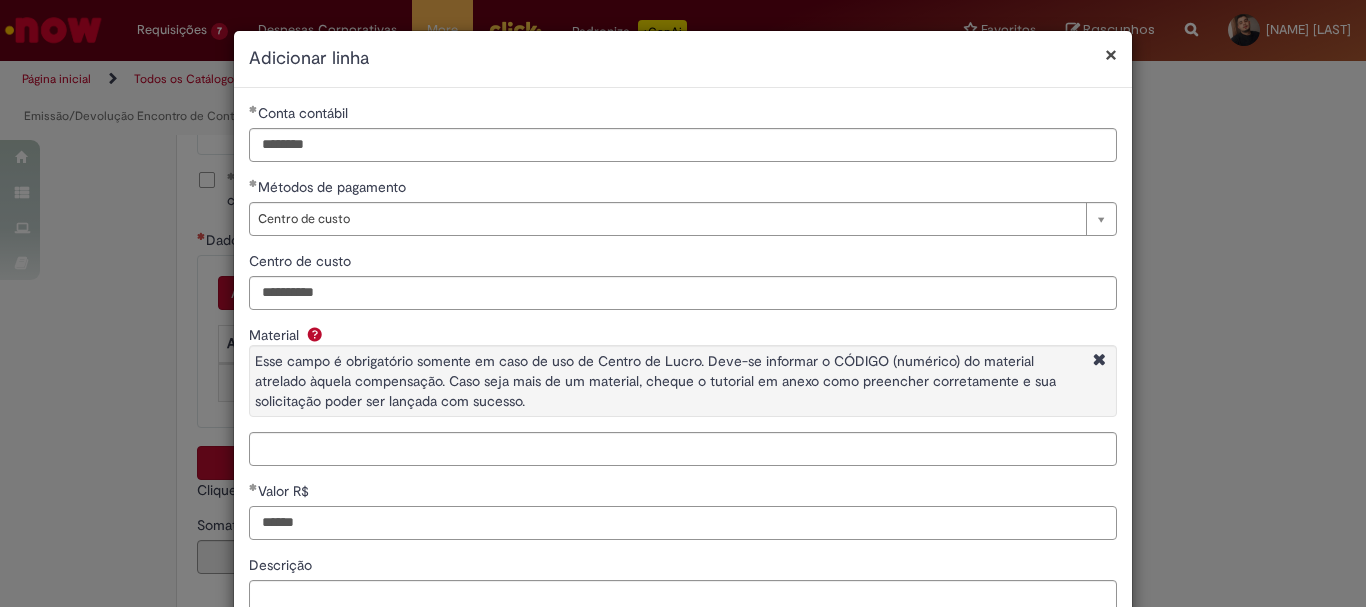scroll, scrollTop: 153, scrollLeft: 0, axis: vertical 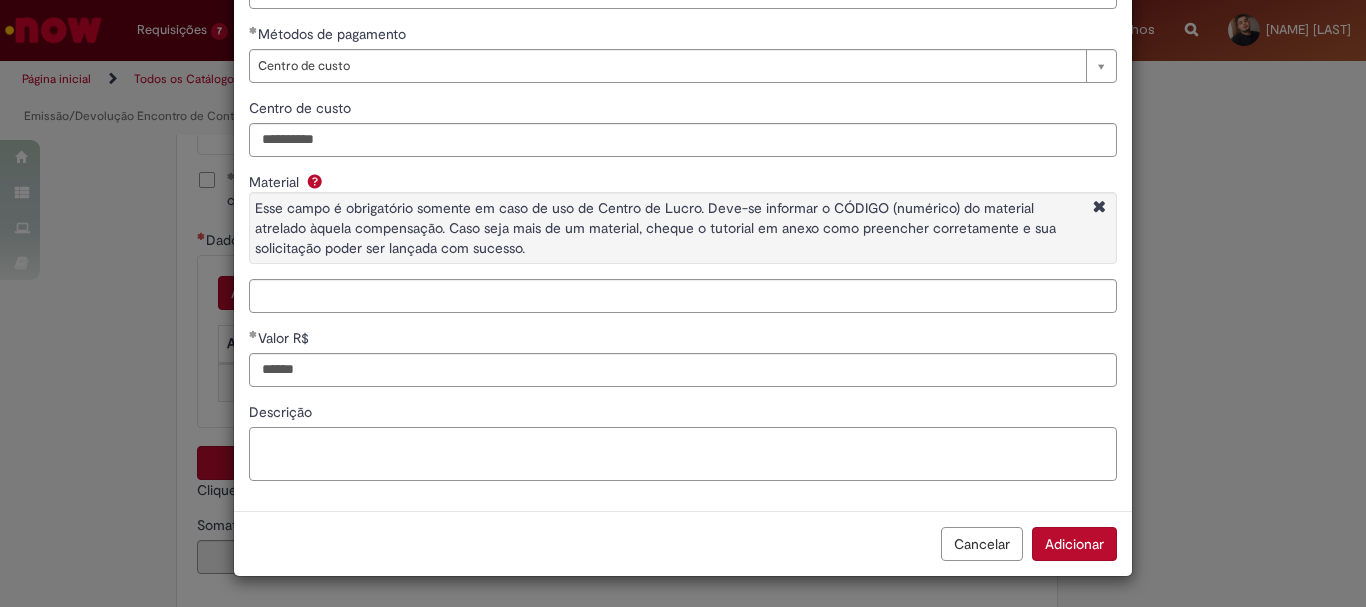 click on "Descrição" at bounding box center [683, 454] 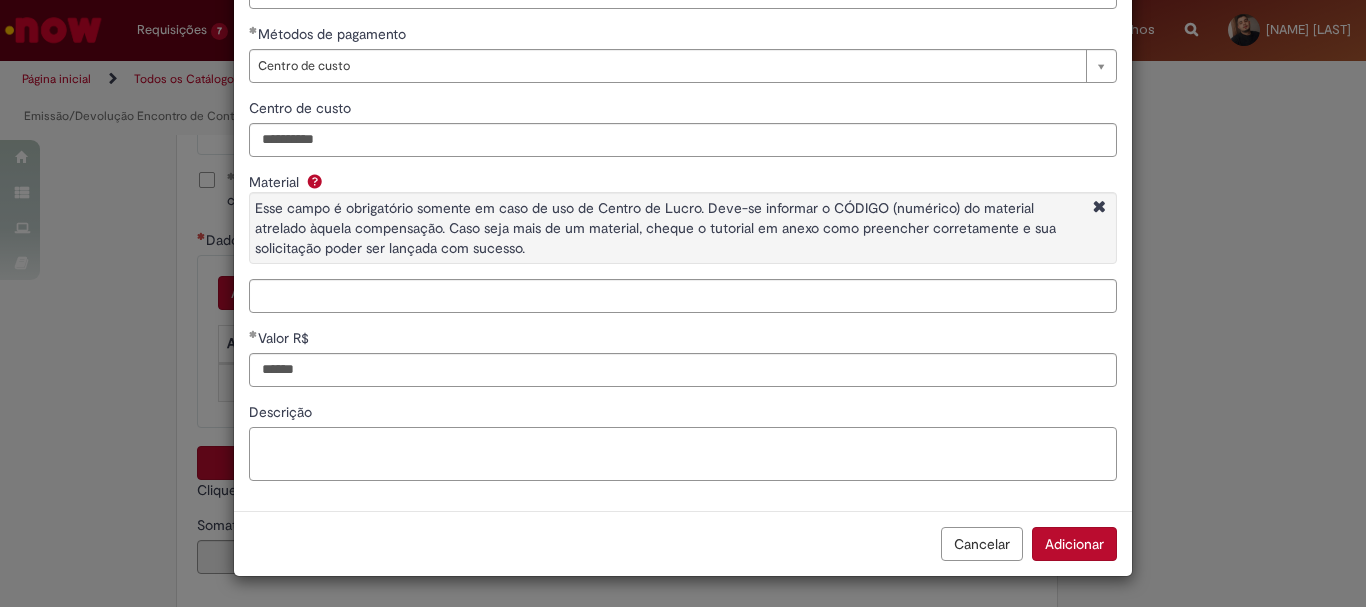 paste on "**********" 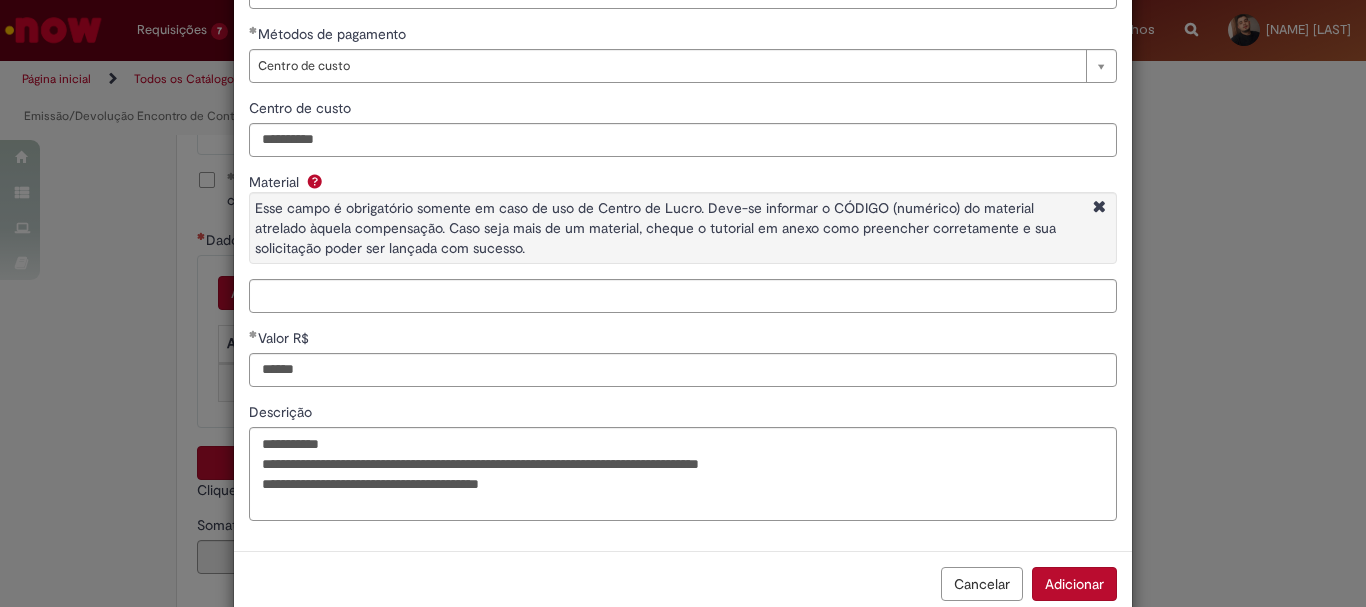 drag, startPoint x: 1089, startPoint y: 580, endPoint x: 1094, endPoint y: 589, distance: 10.29563 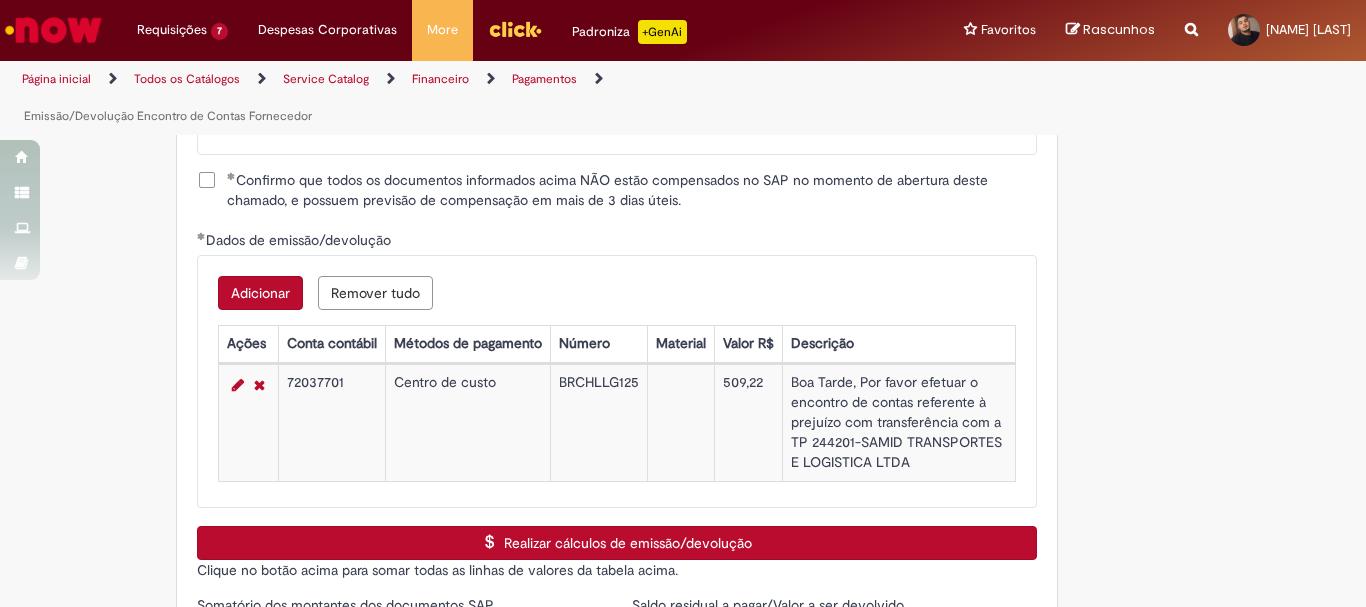 click on "Adicionar" at bounding box center (260, 293) 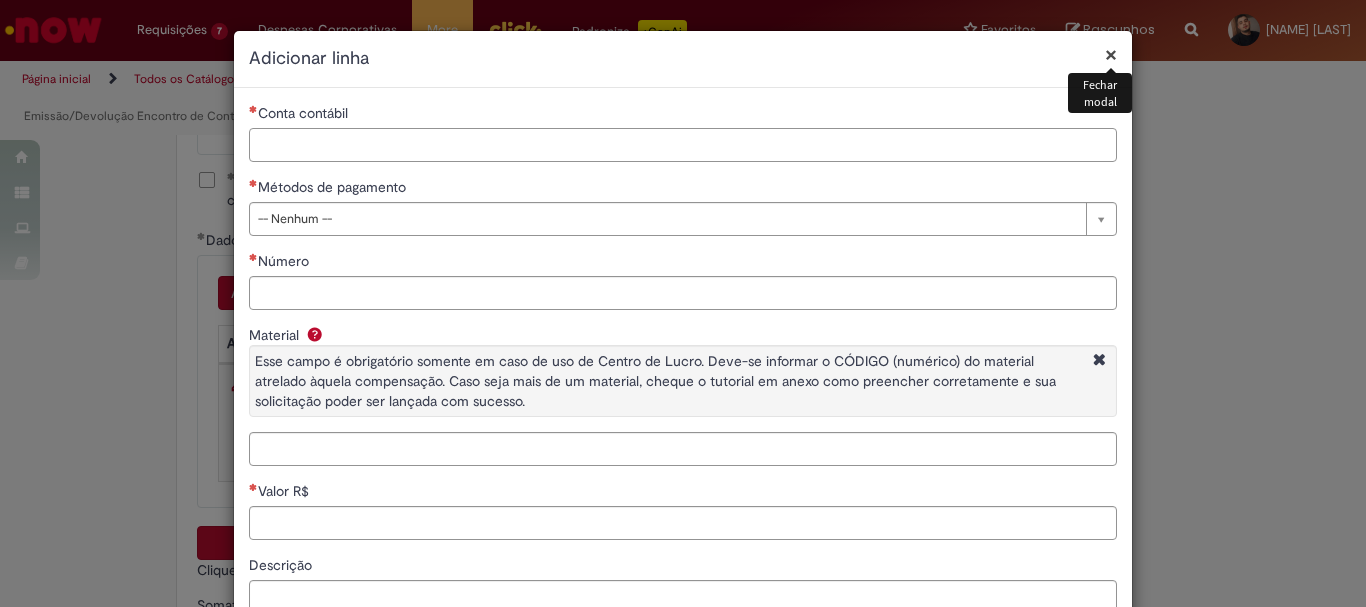 click on "Conta contábil" at bounding box center (683, 145) 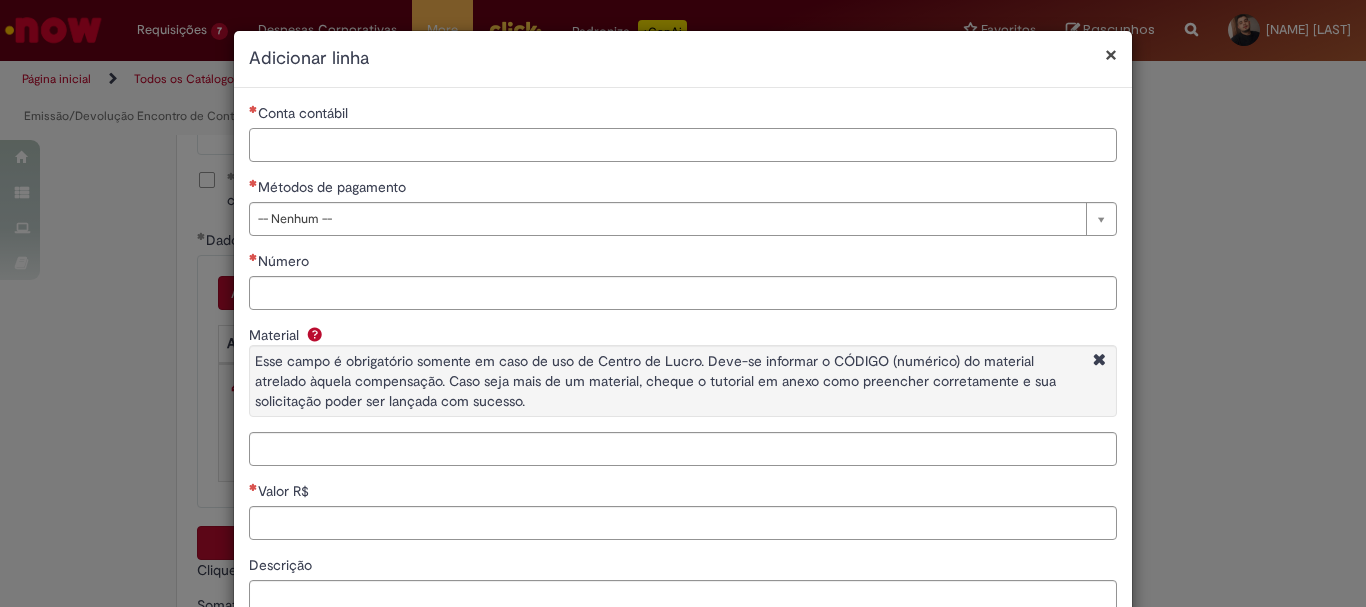 paste on "********" 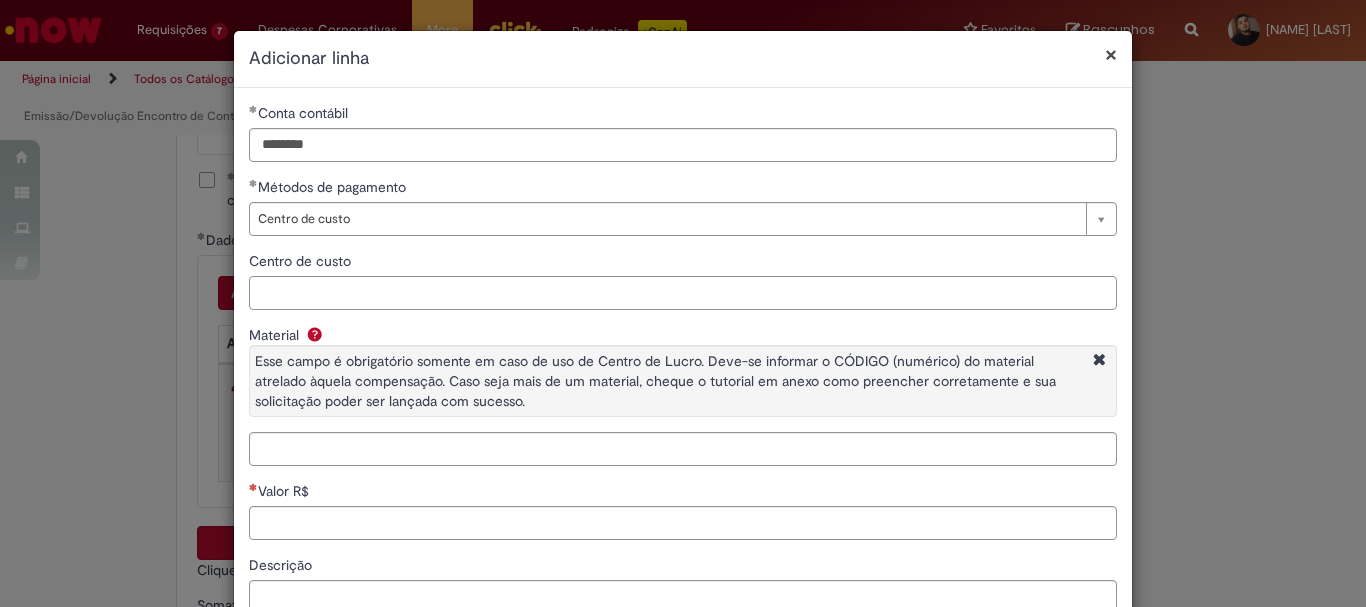 paste on "**********" 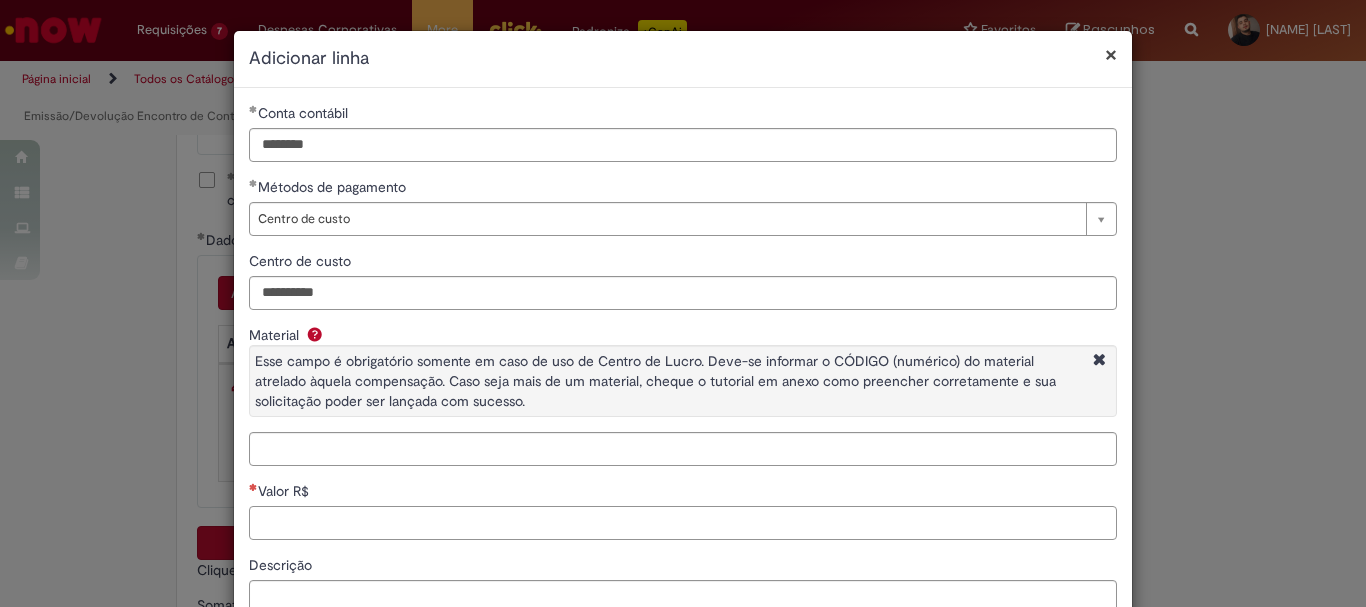 paste on "******" 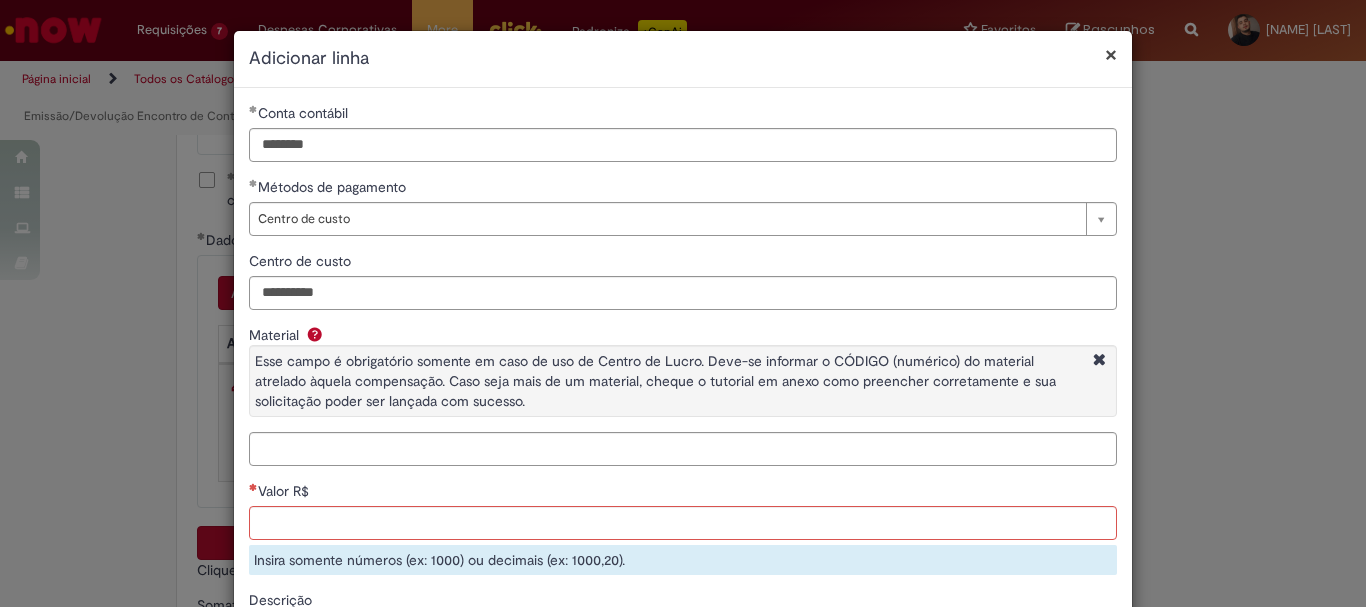 scroll, scrollTop: 188, scrollLeft: 0, axis: vertical 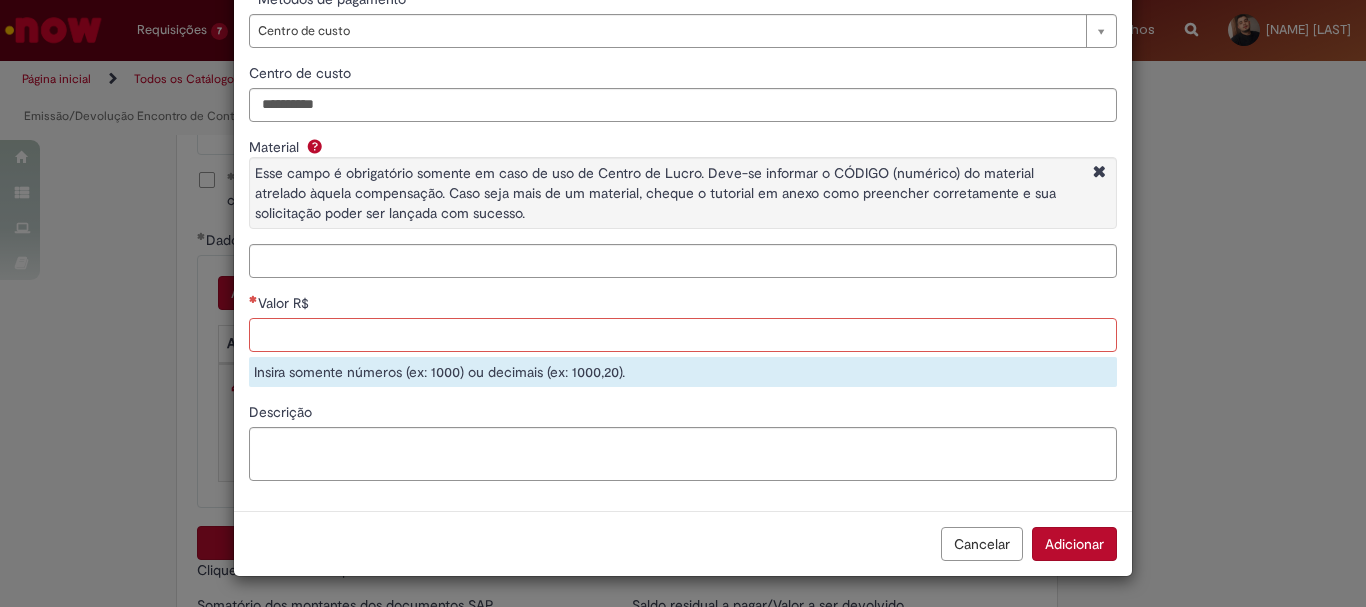 click on "Valor R$" at bounding box center [683, 335] 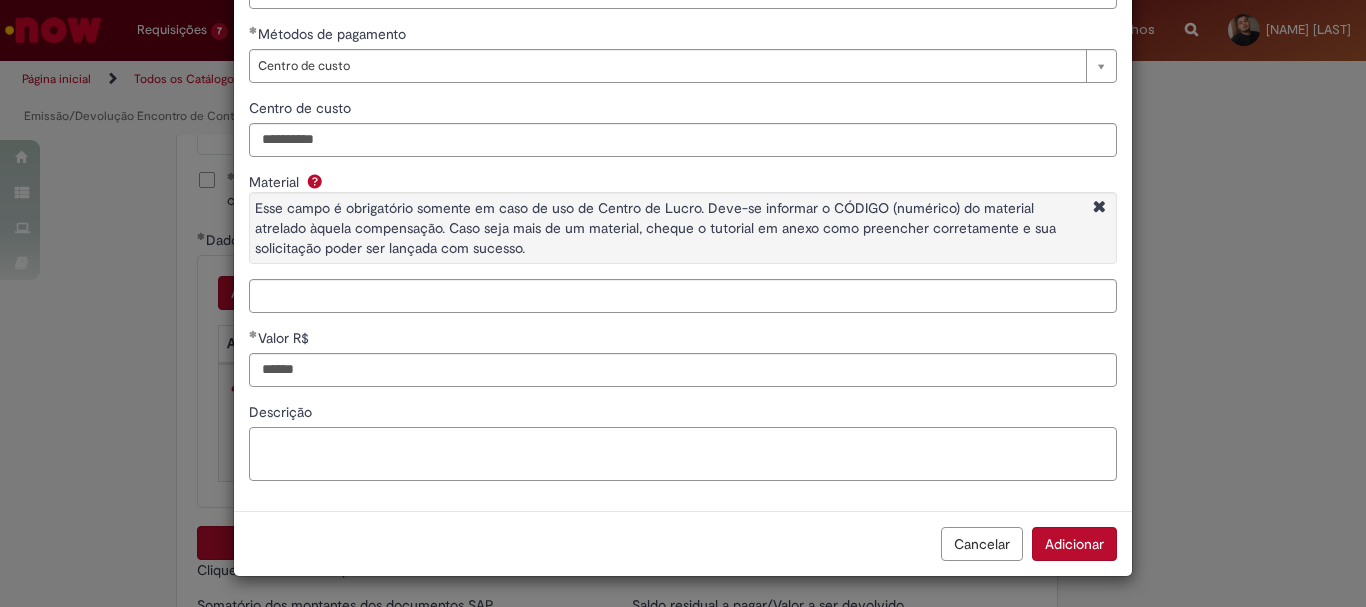 scroll, scrollTop: 153, scrollLeft: 0, axis: vertical 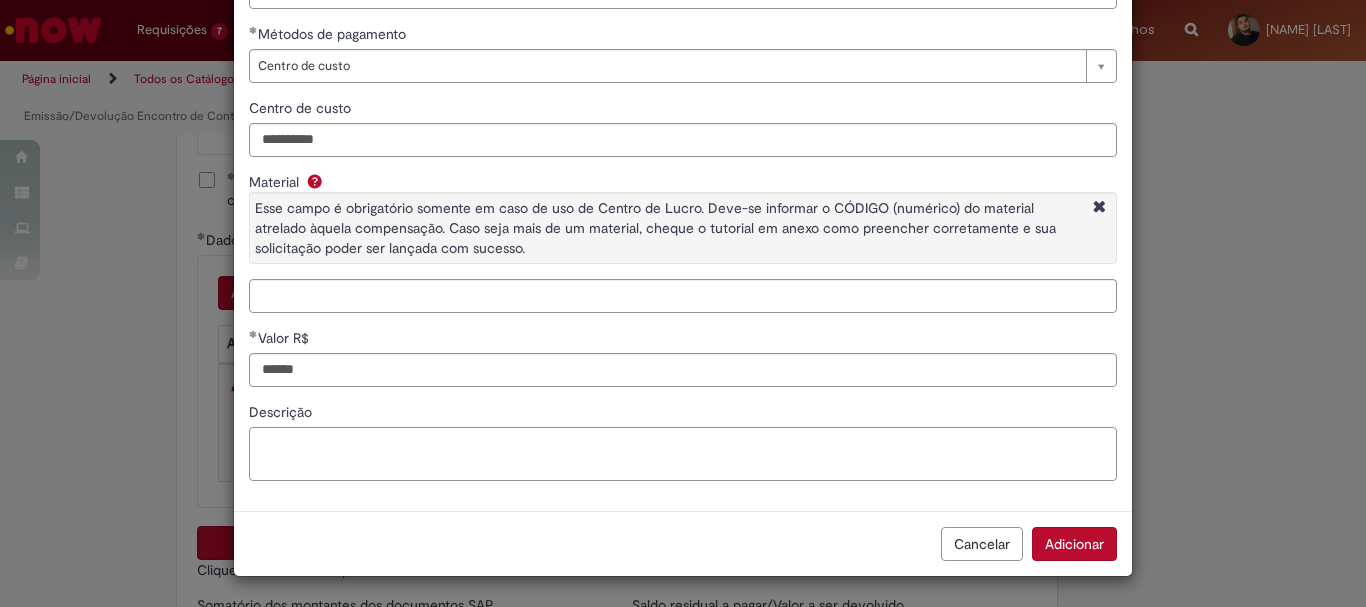 paste on "**********" 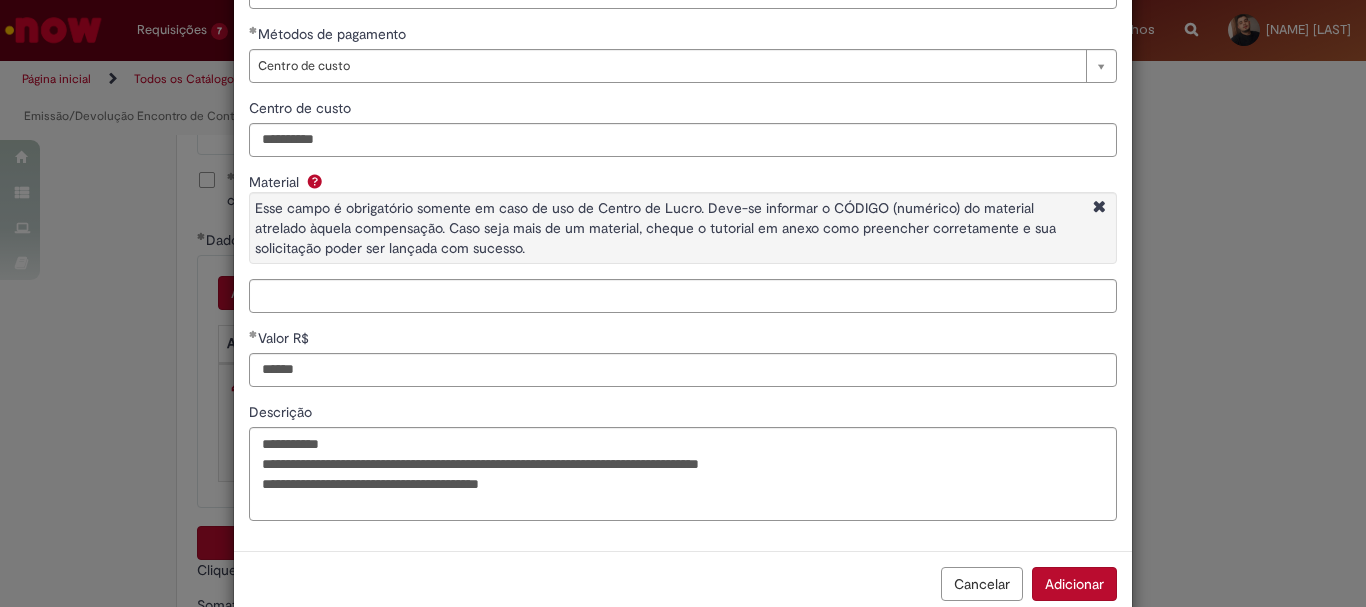 click on "Adicionar" at bounding box center (1074, 584) 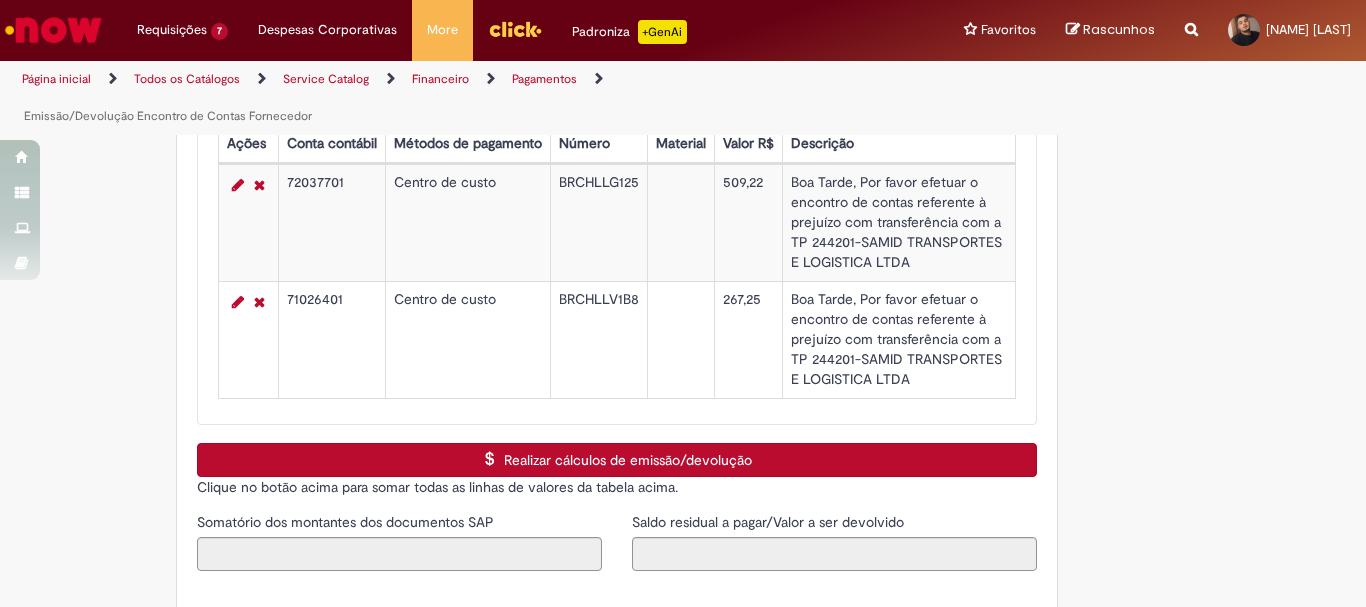 scroll, scrollTop: 3200, scrollLeft: 0, axis: vertical 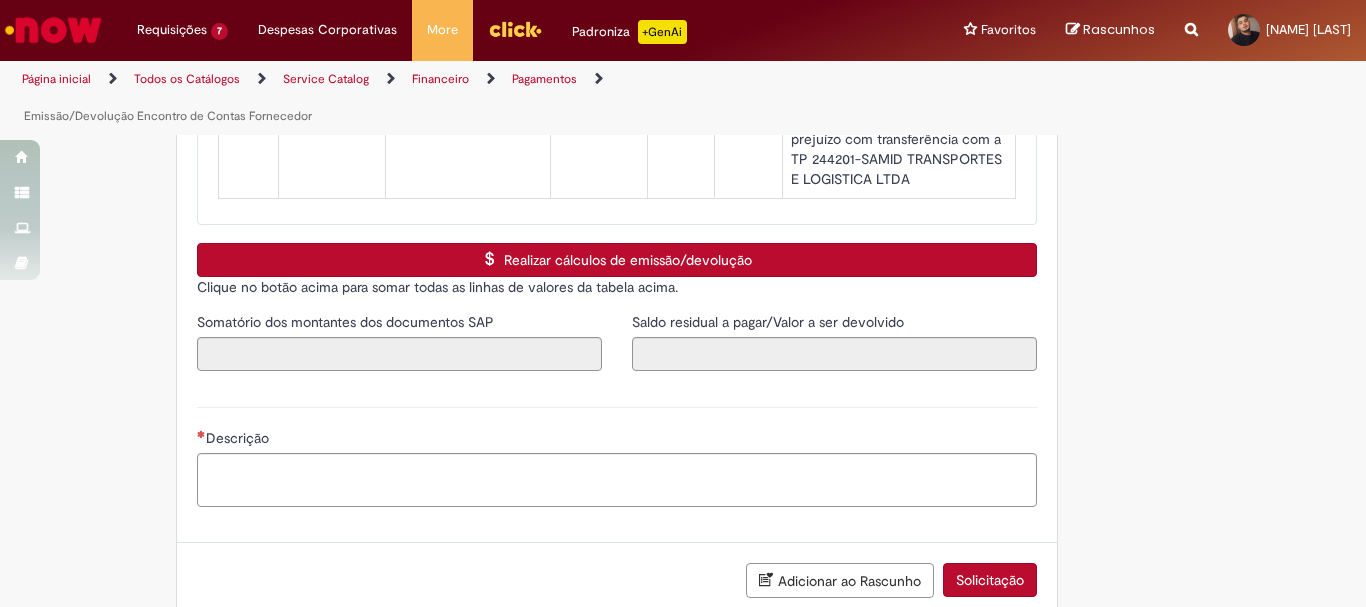 click on "Realizar cálculos de emissão/devolução" at bounding box center (617, 260) 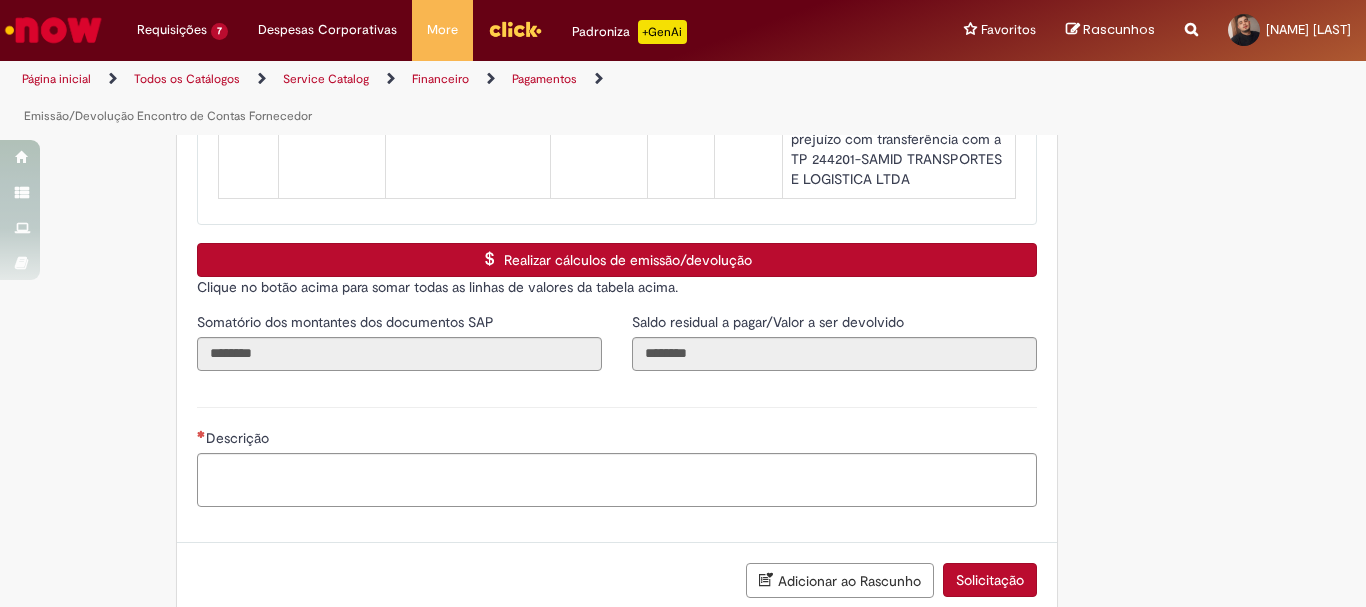 scroll, scrollTop: 3300, scrollLeft: 0, axis: vertical 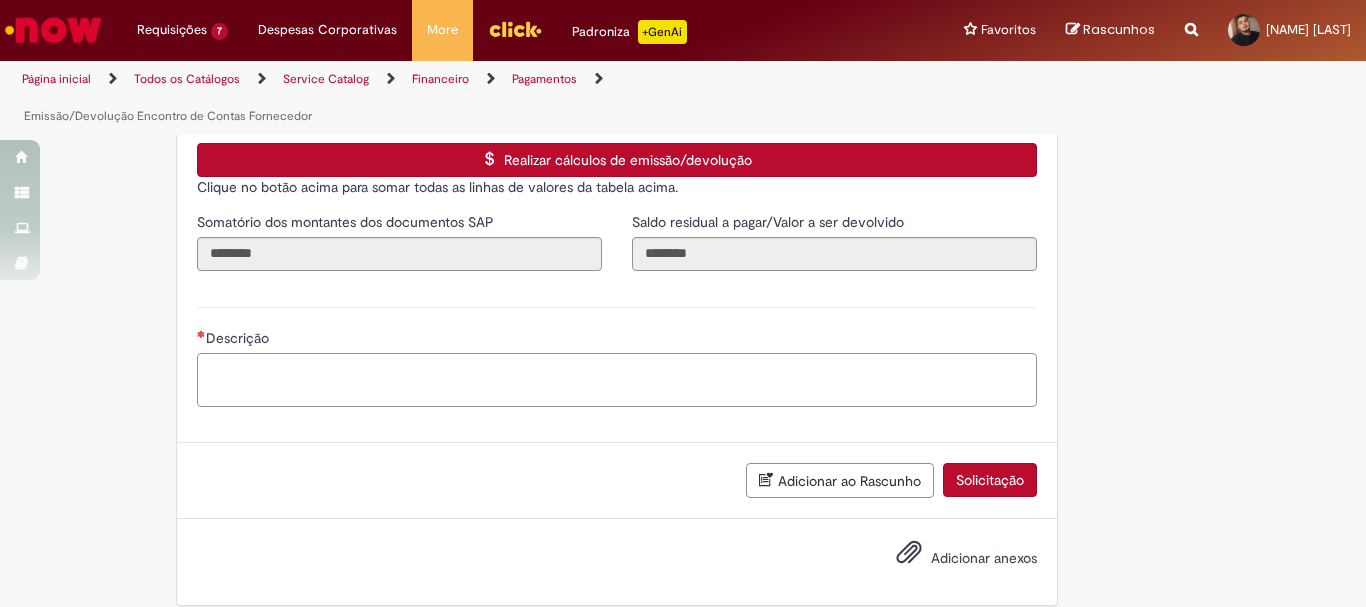 click on "Descrição" at bounding box center (617, 380) 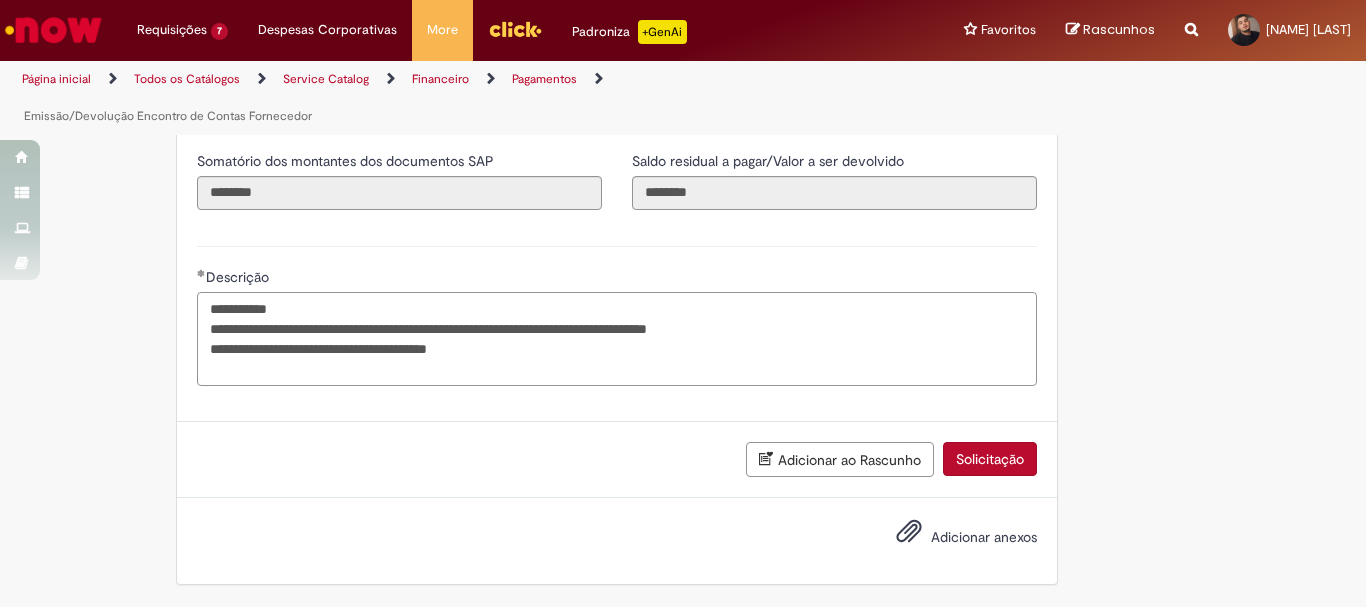 scroll, scrollTop: 3401, scrollLeft: 0, axis: vertical 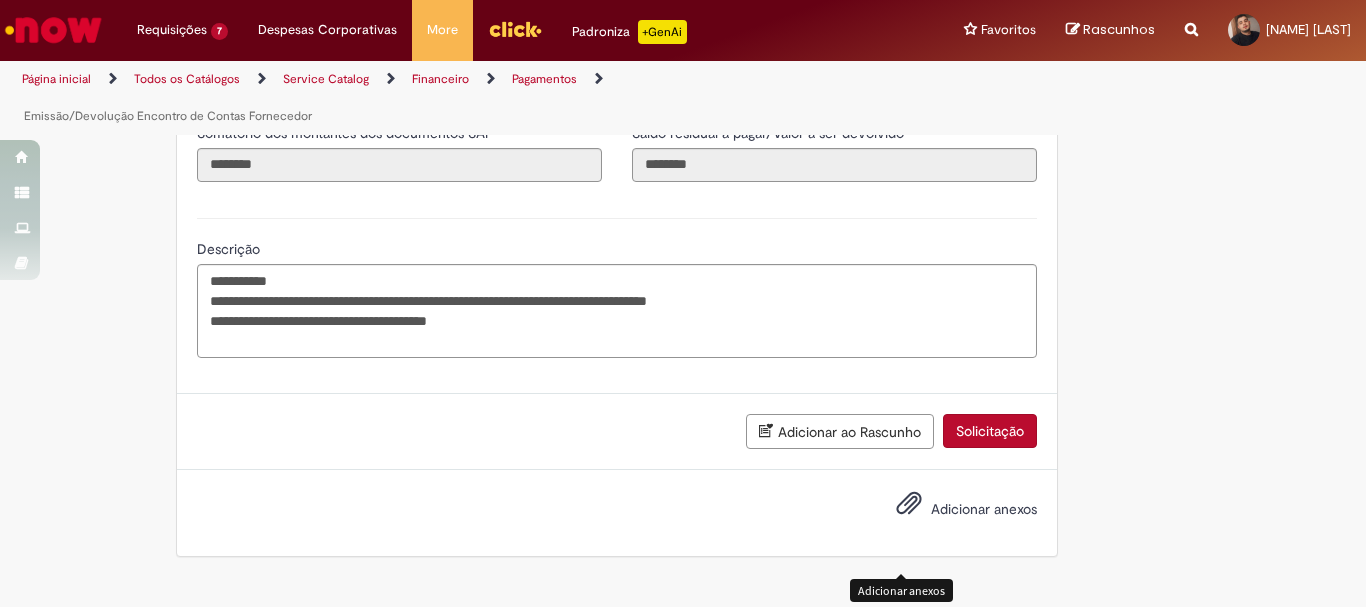 click at bounding box center [909, 504] 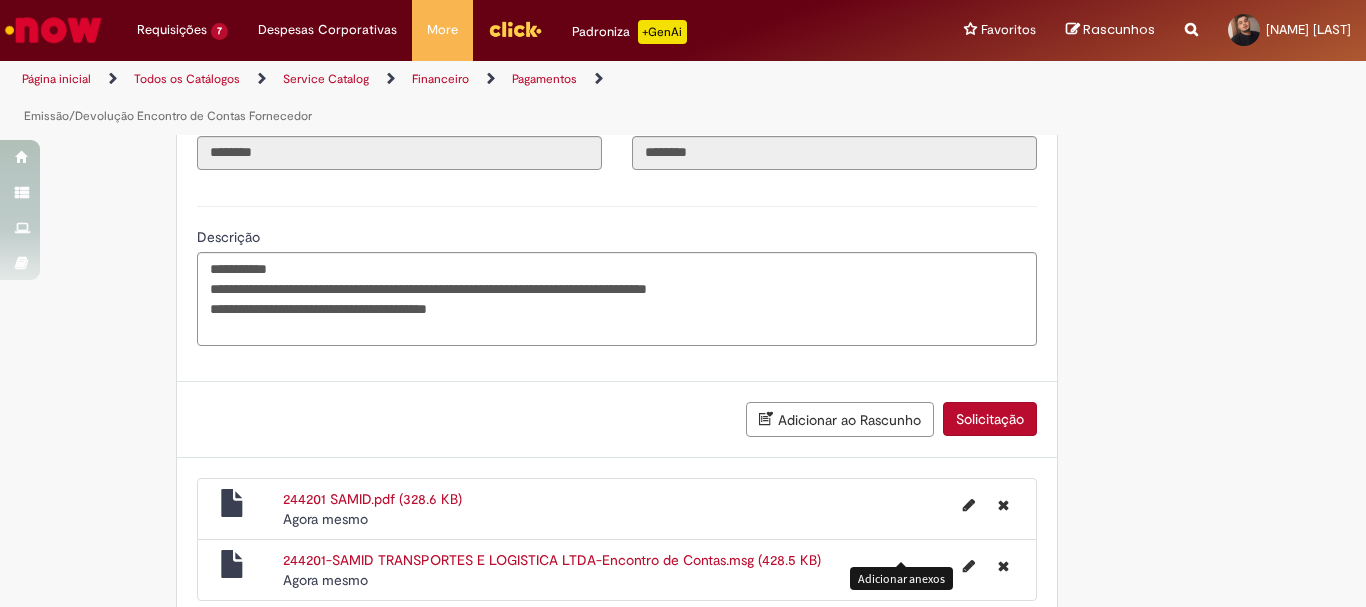 scroll, scrollTop: 3534, scrollLeft: 0, axis: vertical 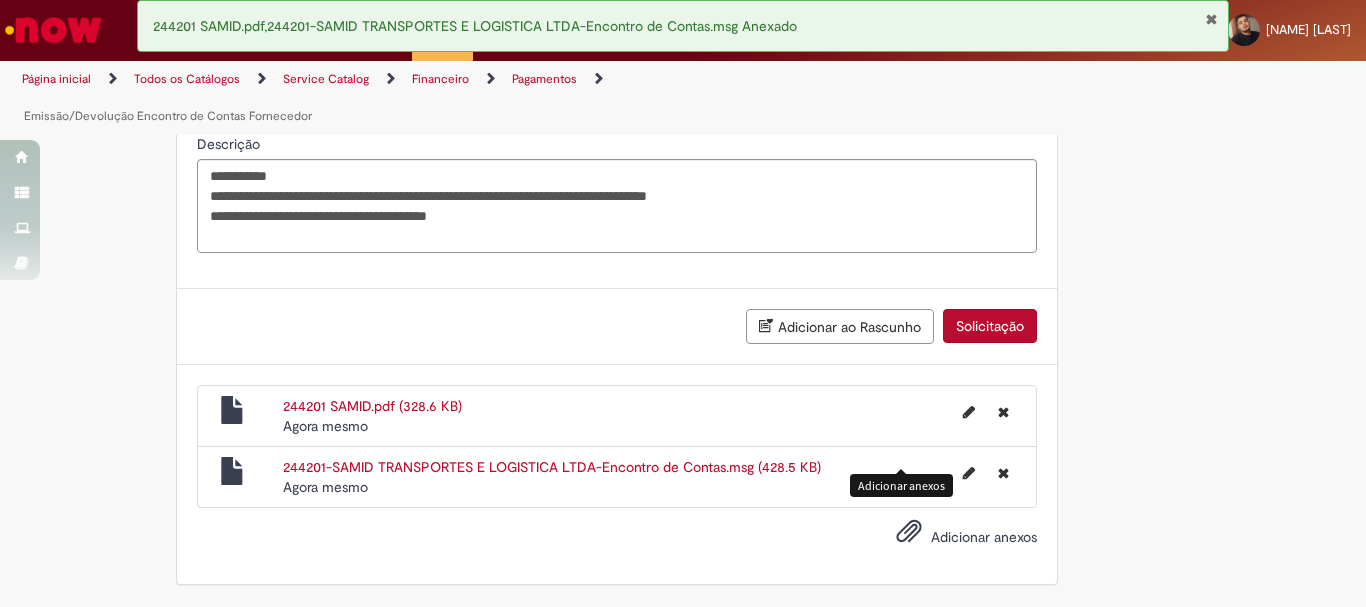 click at bounding box center [909, 532] 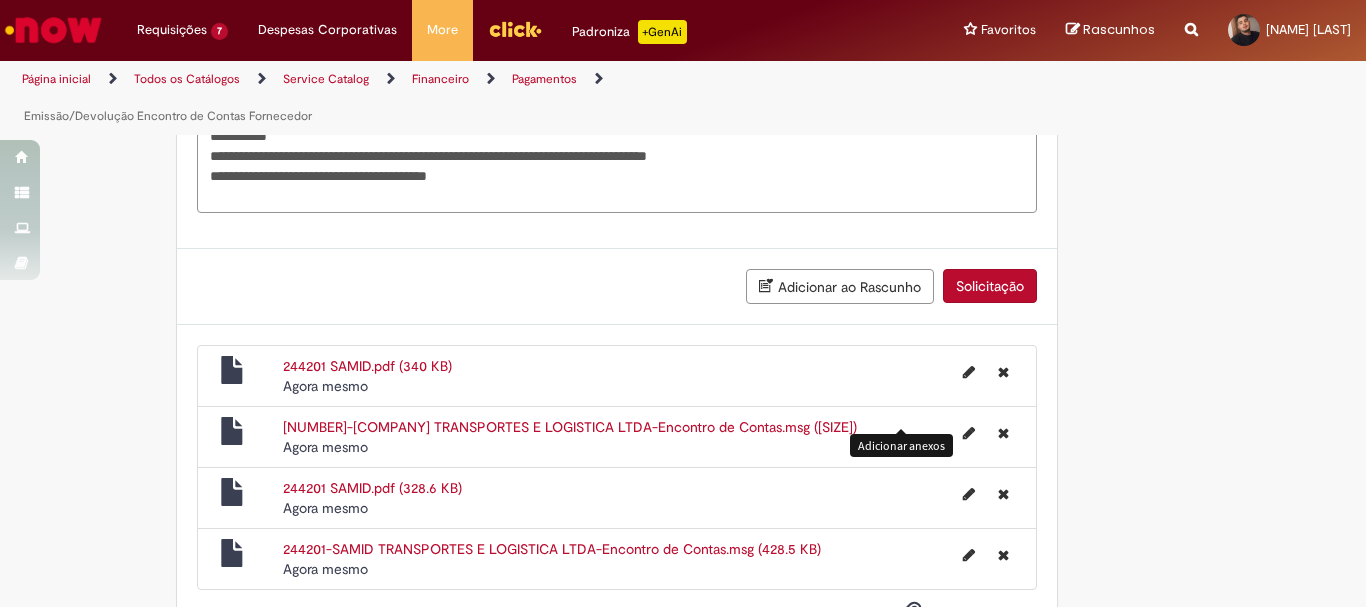 scroll, scrollTop: 3656, scrollLeft: 0, axis: vertical 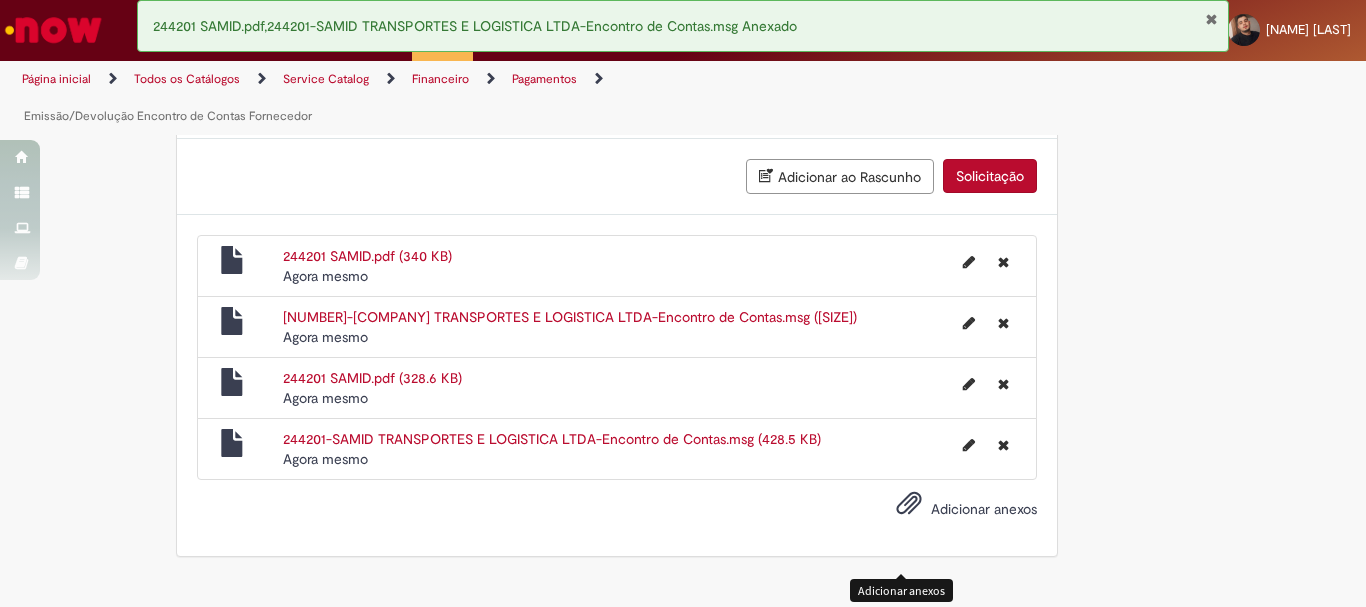 click at bounding box center [909, 504] 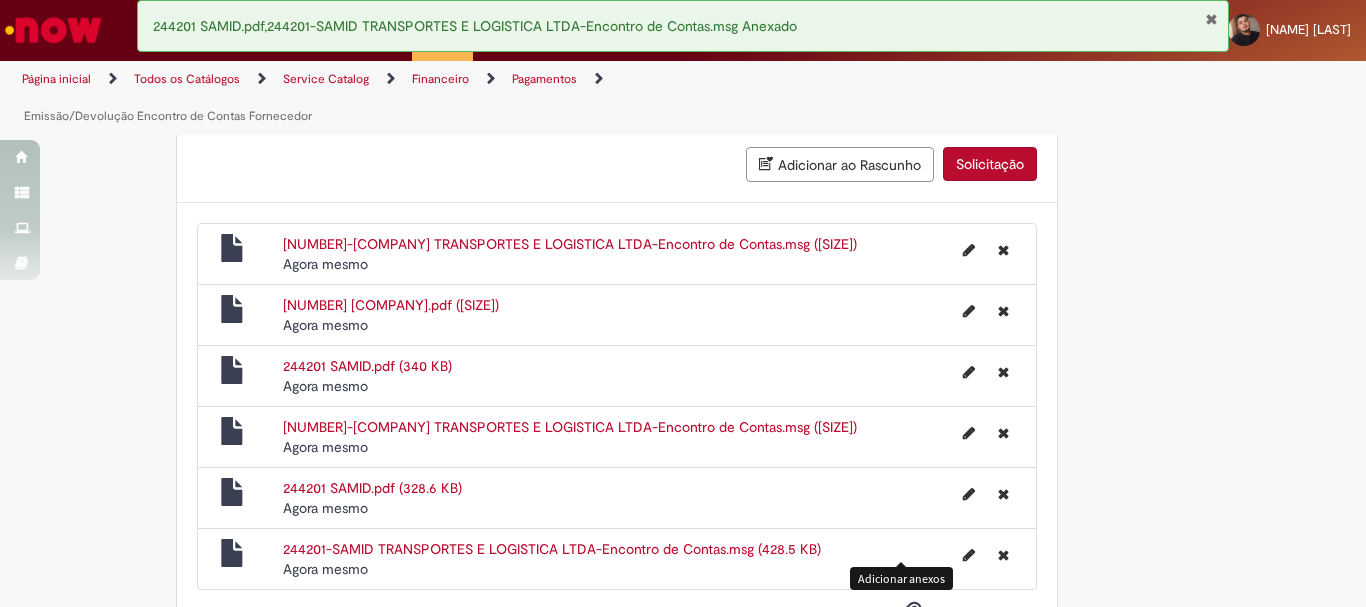 scroll, scrollTop: 3778, scrollLeft: 0, axis: vertical 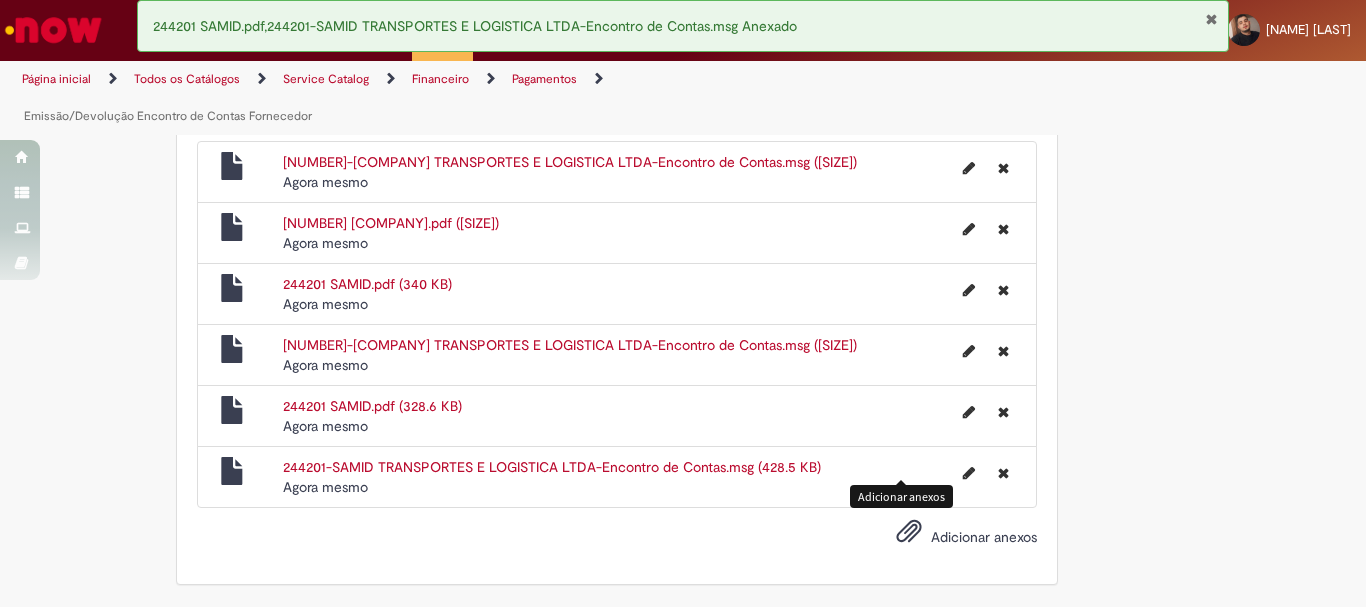 click at bounding box center (909, 532) 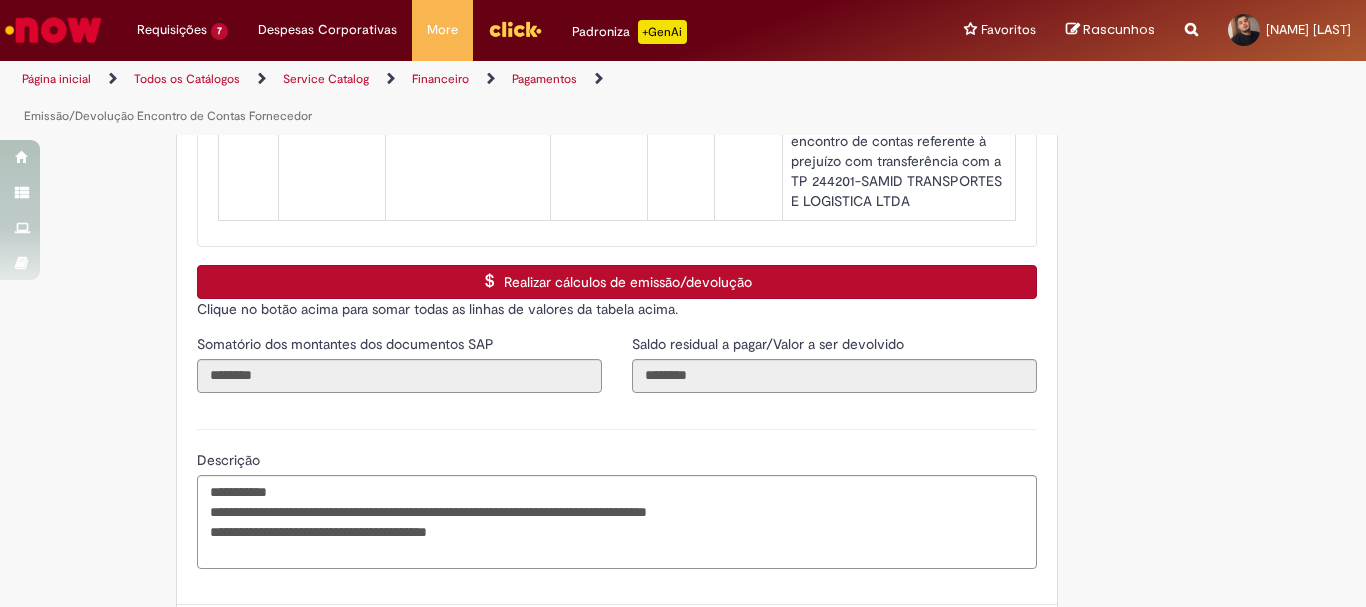 scroll, scrollTop: 3378, scrollLeft: 0, axis: vertical 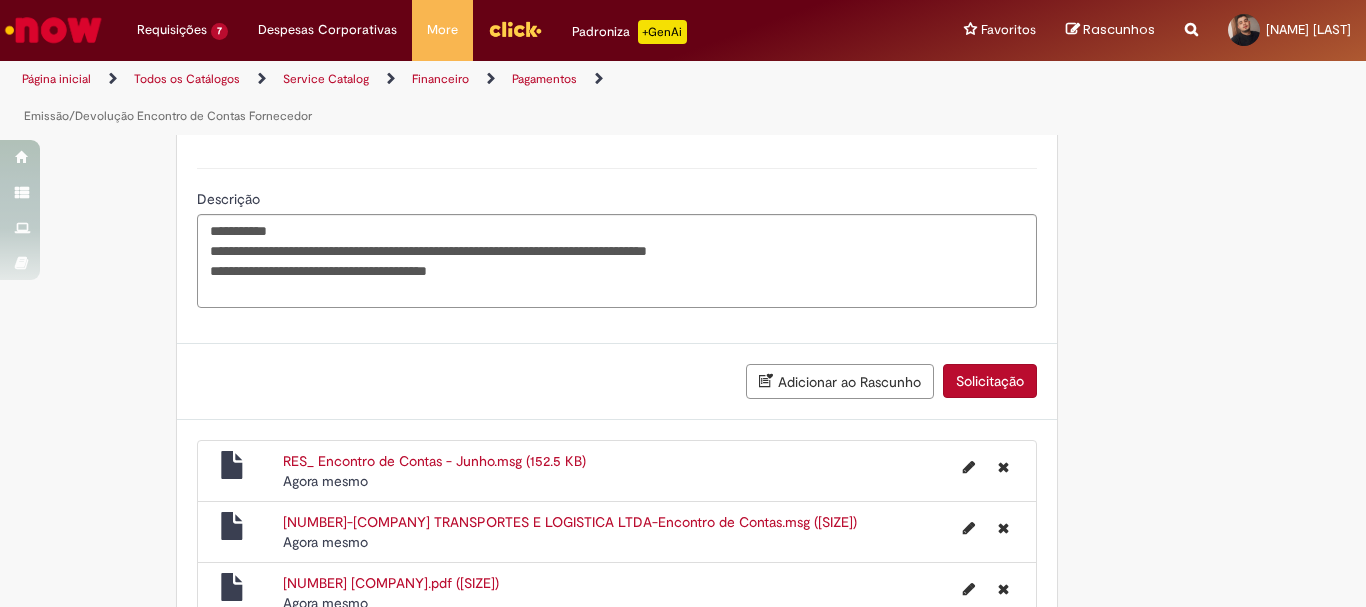 click on "Solicitação" at bounding box center [990, 381] 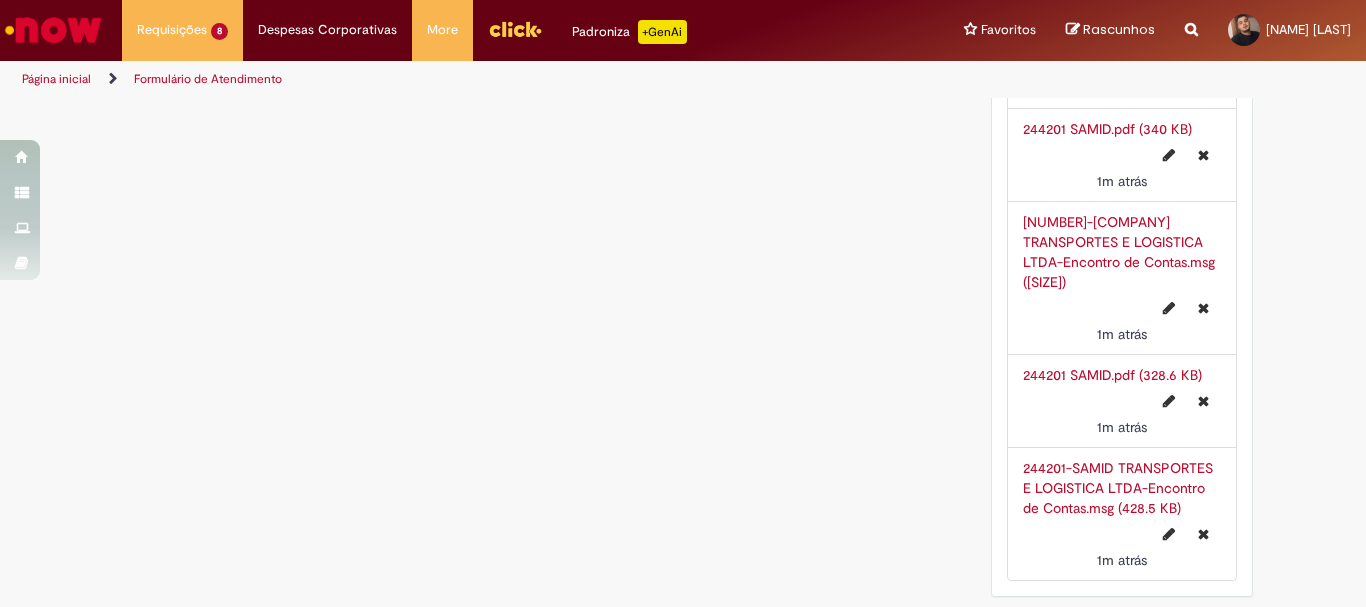 scroll, scrollTop: 0, scrollLeft: 0, axis: both 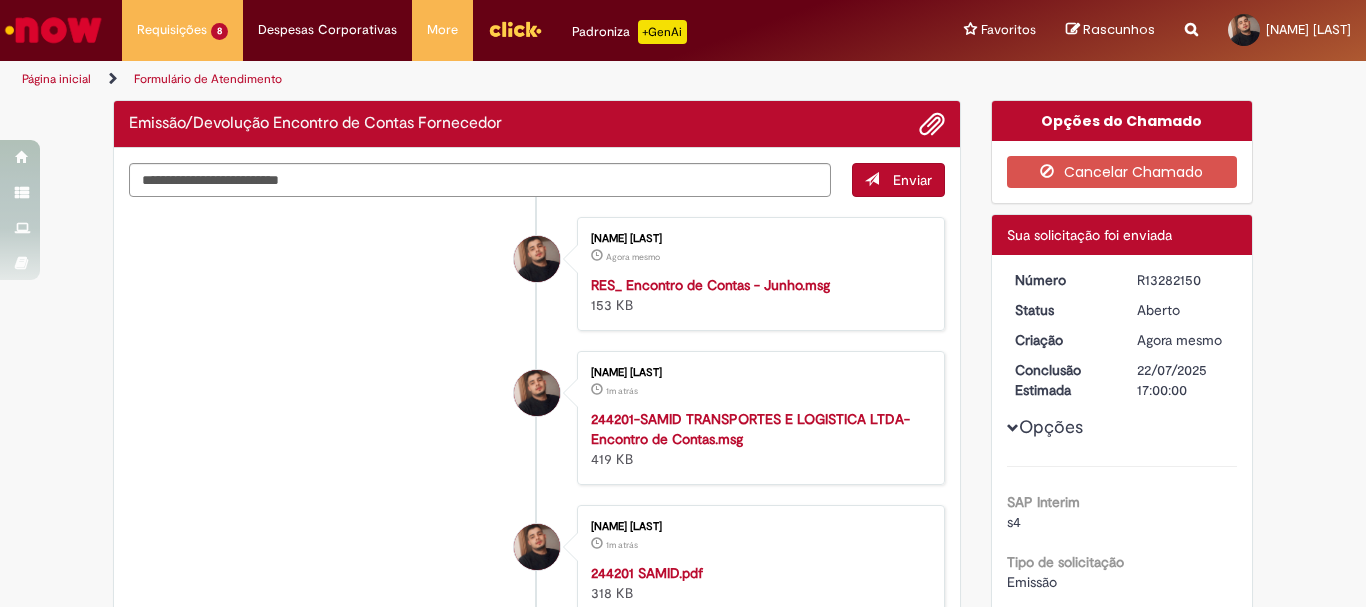 click on "R13282150" at bounding box center (1183, 280) 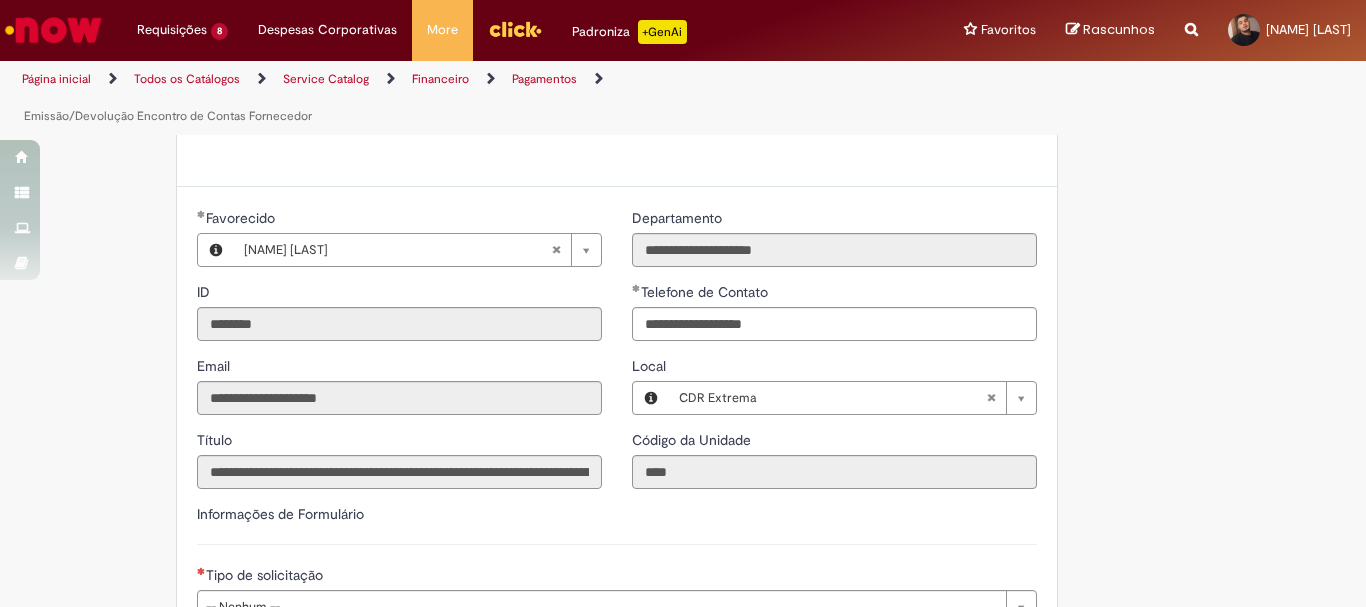 scroll, scrollTop: 1200, scrollLeft: 0, axis: vertical 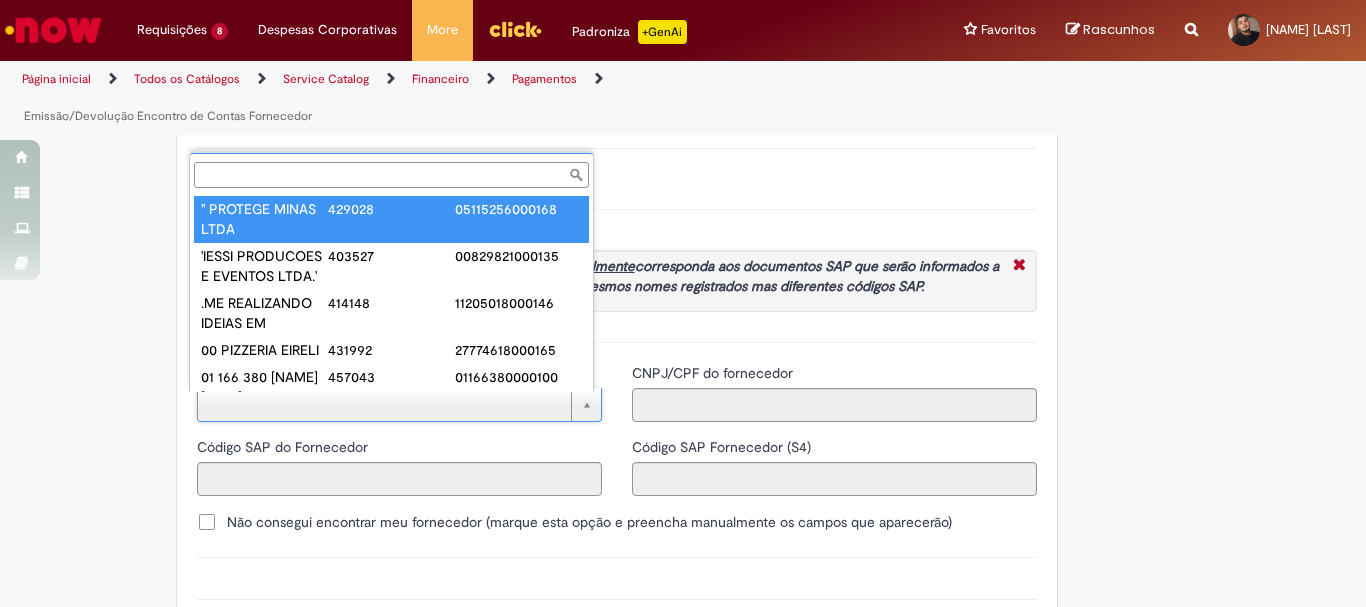 paste on "******" 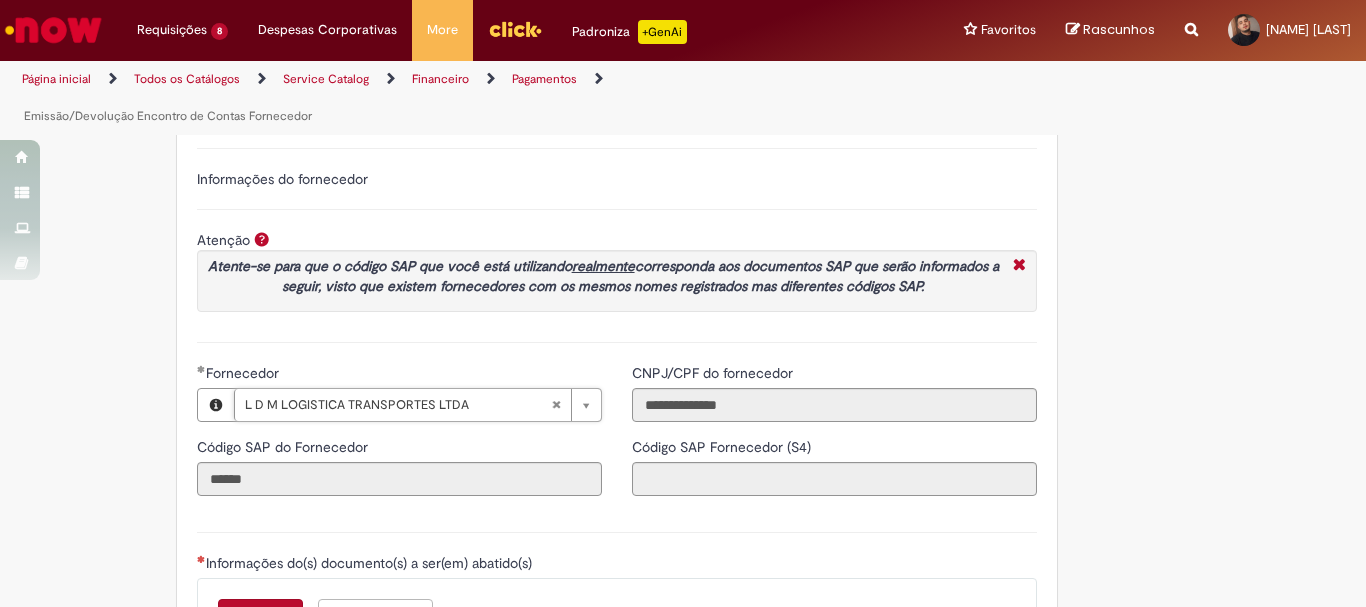 scroll, scrollTop: 2400, scrollLeft: 0, axis: vertical 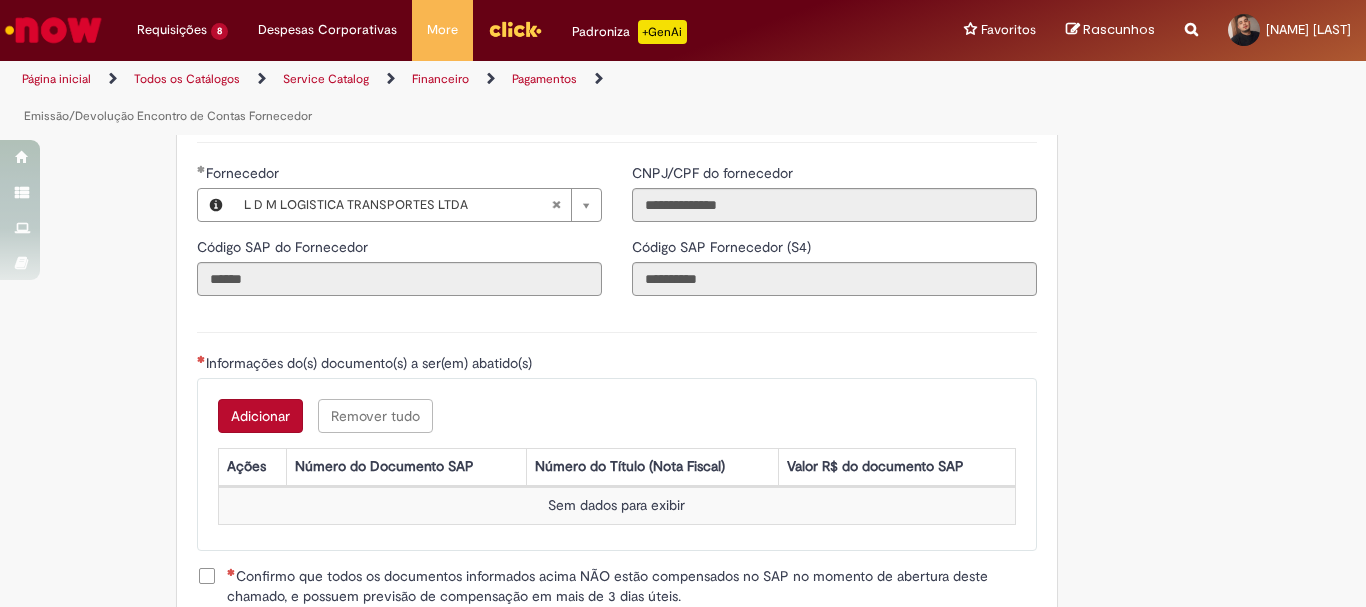 click on "Adicionar" at bounding box center (260, 416) 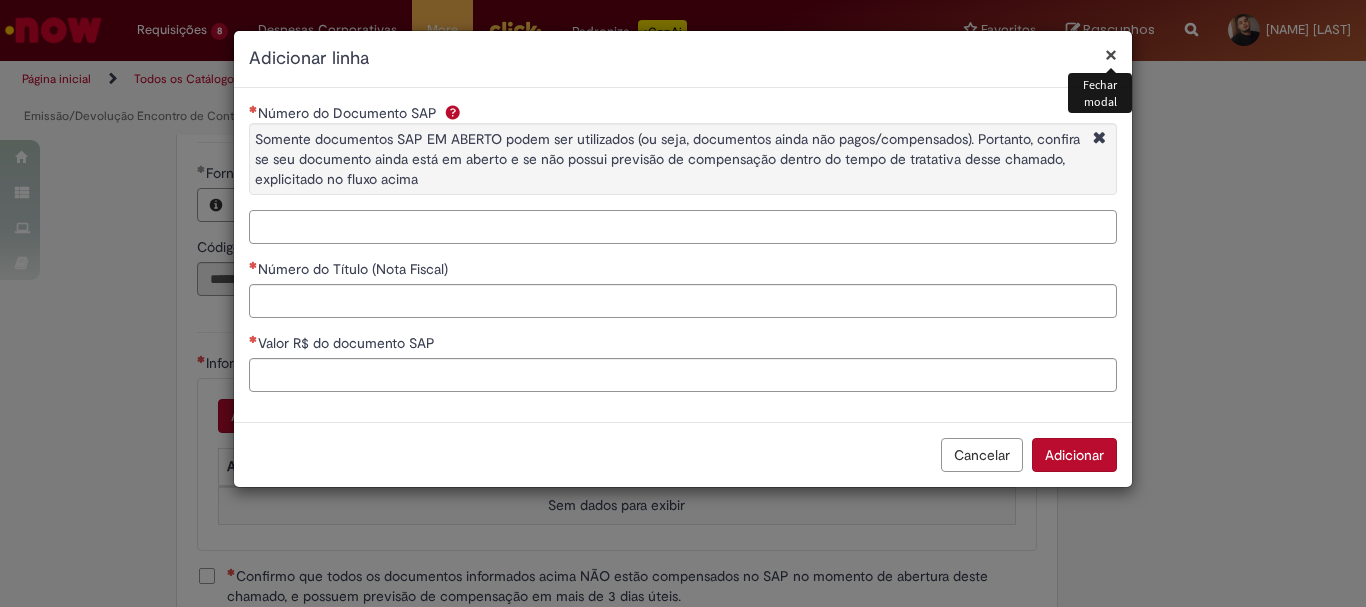click on "Número do Documento SAP Somente documentos SAP EM ABERTO podem ser utilizados (ou seja, documentos ainda não pagos/compensados). Portanto, confira se seu documento ainda está em aberto e se não possui previsão de compensação dentro do tempo de tratativa desse chamado, explicitado no fluxo acima" at bounding box center [683, 227] 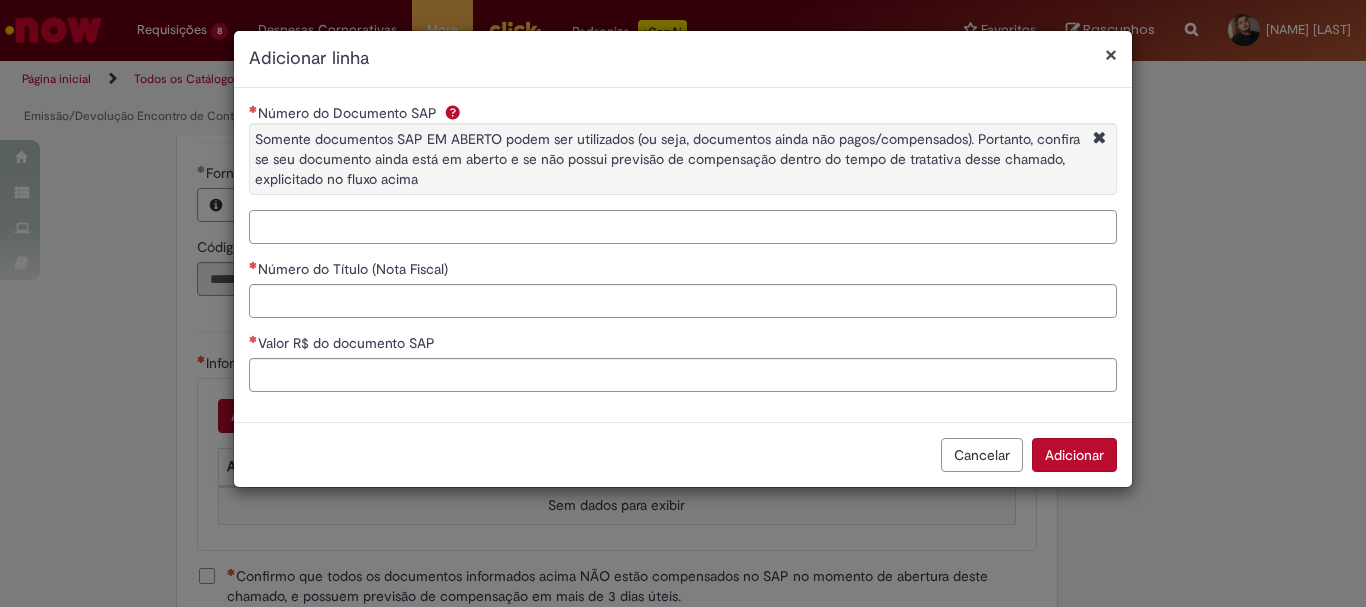 paste on "**********" 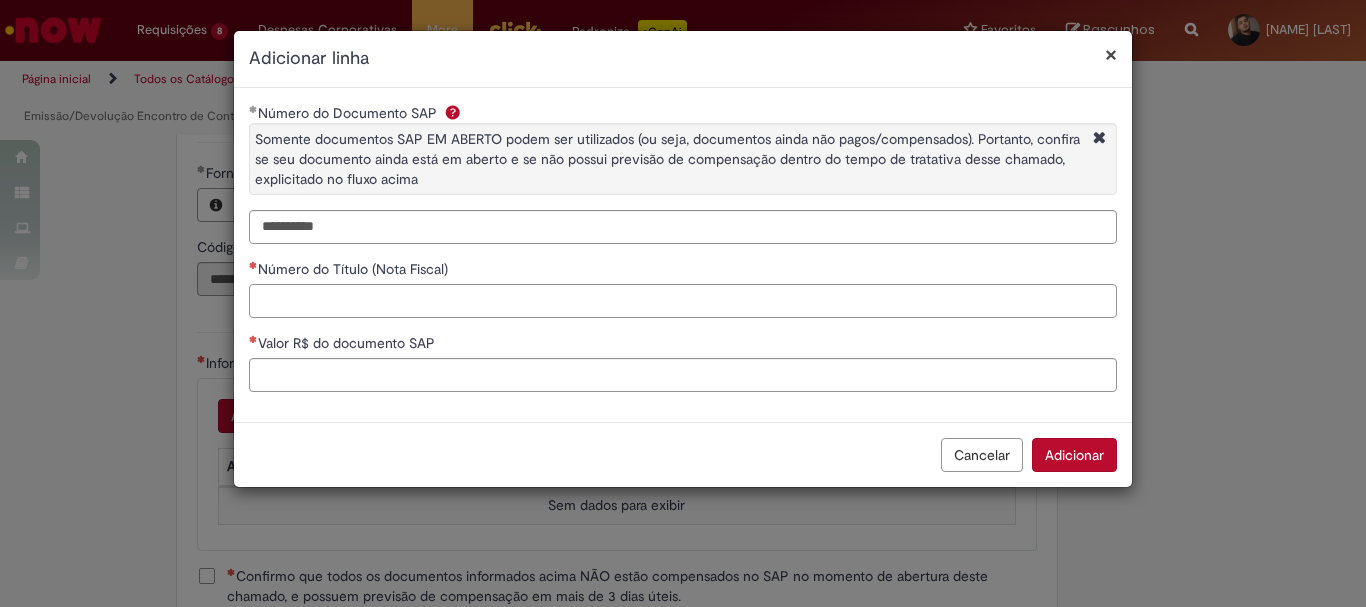 paste on "******" 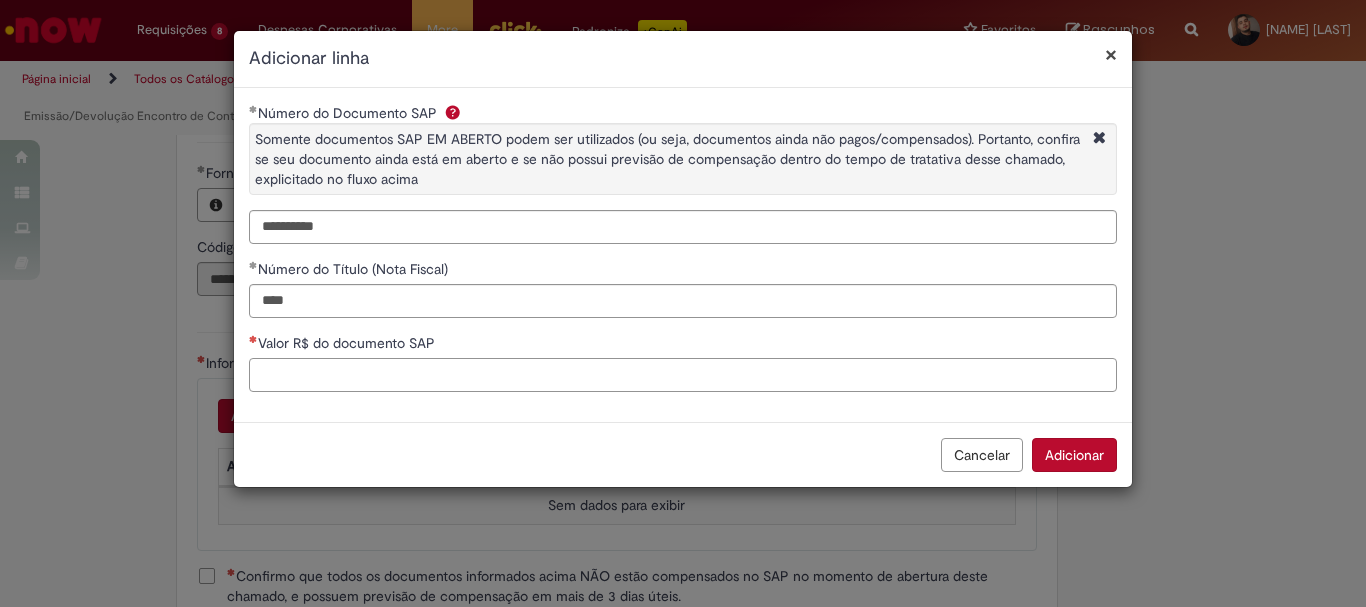 paste on "*******" 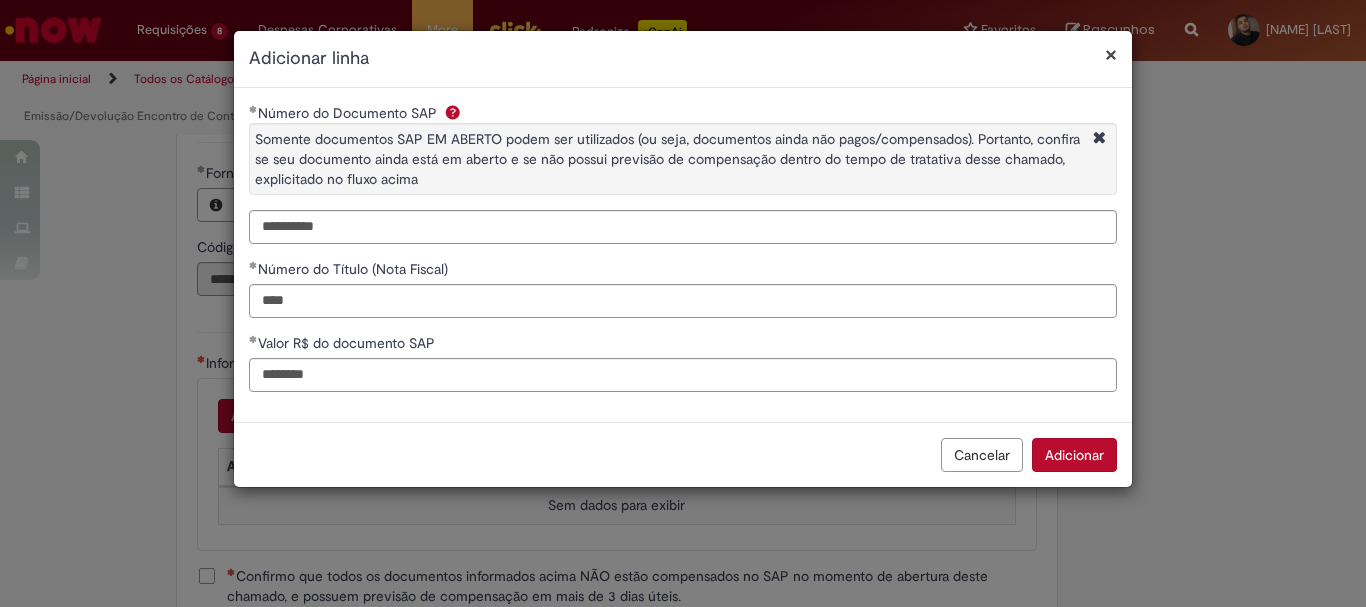 click on "Adicionar" at bounding box center [1074, 455] 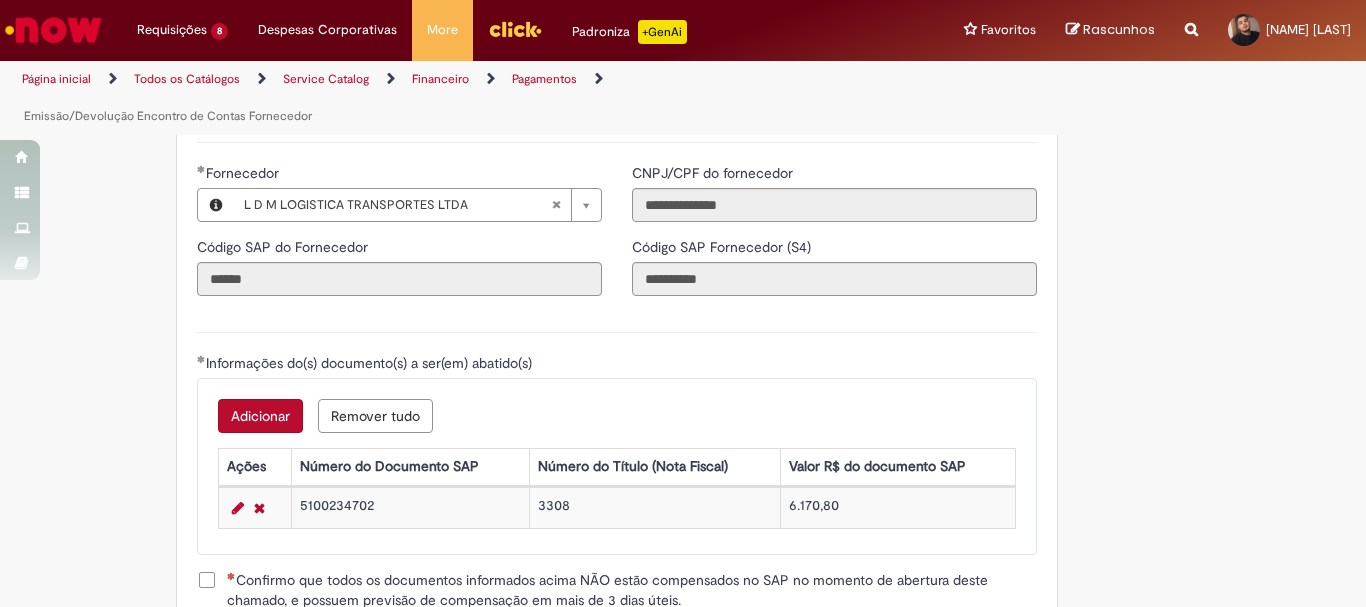 scroll, scrollTop: 2600, scrollLeft: 0, axis: vertical 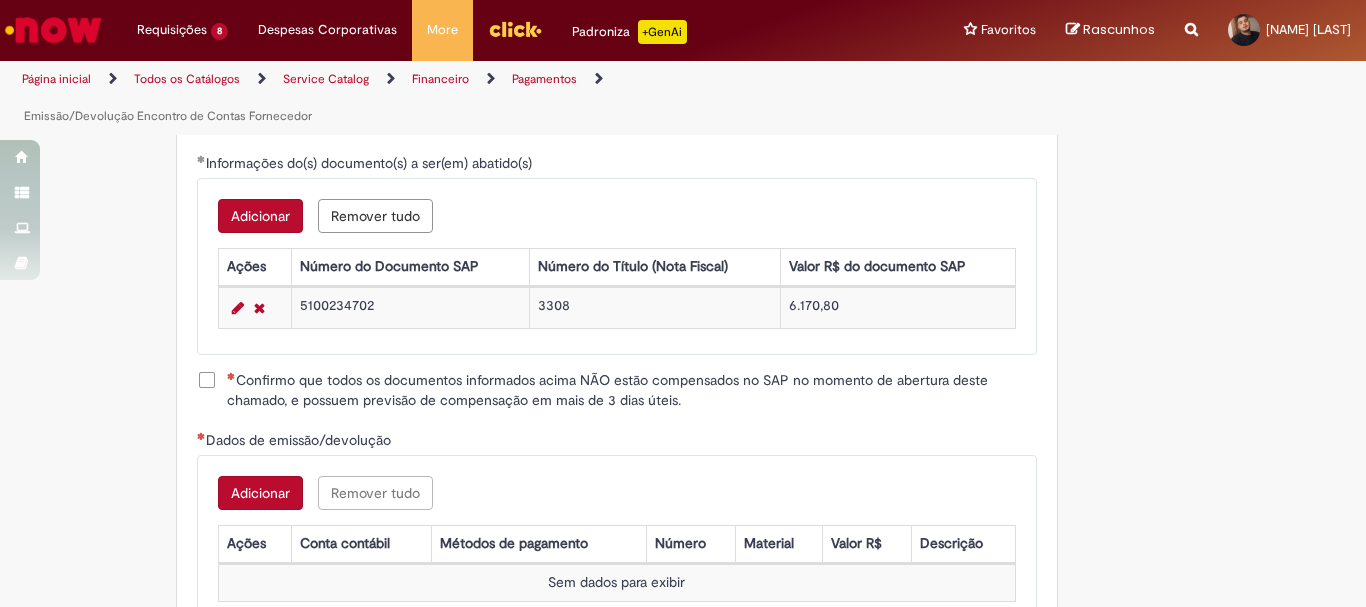click on "Confirmo que todos os documentos informados acima NÃO estão compensados no SAP no momento de abertura deste chamado, e possuem previsão de compensação em mais de 3 dias úteis." at bounding box center (632, 390) 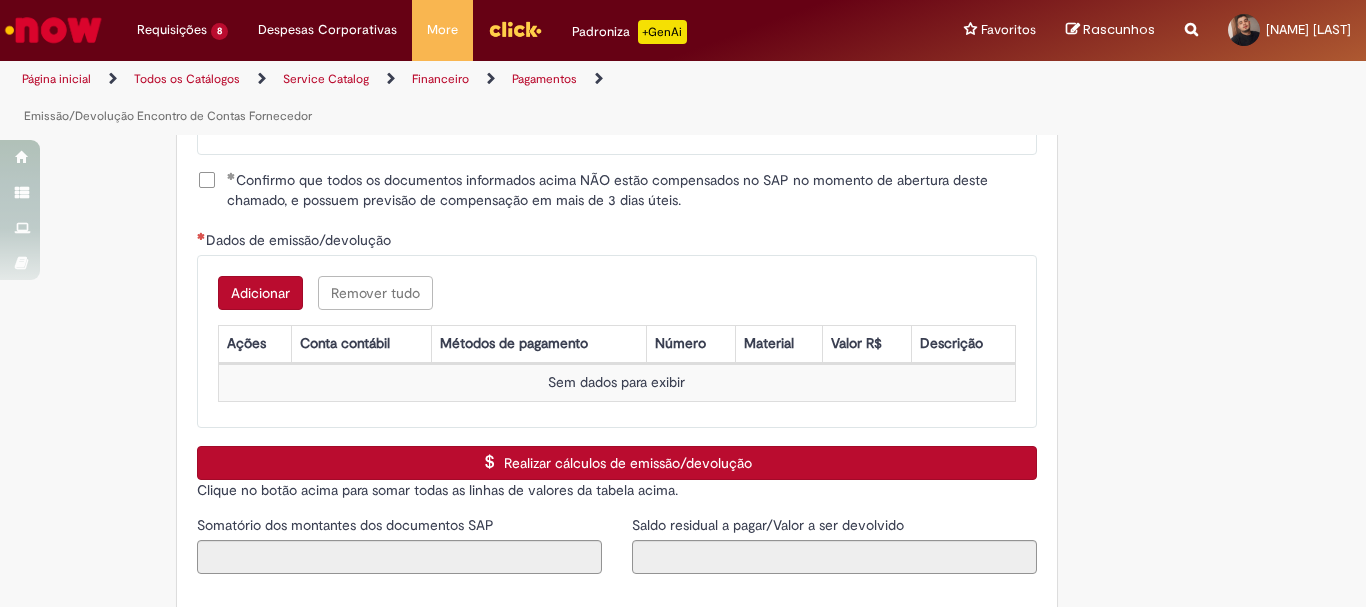 scroll, scrollTop: 2600, scrollLeft: 0, axis: vertical 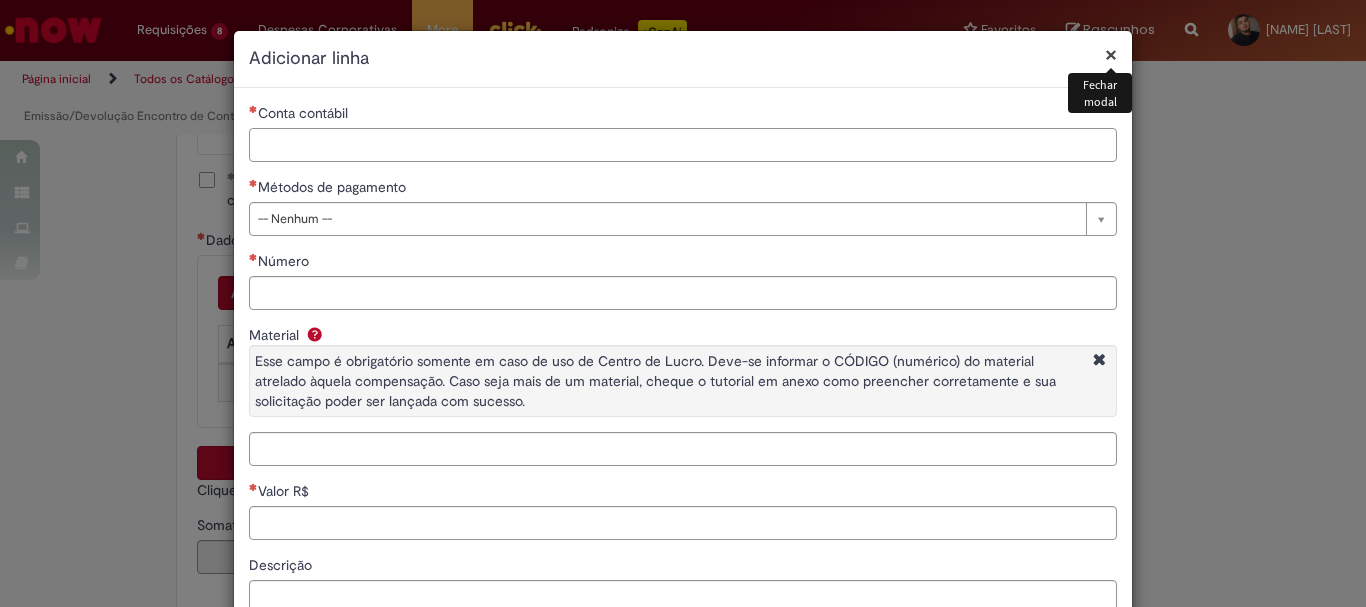 click on "Conta contábil" at bounding box center (683, 145) 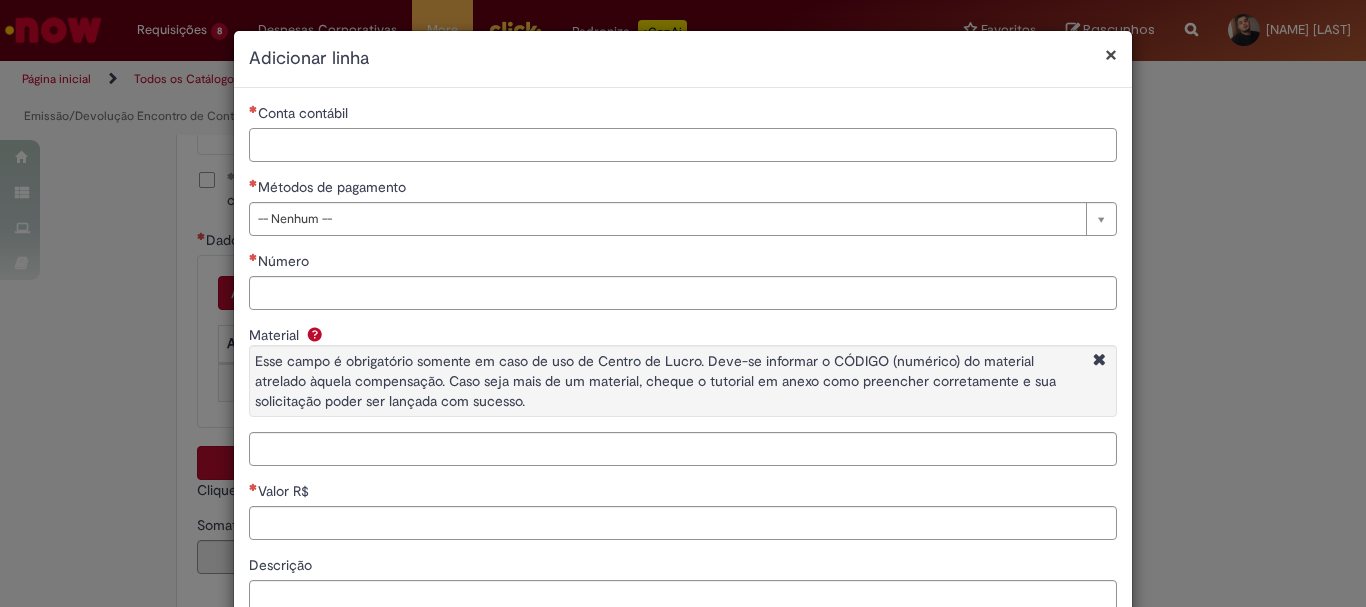 paste on "********" 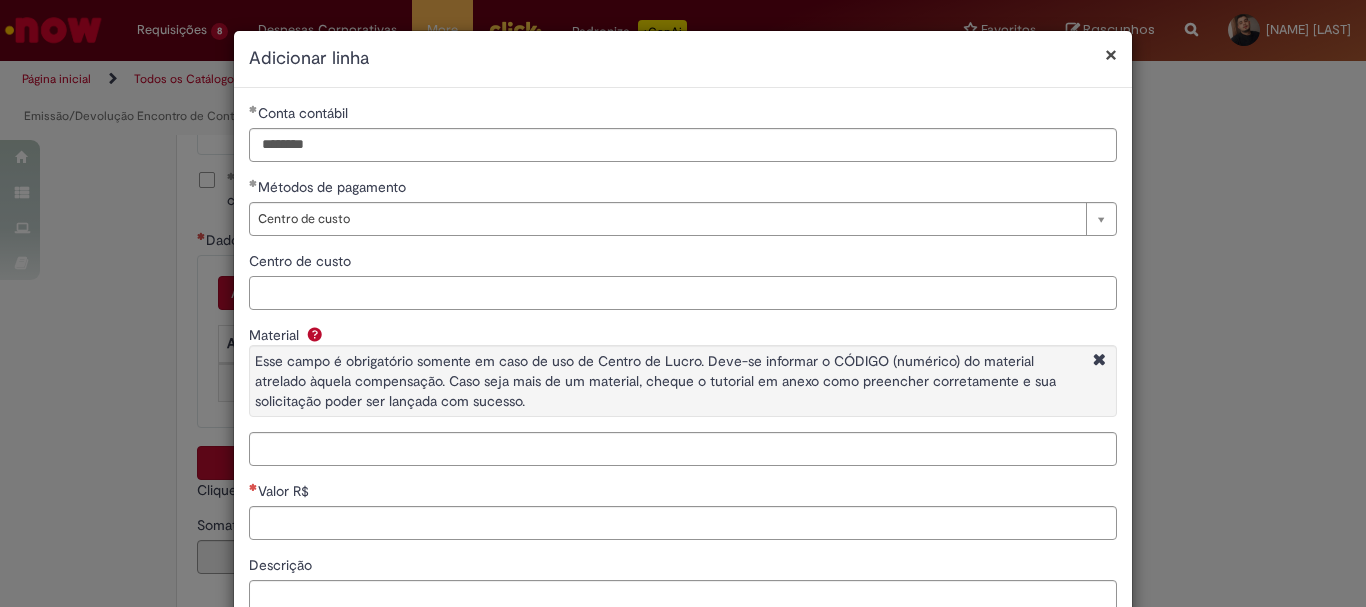 paste on "**********" 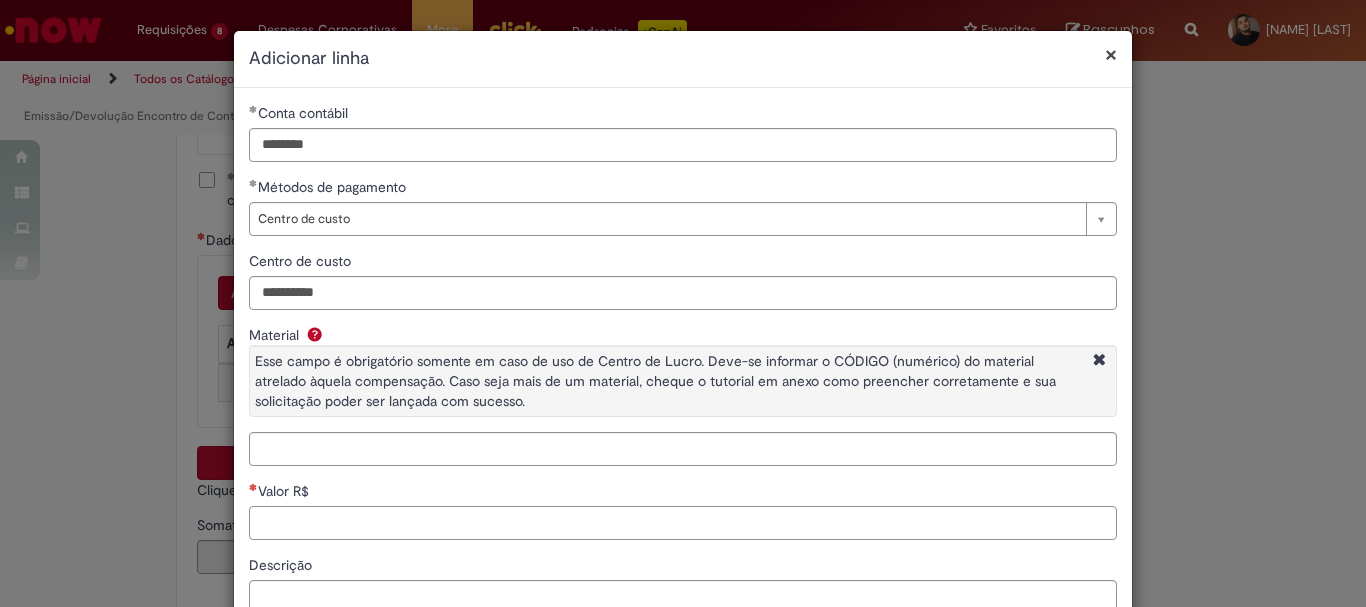paste on "******" 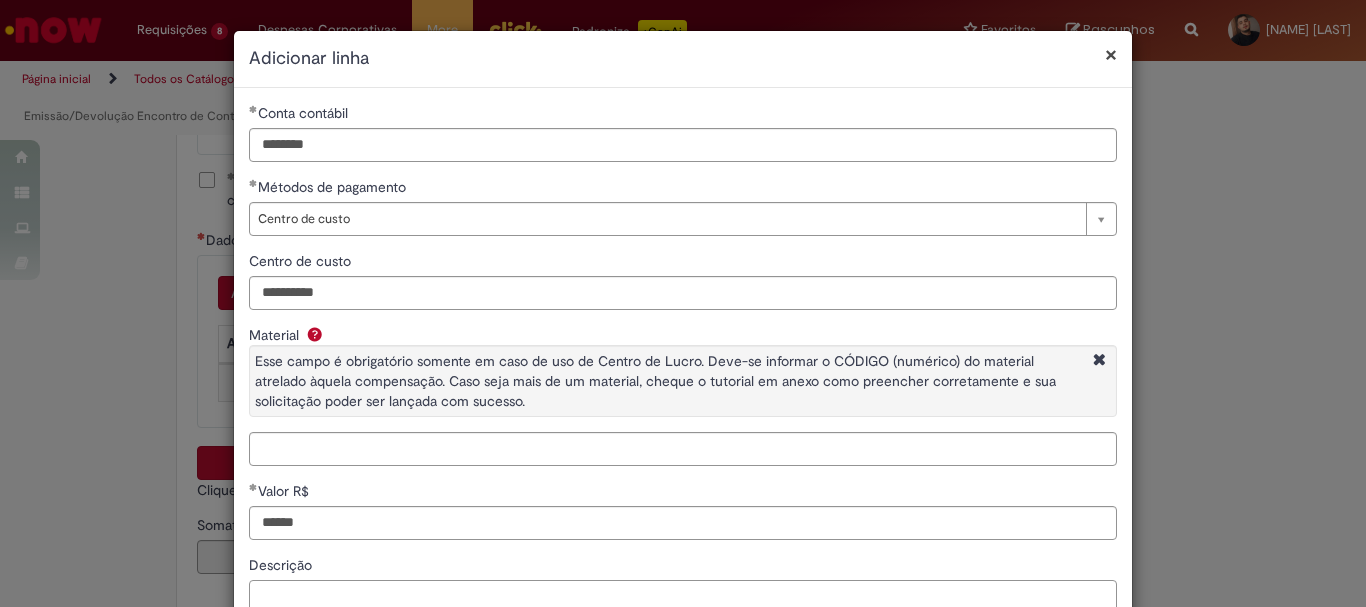 paste on "**********" 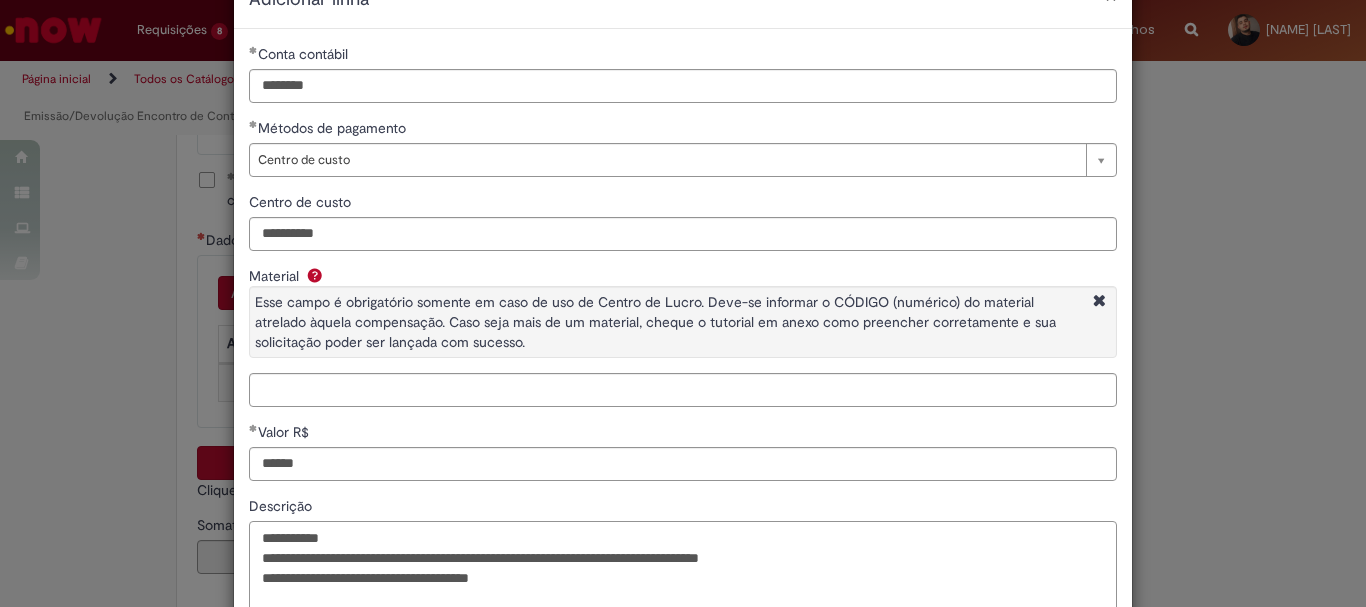 scroll, scrollTop: 193, scrollLeft: 0, axis: vertical 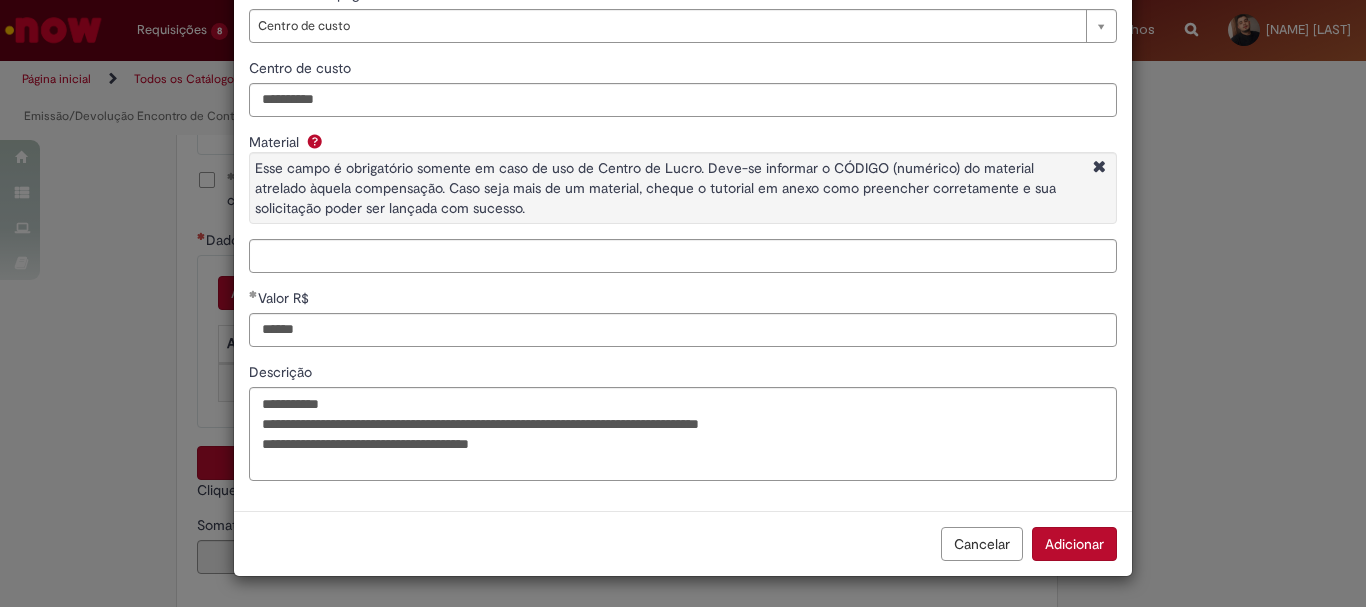 click on "Adicionar" at bounding box center (1074, 544) 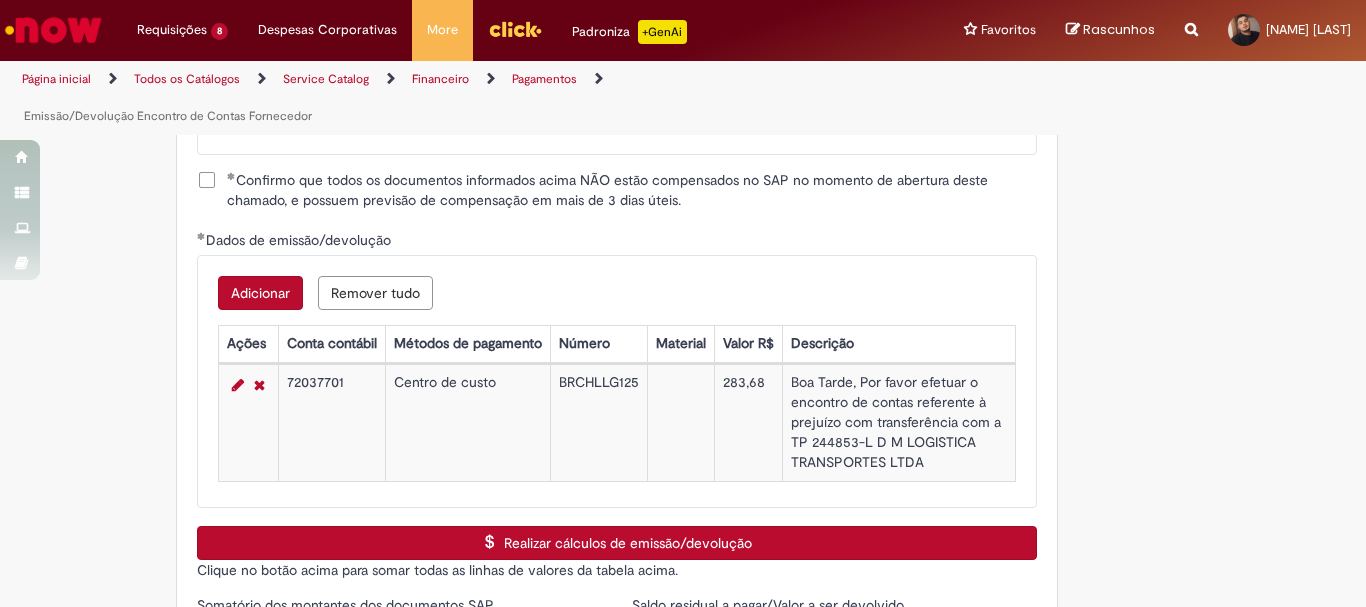 click on "Adicionar" at bounding box center (260, 293) 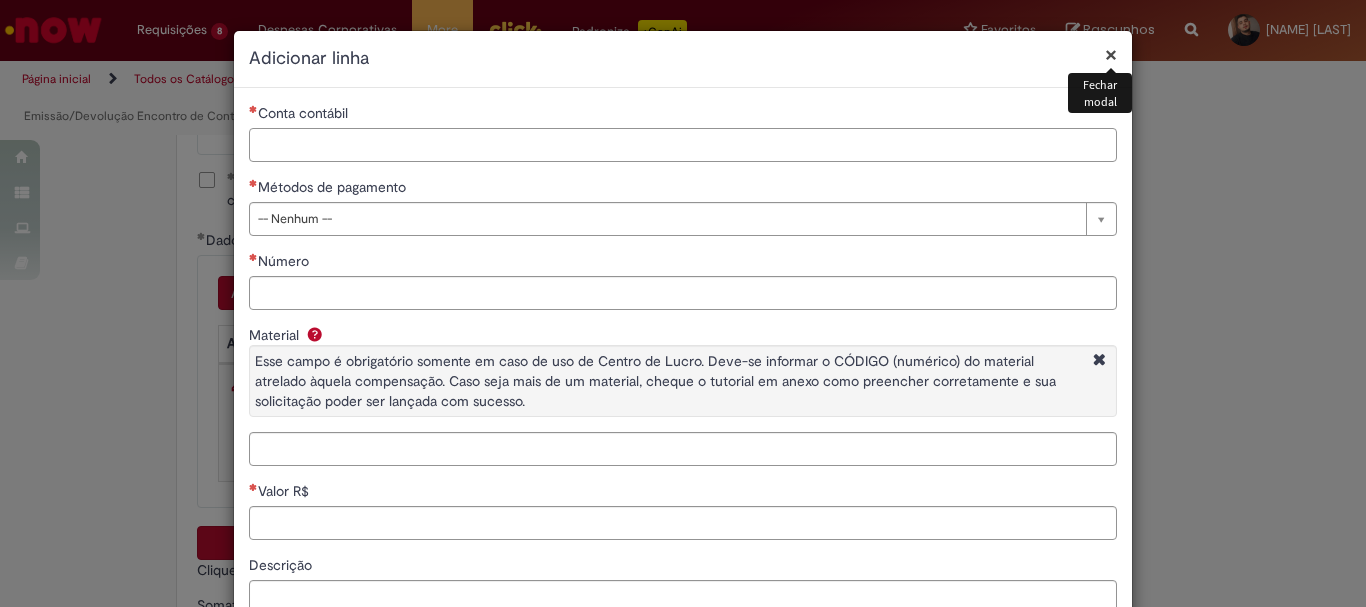 click on "Conta contábil" at bounding box center (683, 145) 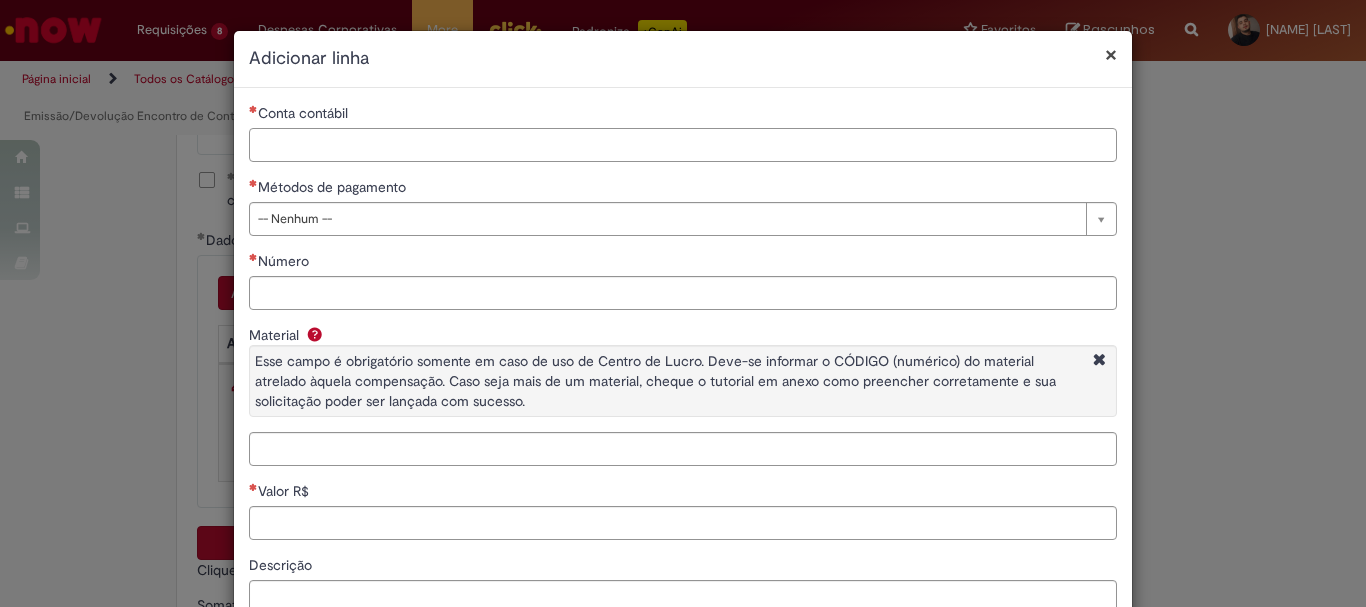 paste on "********" 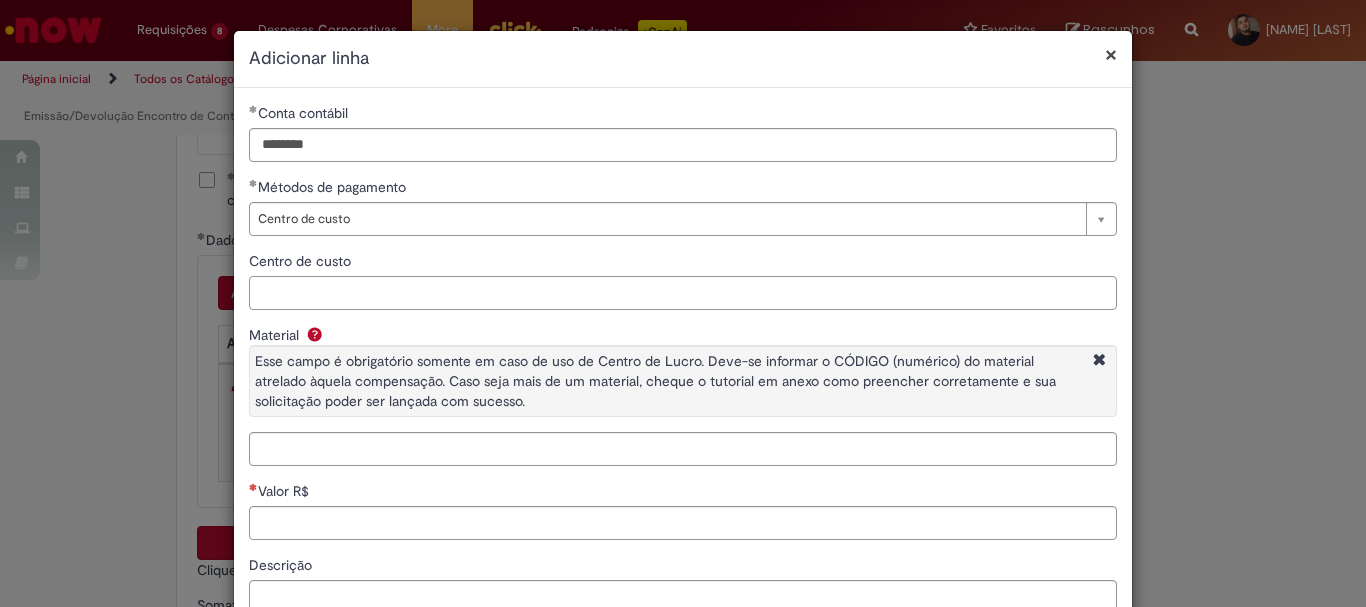 paste on "**********" 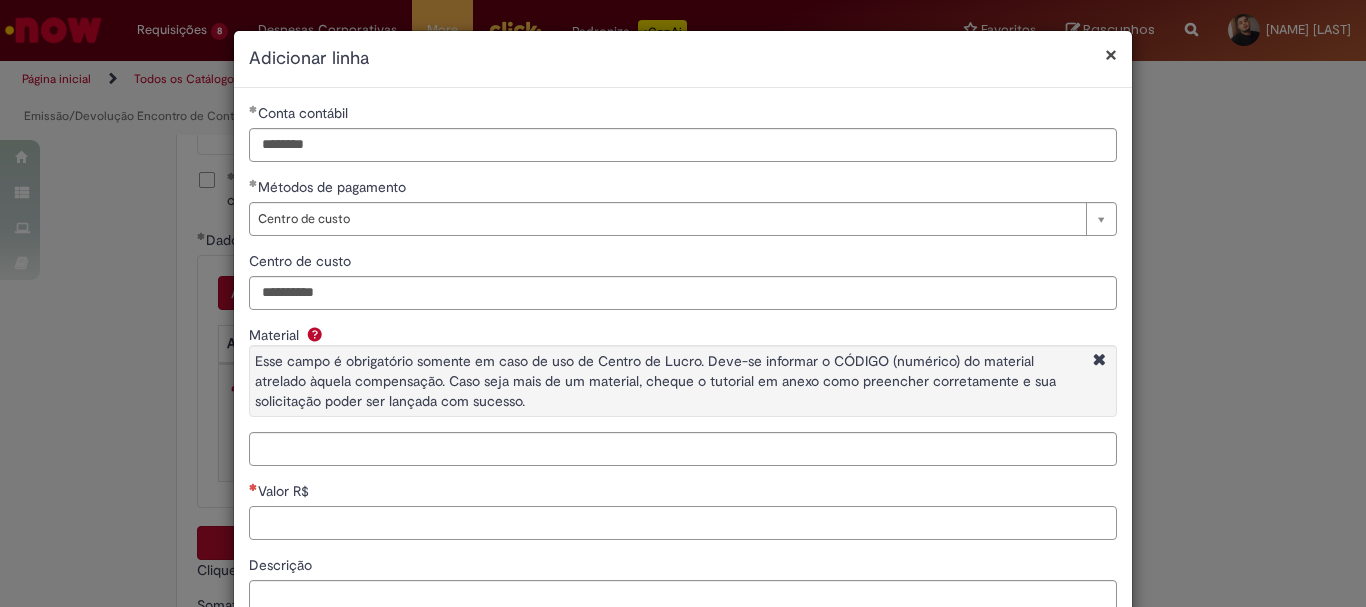paste on "******" 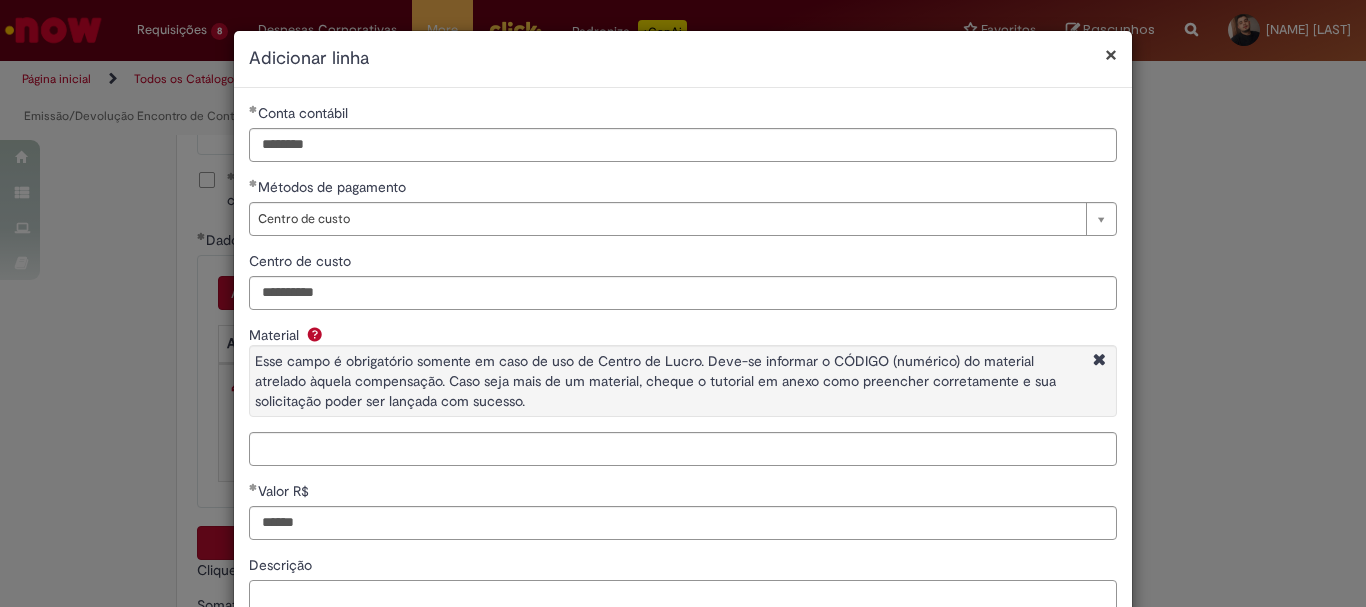 paste on "**********" 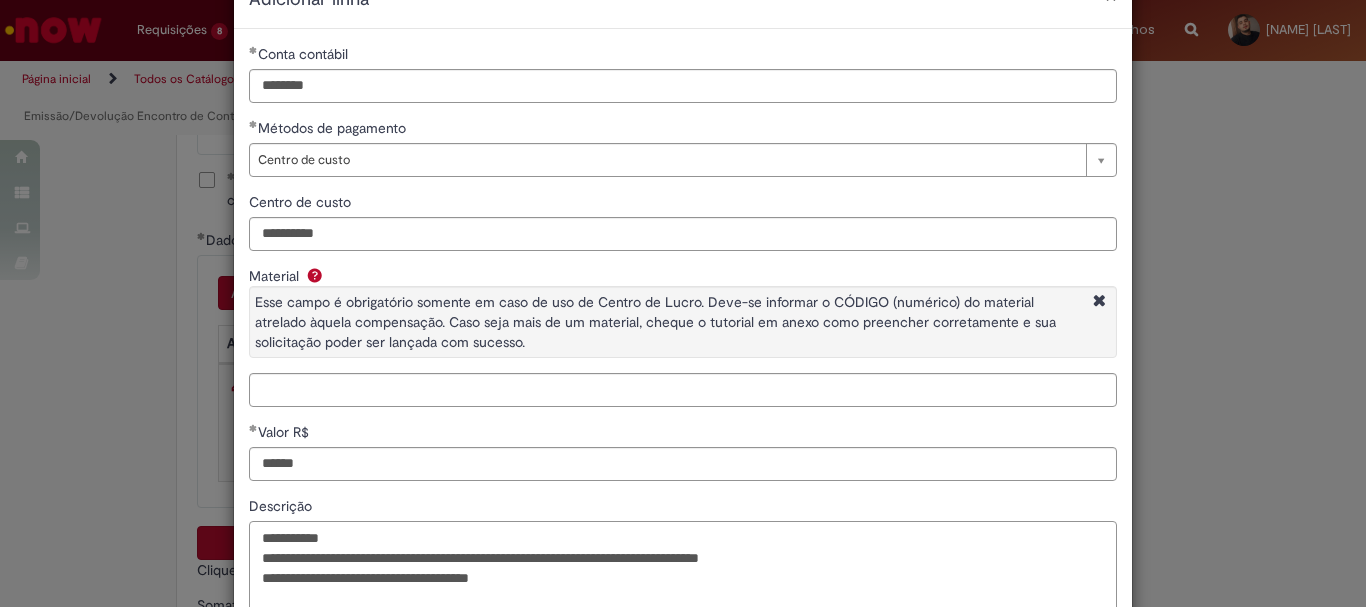 scroll, scrollTop: 193, scrollLeft: 0, axis: vertical 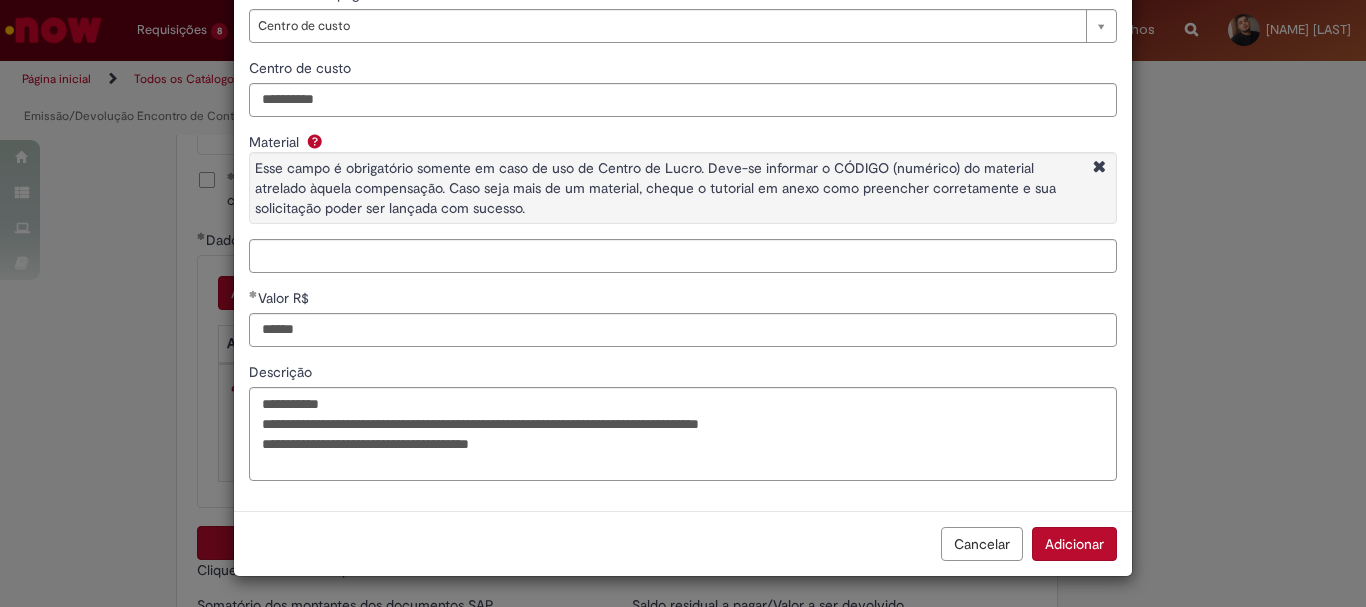click on "Adicionar" at bounding box center [1074, 544] 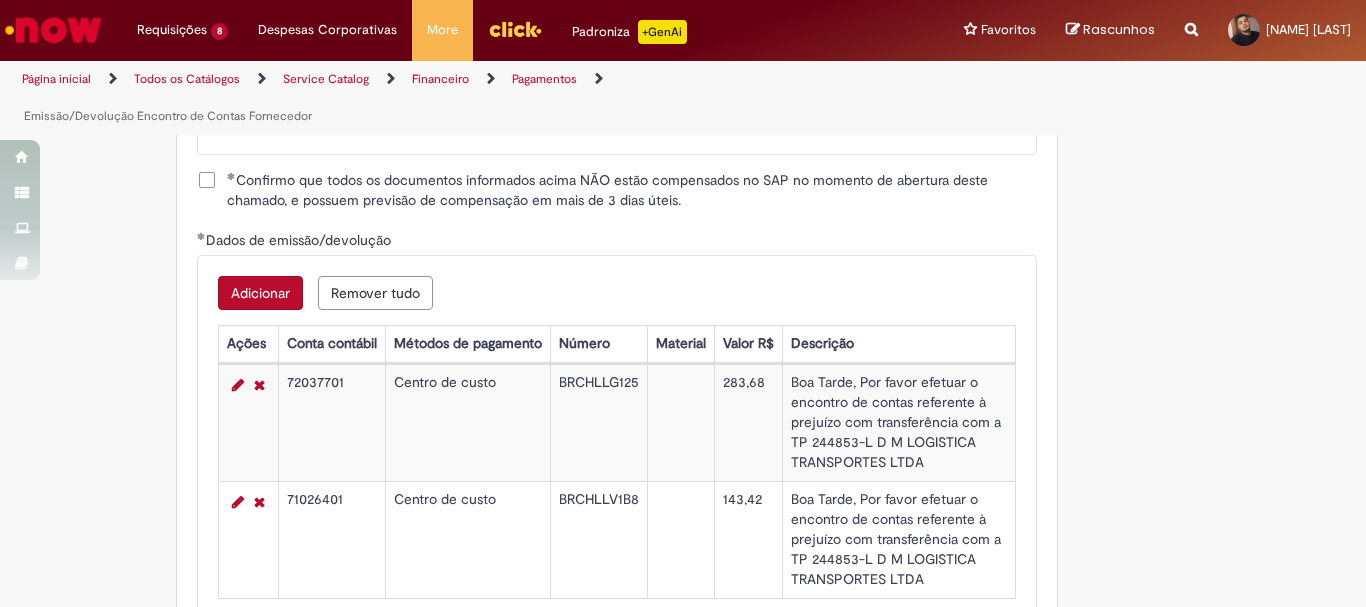 scroll, scrollTop: 3100, scrollLeft: 0, axis: vertical 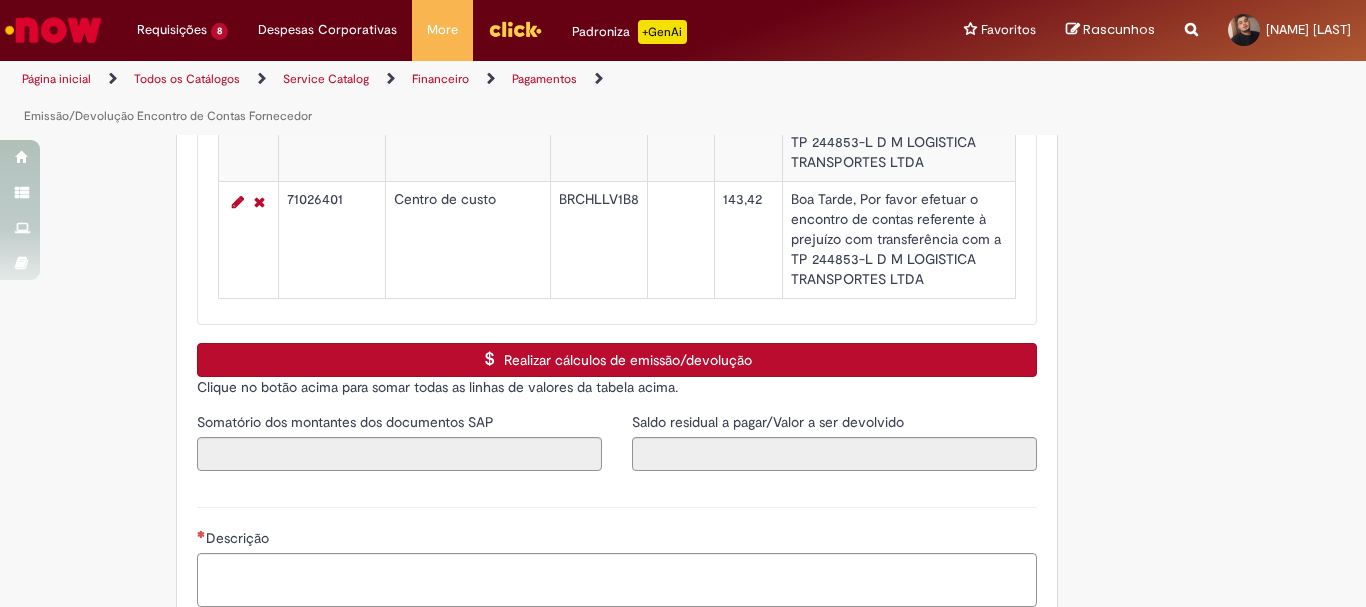 click on "Realizar cálculos de emissão/devolução" at bounding box center (617, 360) 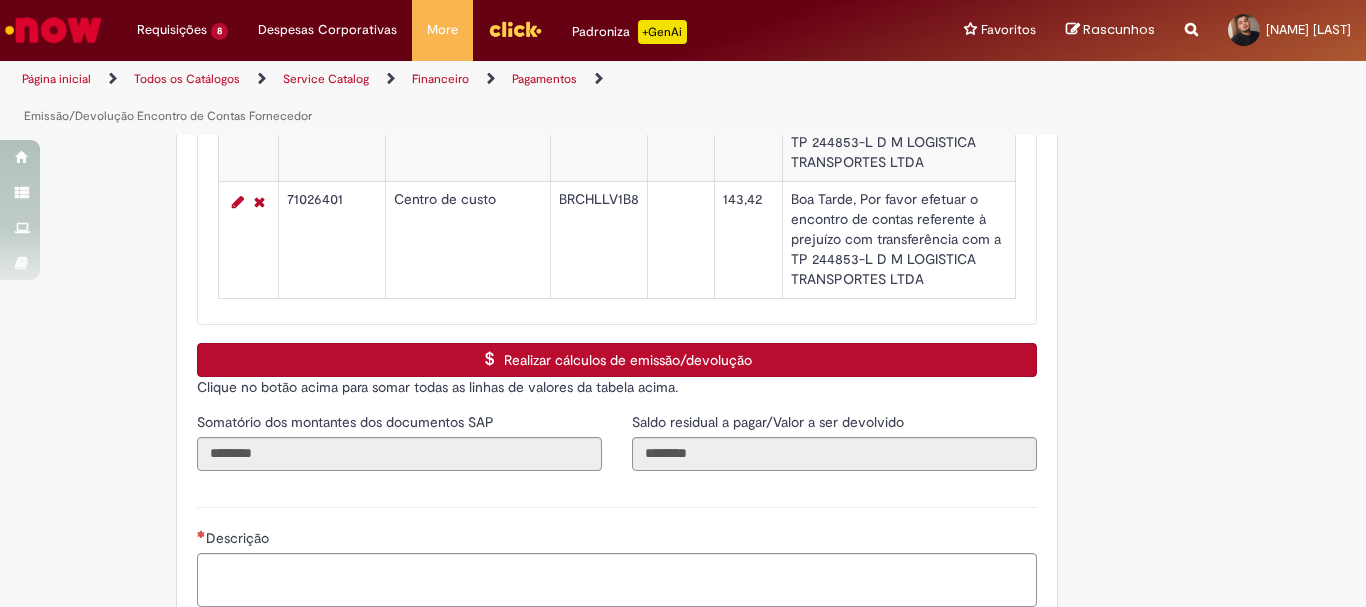 scroll, scrollTop: 3200, scrollLeft: 0, axis: vertical 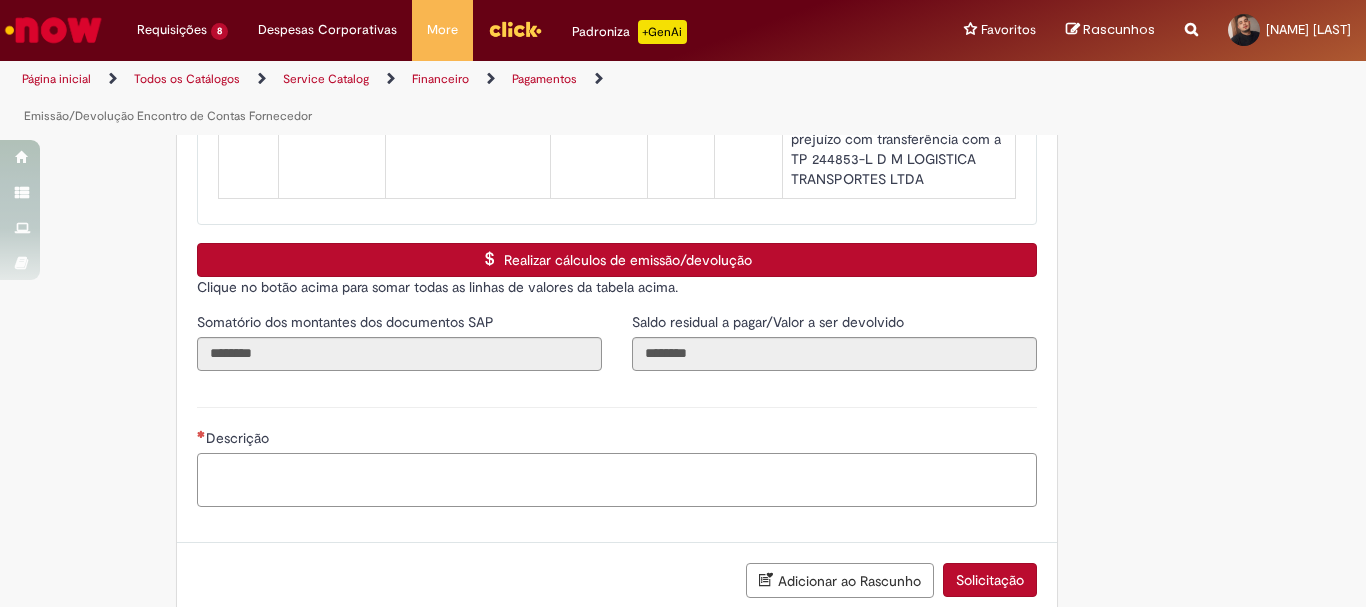 click on "Descrição" at bounding box center (617, 480) 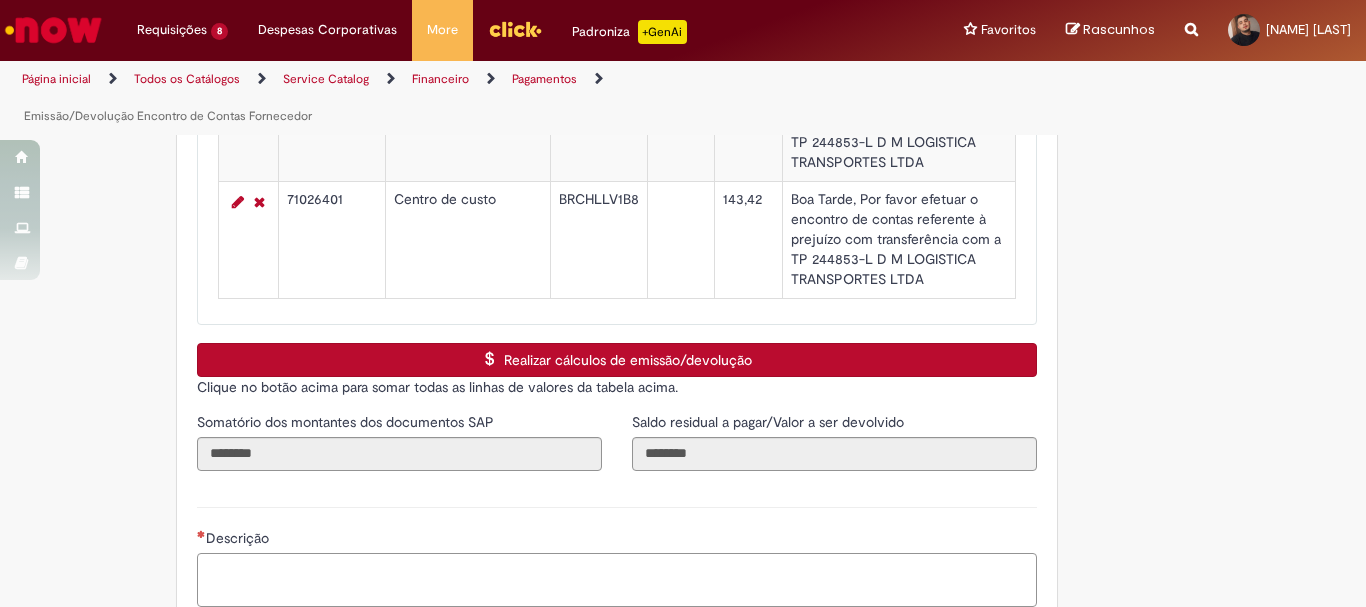 scroll, scrollTop: 3300, scrollLeft: 0, axis: vertical 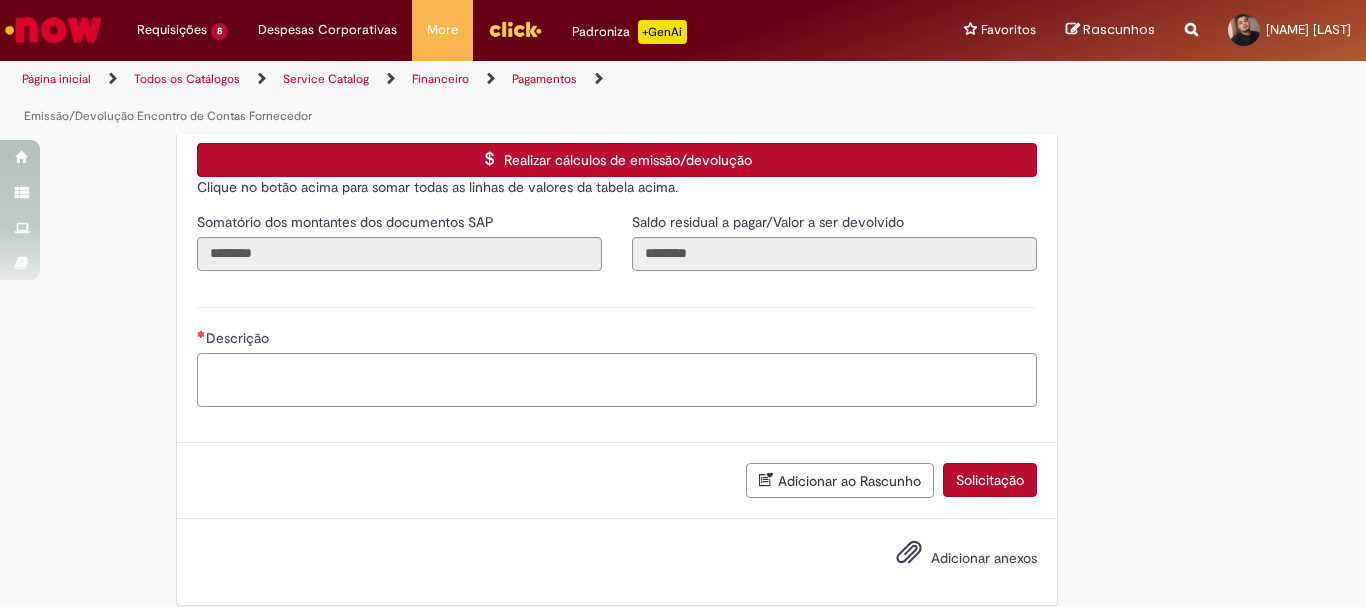 paste on "**********" 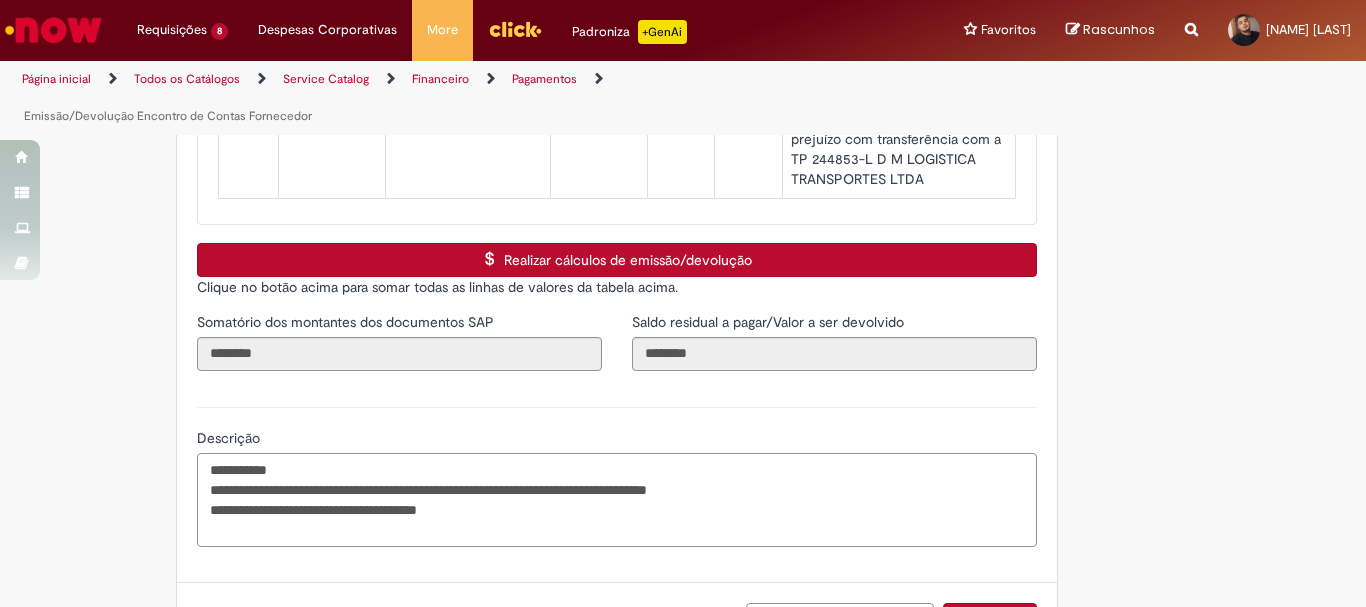 scroll, scrollTop: 3361, scrollLeft: 0, axis: vertical 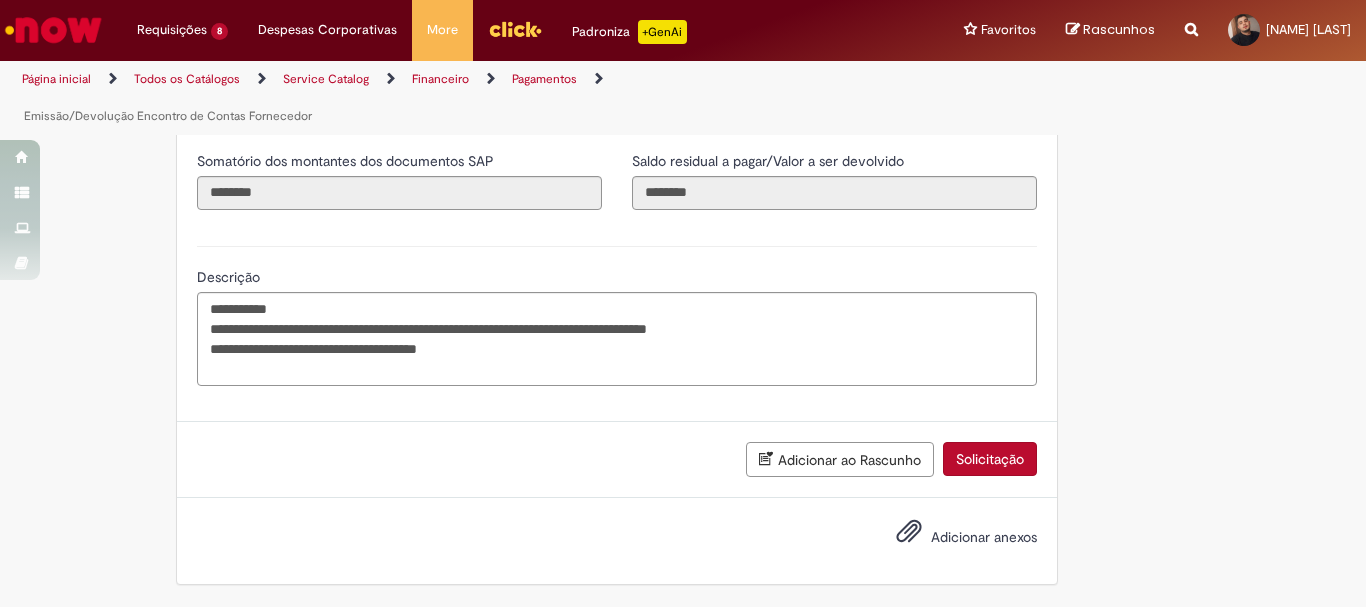 click on "Adicionar anexos" at bounding box center [952, 538] 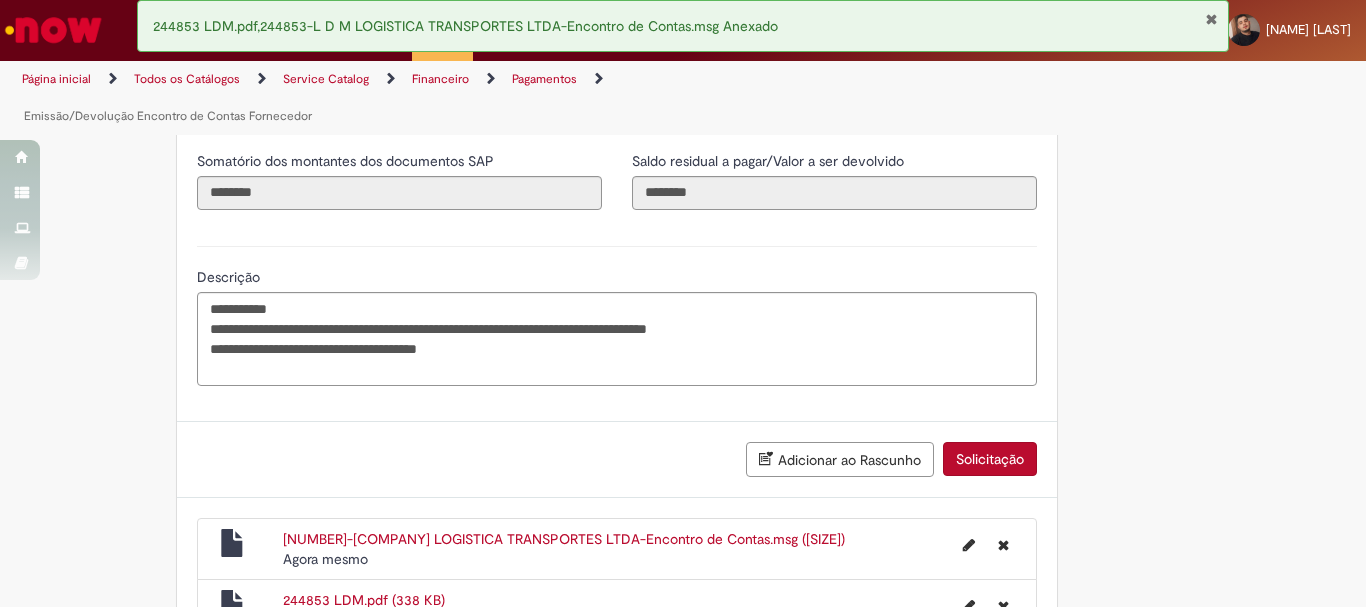 scroll, scrollTop: 3494, scrollLeft: 0, axis: vertical 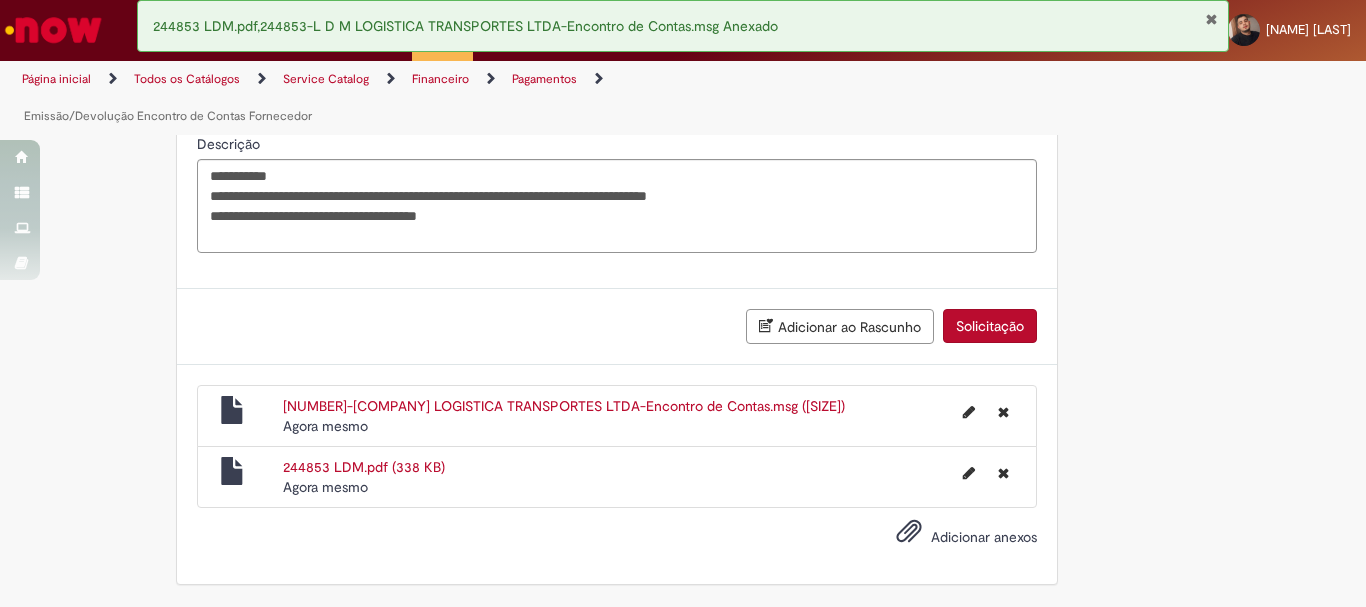 click on "Adicionar anexos" at bounding box center [984, 537] 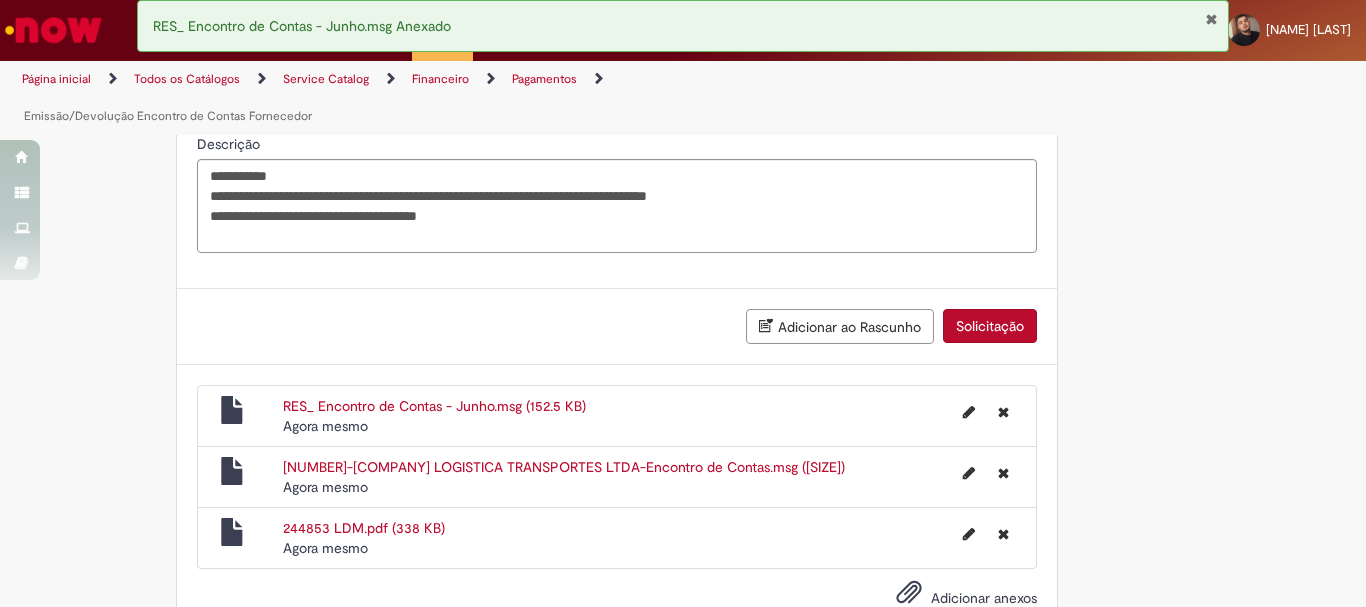 click on "Solicitação" at bounding box center (990, 326) 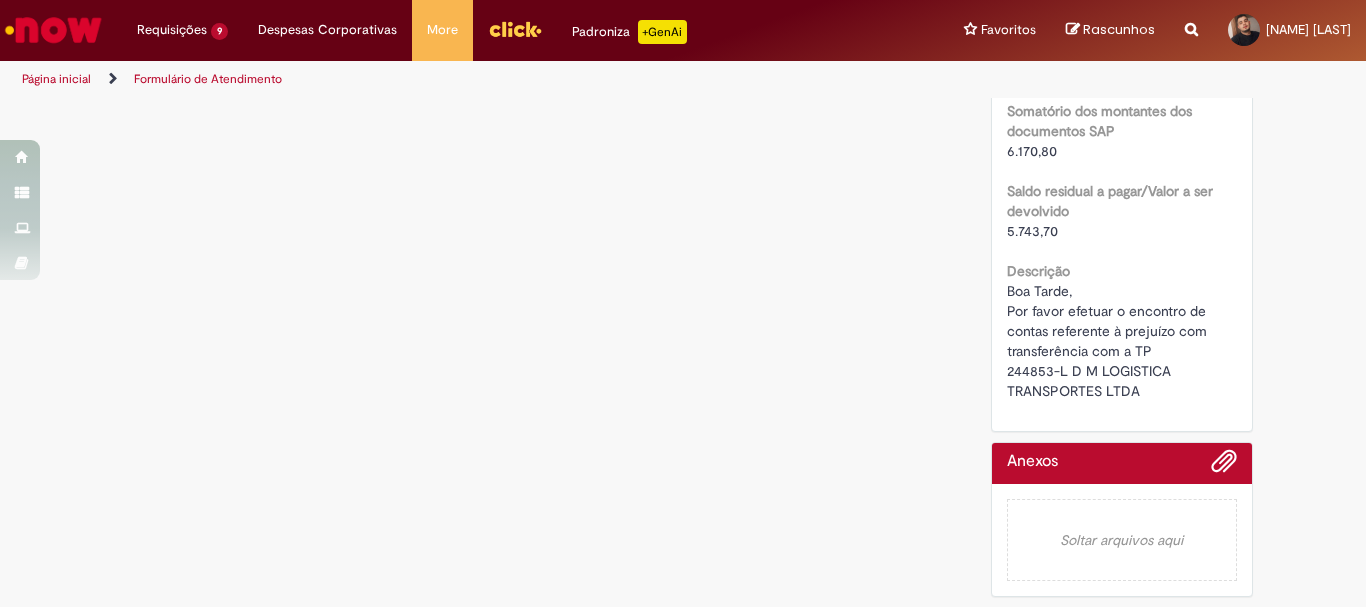 scroll, scrollTop: 0, scrollLeft: 0, axis: both 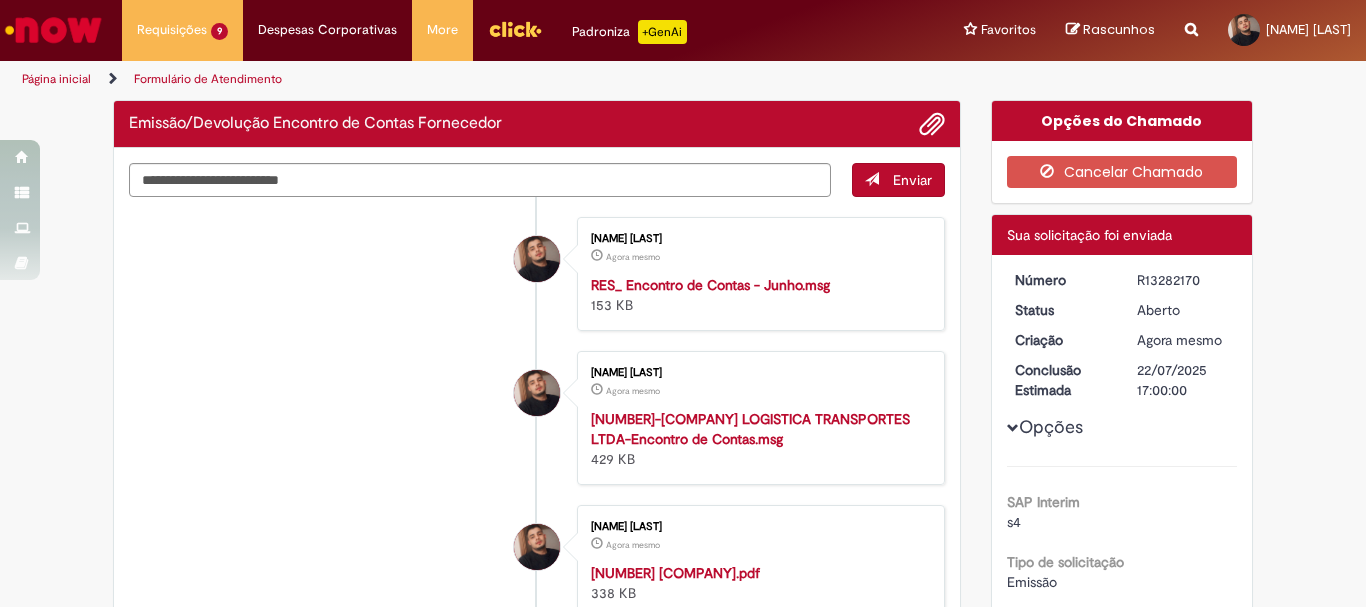 click on "R13282170" at bounding box center (1183, 280) 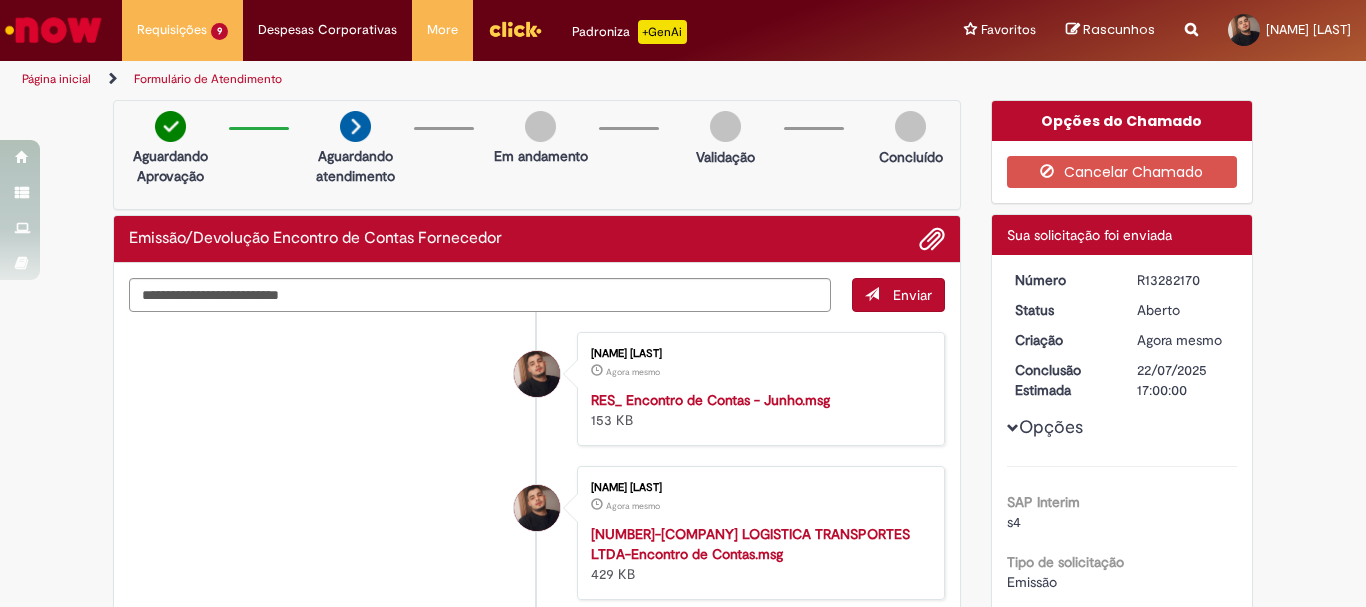 copy on "R13282170" 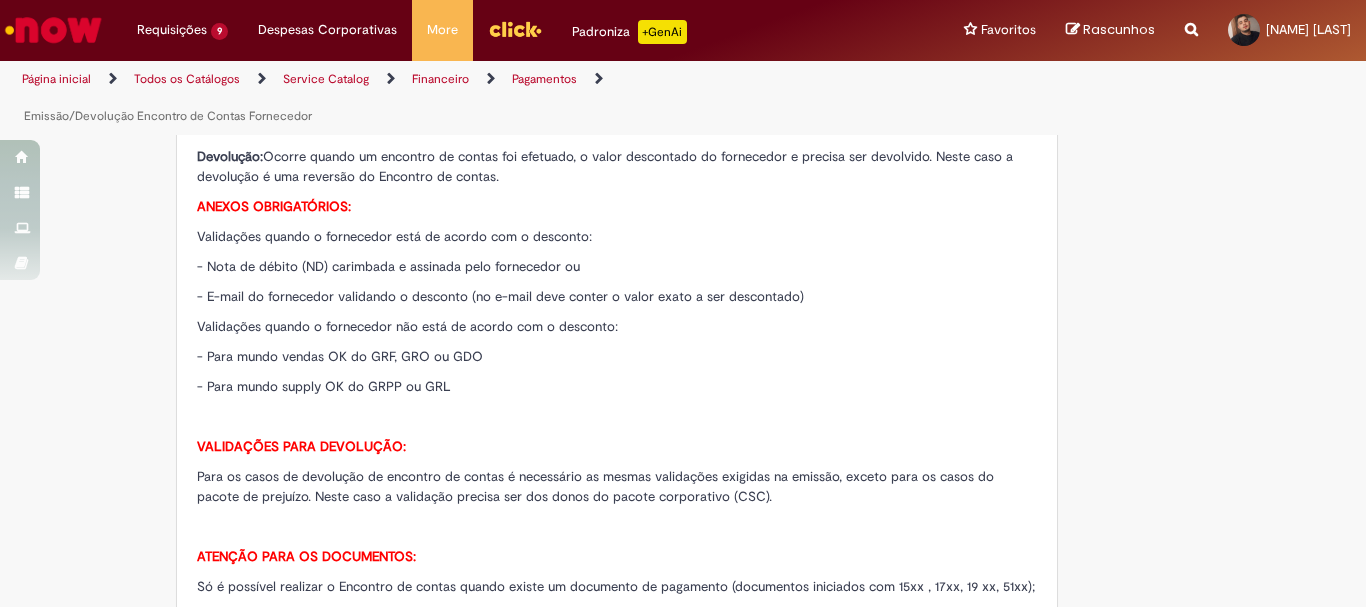scroll, scrollTop: 700, scrollLeft: 0, axis: vertical 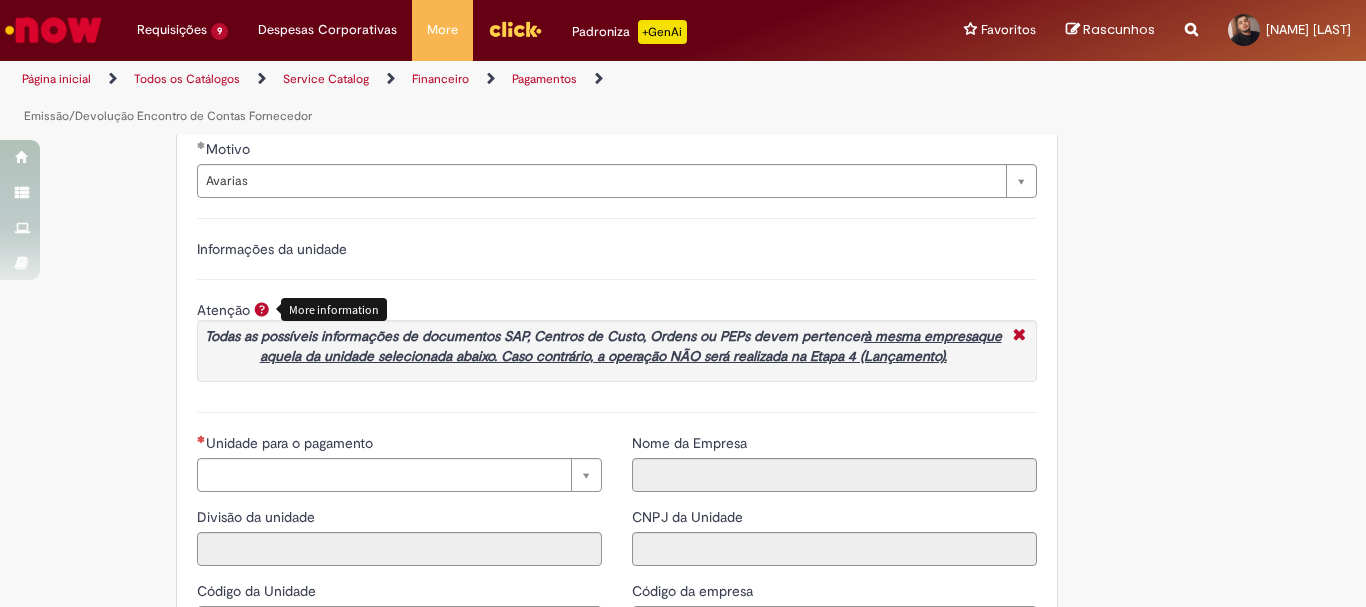 click on "Tire dúvidas com LupiAssist    +GenAI
Oi! Eu sou LupiAssist, uma Inteligência Artificial Generativa em constante aprendizado   Meu conteúdo é monitorado para trazer uma melhor experiência
Dúvidas comuns:
Só mais um instante, estou consultando nossas bases de conhecimento  e escrevendo a melhor resposta pra você!
Title
Lorem ipsum dolor sit amet    Fazer uma nova pergunta
Gerei esta resposta utilizando IA Generativa em conjunto com os nossos padrões. Em caso de divergência, os documentos oficiais prevalecerão.
Saiba mais em:
Ou ligue para:
E aí, te ajudei?
Sim, obrigado!" at bounding box center (683, -142) 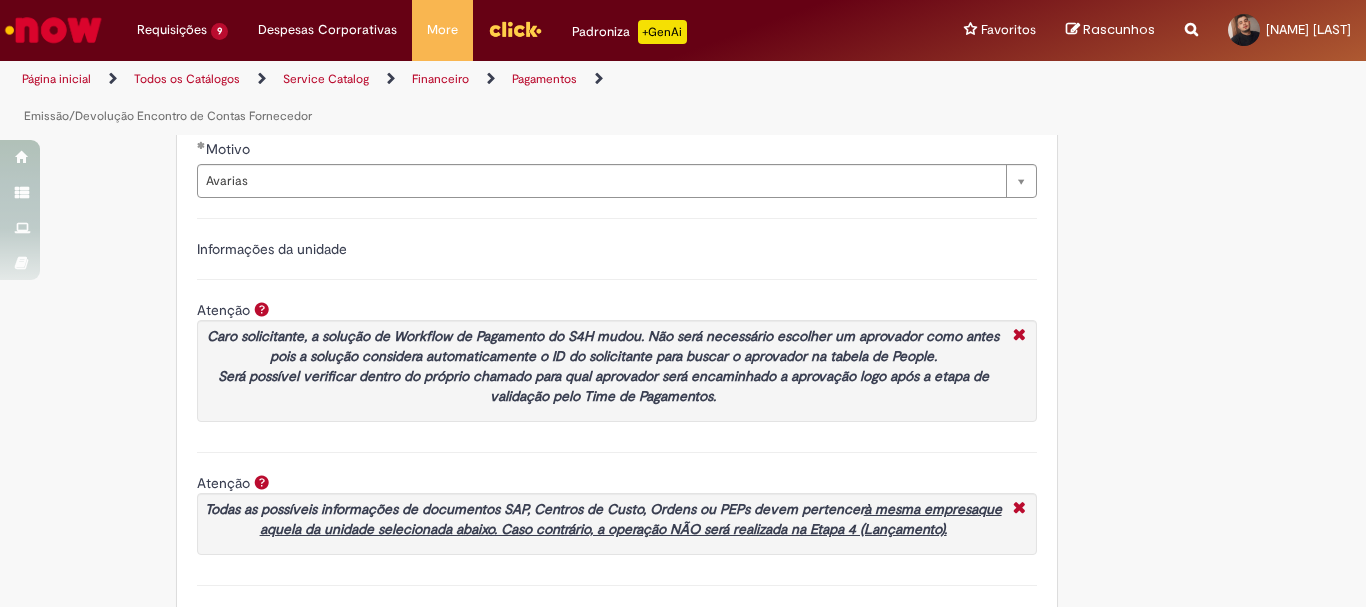 click on "Adicionar a Favoritos
Emissão/Devolução Encontro de Contas Fornecedor
Oferta destinada para Abatimento/Devolução de valor para o fornecedor.
Emissão:  Ocorre quando é necessário descontar do fornecedor um valor que foi pago de forma incorreta ou quando é gerado algum tipo de vale.
Devolução:  Ocorre quando um encontro de contas foi efetuado, o valor descontado do fornecedor e precisa ser devolvido. Neste caso a devolução é uma reversão do Encontro de contas.
ANEXOS OBRIGATÓRIOS:
Validações quando o fornecedor está de acordo com o desconto:
- Nota de débito (ND) carimbada e assinada pelo fornecedor ou
- E-mail do fornecedor validando o desconto (no e-mail deve conter o valor exato a ser descontado)
Validações quando o fornecedor não está de acordo com o desconto:
- Para mundo vendas OK do GRF, GRO ou GDO
- Para mundo supply OK do GRPP ou GRL" at bounding box center [585, 128] 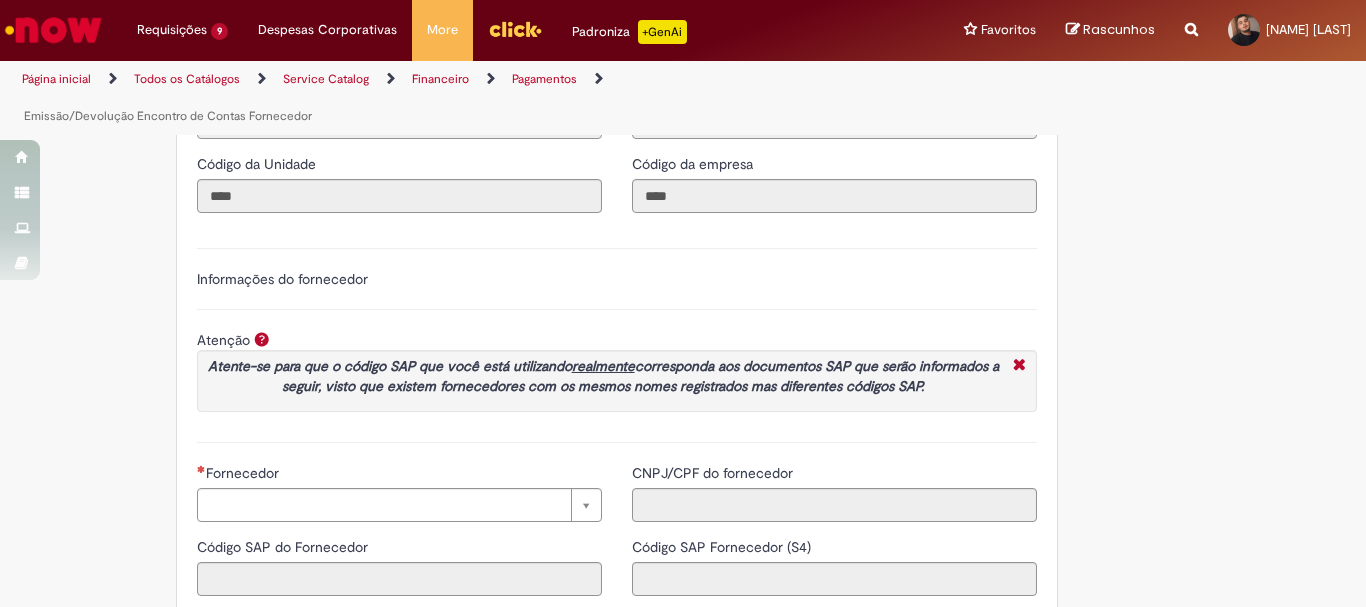 scroll, scrollTop: 2300, scrollLeft: 0, axis: vertical 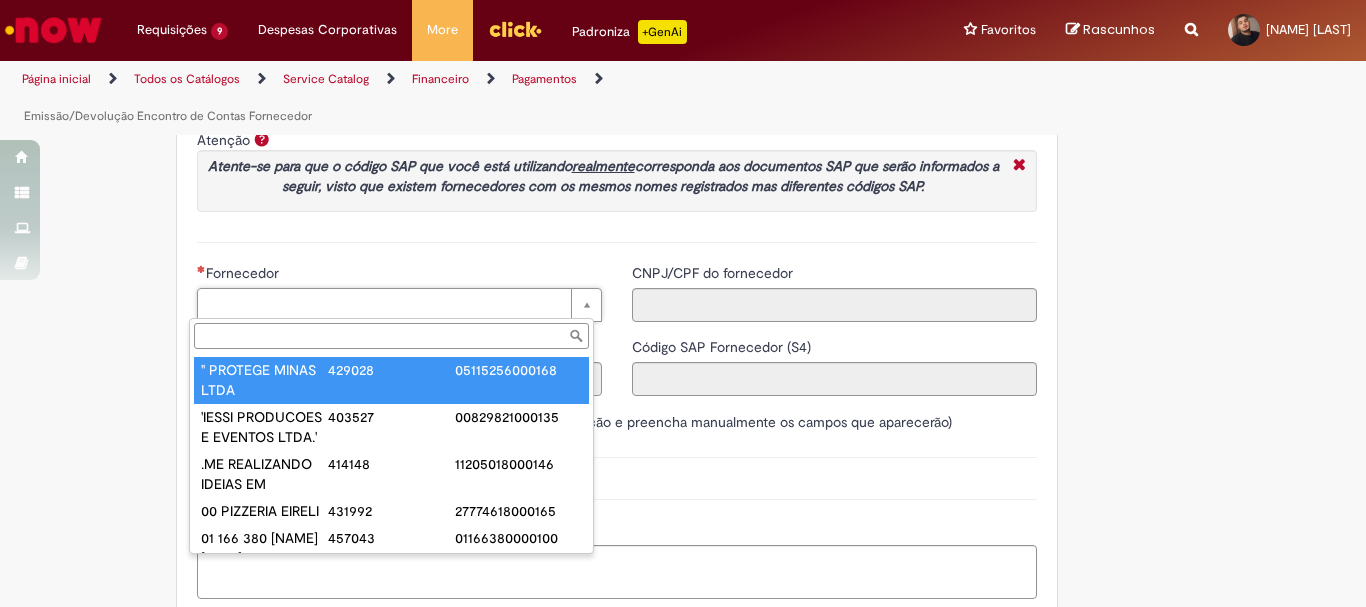 paste on "******" 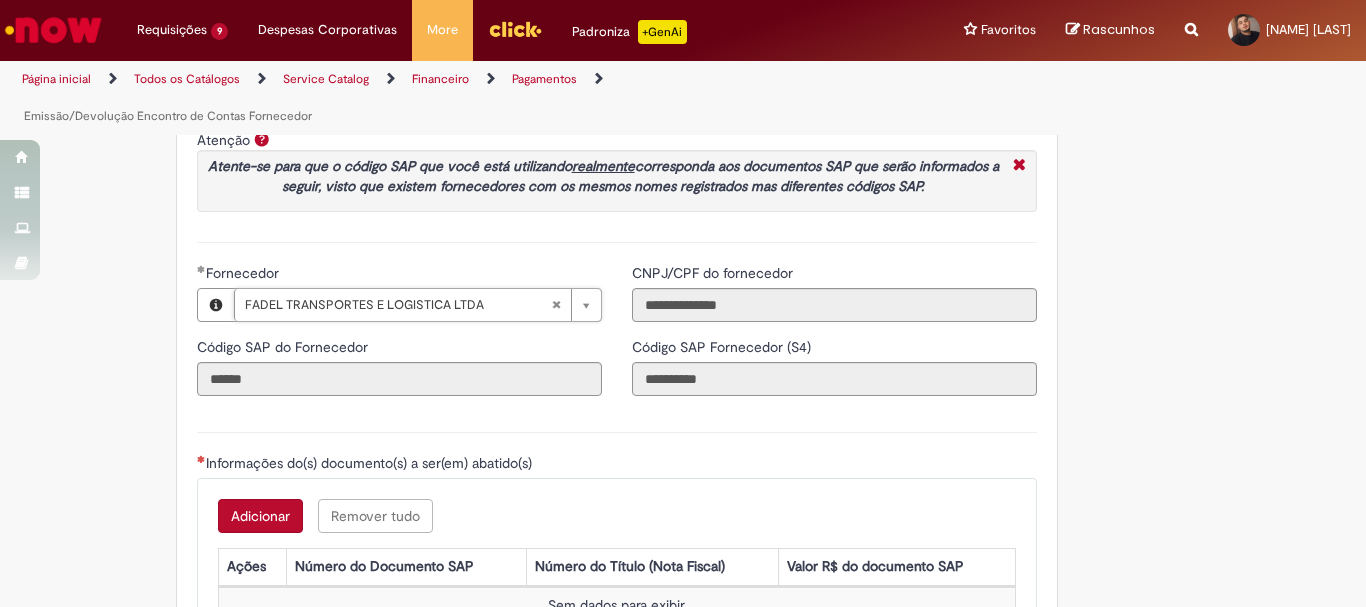 scroll, scrollTop: 2500, scrollLeft: 0, axis: vertical 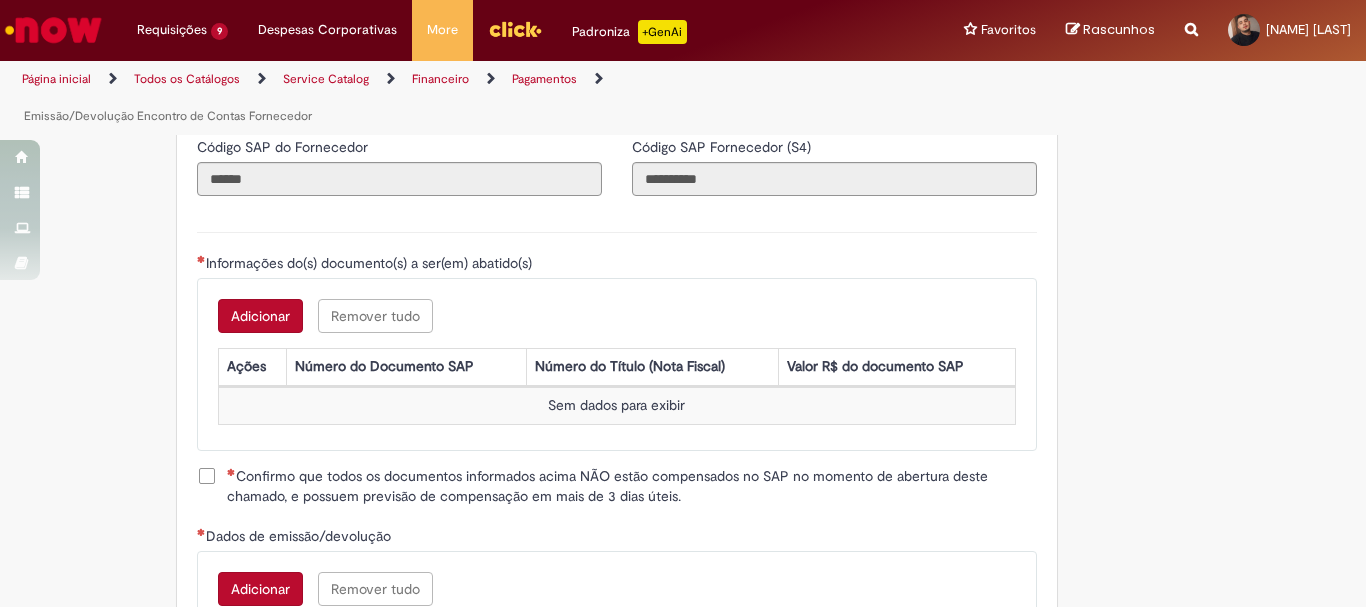 click on "Adicionar" at bounding box center (260, 316) 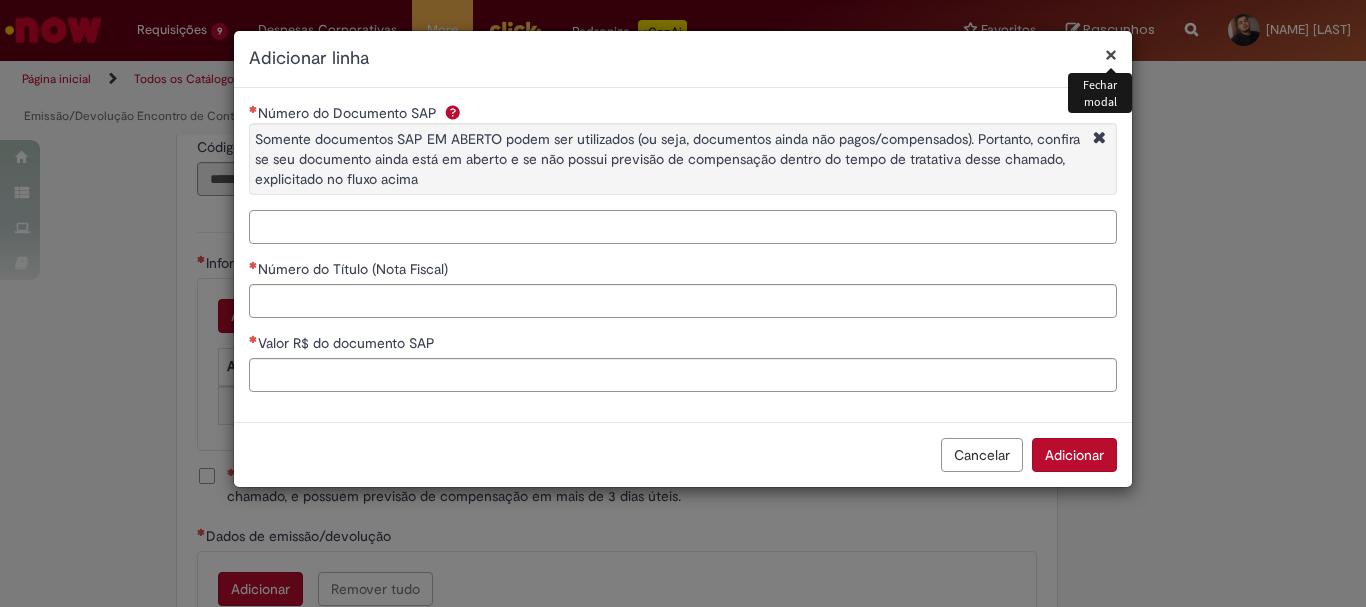 click on "Número do Documento SAP Somente documentos SAP EM ABERTO podem ser utilizados (ou seja, documentos ainda não pagos/compensados). Portanto, confira se seu documento ainda está em aberto e se não possui previsão de compensação dentro do tempo de tratativa desse chamado, explicitado no fluxo acima" at bounding box center [683, 227] 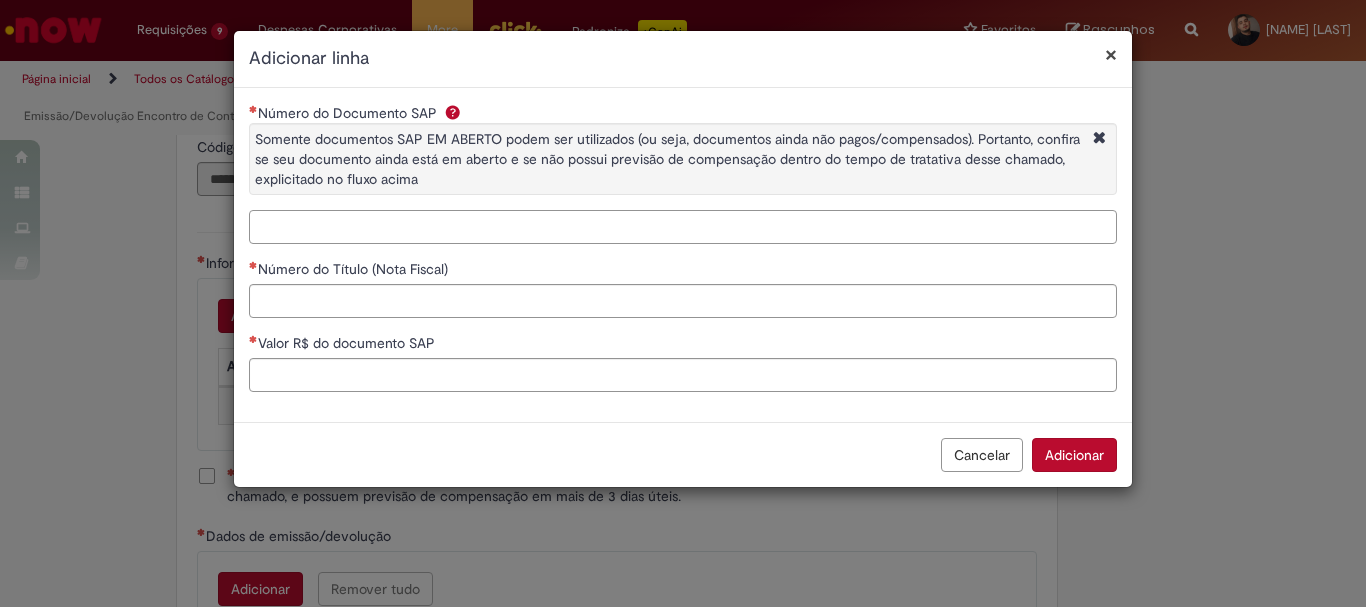 paste on "**********" 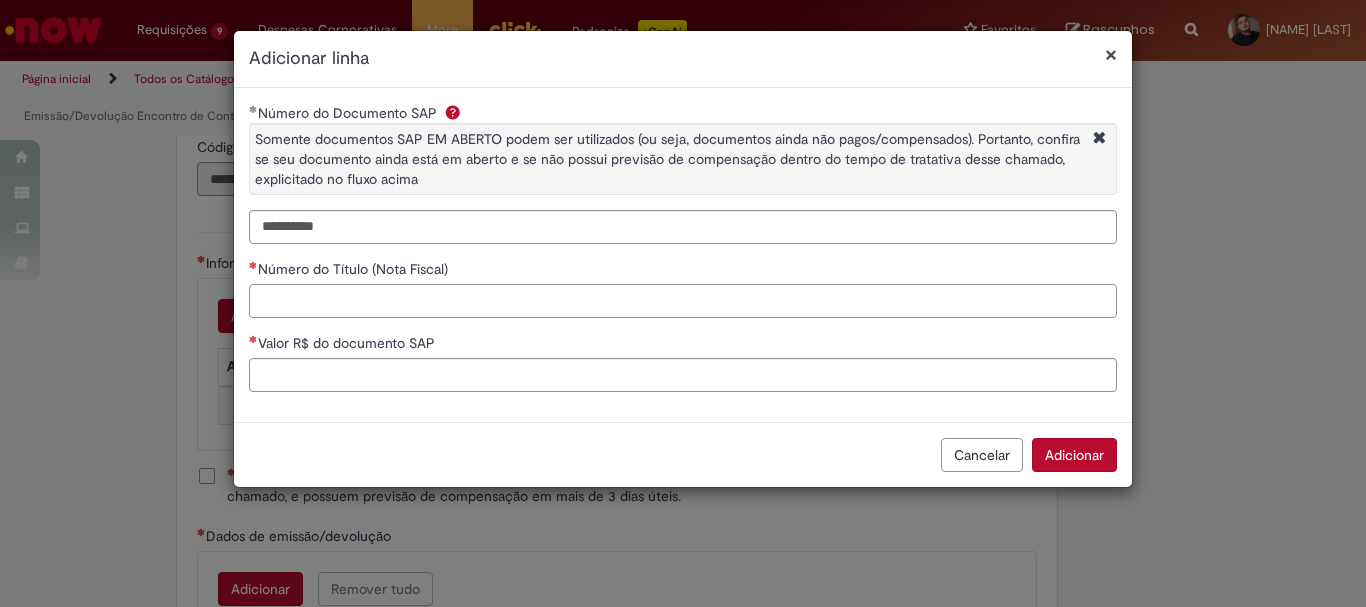 click on "Número do Título (Nota Fiscal)" at bounding box center [683, 301] 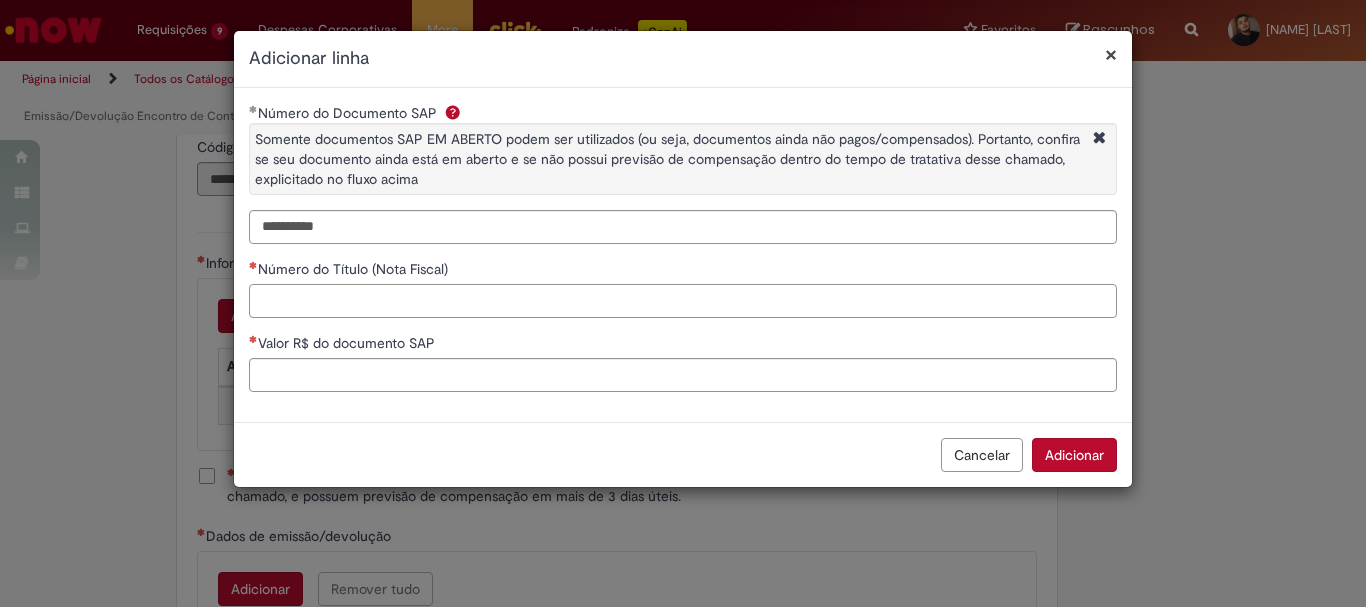 paste on "********" 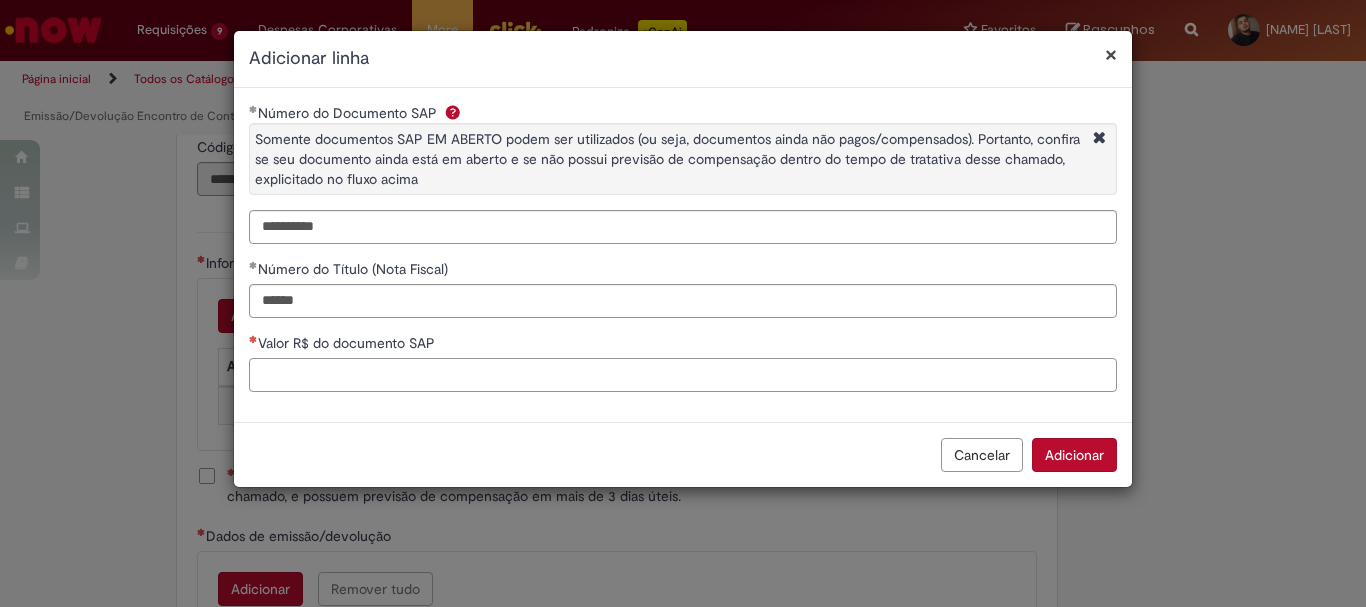 paste on "*********" 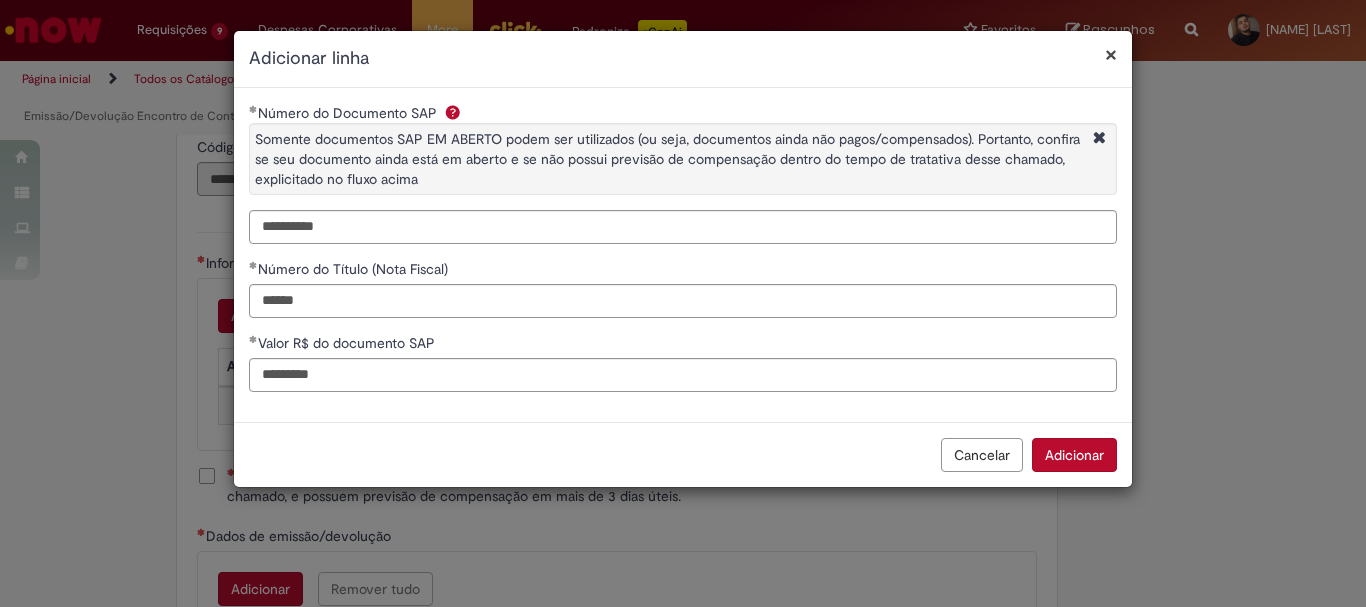 click on "Adicionar" at bounding box center (1074, 455) 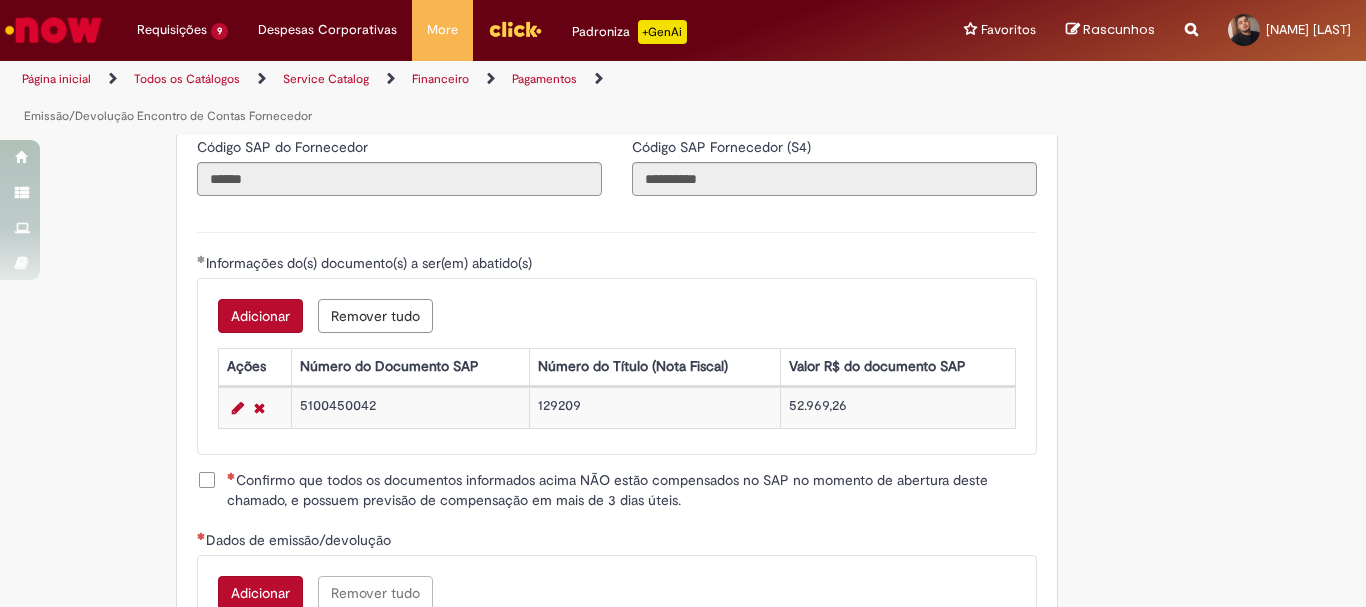 click on "Confirmo que todos os documentos informados acima NÃO estão compensados no SAP no momento de abertura deste chamado, e possuem previsão de compensação em mais de 3 dias úteis." at bounding box center [632, 490] 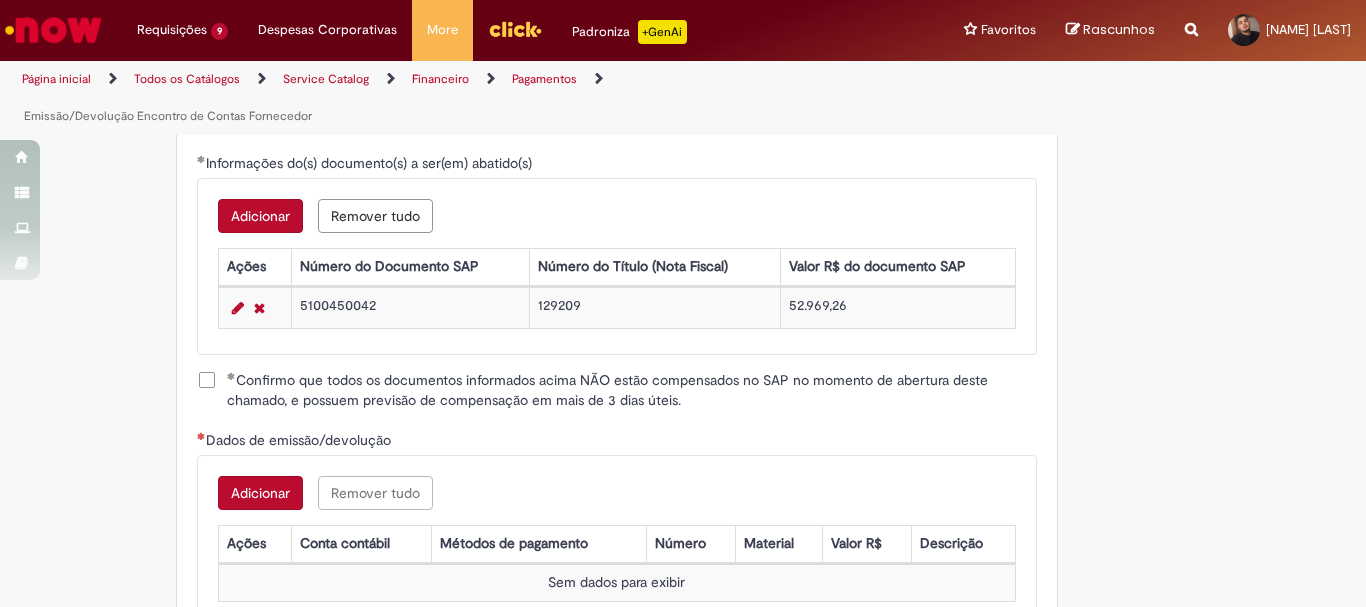 scroll, scrollTop: 2700, scrollLeft: 0, axis: vertical 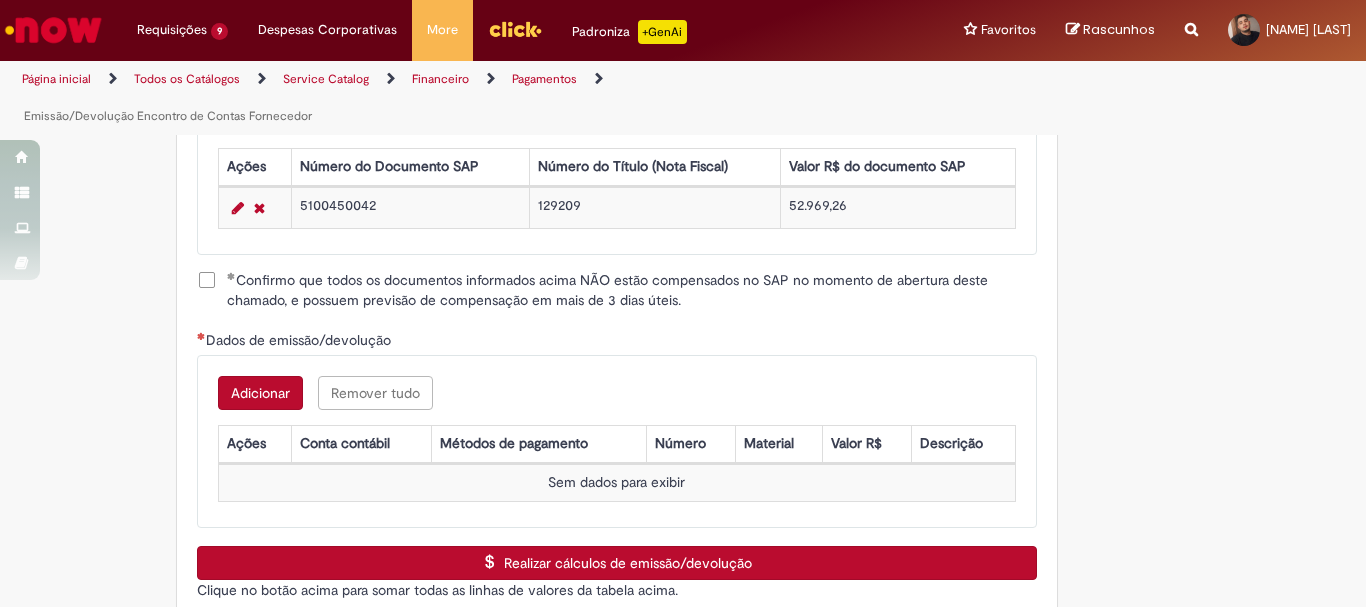 click on "Adicionar" at bounding box center [260, 393] 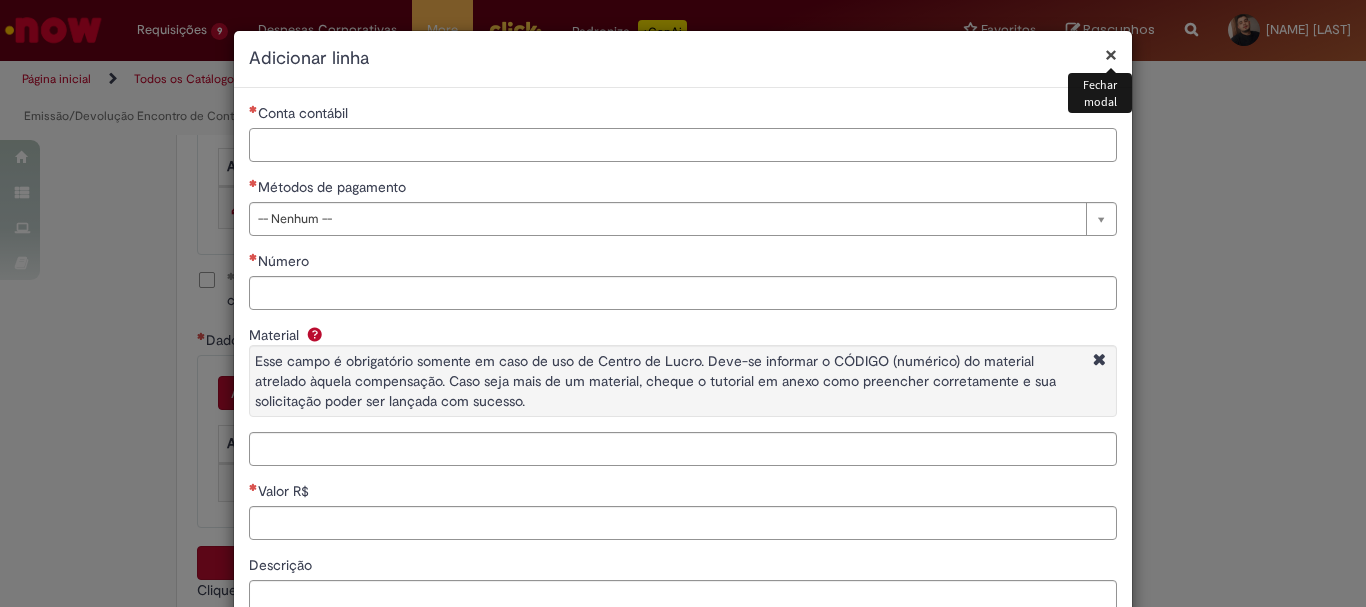 click on "Conta contábil" at bounding box center (683, 145) 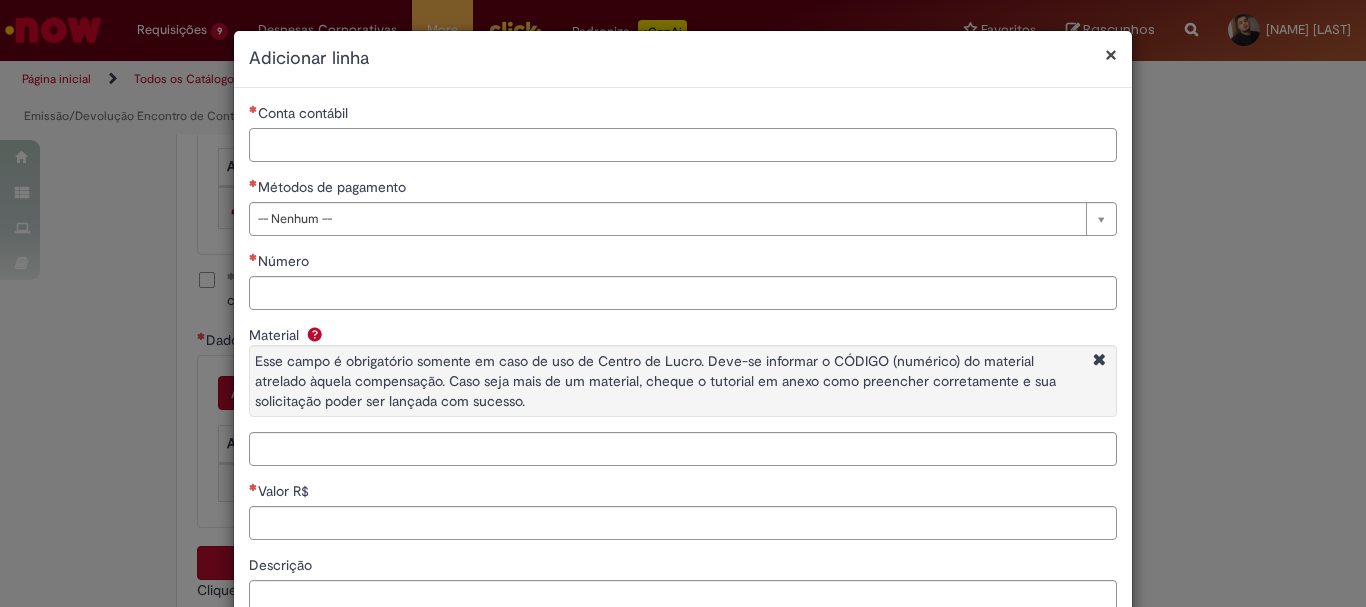 paste on "********" 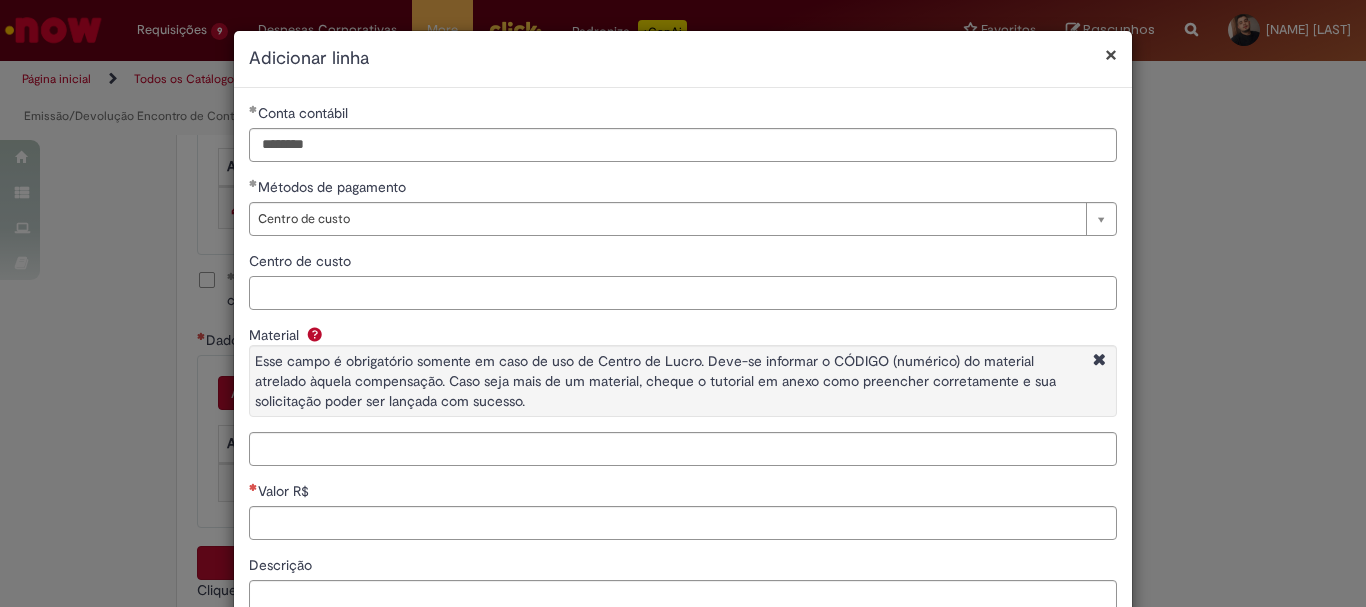 paste 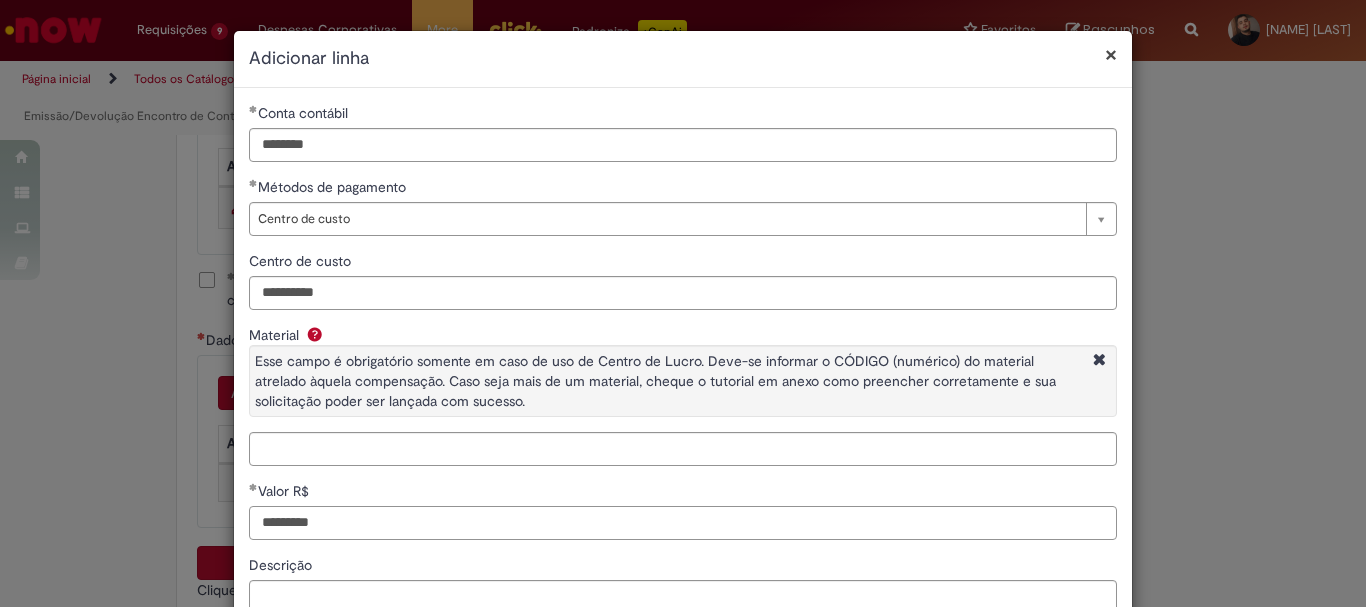 scroll, scrollTop: 153, scrollLeft: 0, axis: vertical 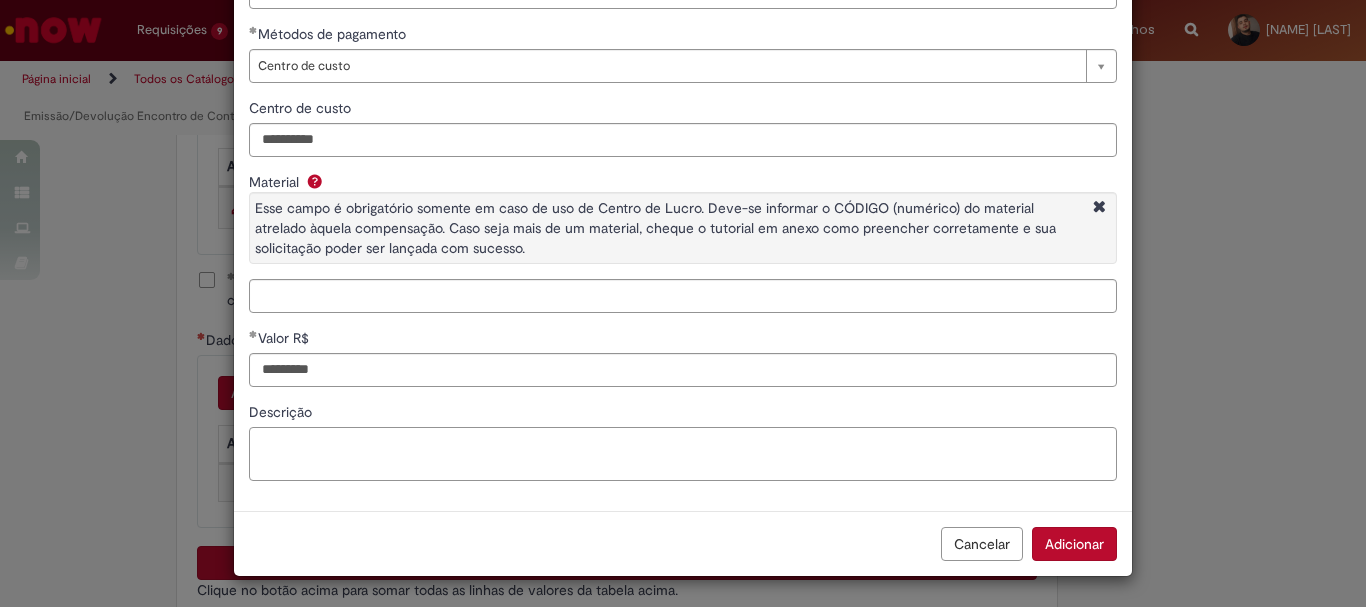 click on "Descrição" at bounding box center (683, 454) 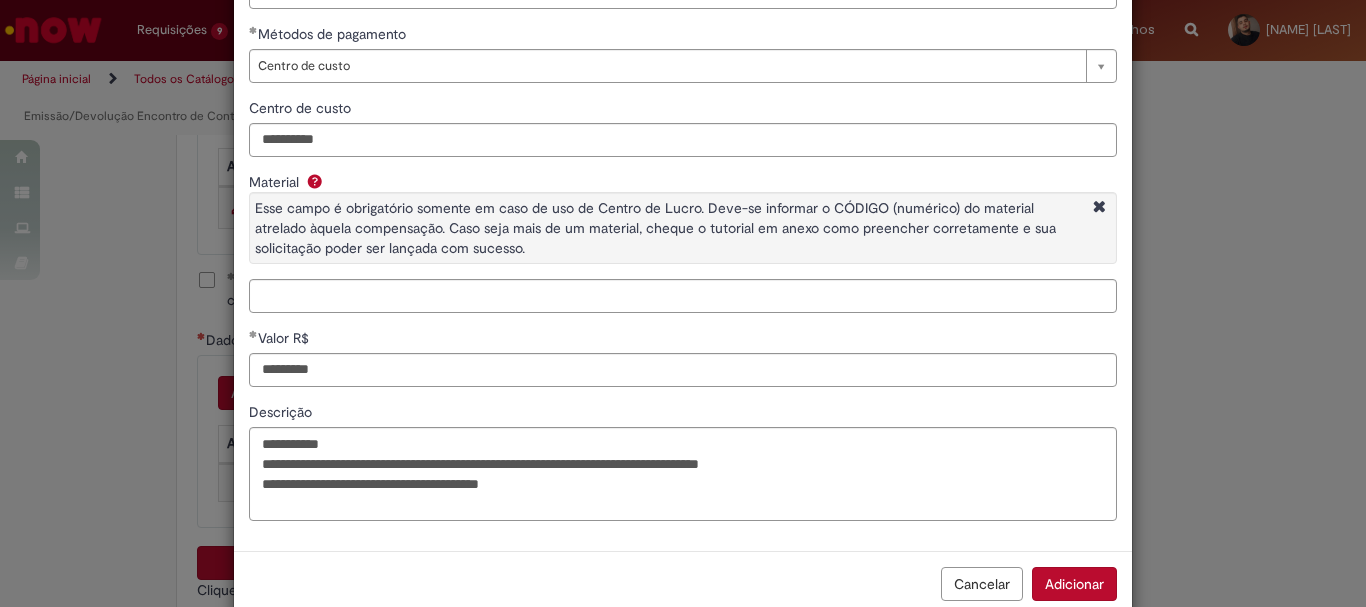 click on "Adicionar" at bounding box center (1074, 584) 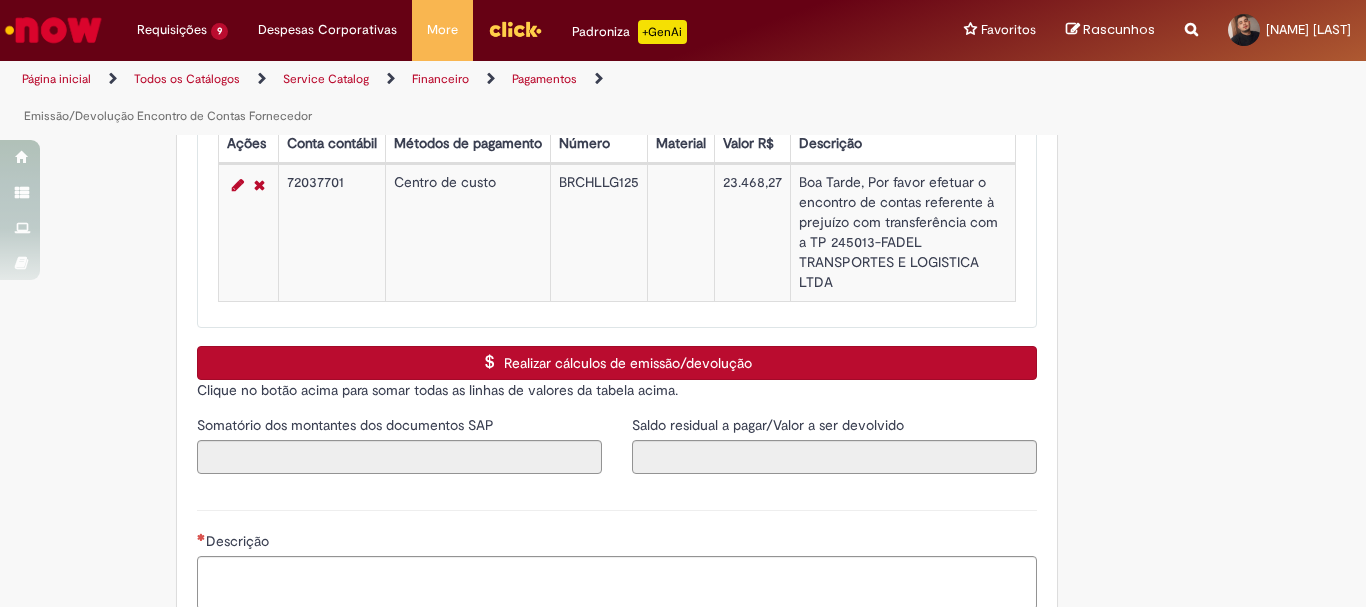 scroll, scrollTop: 2800, scrollLeft: 0, axis: vertical 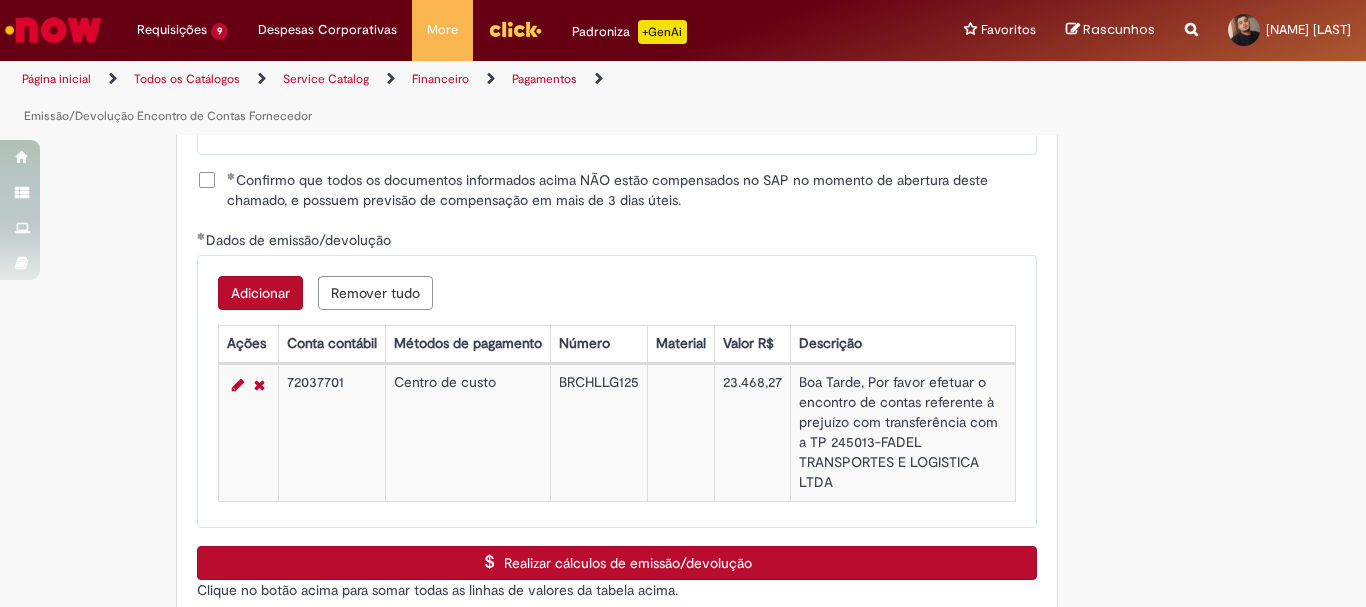 click on "Adicionar" at bounding box center (260, 293) 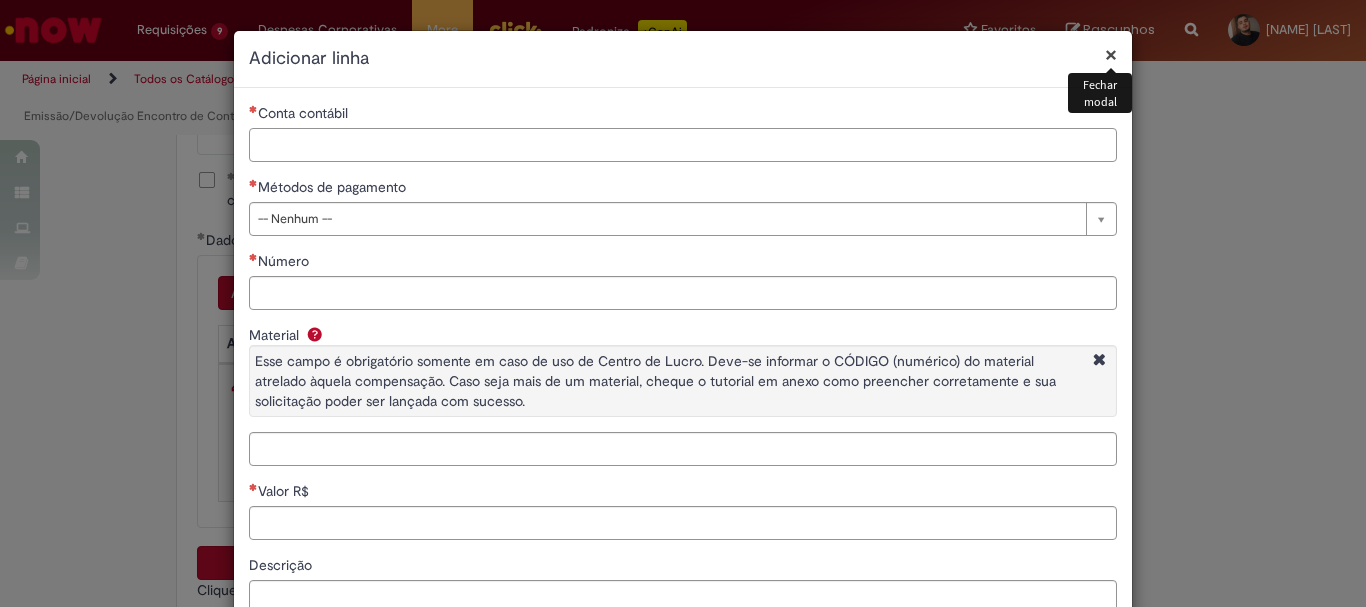 click on "Conta contábil" at bounding box center (683, 145) 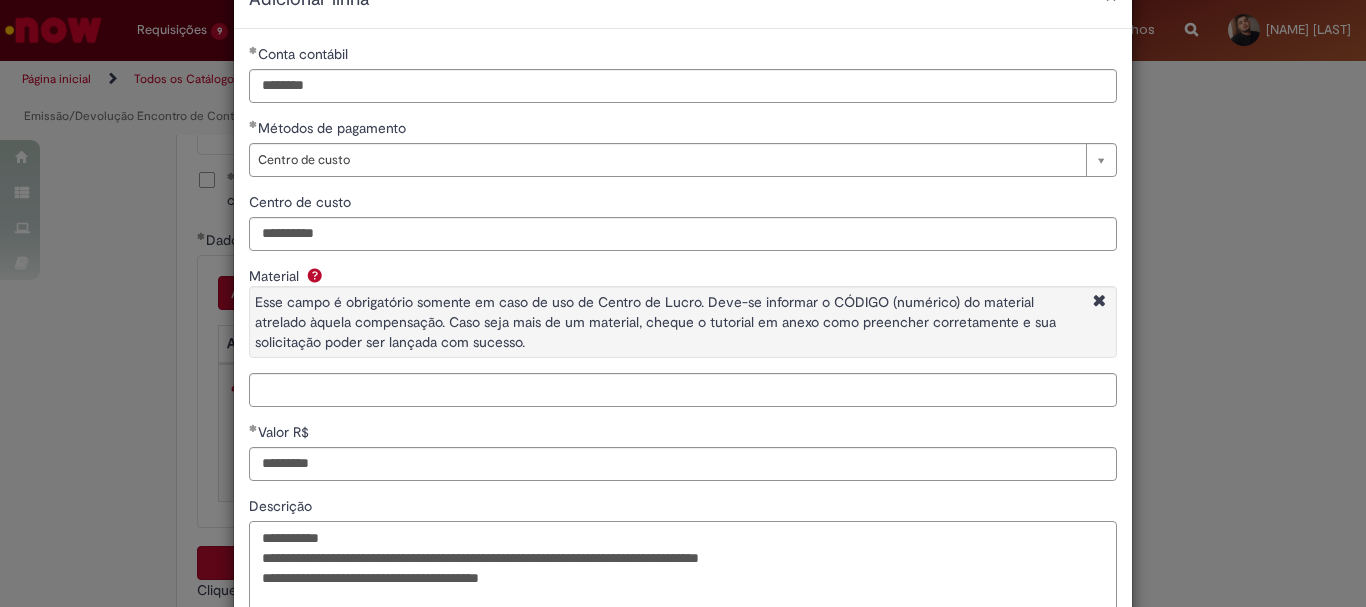 scroll, scrollTop: 193, scrollLeft: 0, axis: vertical 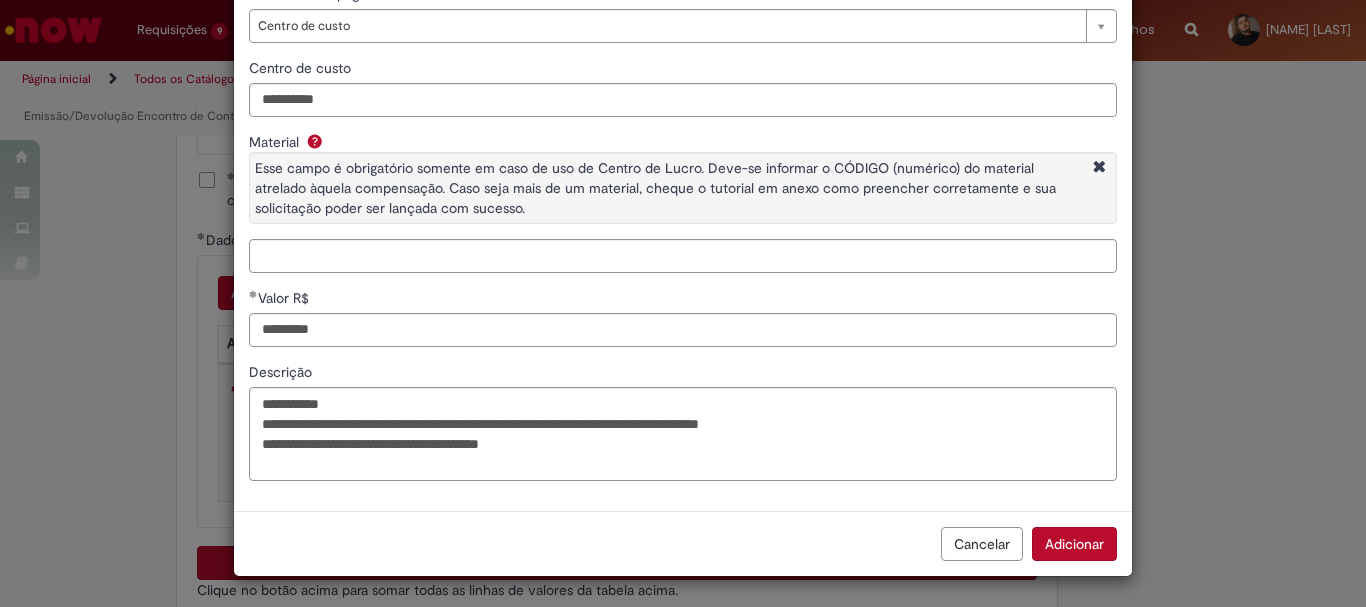 click on "Adicionar" at bounding box center [1074, 544] 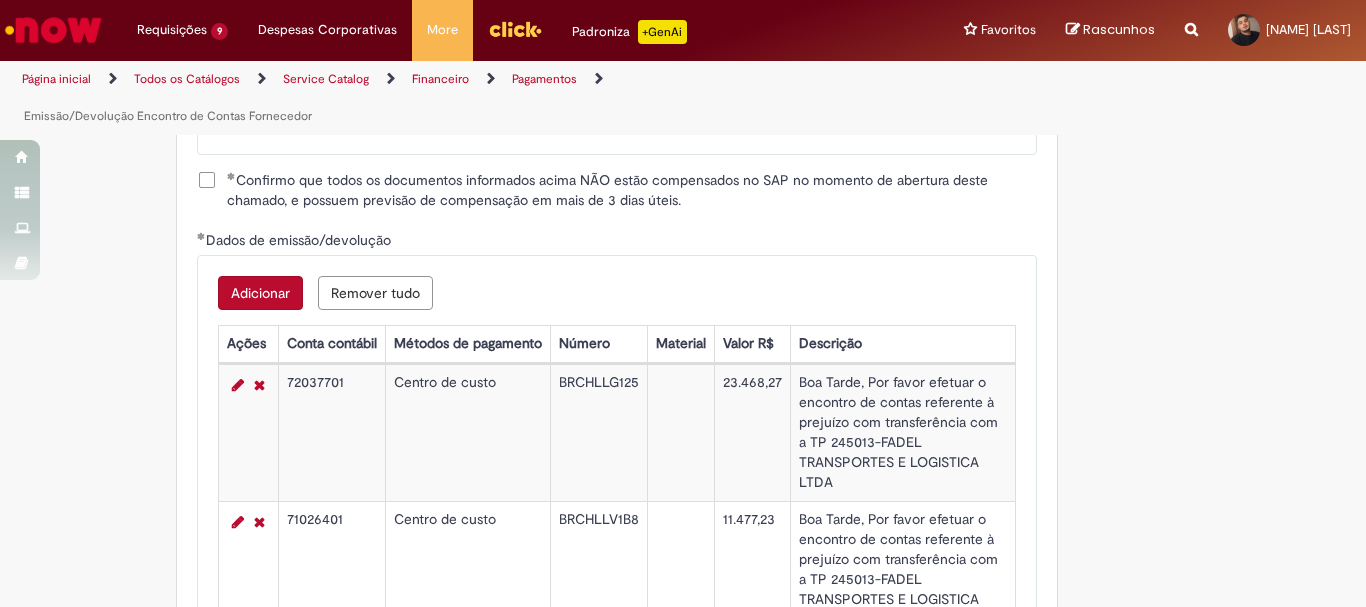 scroll, scrollTop: 3000, scrollLeft: 0, axis: vertical 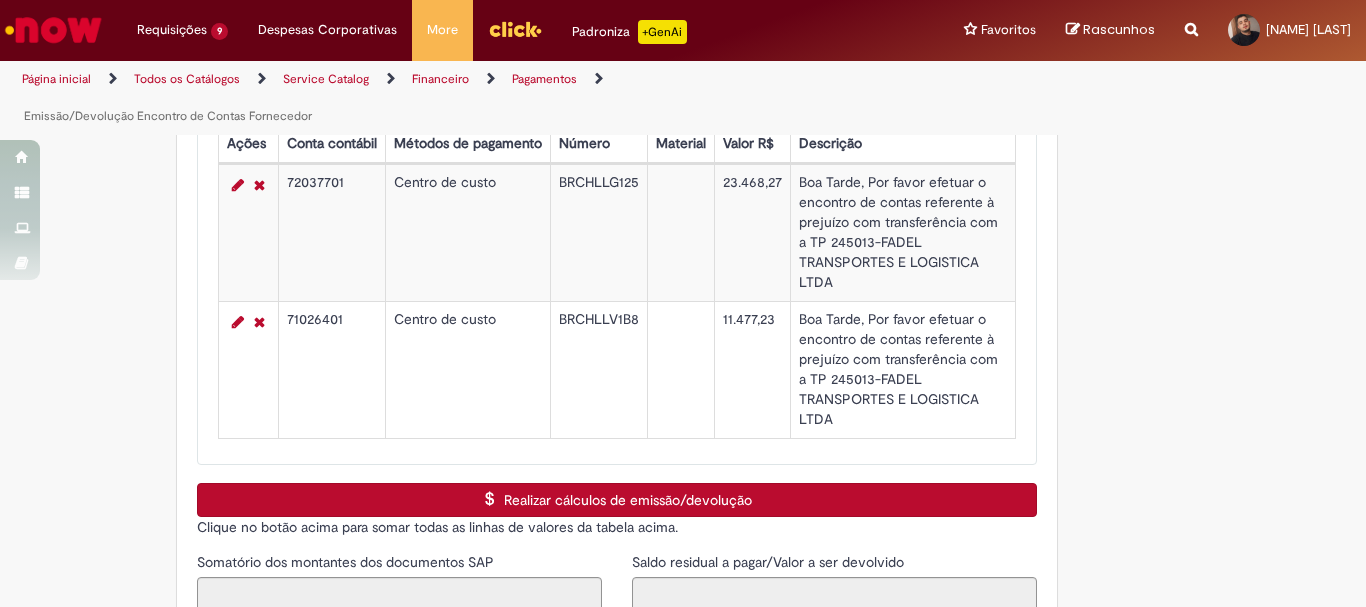 click on "Realizar cálculos de emissão/devolução" at bounding box center [617, 500] 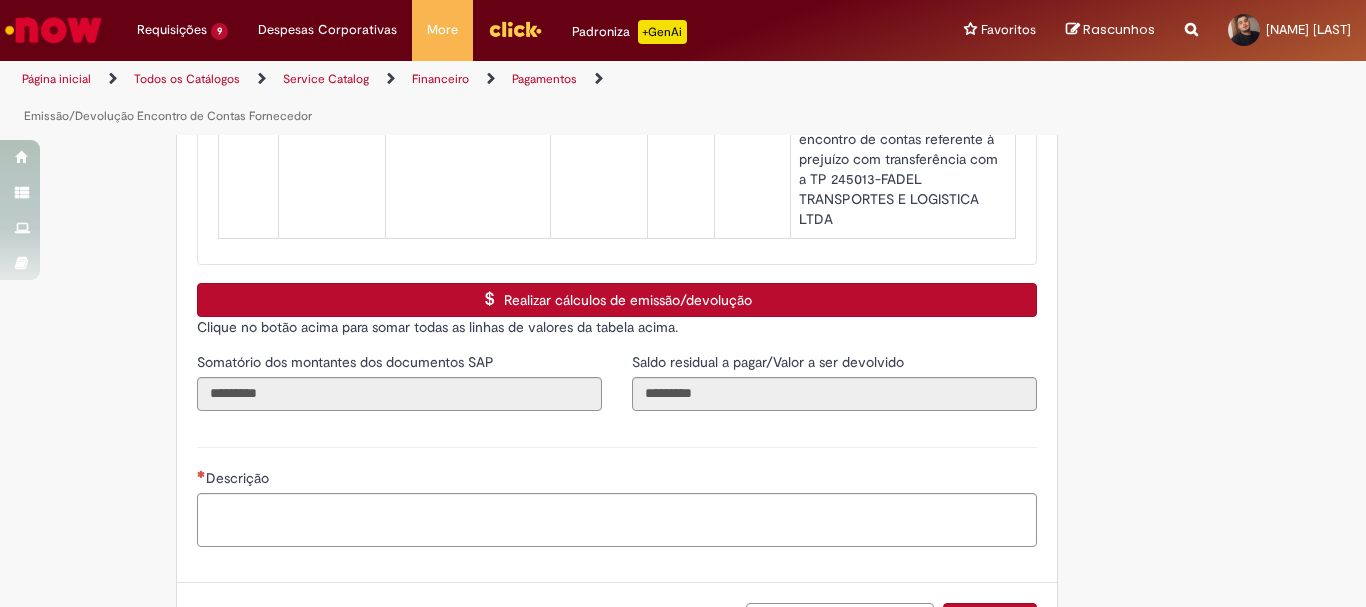 scroll, scrollTop: 3300, scrollLeft: 0, axis: vertical 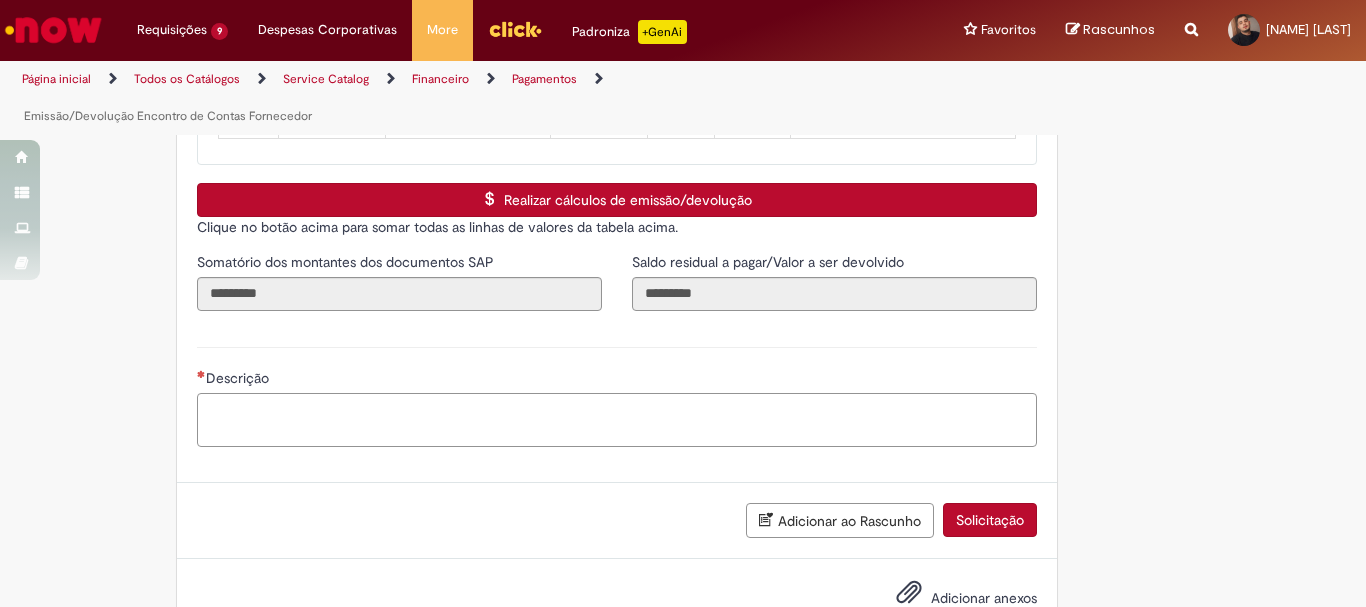 click on "Descrição" at bounding box center [617, 420] 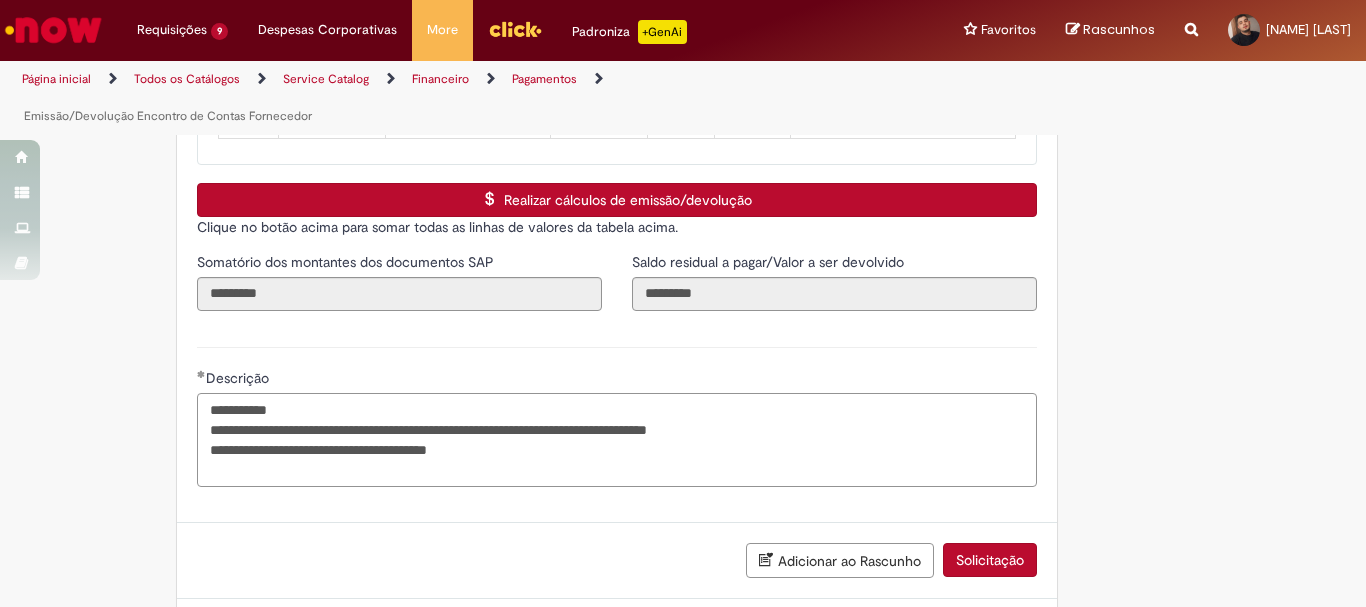 scroll, scrollTop: 3401, scrollLeft: 0, axis: vertical 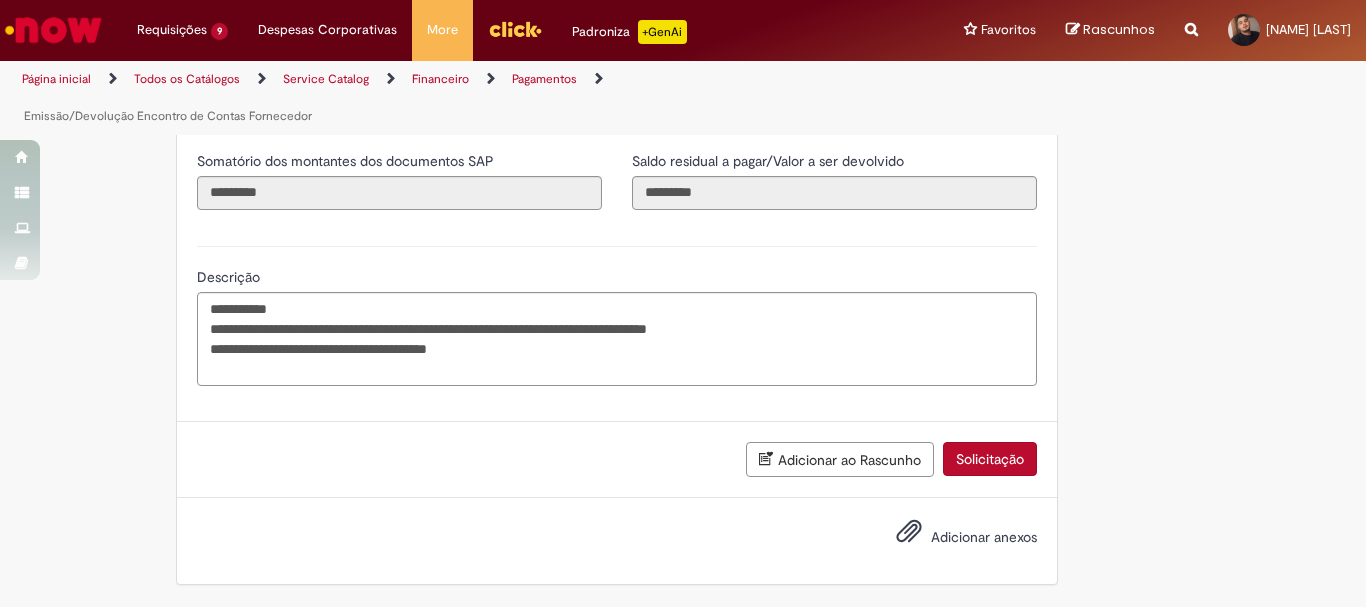 click on "Adicionar anexos" at bounding box center [984, 537] 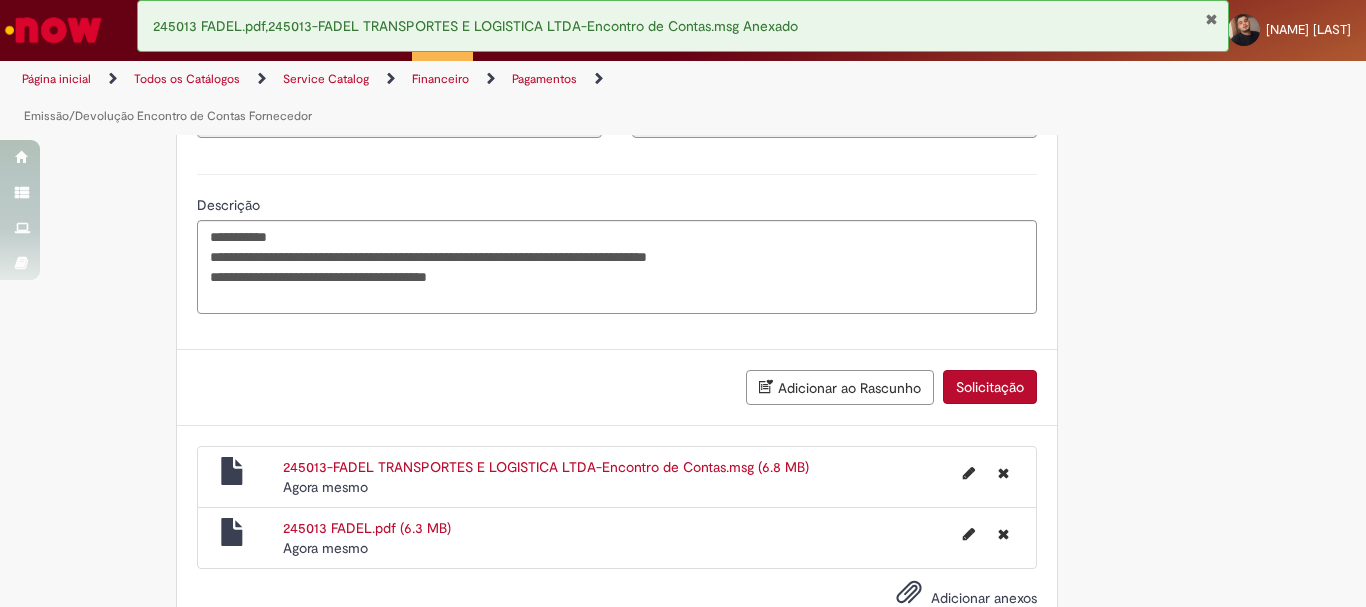 scroll, scrollTop: 3534, scrollLeft: 0, axis: vertical 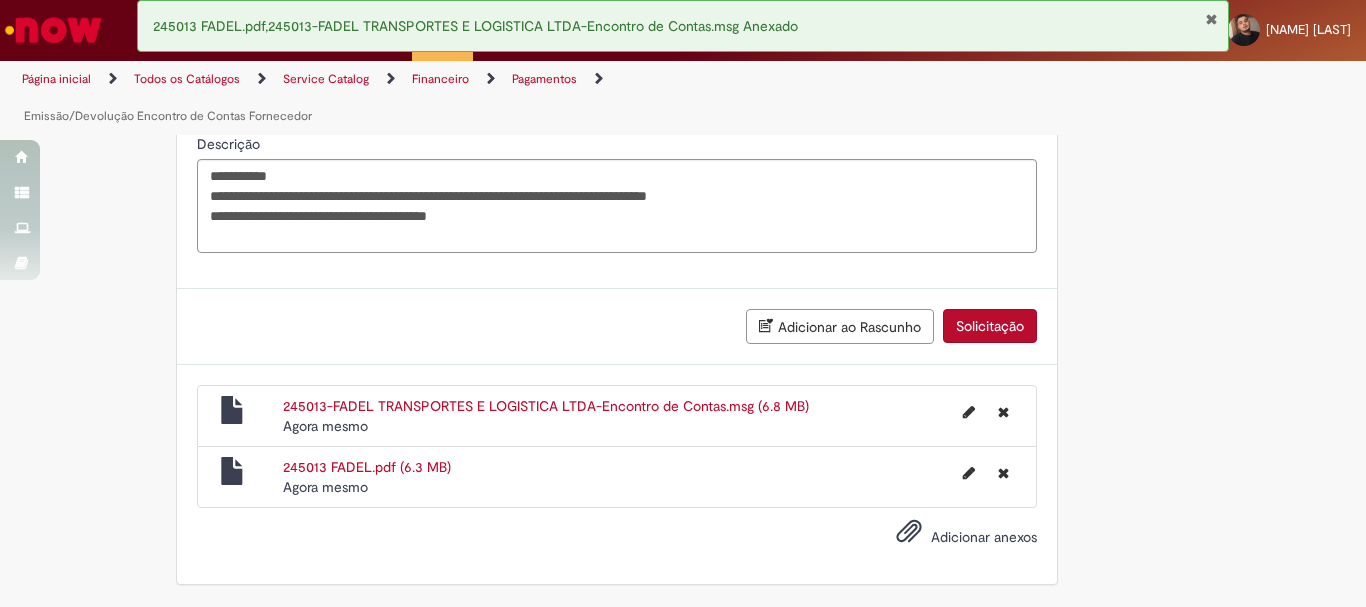 click on "Adicionar anexos" at bounding box center [984, 537] 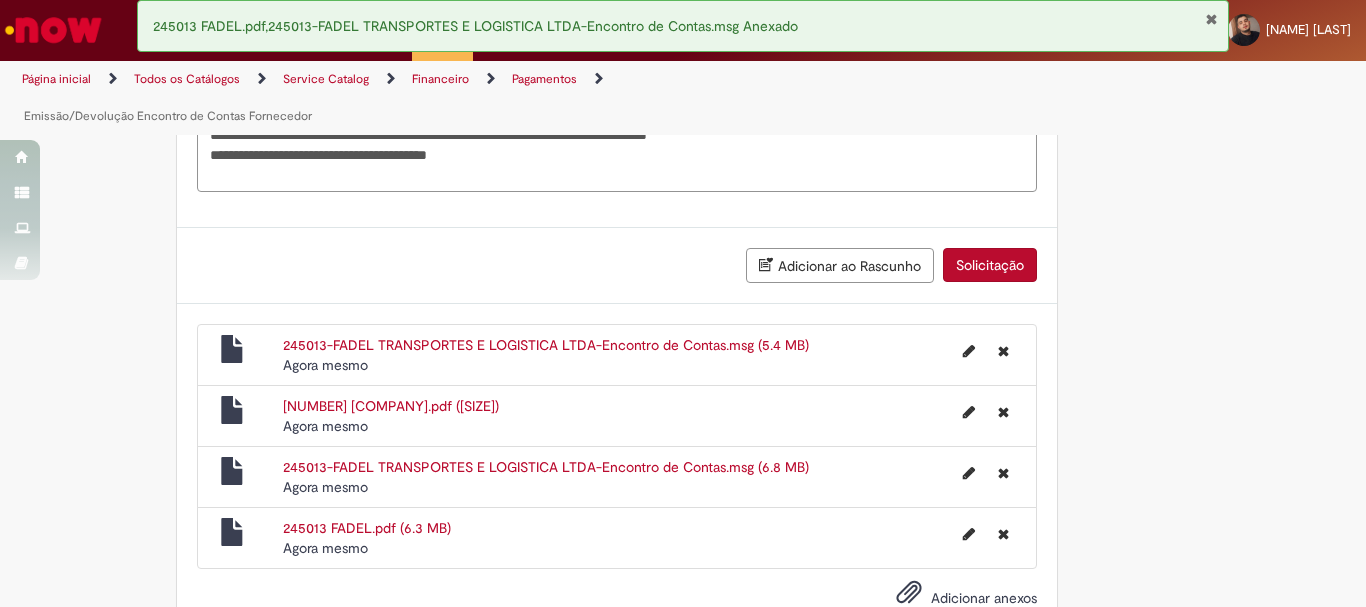scroll, scrollTop: 3656, scrollLeft: 0, axis: vertical 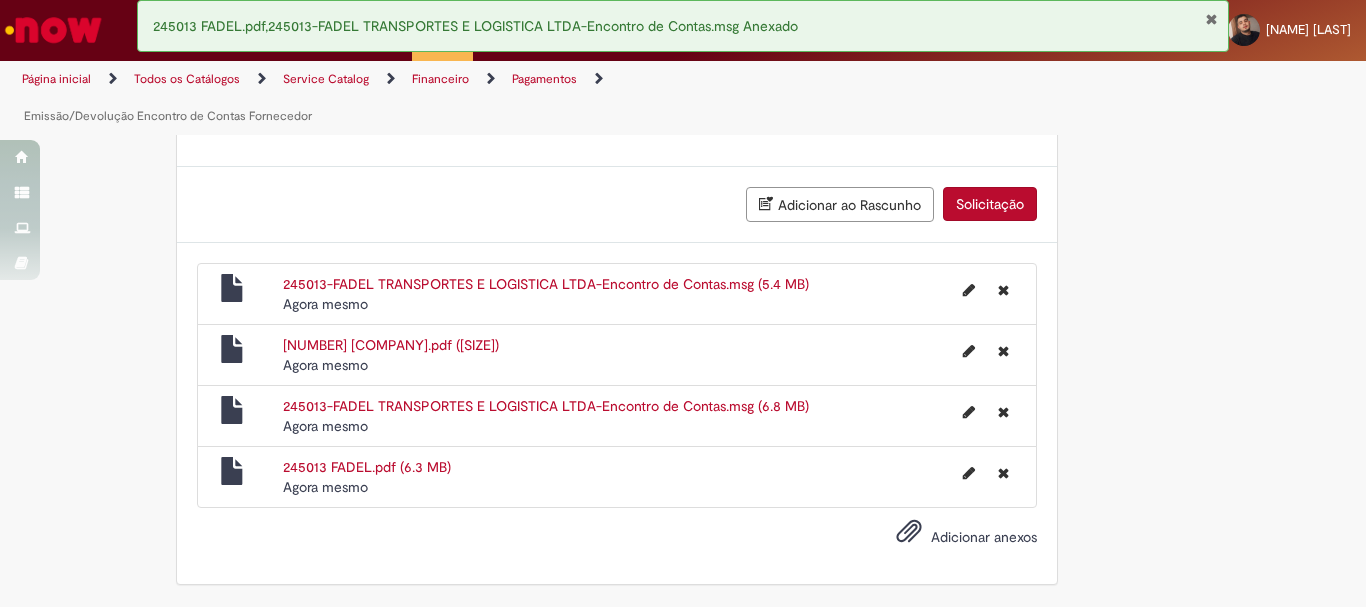 click on "Adicionar anexos" at bounding box center [984, 537] 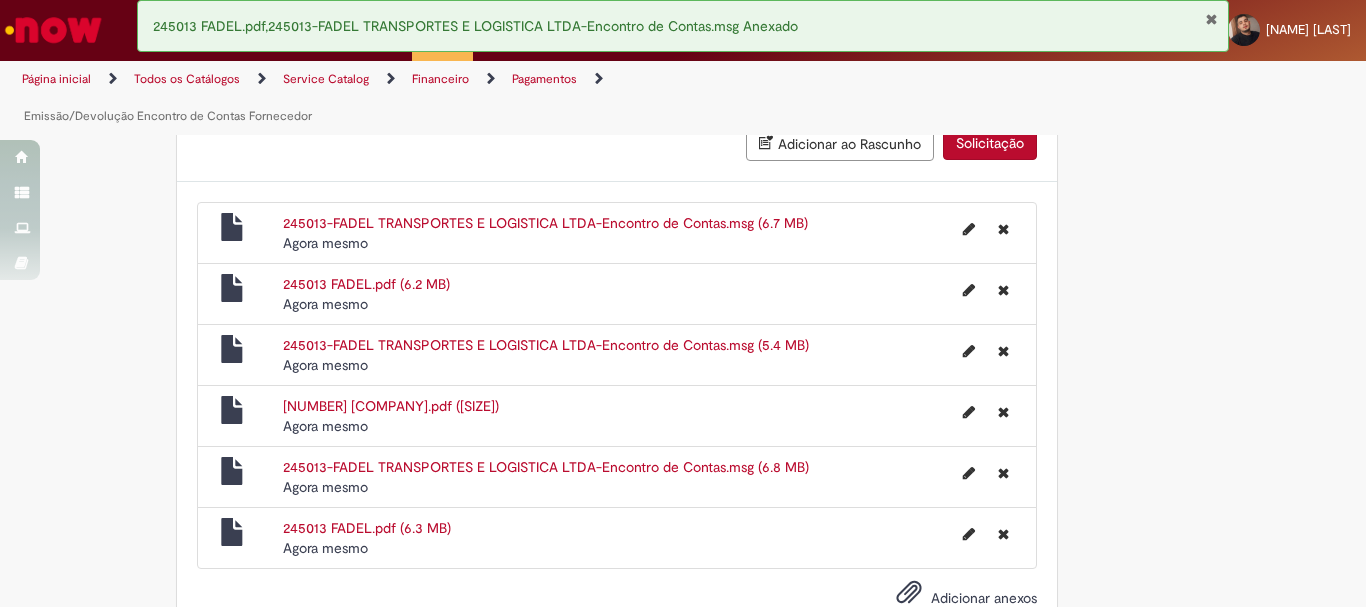scroll, scrollTop: 3778, scrollLeft: 0, axis: vertical 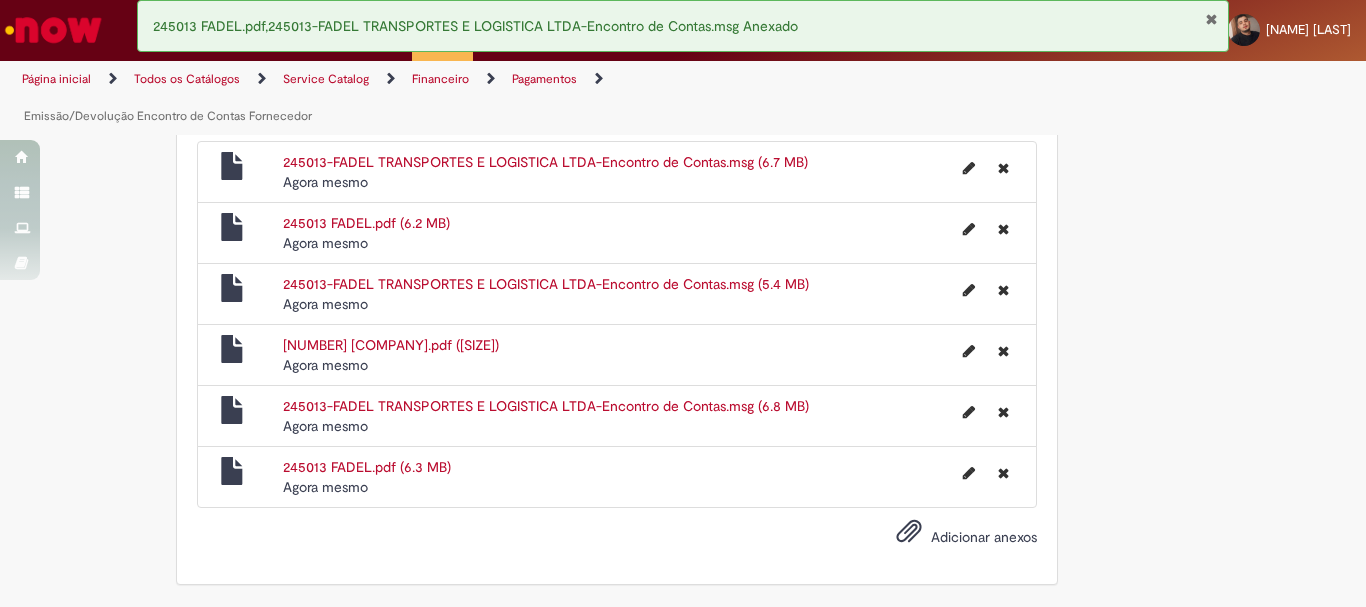 click on "Adicionar anexos" at bounding box center [984, 537] 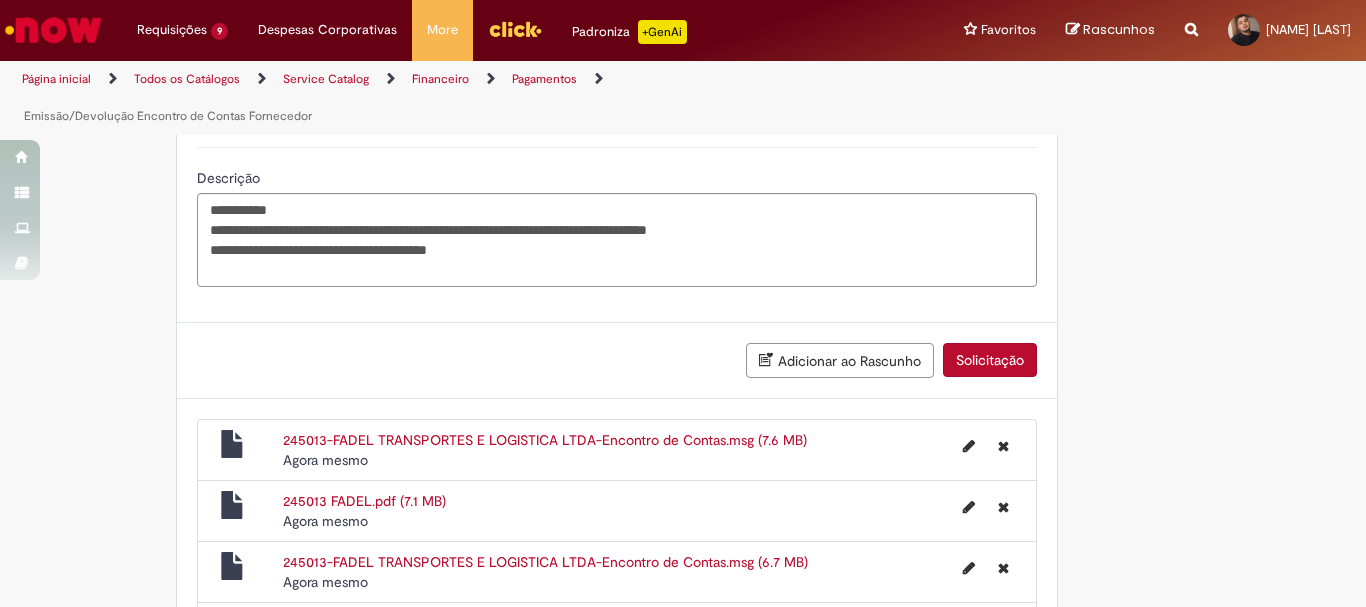 scroll, scrollTop: 3900, scrollLeft: 0, axis: vertical 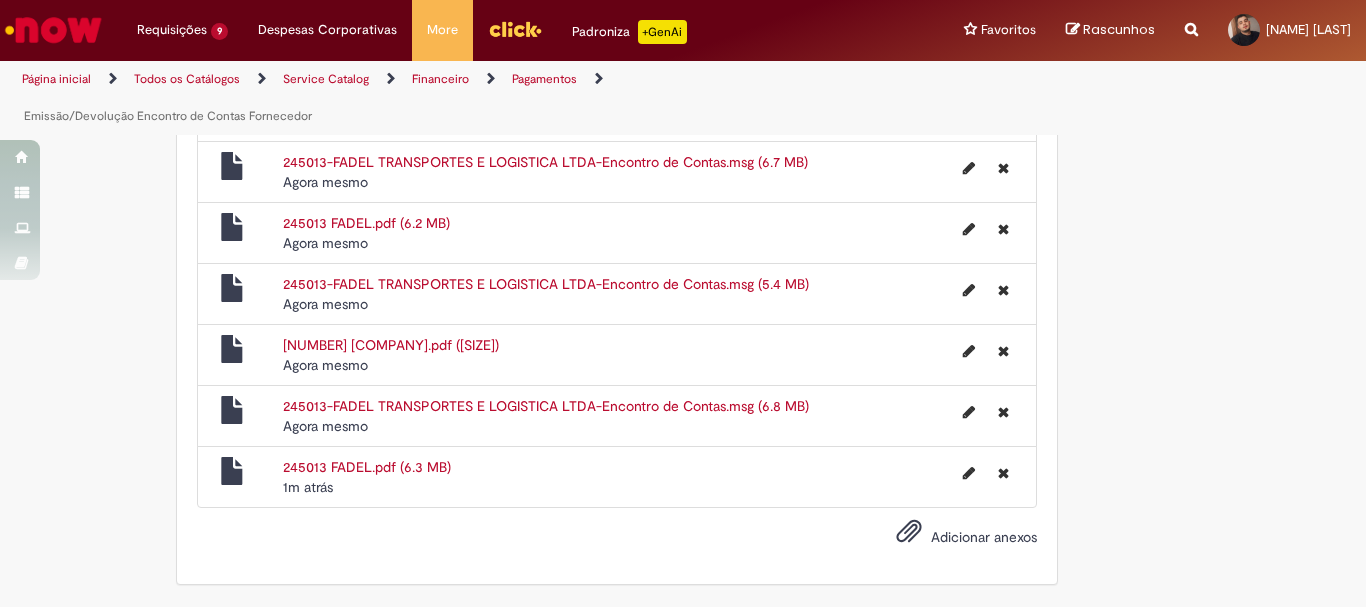 click on "Adicionar anexos" at bounding box center (984, 537) 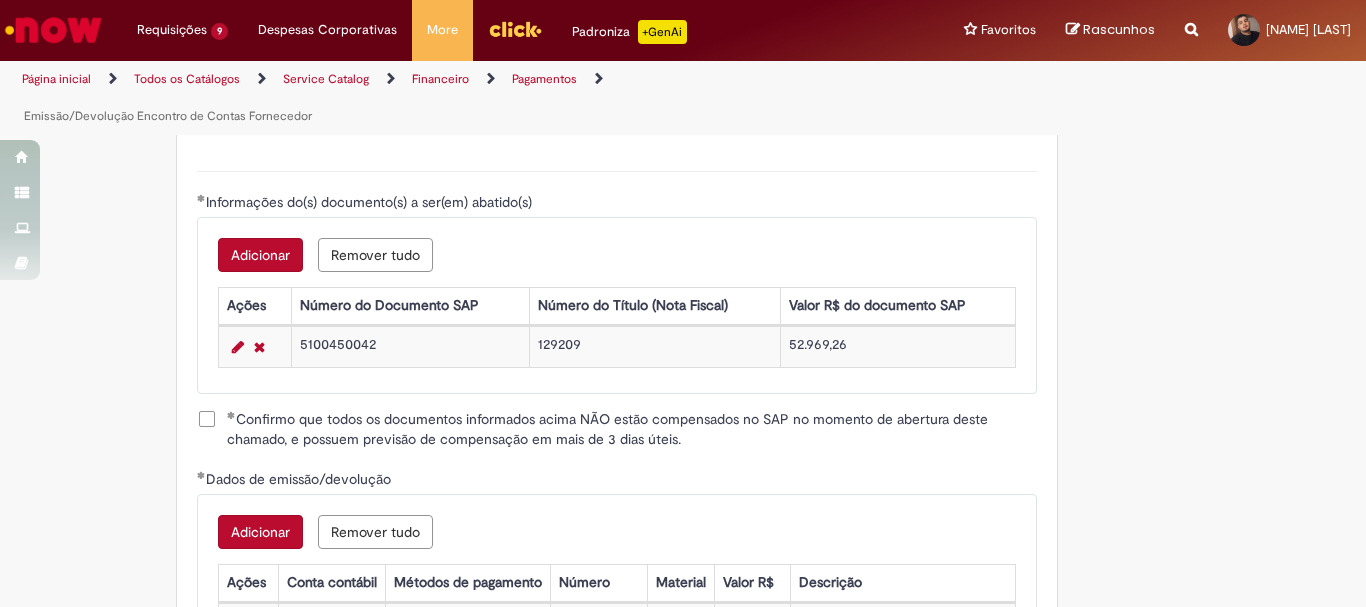 scroll, scrollTop: 2361, scrollLeft: 0, axis: vertical 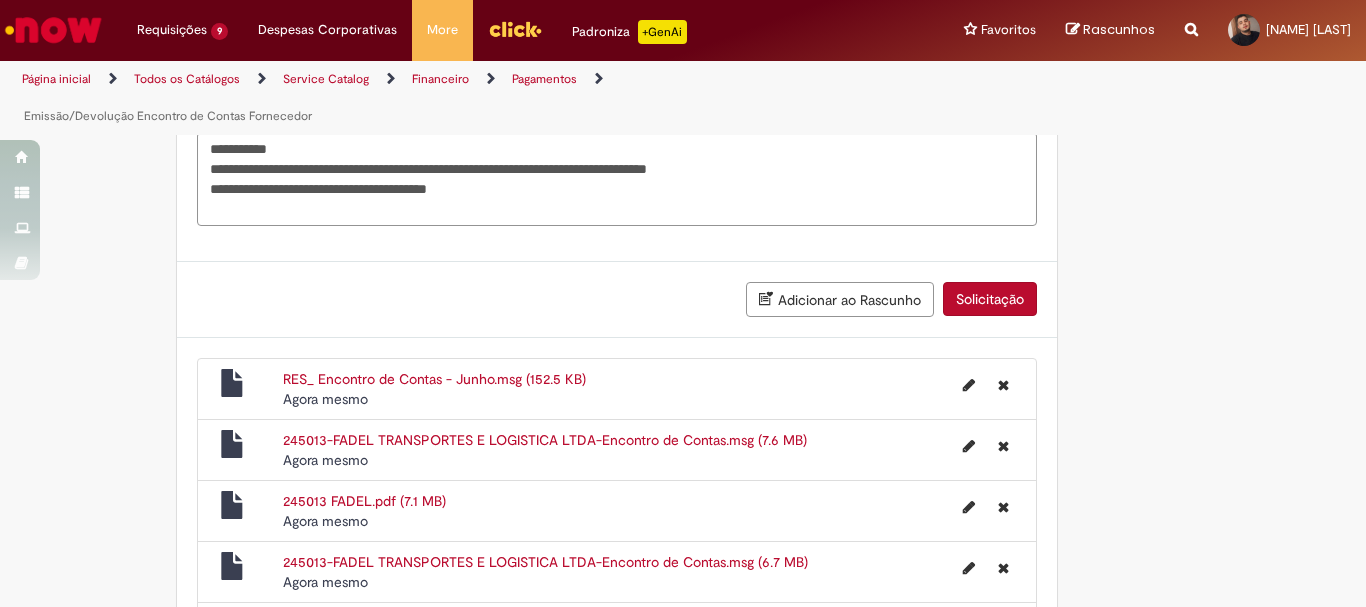 click on "Solicitação" at bounding box center (990, 299) 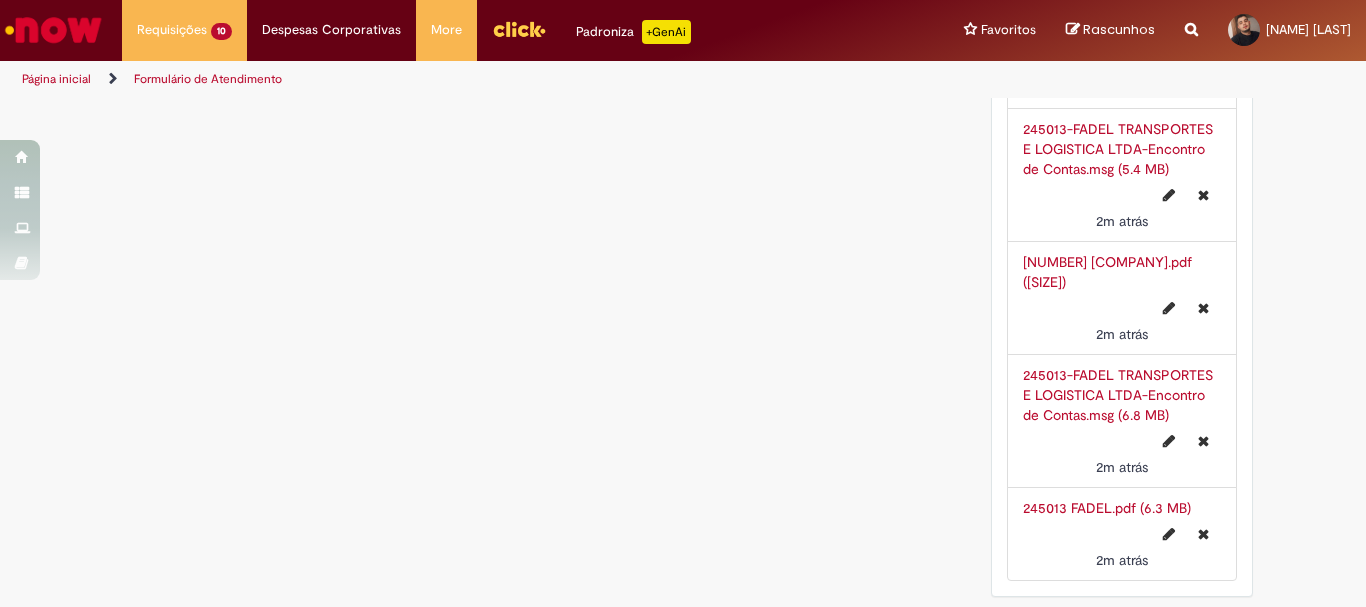 scroll, scrollTop: 0, scrollLeft: 0, axis: both 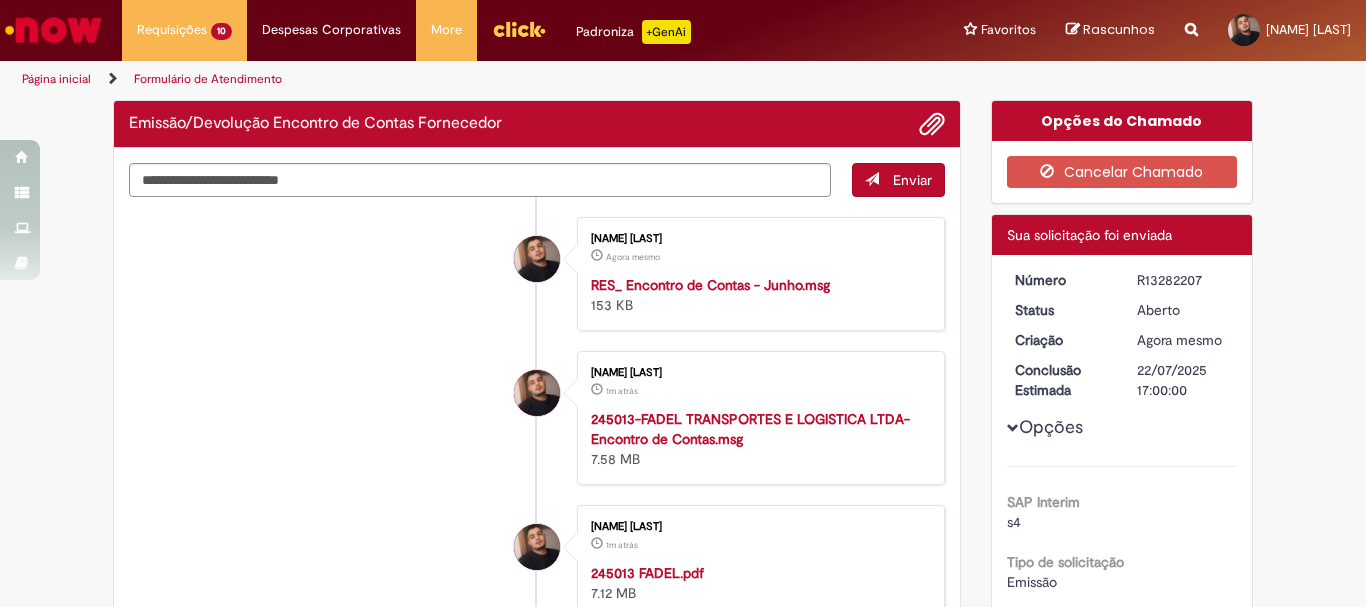 click on "R13282207" at bounding box center (1183, 280) 